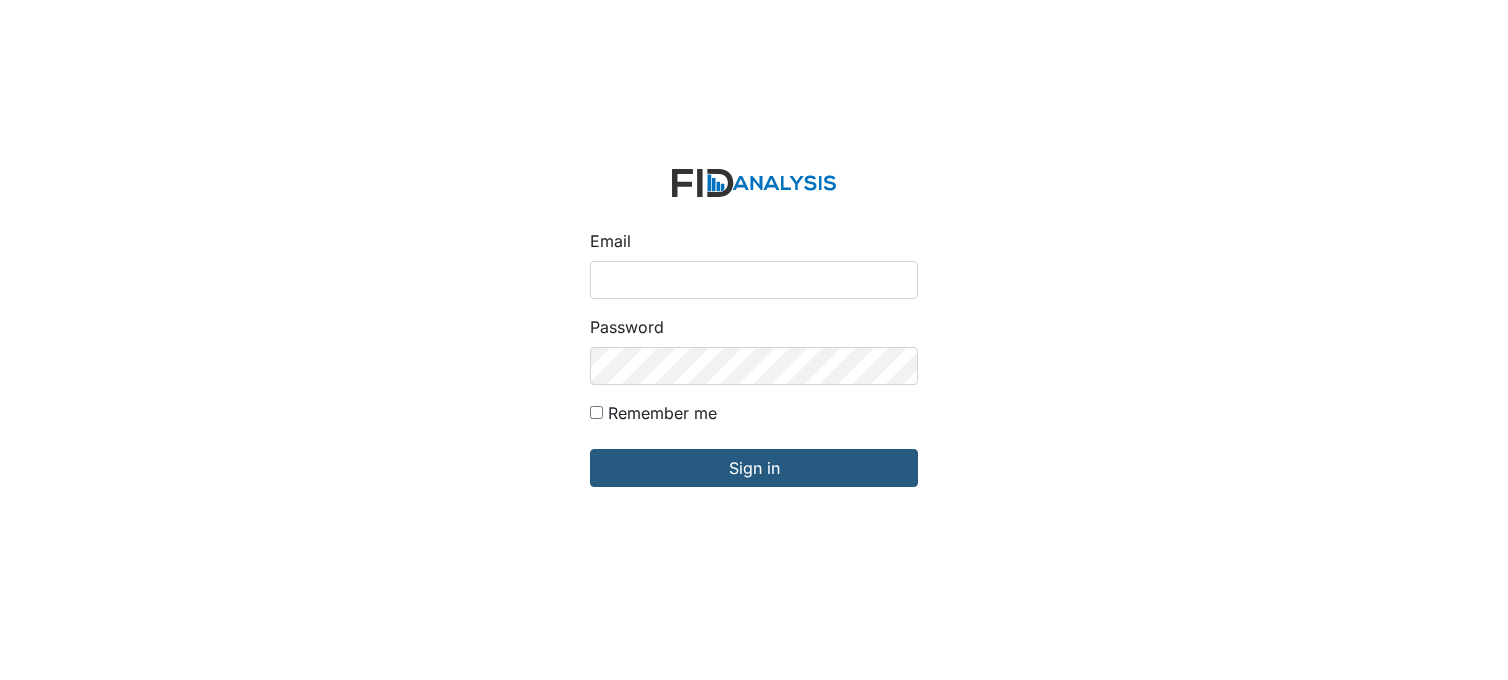 scroll, scrollTop: 0, scrollLeft: 0, axis: both 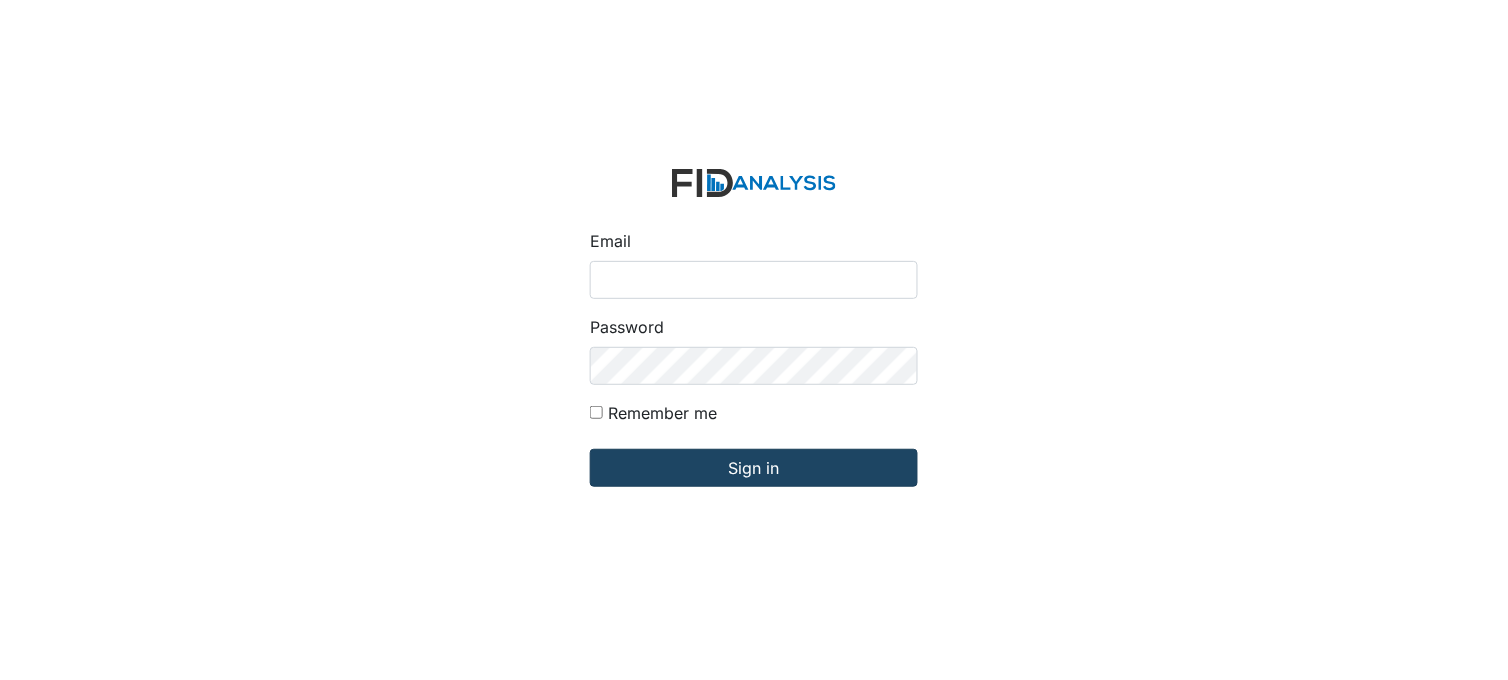 type on "[PERSON_NAME][EMAIL_ADDRESS][DOMAIN_NAME]" 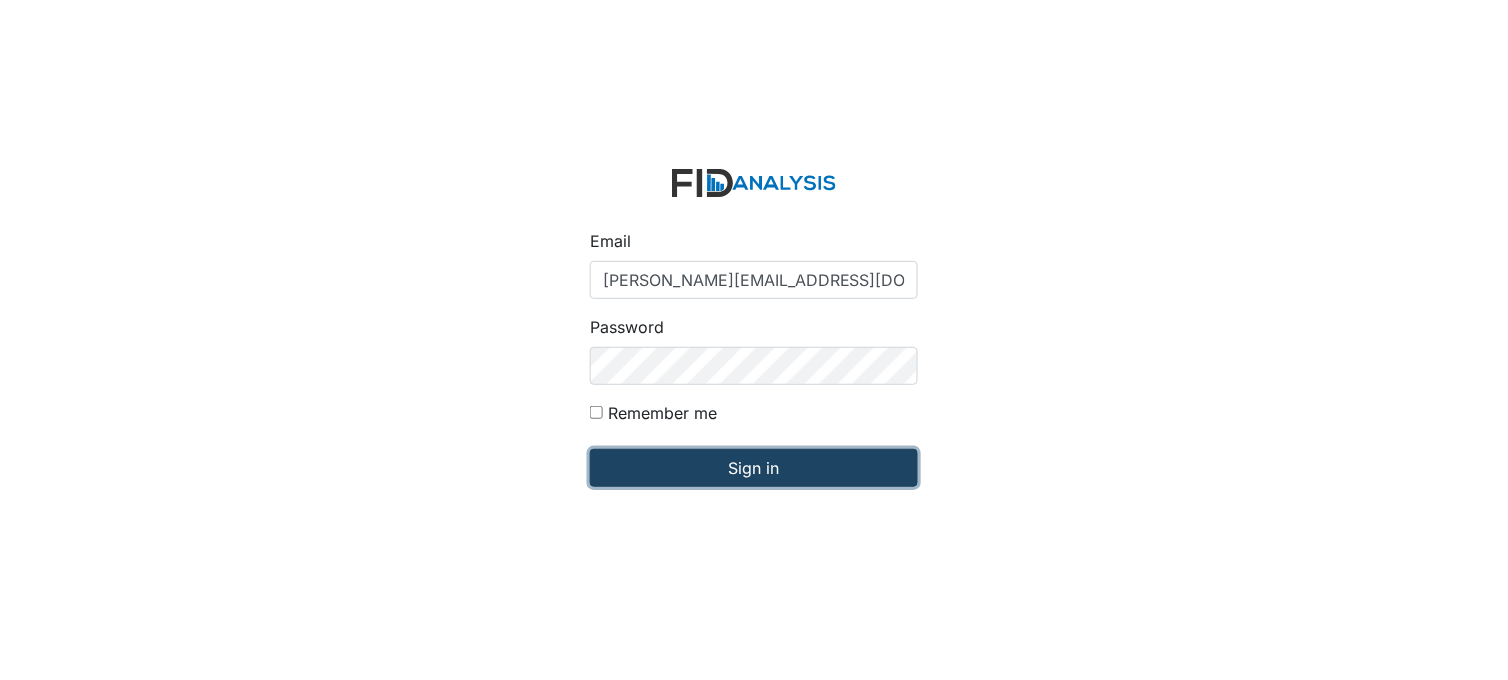 click on "Sign in" at bounding box center [754, 468] 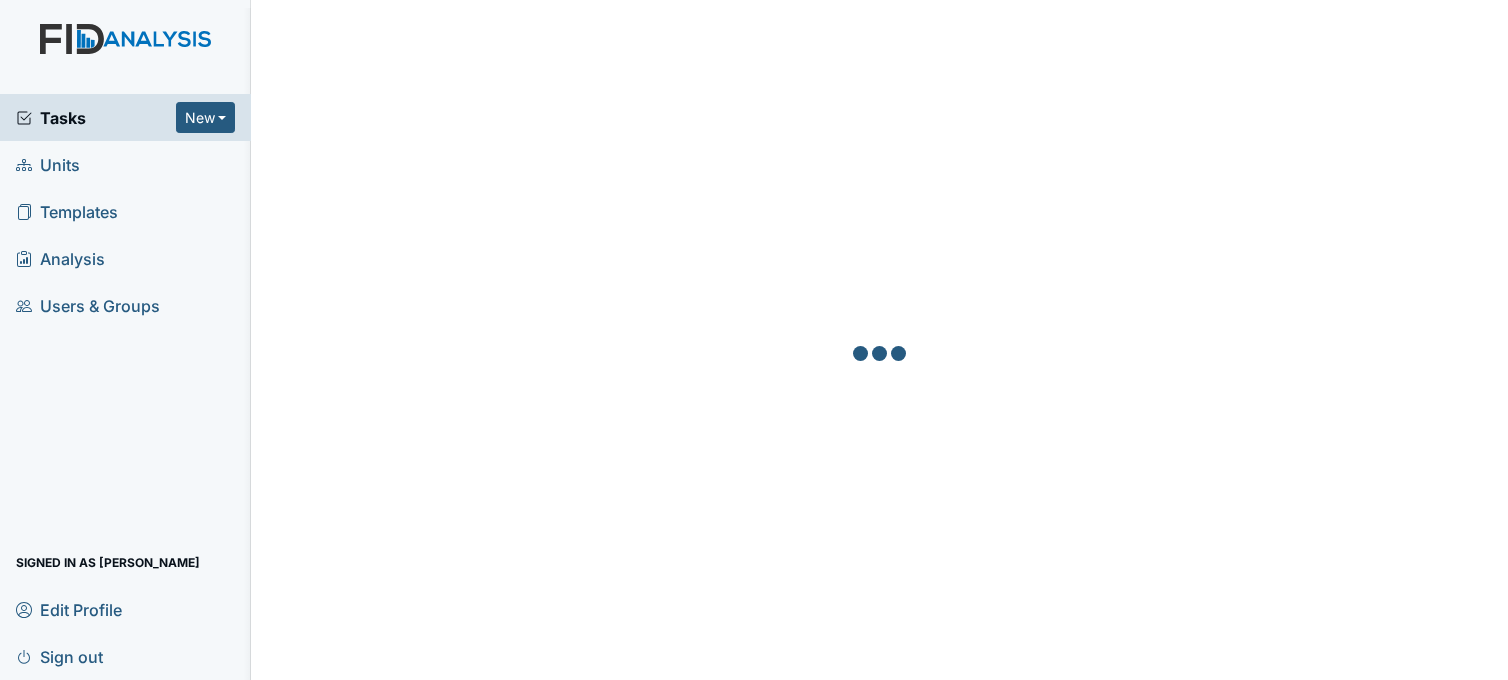 scroll, scrollTop: 0, scrollLeft: 0, axis: both 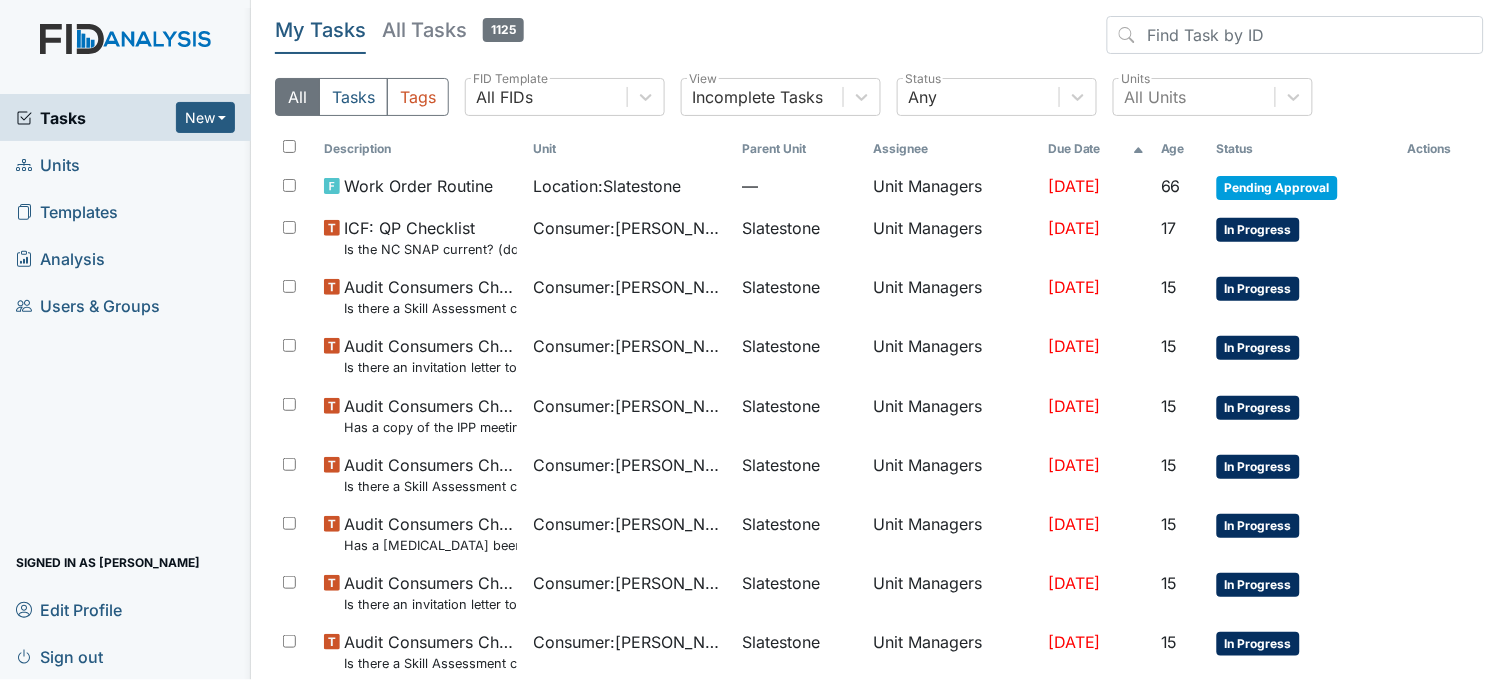 click on "Units" at bounding box center (48, 164) 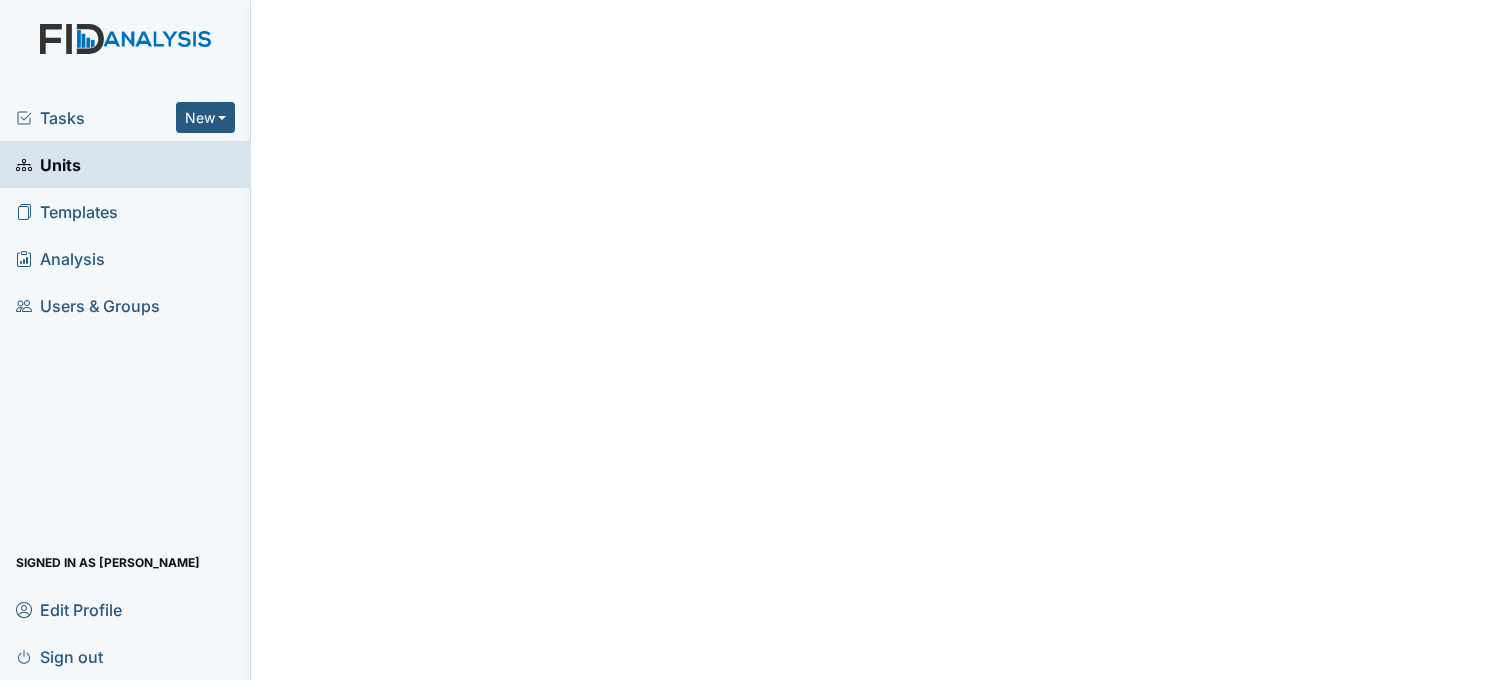scroll, scrollTop: 0, scrollLeft: 0, axis: both 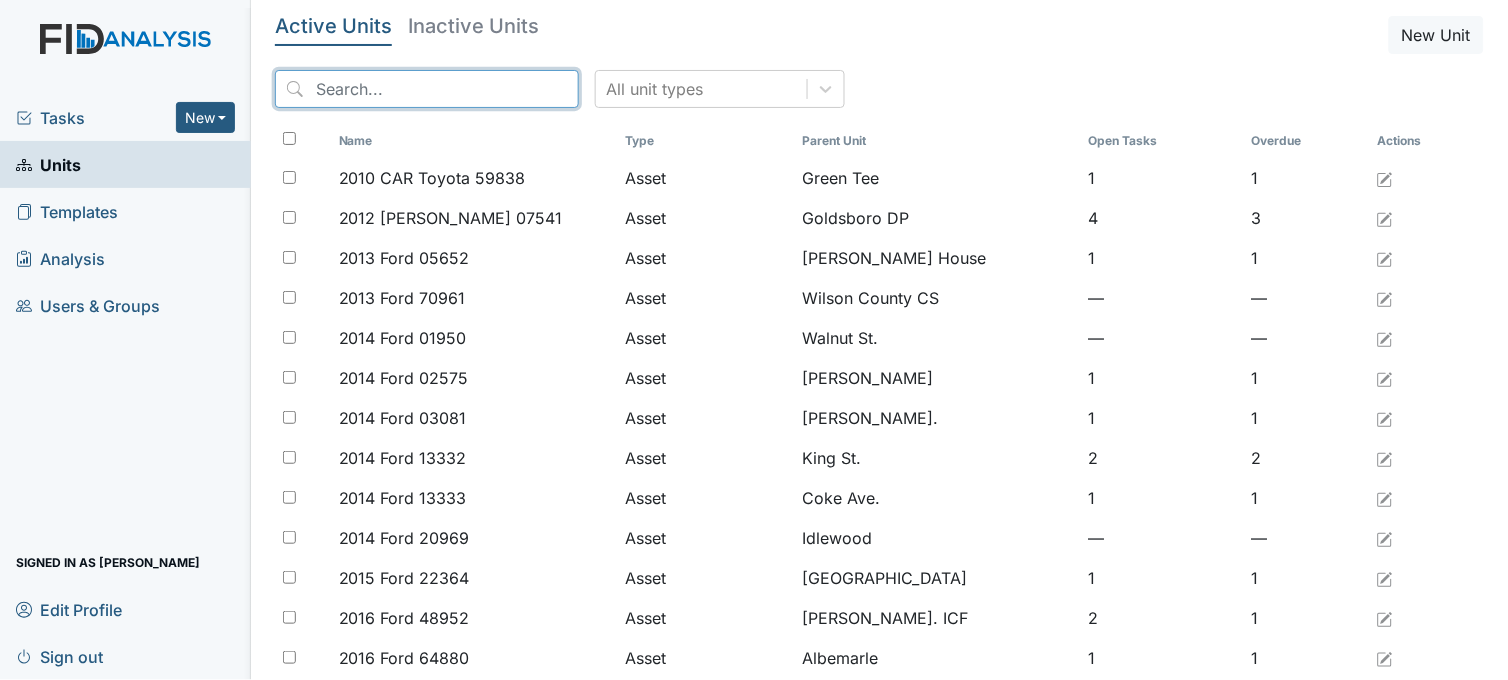 click at bounding box center [427, 89] 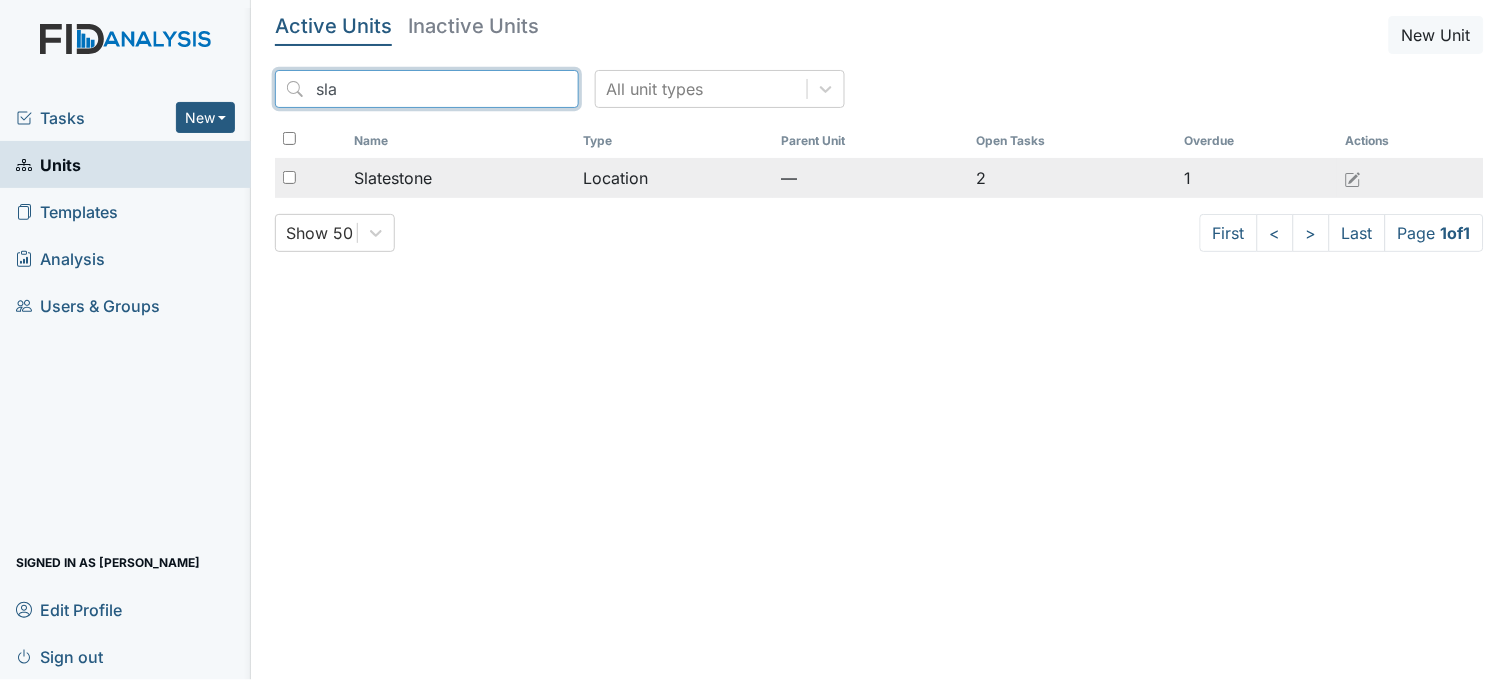 type on "sla" 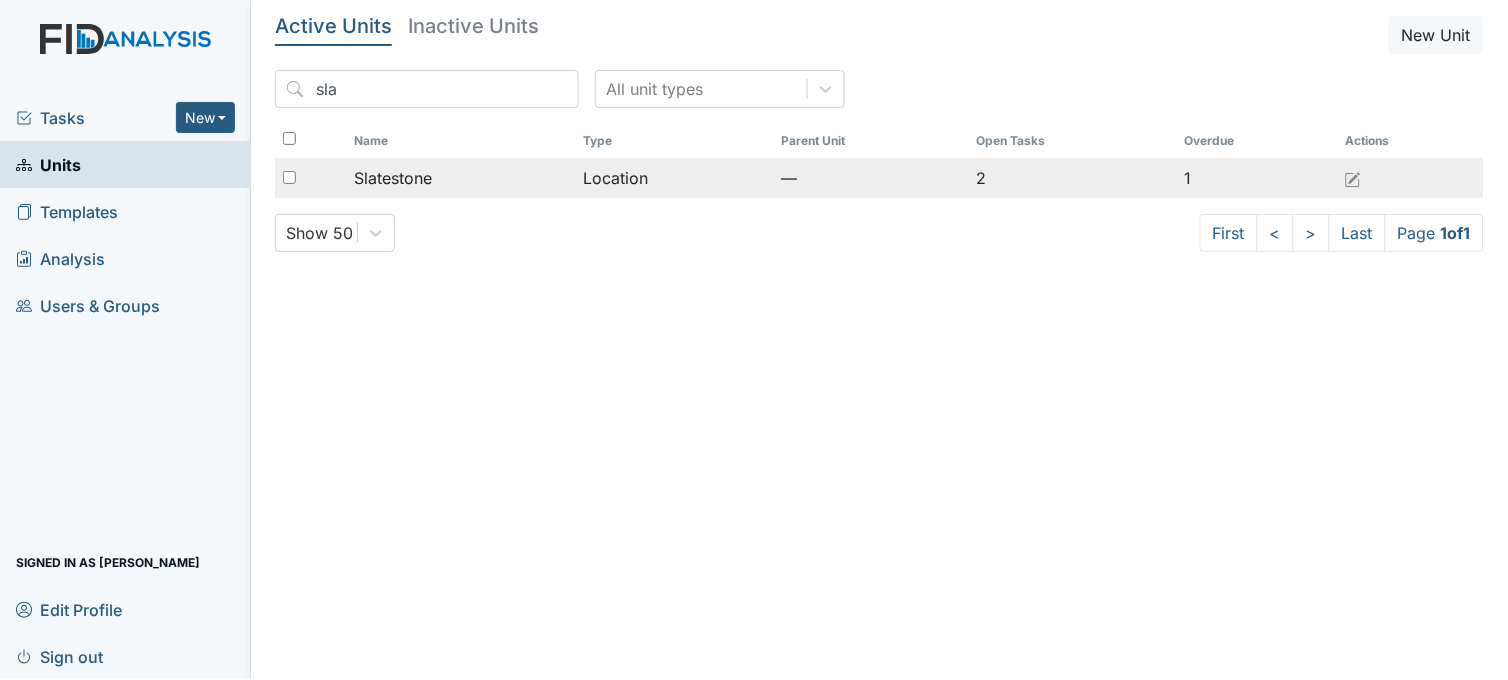 click on "Slatestone" at bounding box center (393, 178) 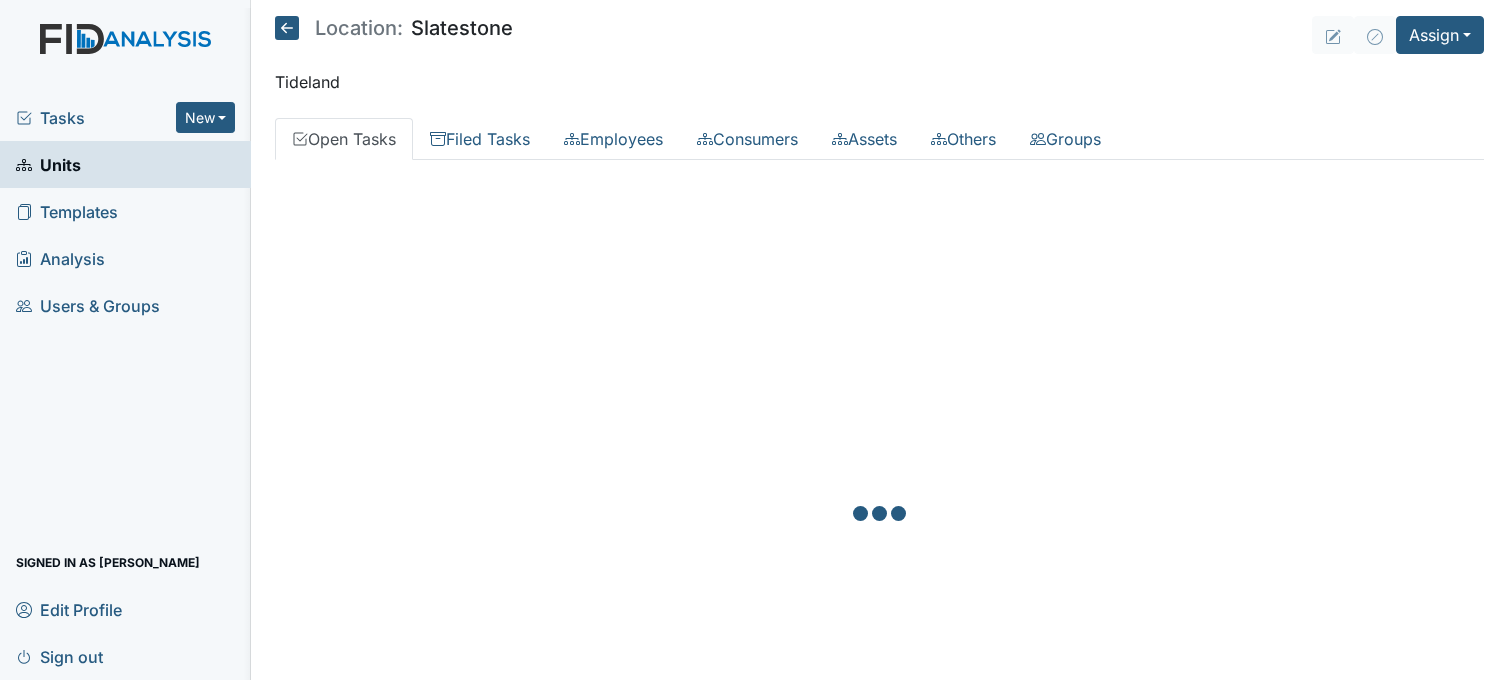 scroll, scrollTop: 0, scrollLeft: 0, axis: both 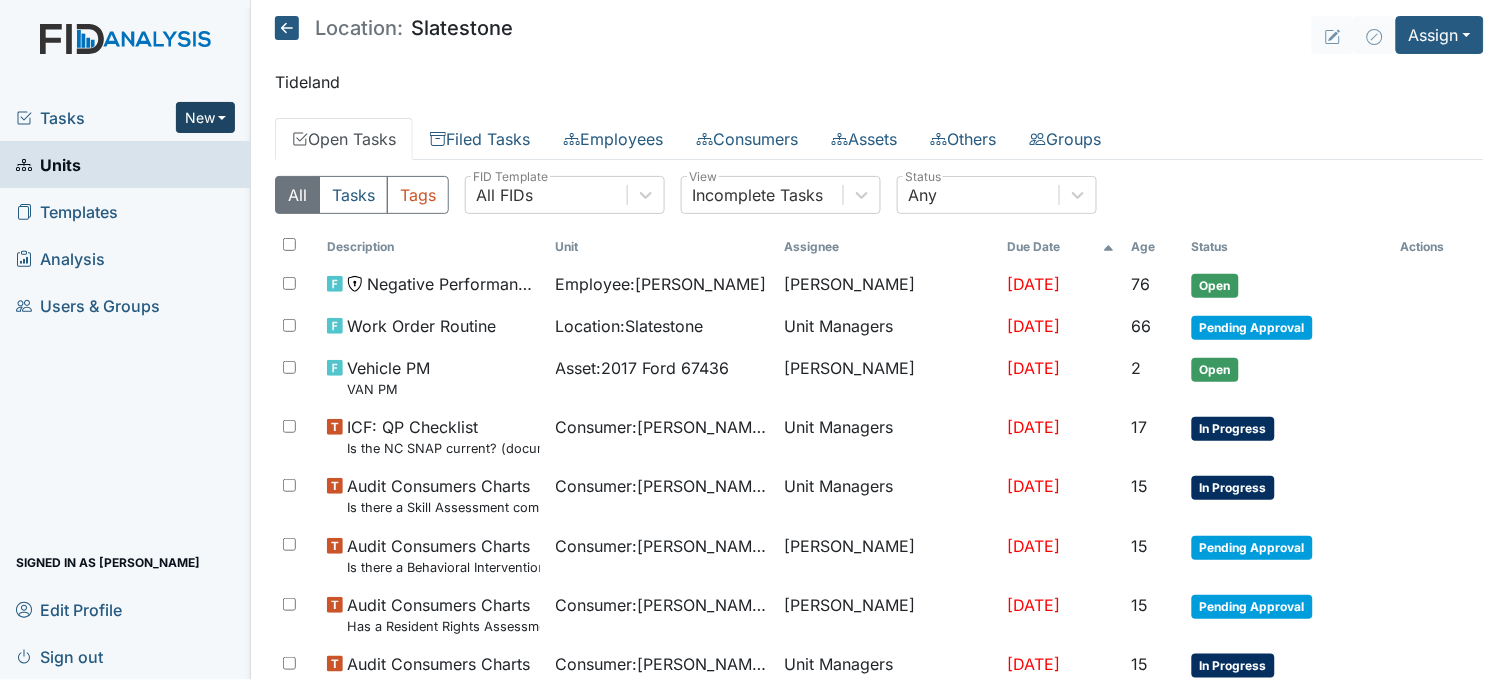 click on "New" at bounding box center (206, 117) 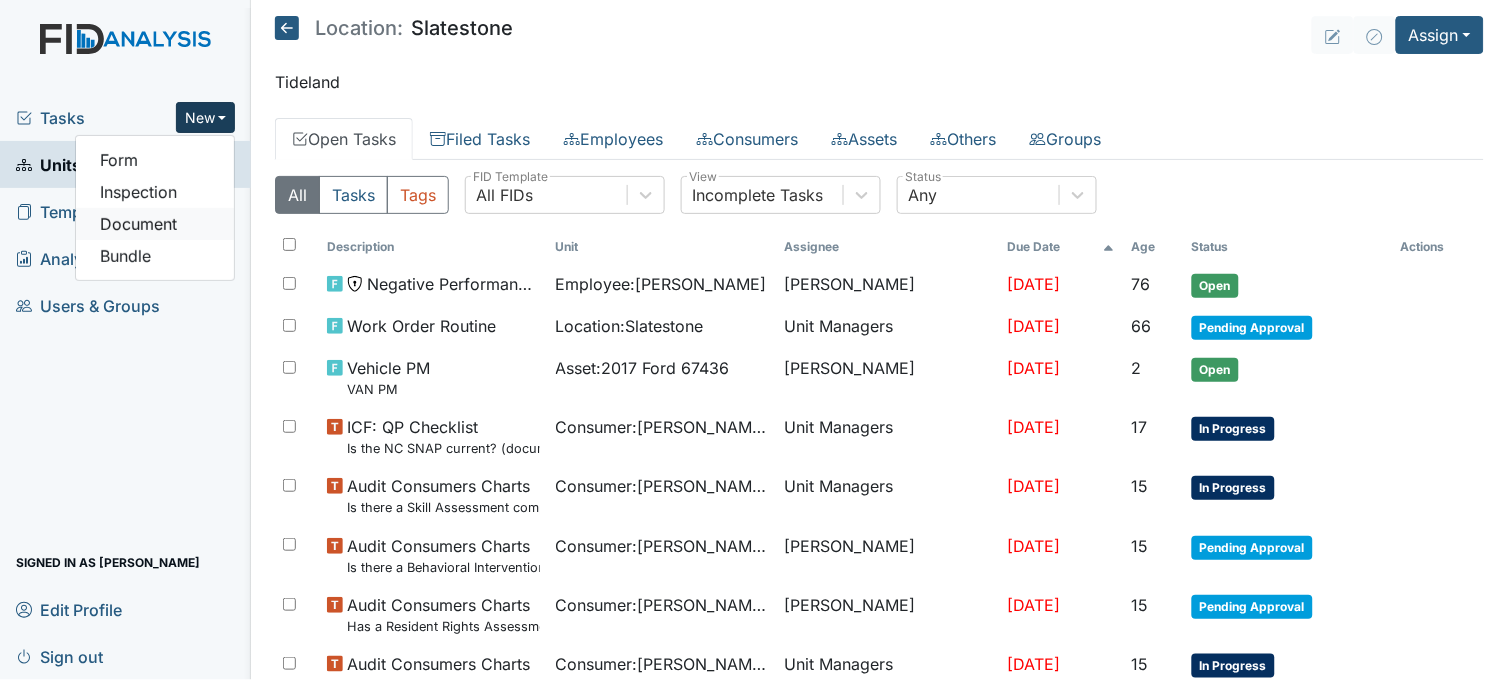 click on "Document" at bounding box center (155, 224) 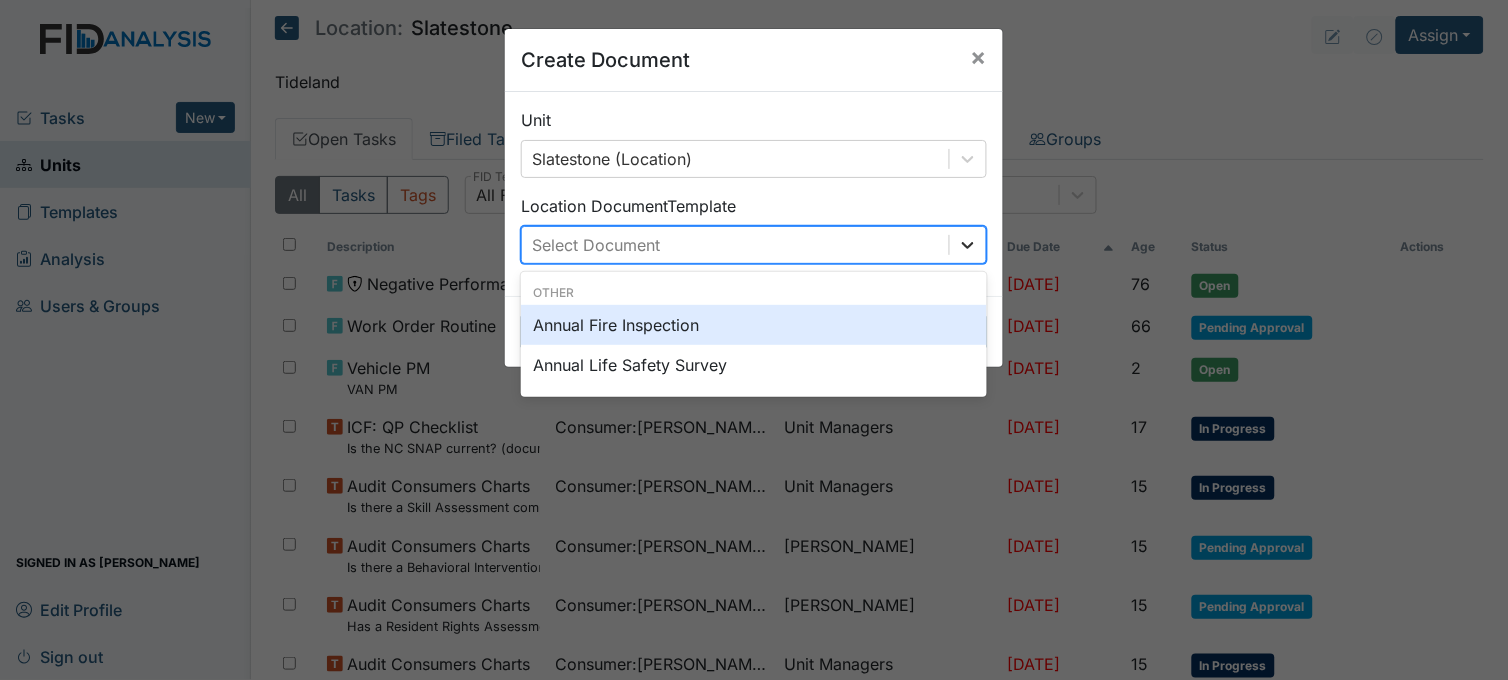 click 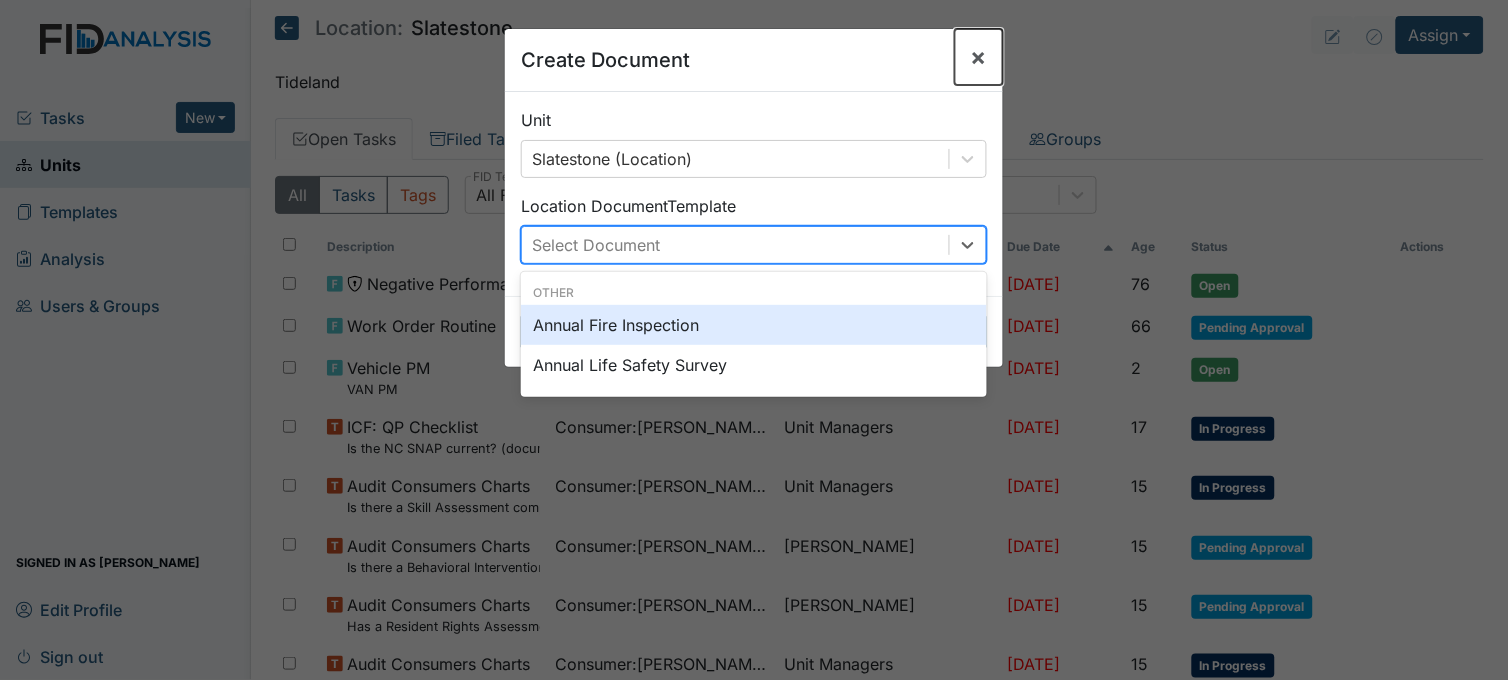 click on "×" at bounding box center (979, 56) 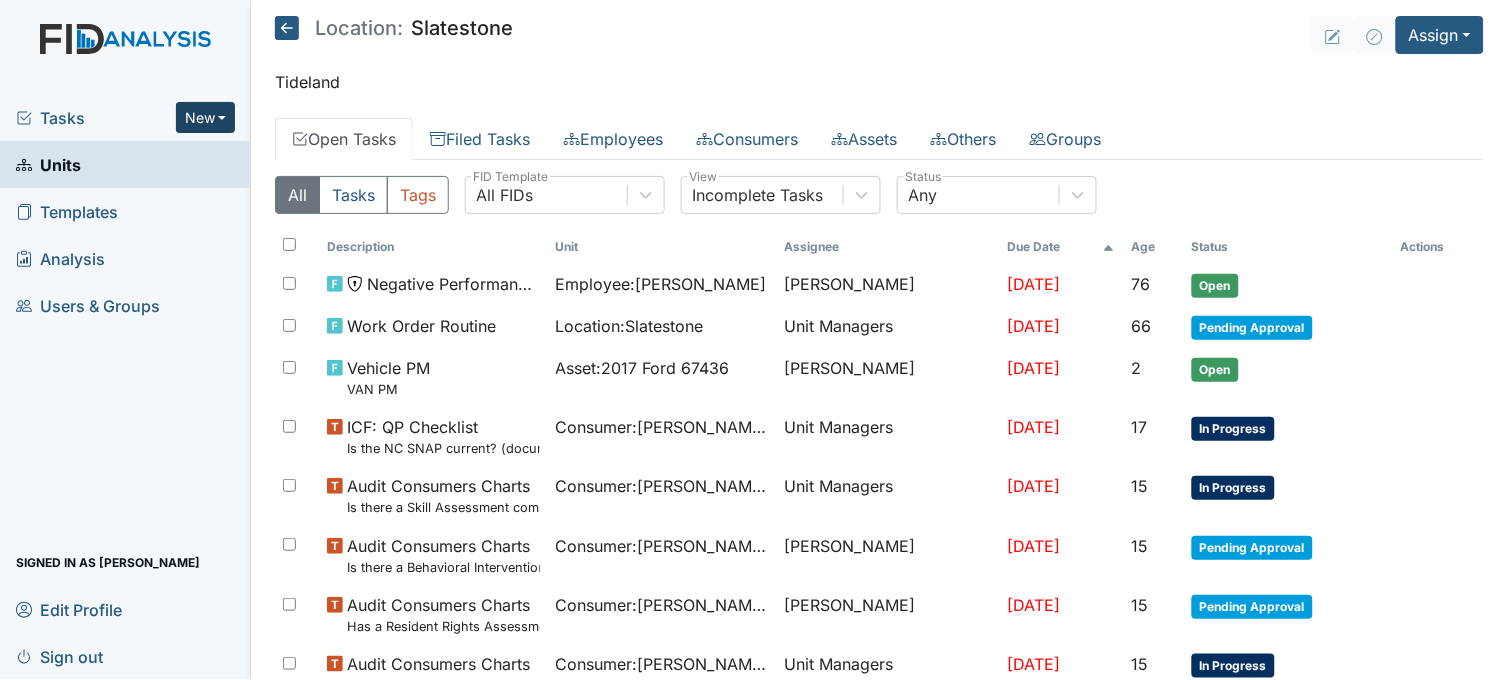 click on "New" at bounding box center (206, 117) 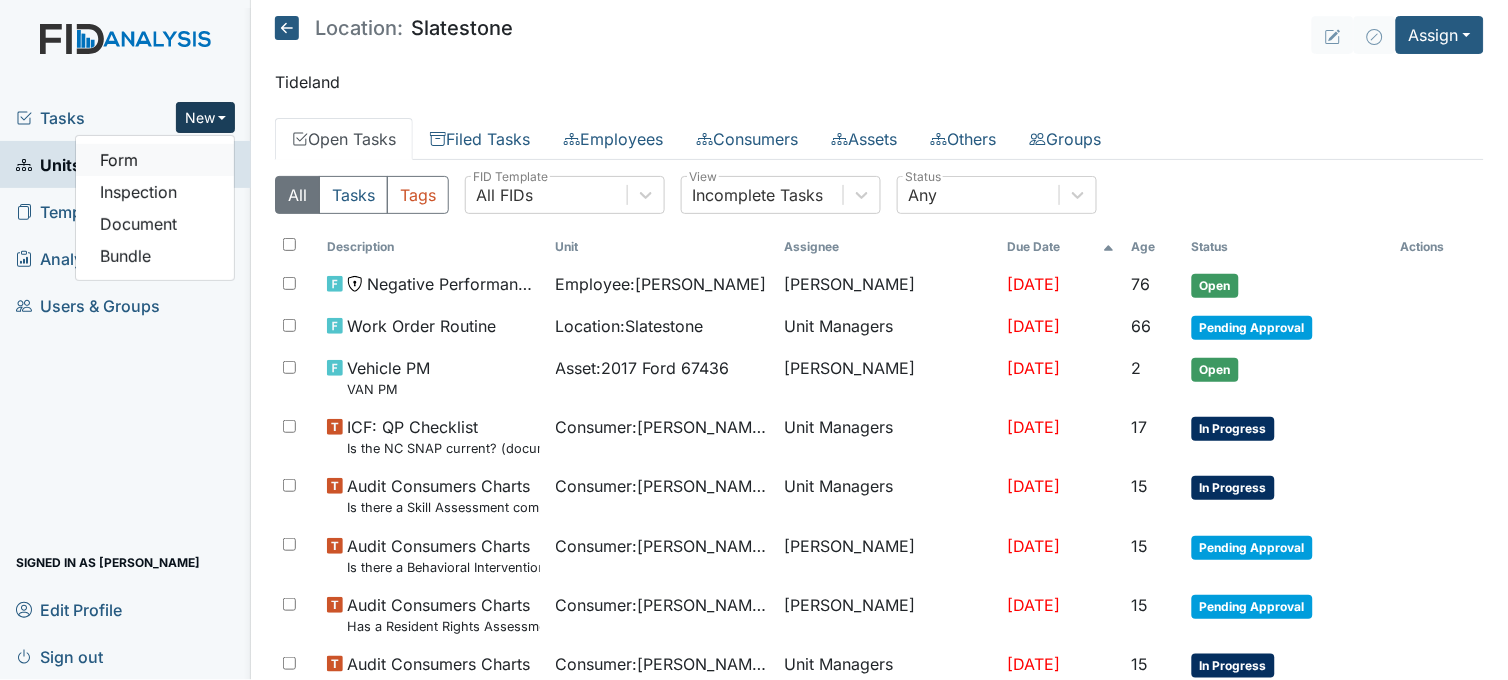 click on "Form" at bounding box center (155, 160) 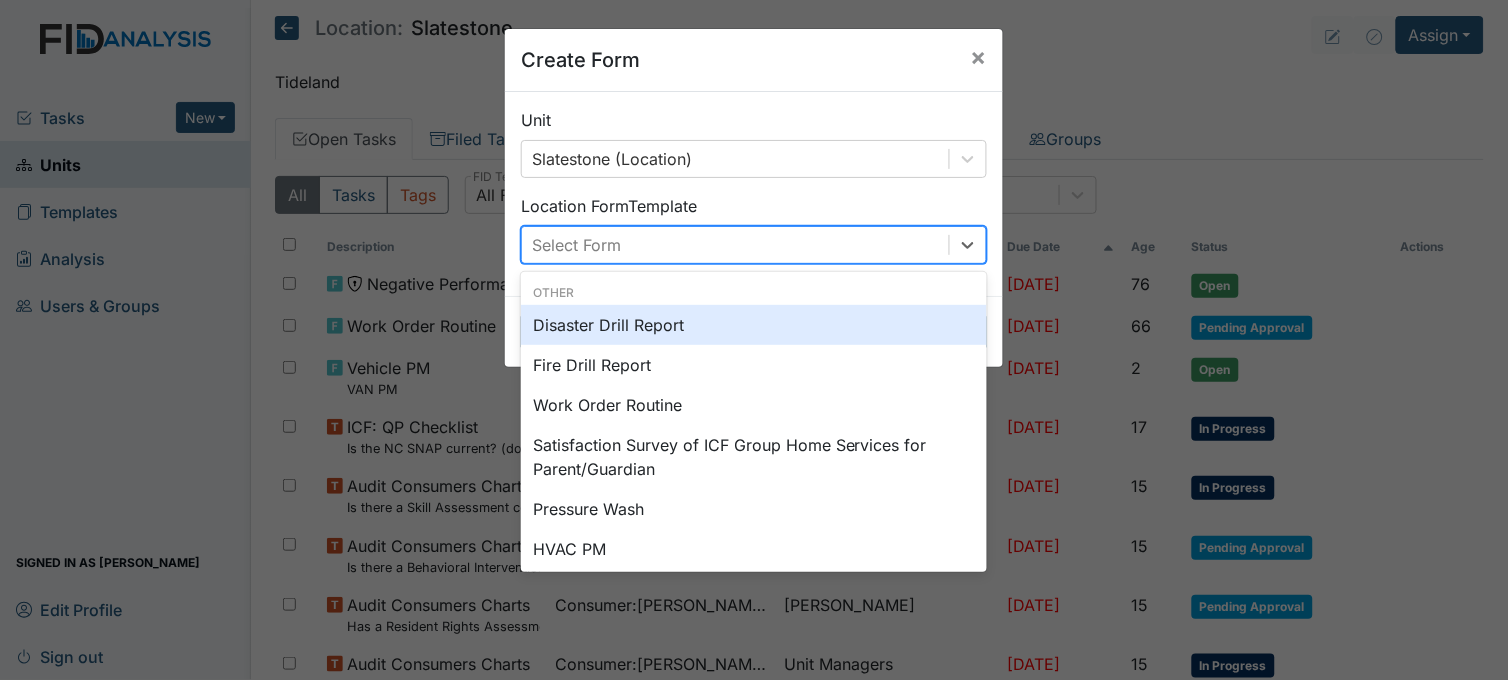 click on "Select Form" at bounding box center (735, 245) 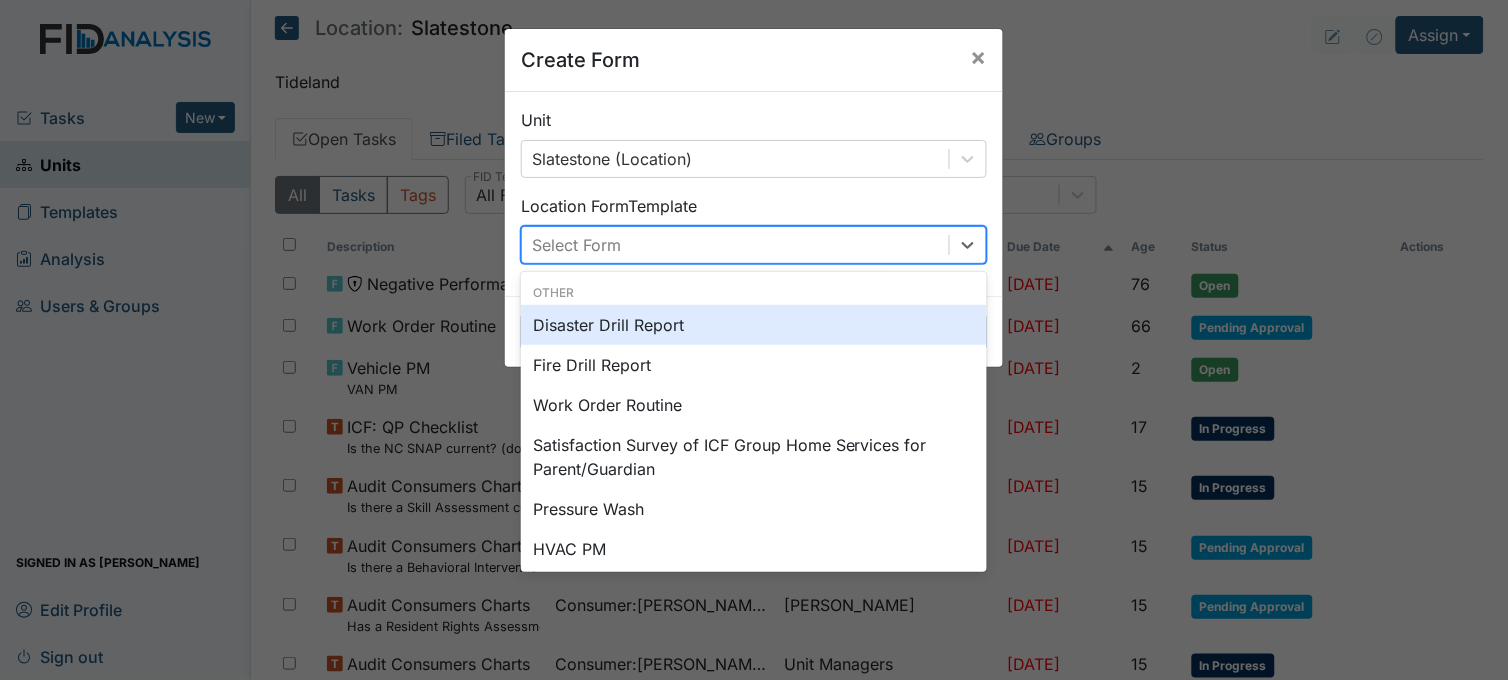 click on "Disaster Drill Report" at bounding box center [754, 325] 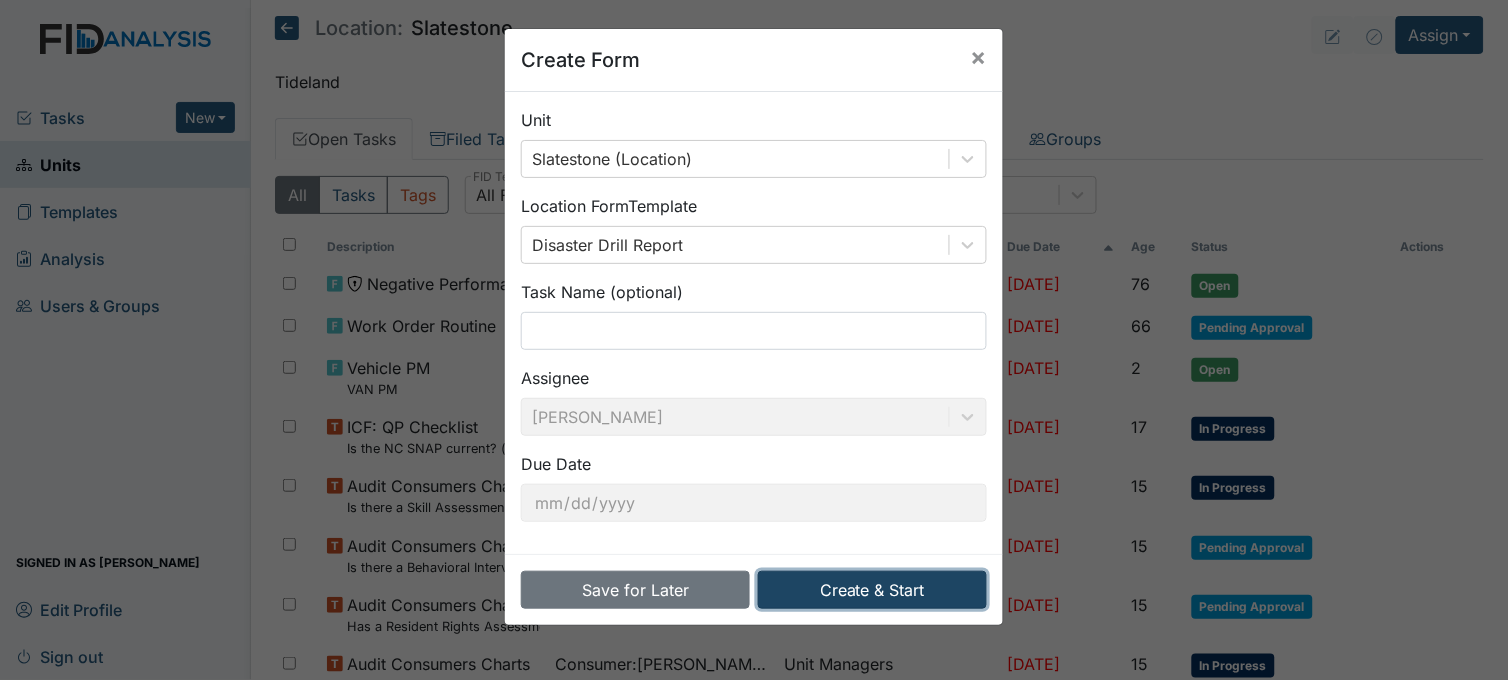 click on "Create & Start" at bounding box center (872, 590) 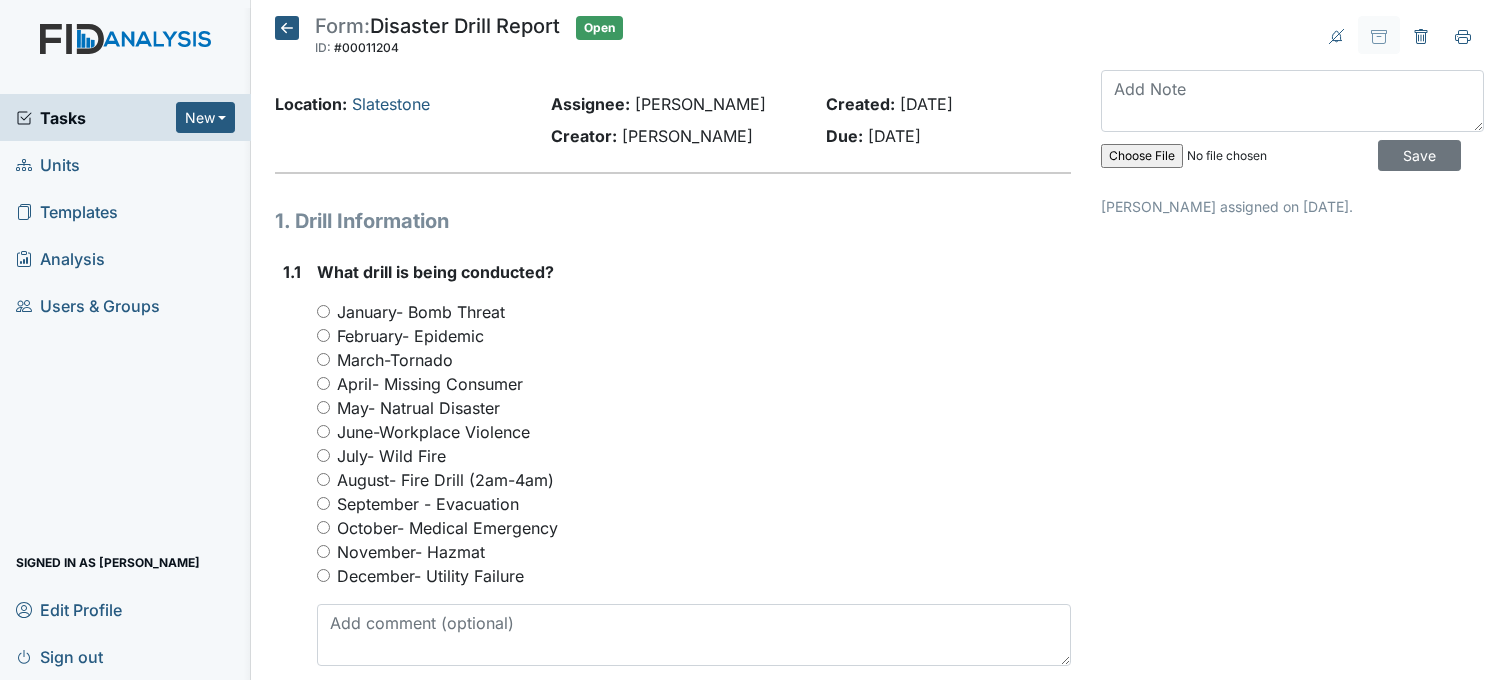scroll, scrollTop: 0, scrollLeft: 0, axis: both 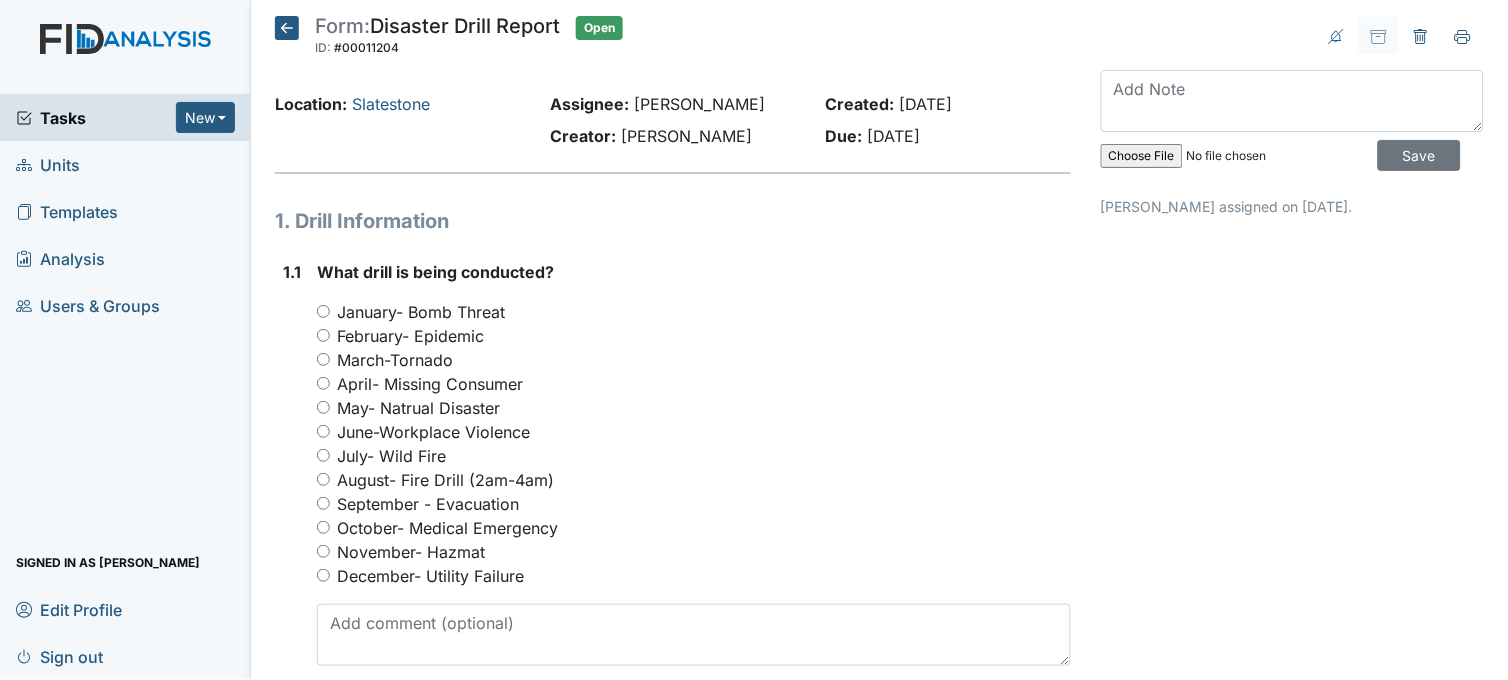click on "July- Wild Fire" at bounding box center (323, 455) 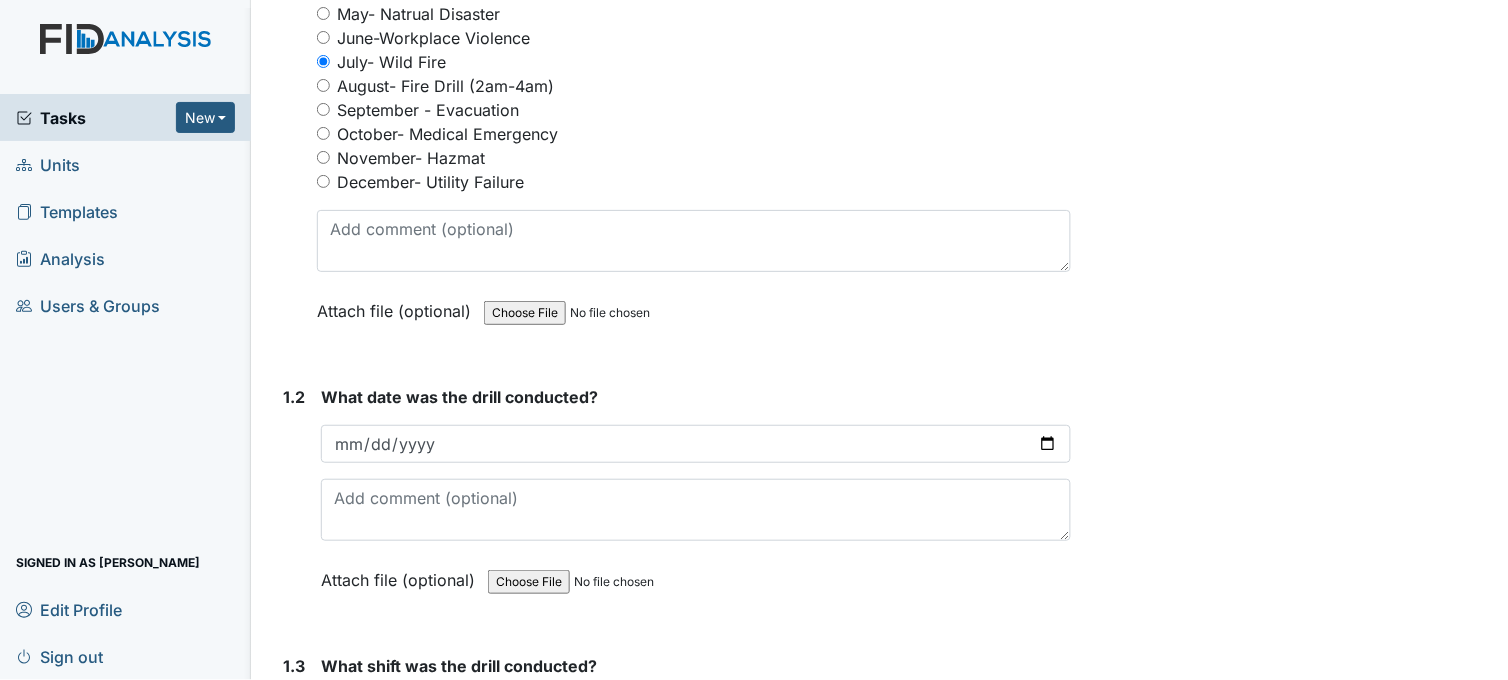 scroll, scrollTop: 444, scrollLeft: 0, axis: vertical 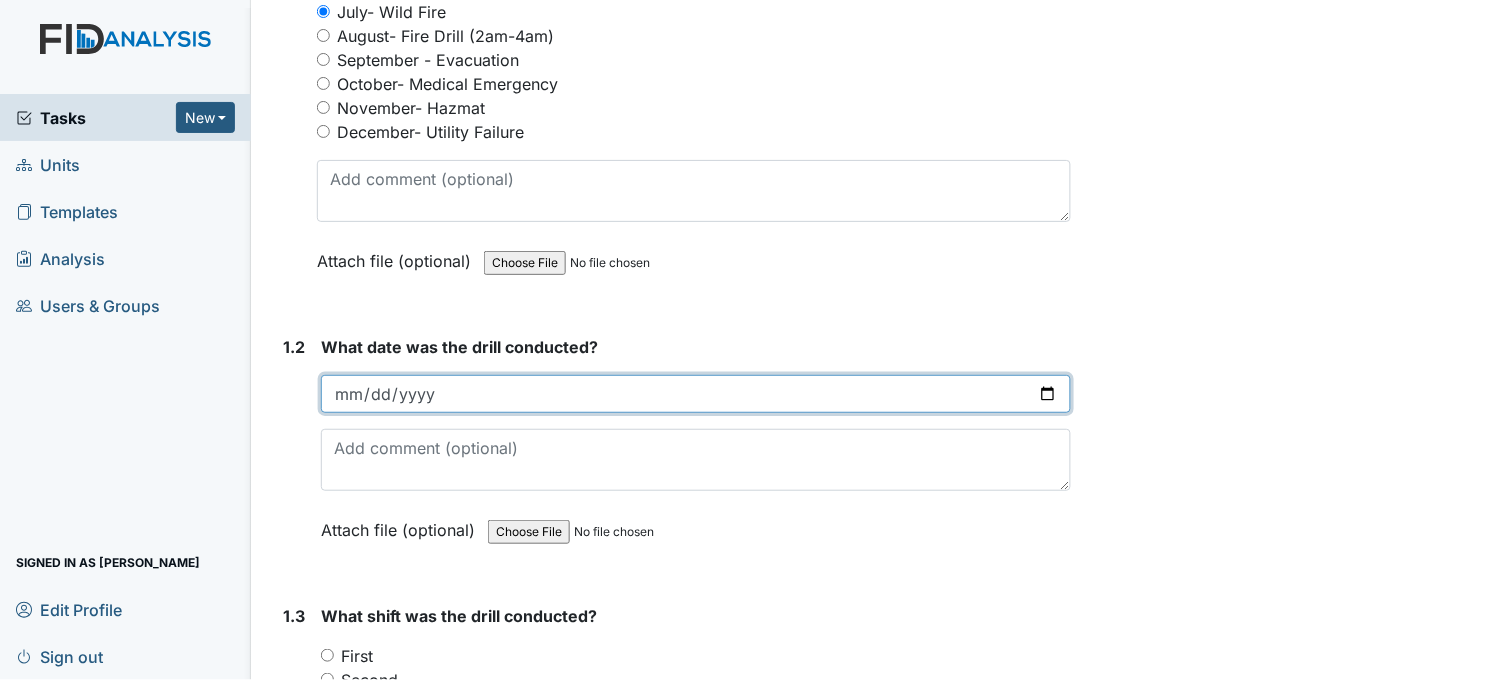 click at bounding box center (696, 394) 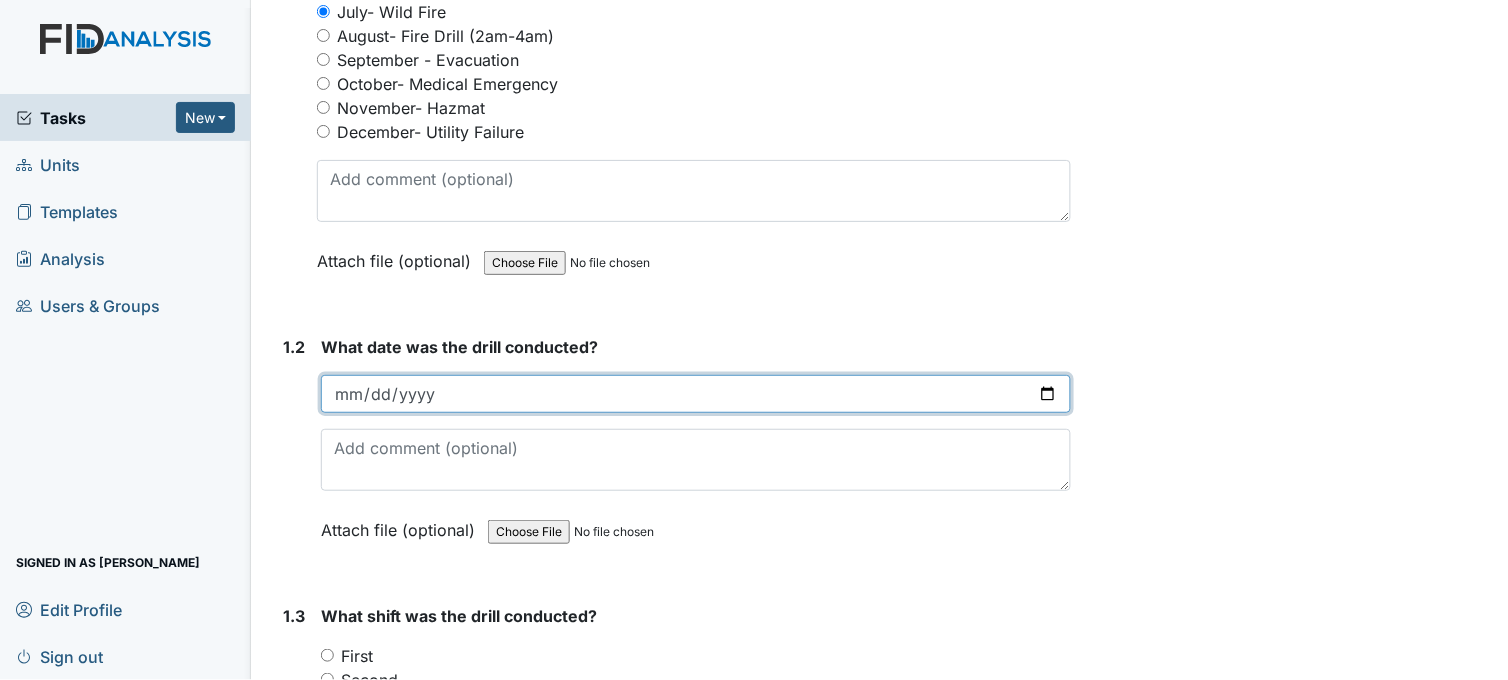 type on "2025-07-06" 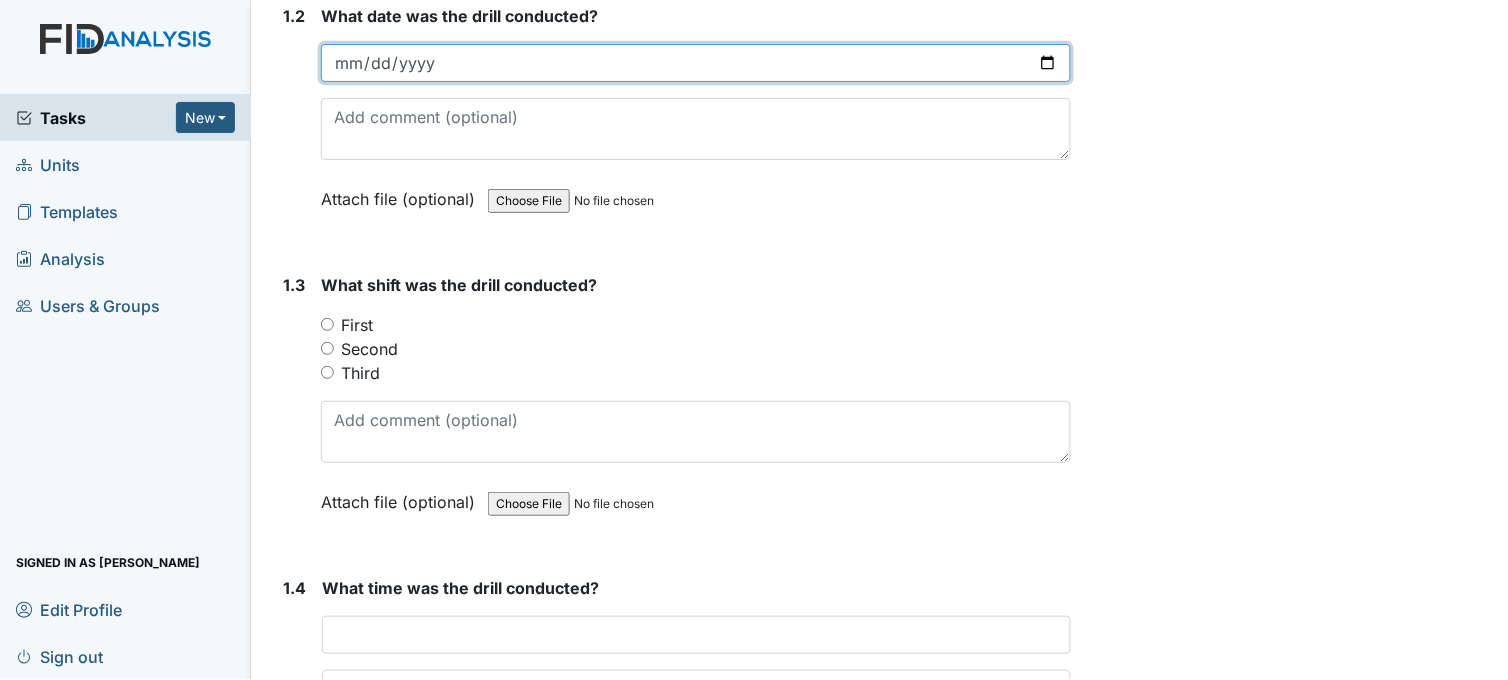 scroll, scrollTop: 777, scrollLeft: 0, axis: vertical 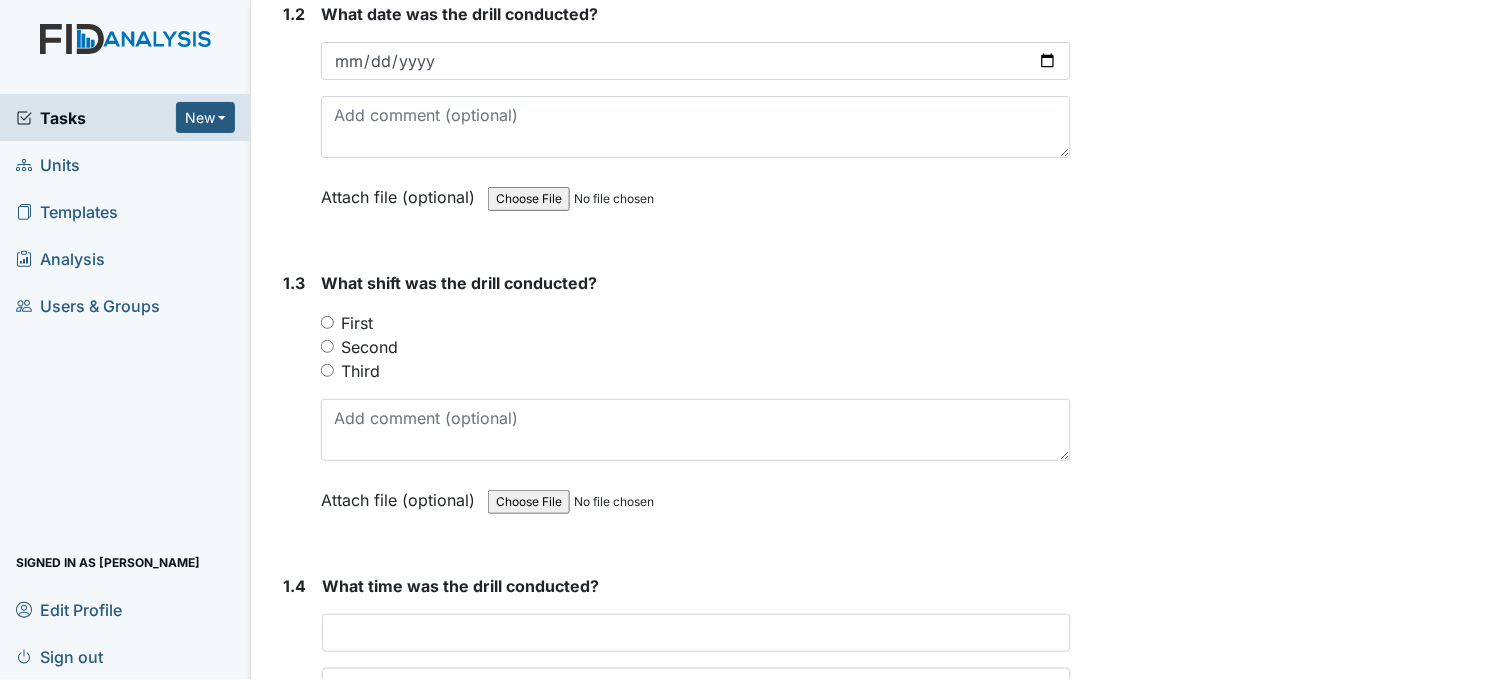 click on "First" at bounding box center (327, 322) 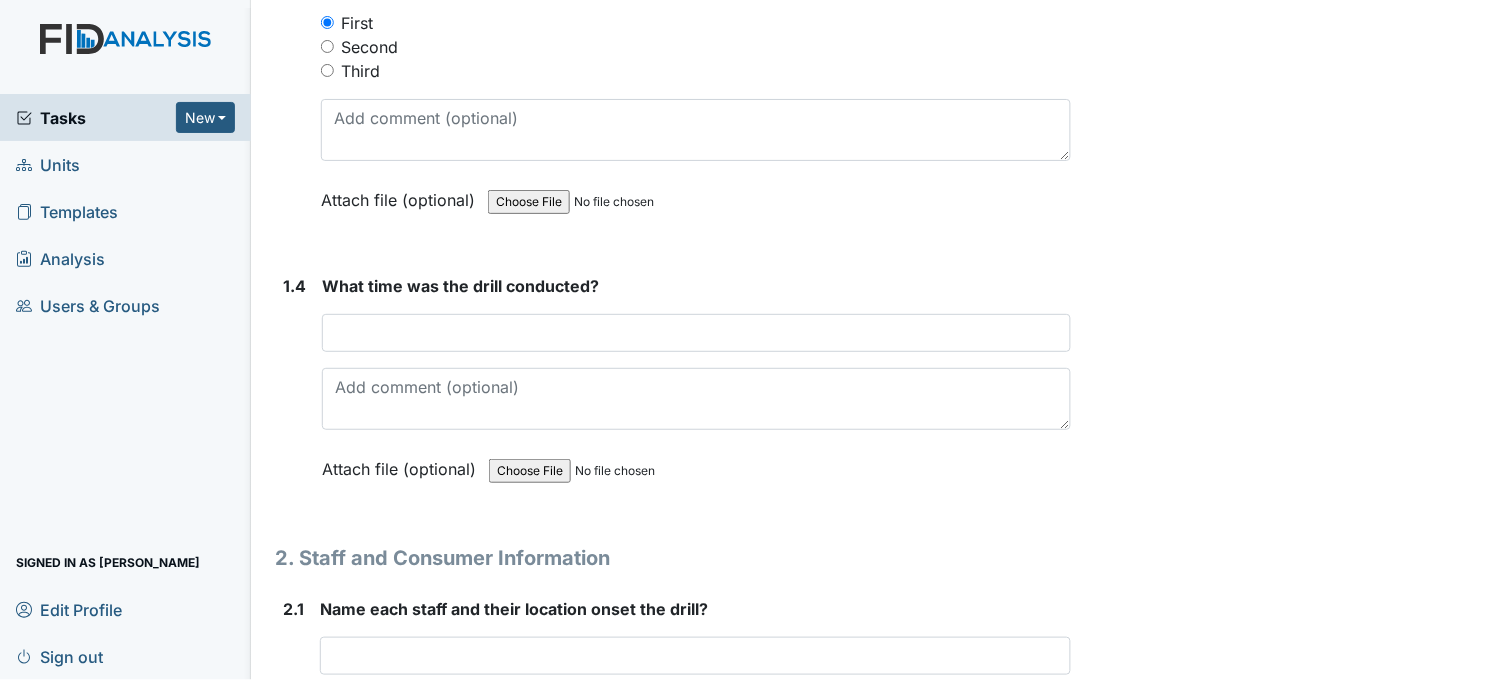 scroll, scrollTop: 1111, scrollLeft: 0, axis: vertical 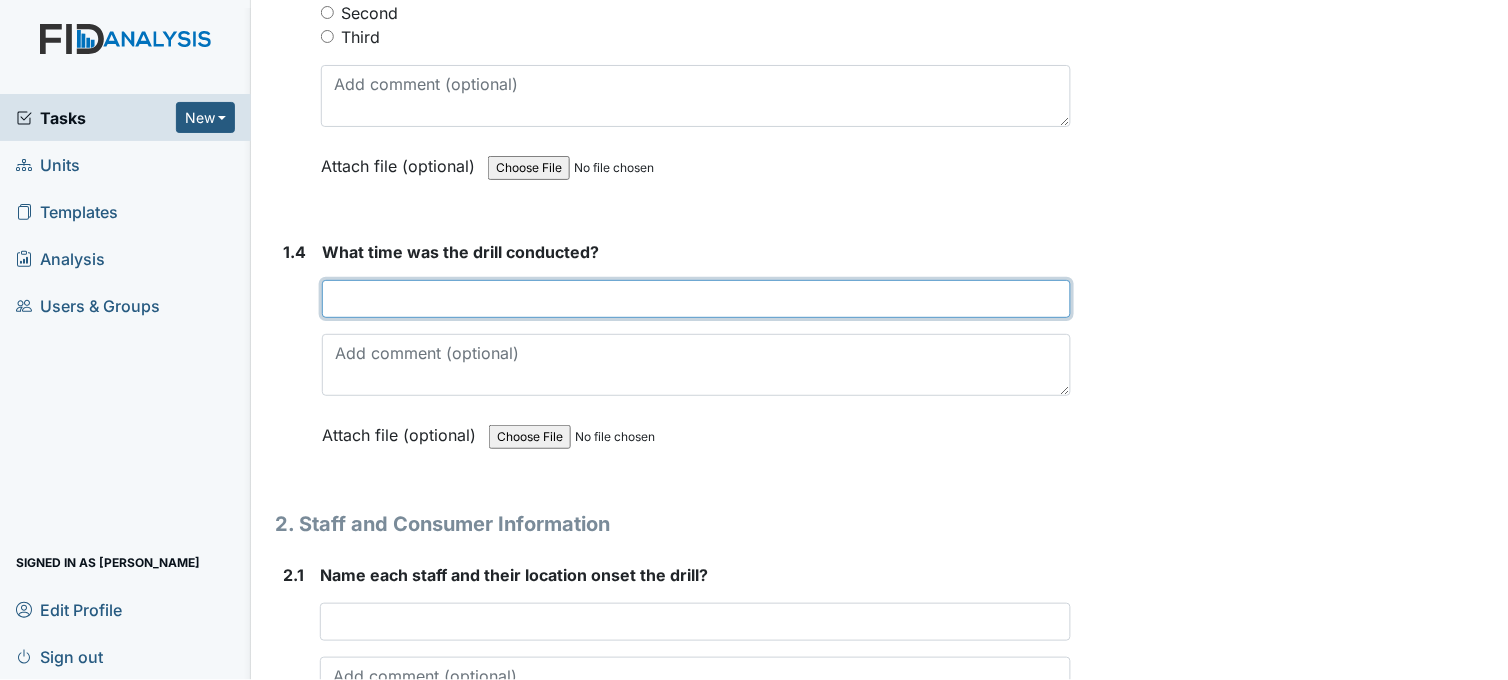 click at bounding box center [696, 299] 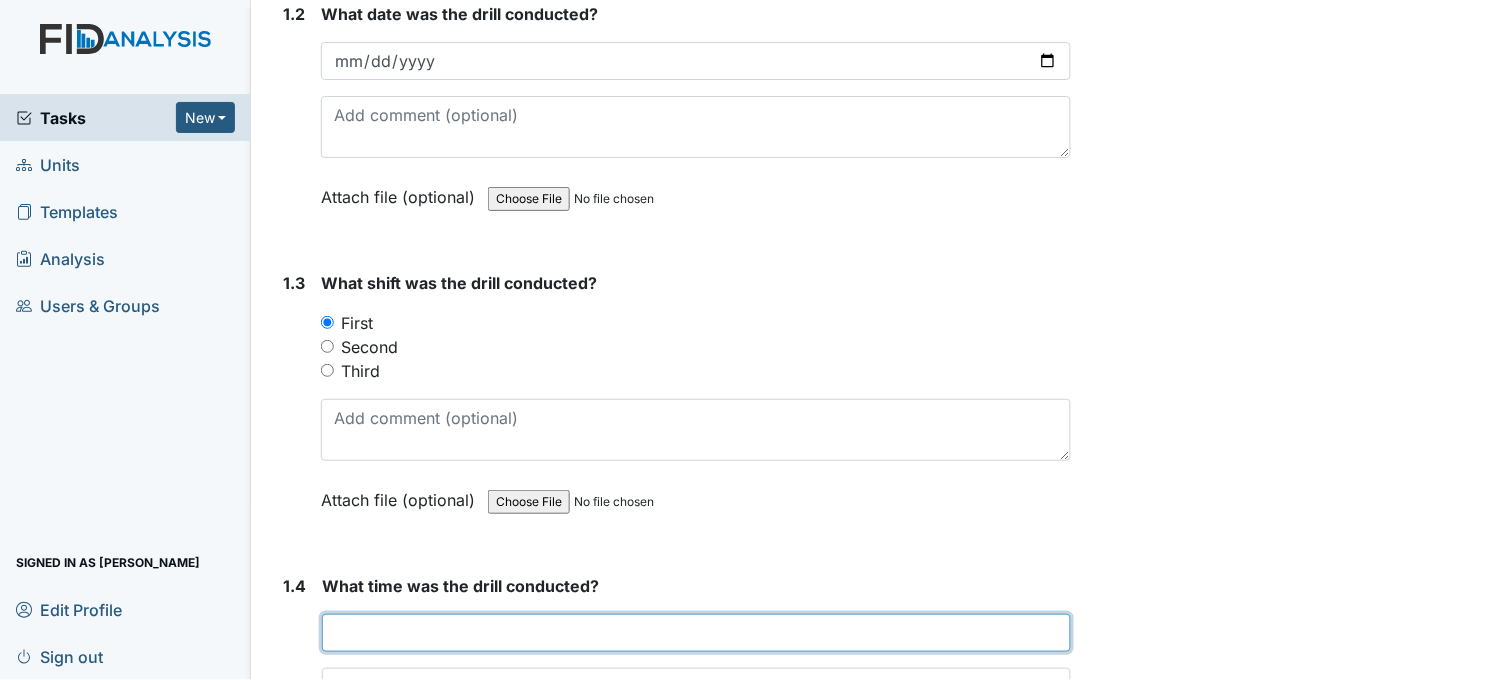 scroll, scrollTop: 666, scrollLeft: 0, axis: vertical 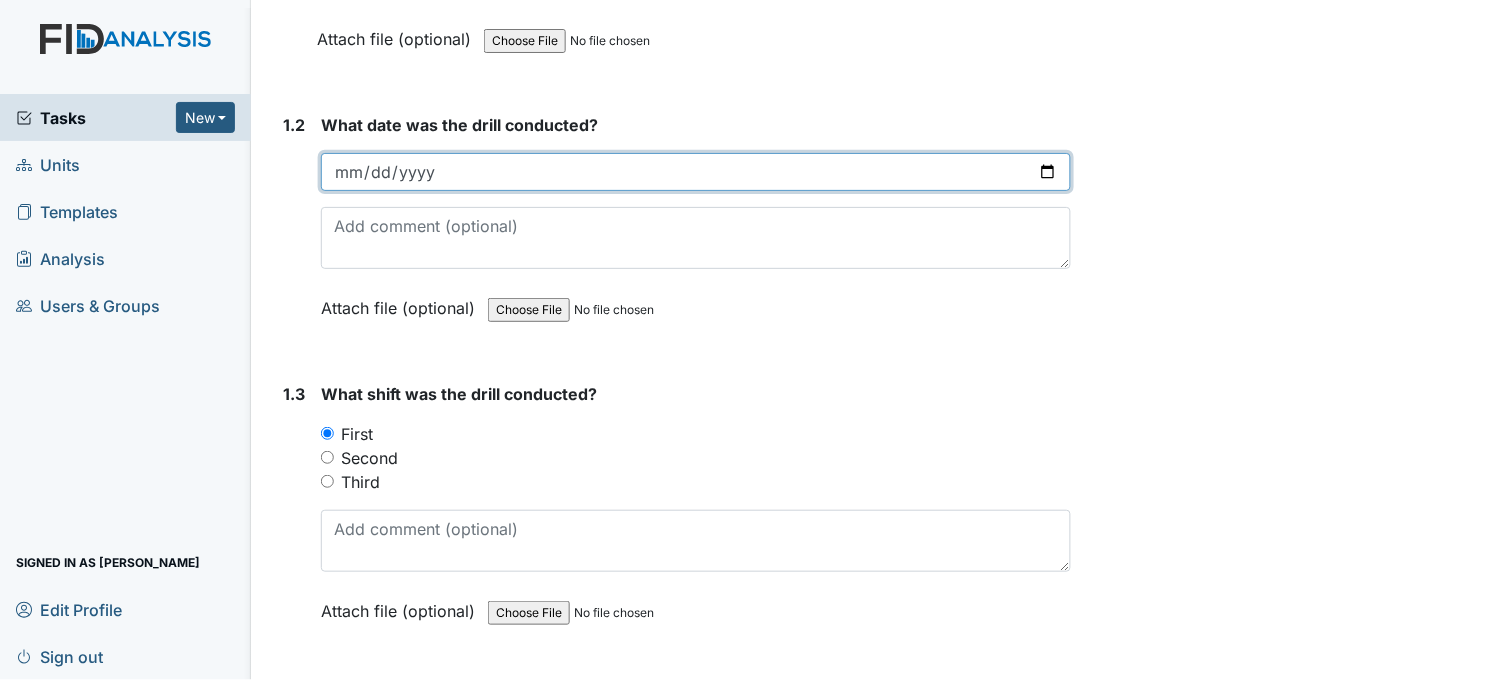click on "2025-07-06" at bounding box center (696, 172) 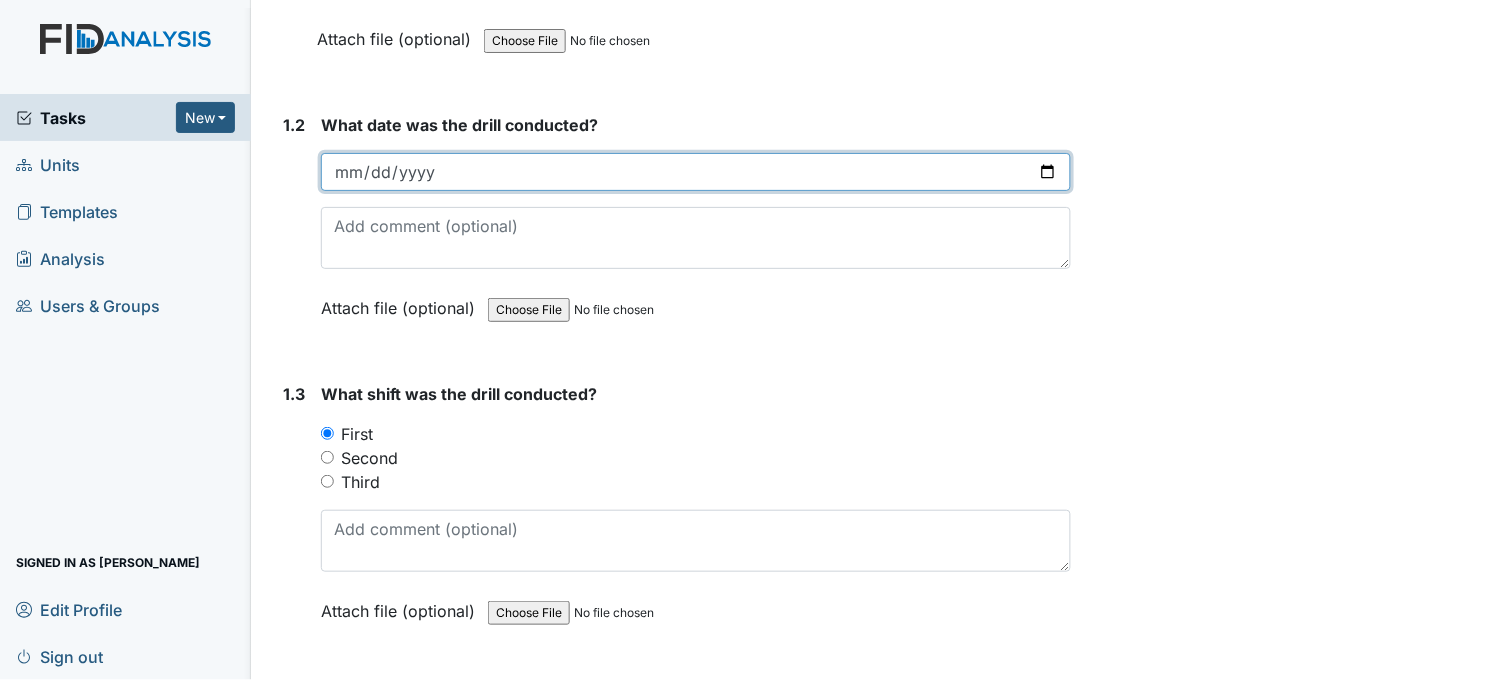 click on "2025-07-06" at bounding box center (696, 172) 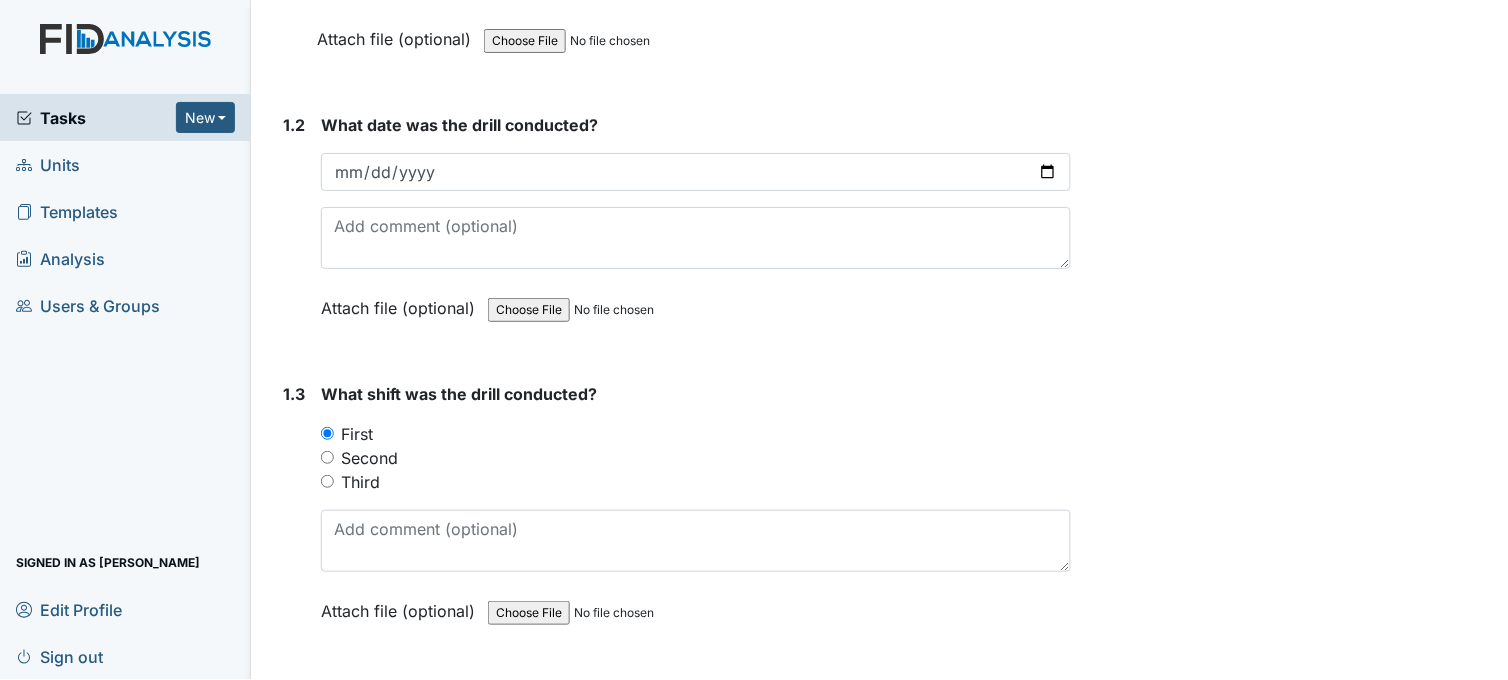 click on "Second" at bounding box center [696, 458] 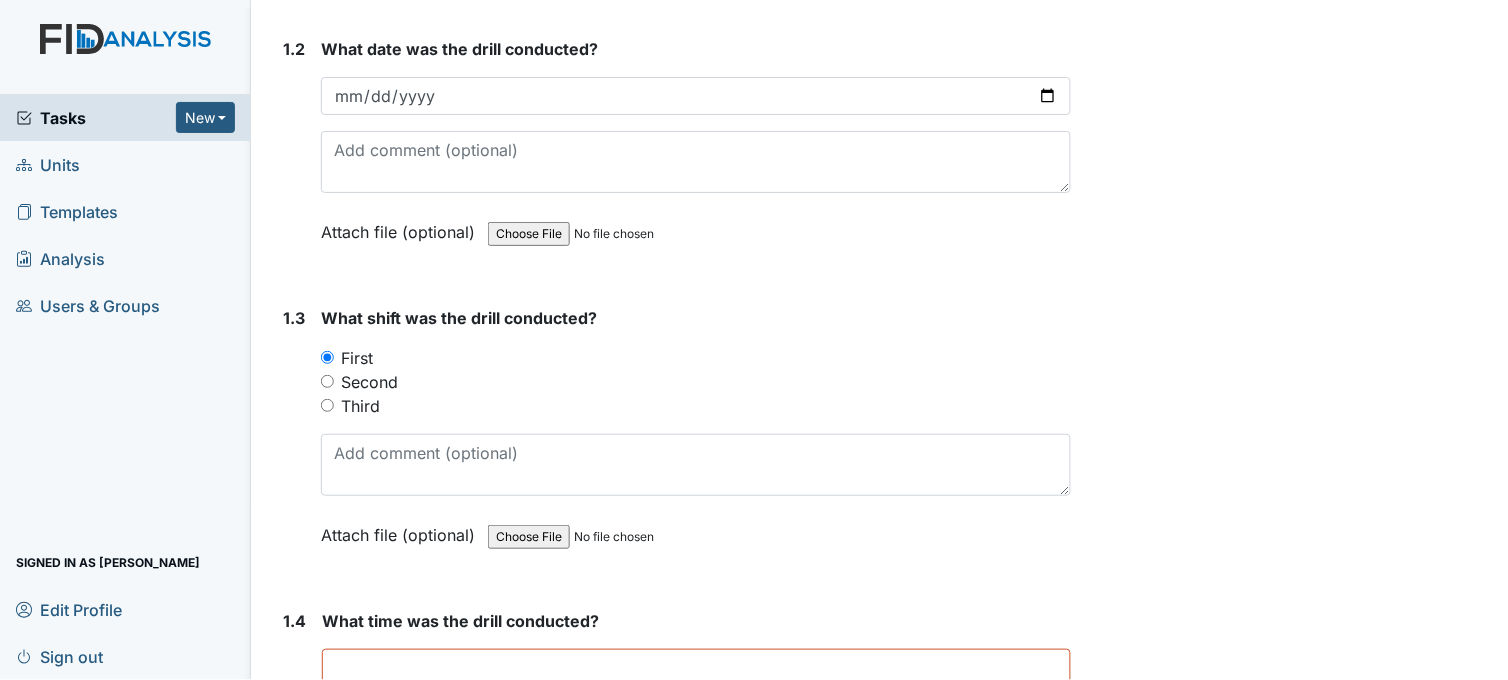 scroll, scrollTop: 1000, scrollLeft: 0, axis: vertical 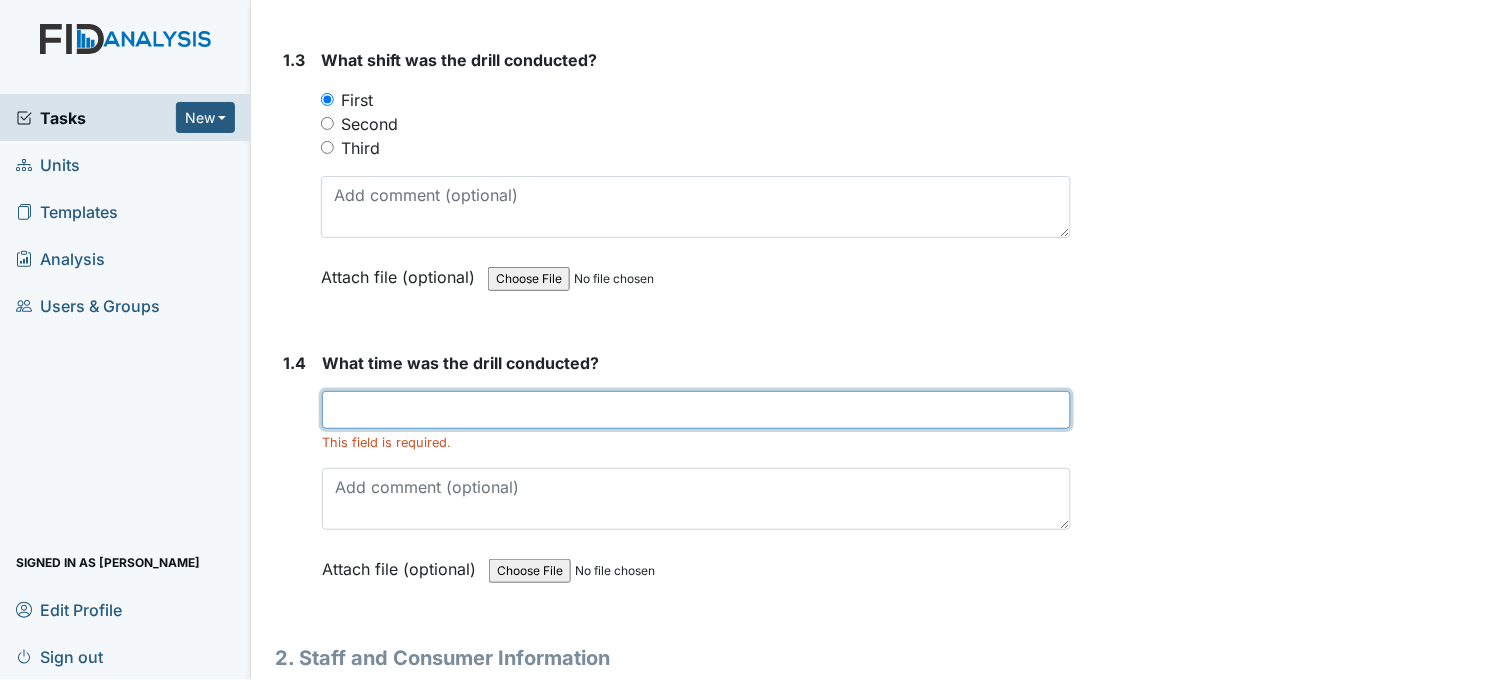 click at bounding box center (696, 410) 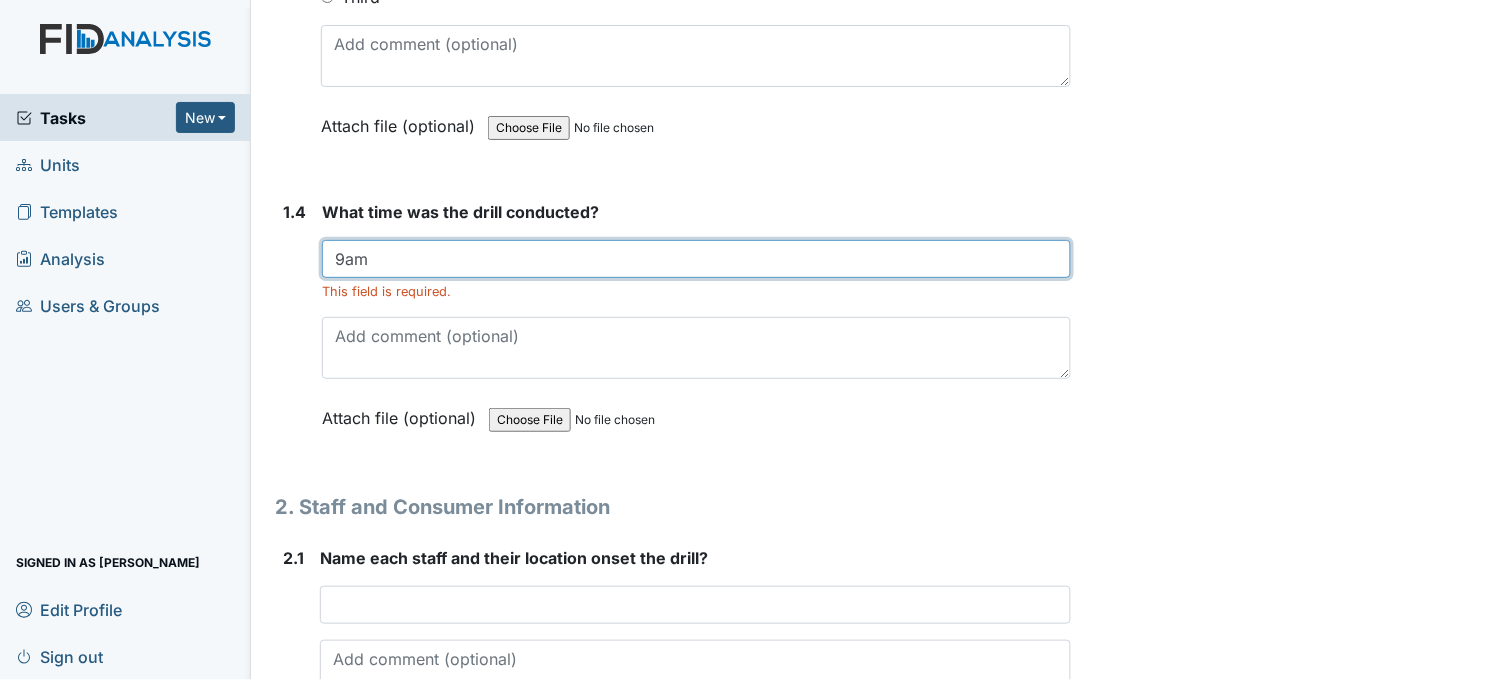 scroll, scrollTop: 1333, scrollLeft: 0, axis: vertical 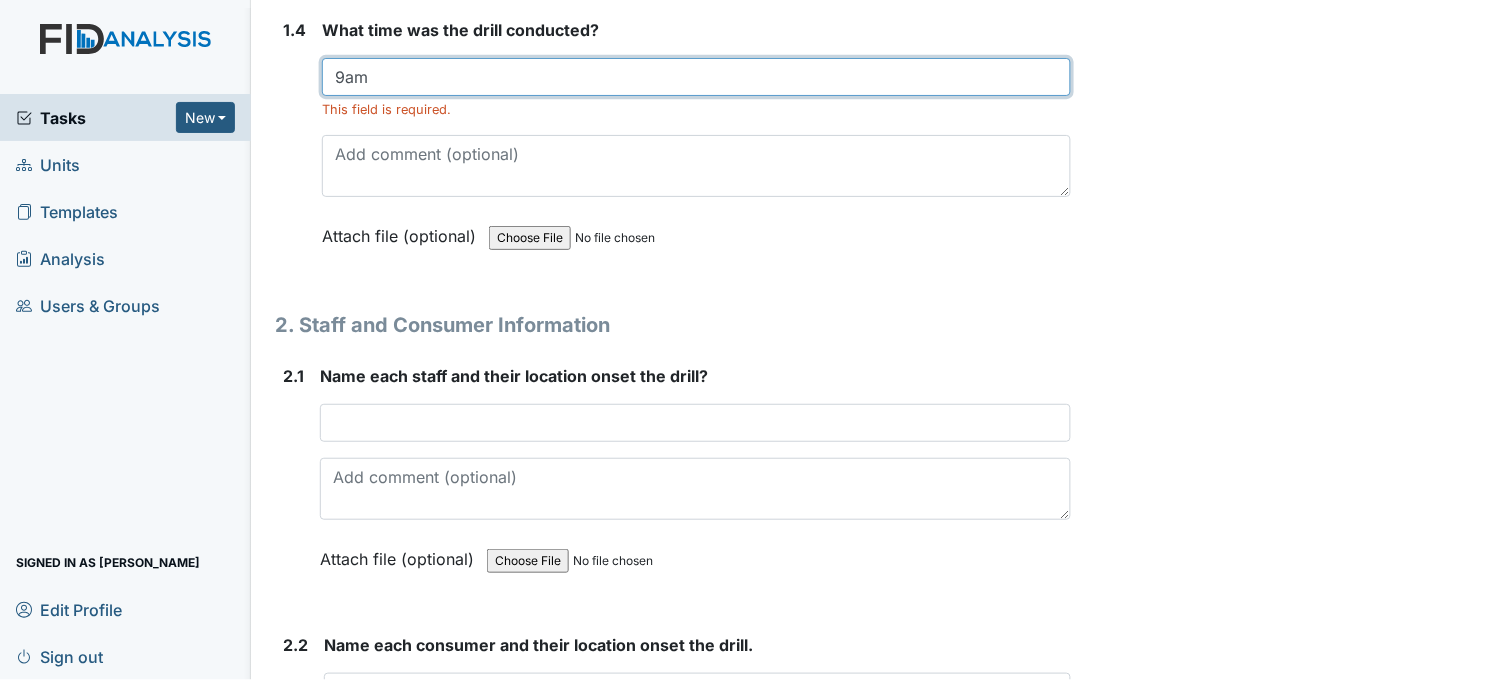 type on "9am" 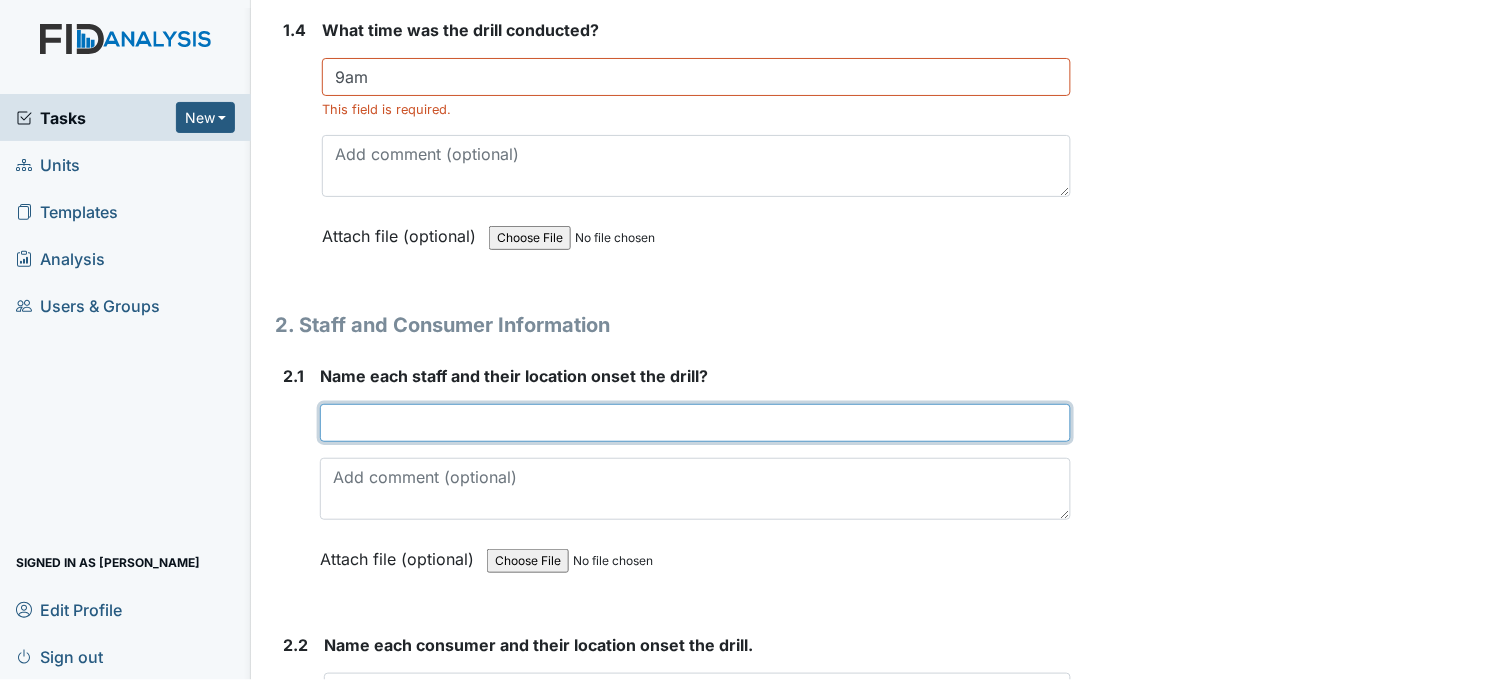 click at bounding box center [695, 423] 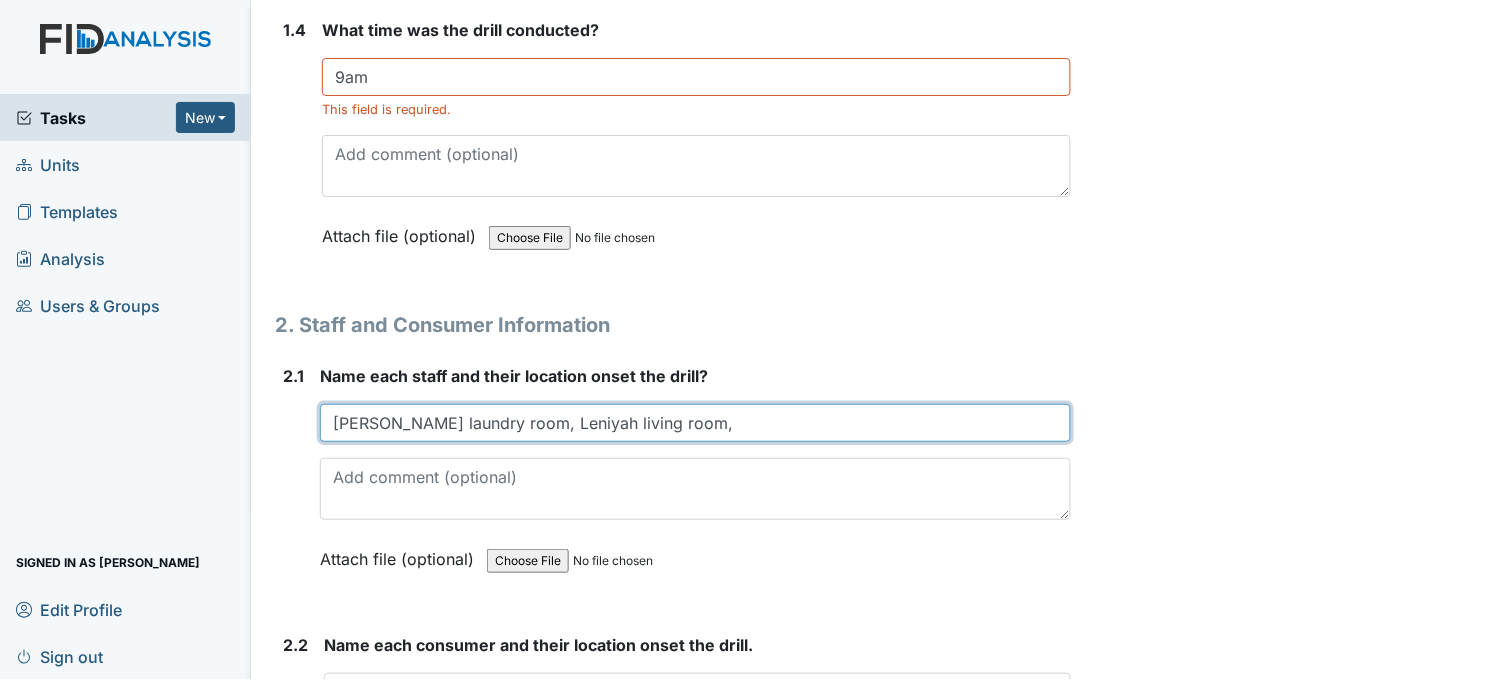 click on "Tawanna laundry room, Leniyah living room," at bounding box center (695, 423) 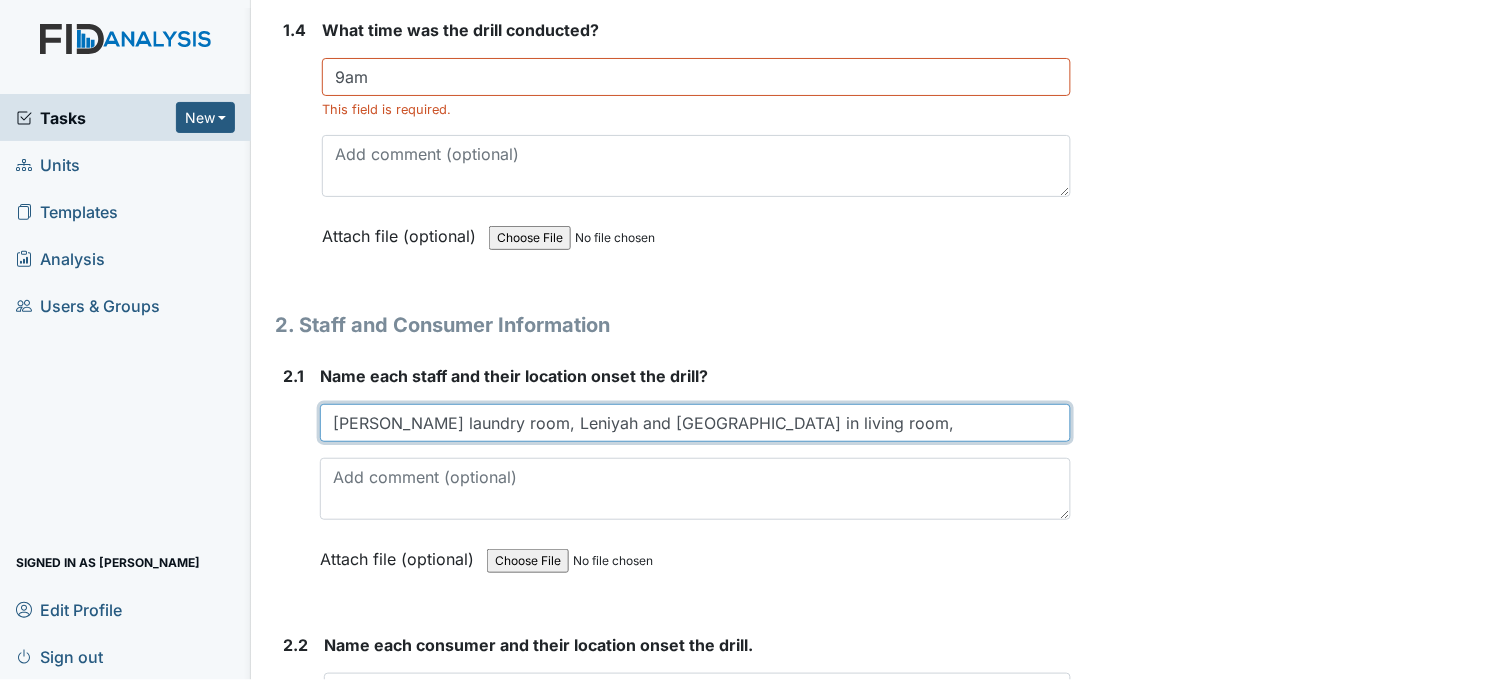 type on "Tawanna laundry room, Leniyah and Jaquazia in living room," 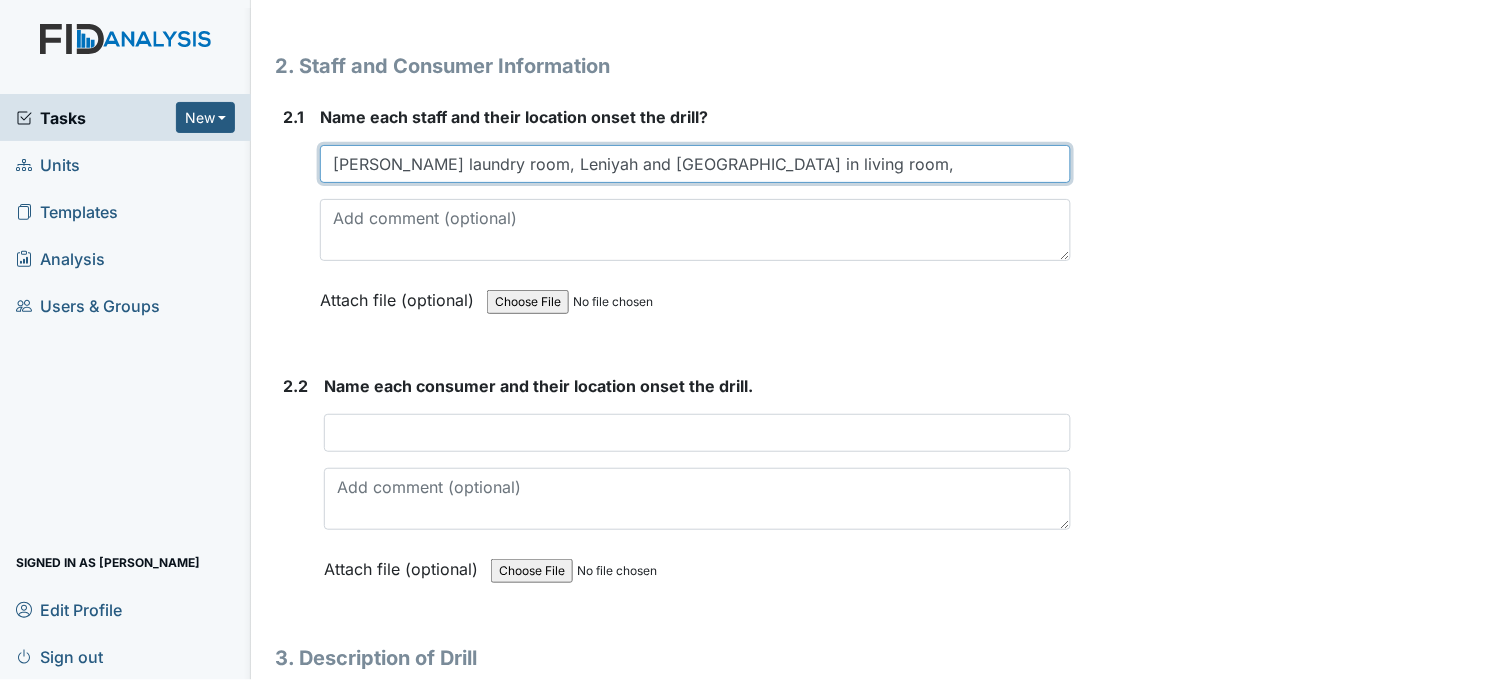 scroll, scrollTop: 1666, scrollLeft: 0, axis: vertical 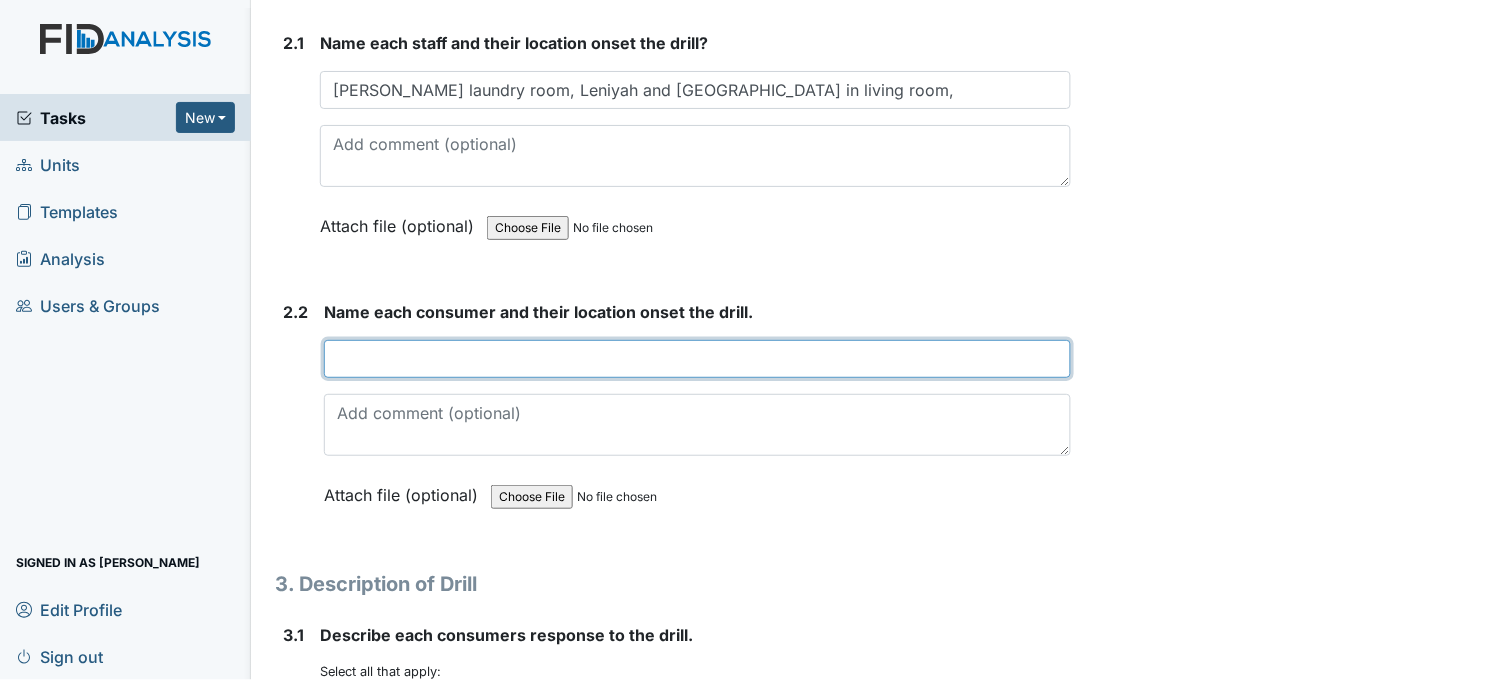 click at bounding box center (697, 359) 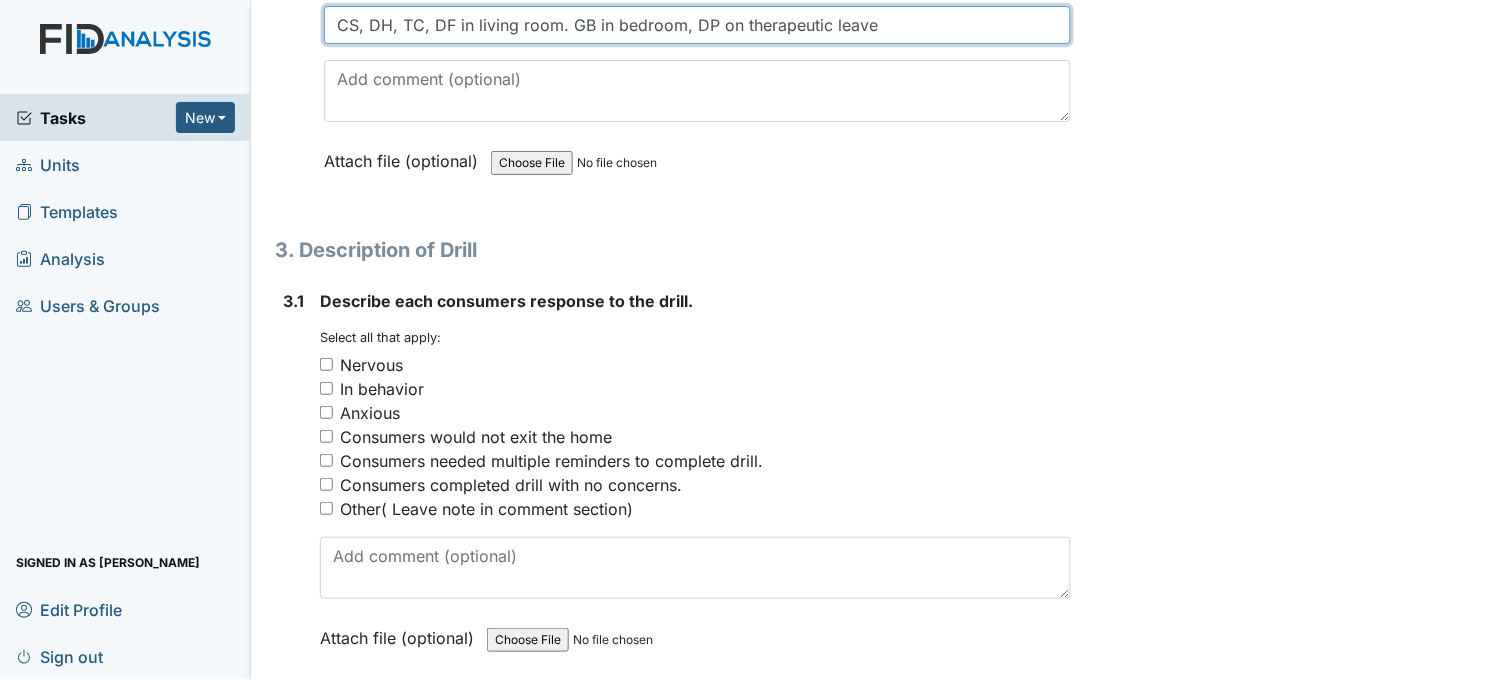 scroll, scrollTop: 2111, scrollLeft: 0, axis: vertical 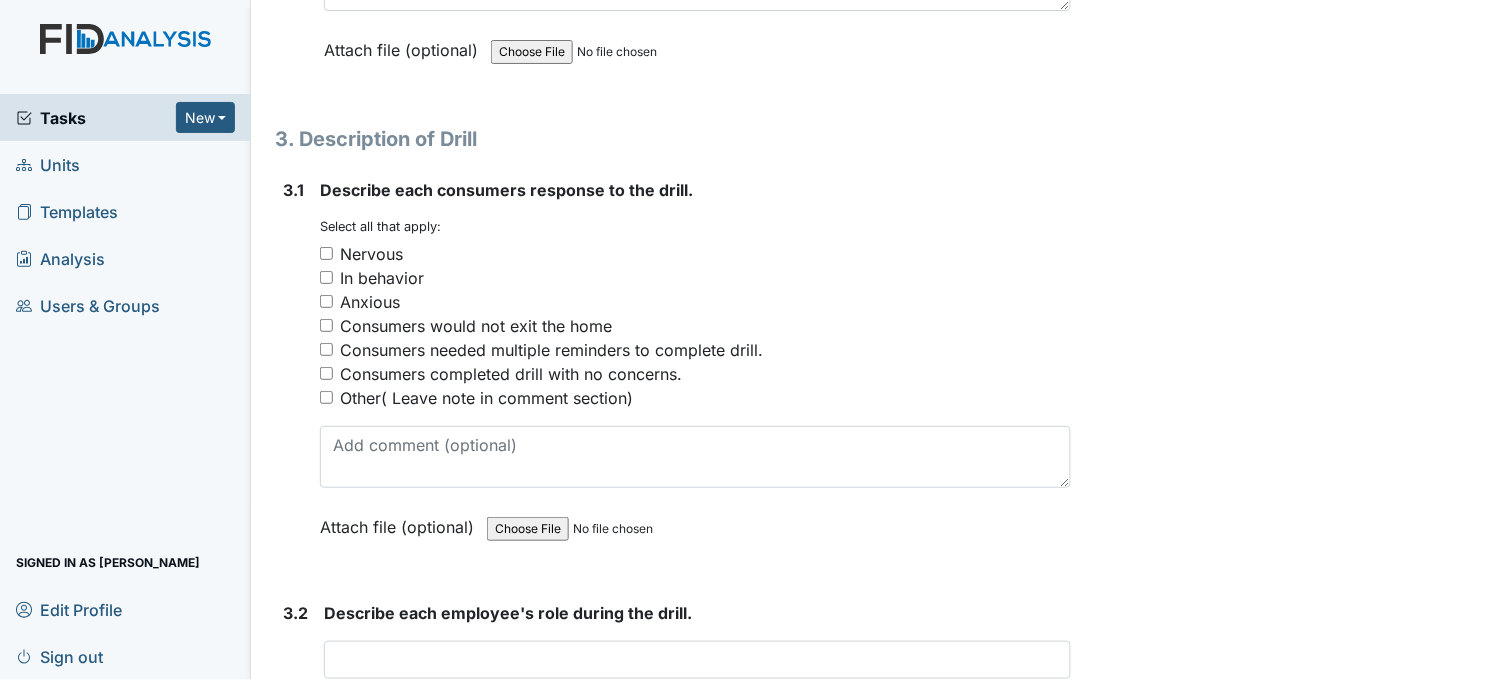 type on "CS, DH, TC, DF in living room. GB in bedroom, DP on therapeutic leave" 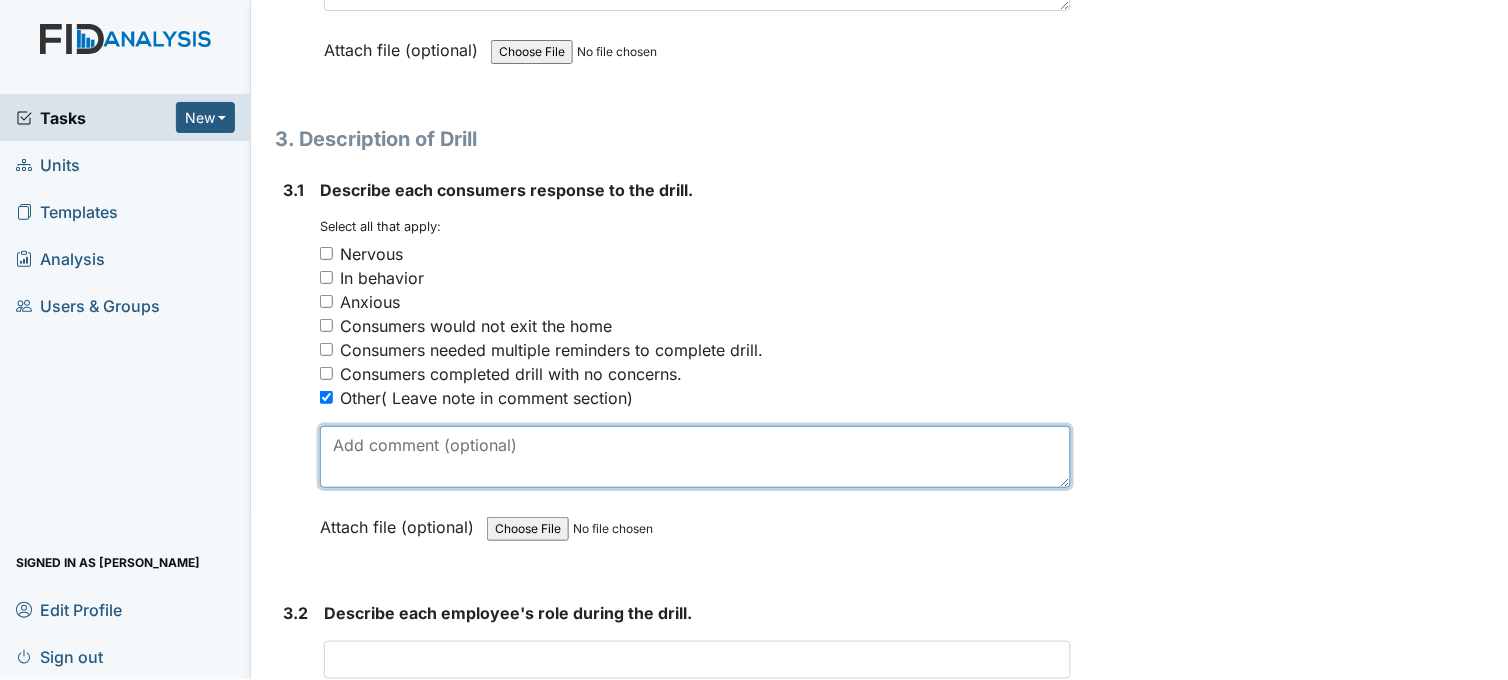 click at bounding box center (695, 457) 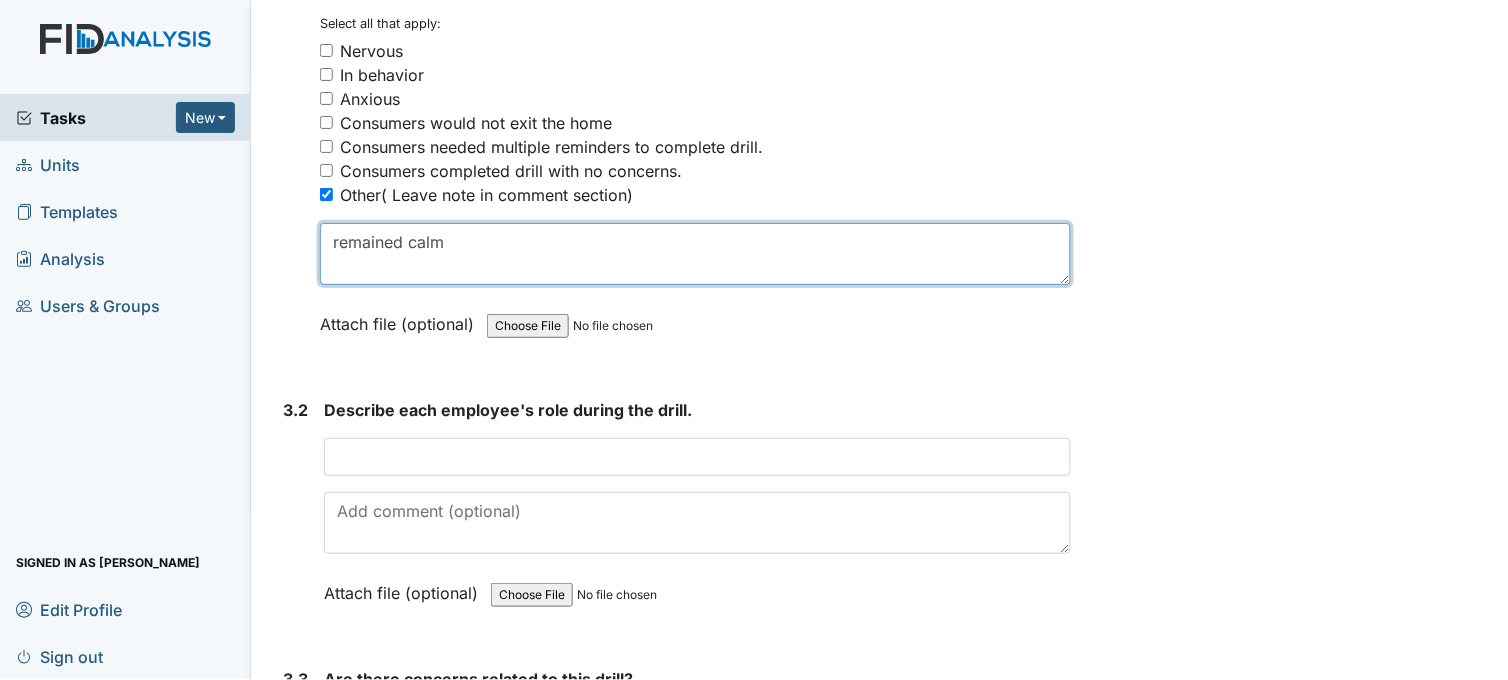 scroll, scrollTop: 2333, scrollLeft: 0, axis: vertical 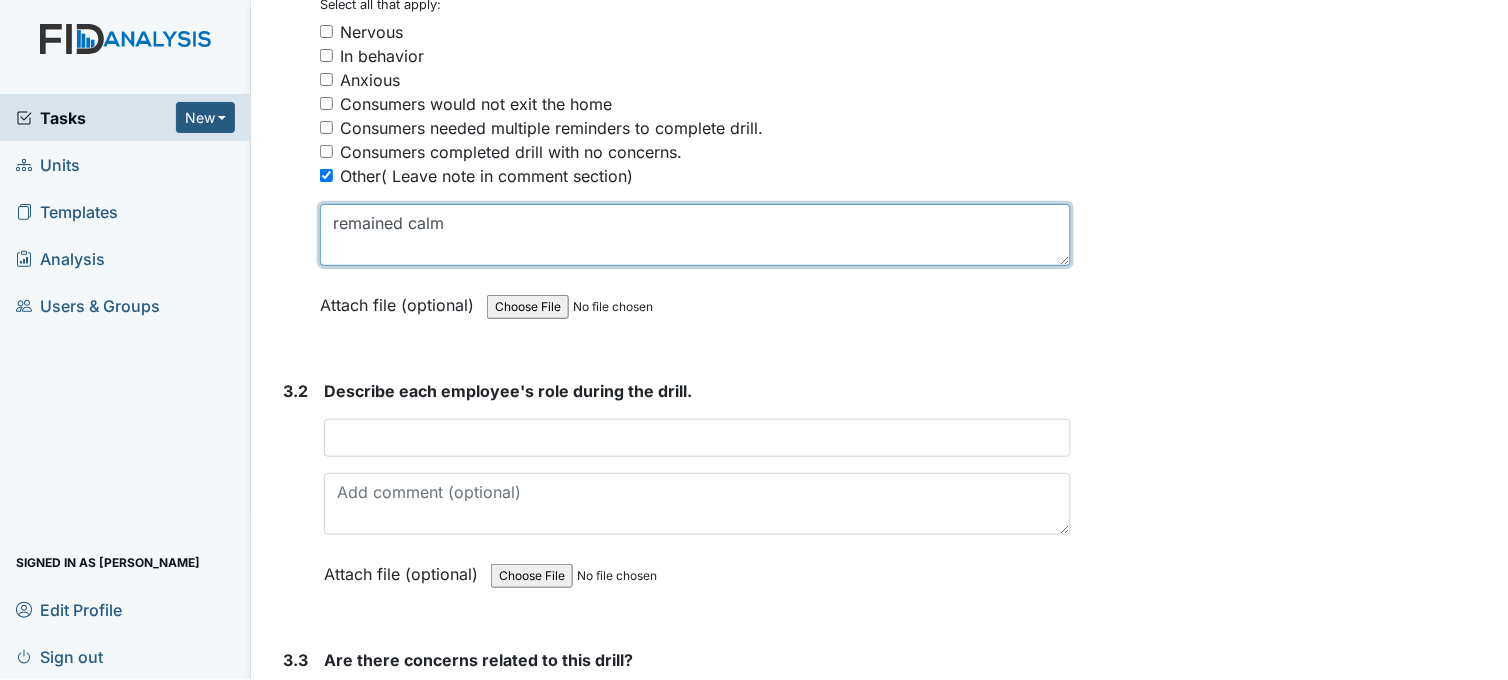 type on "remained calm" 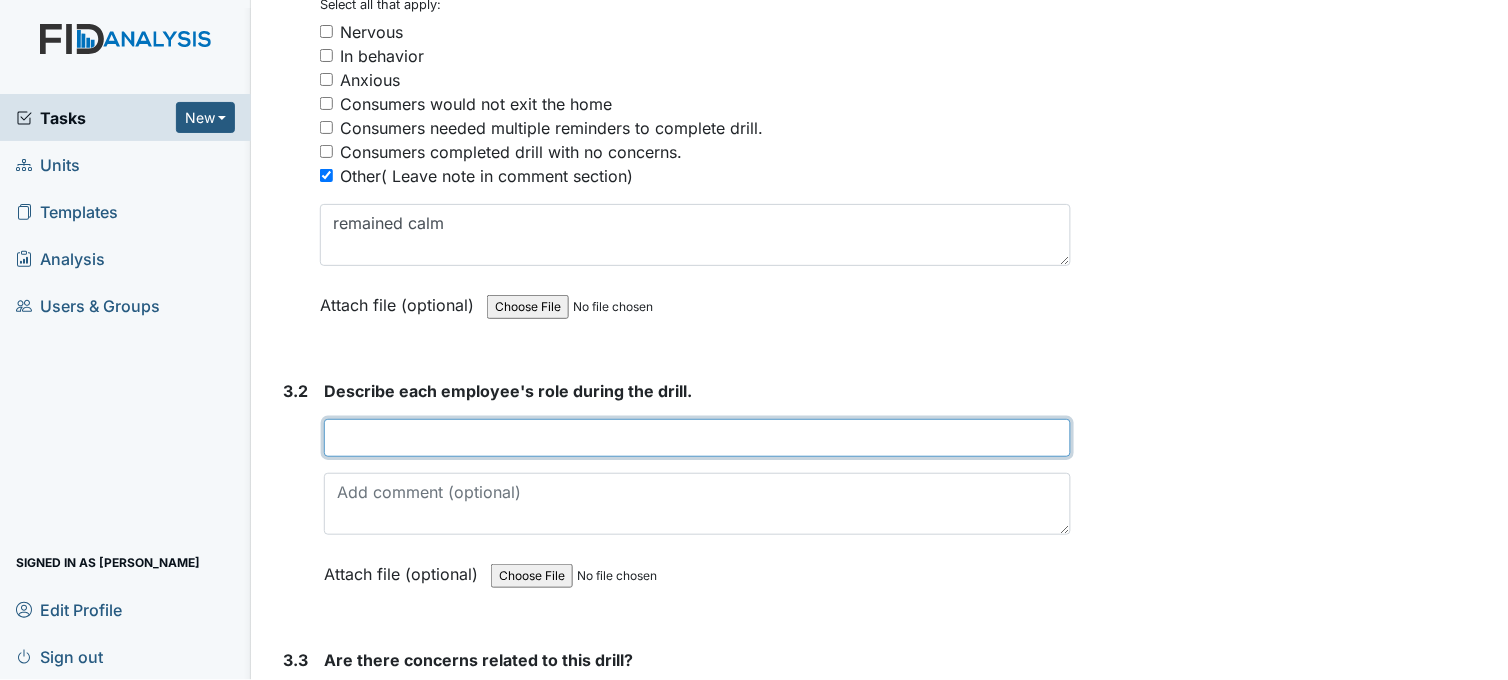 click at bounding box center (697, 438) 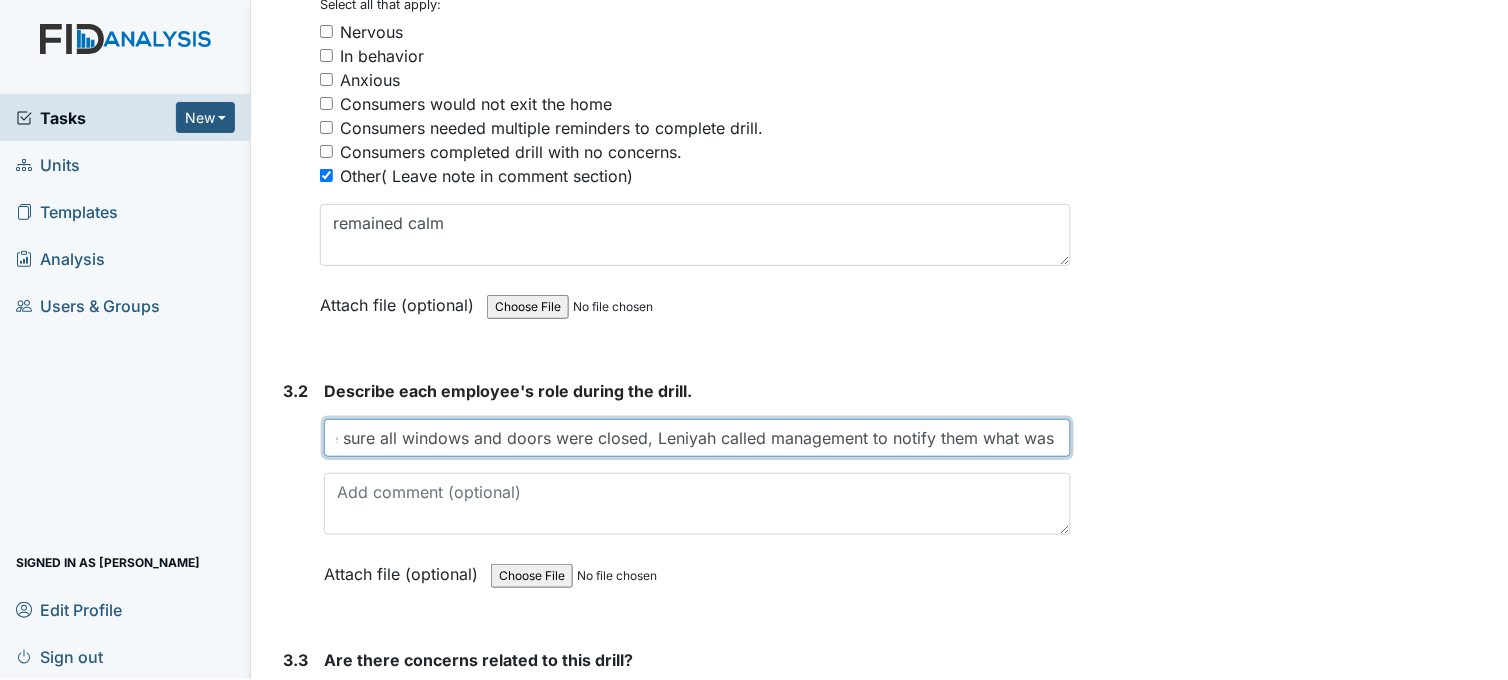 scroll, scrollTop: 0, scrollLeft: 343, axis: horizontal 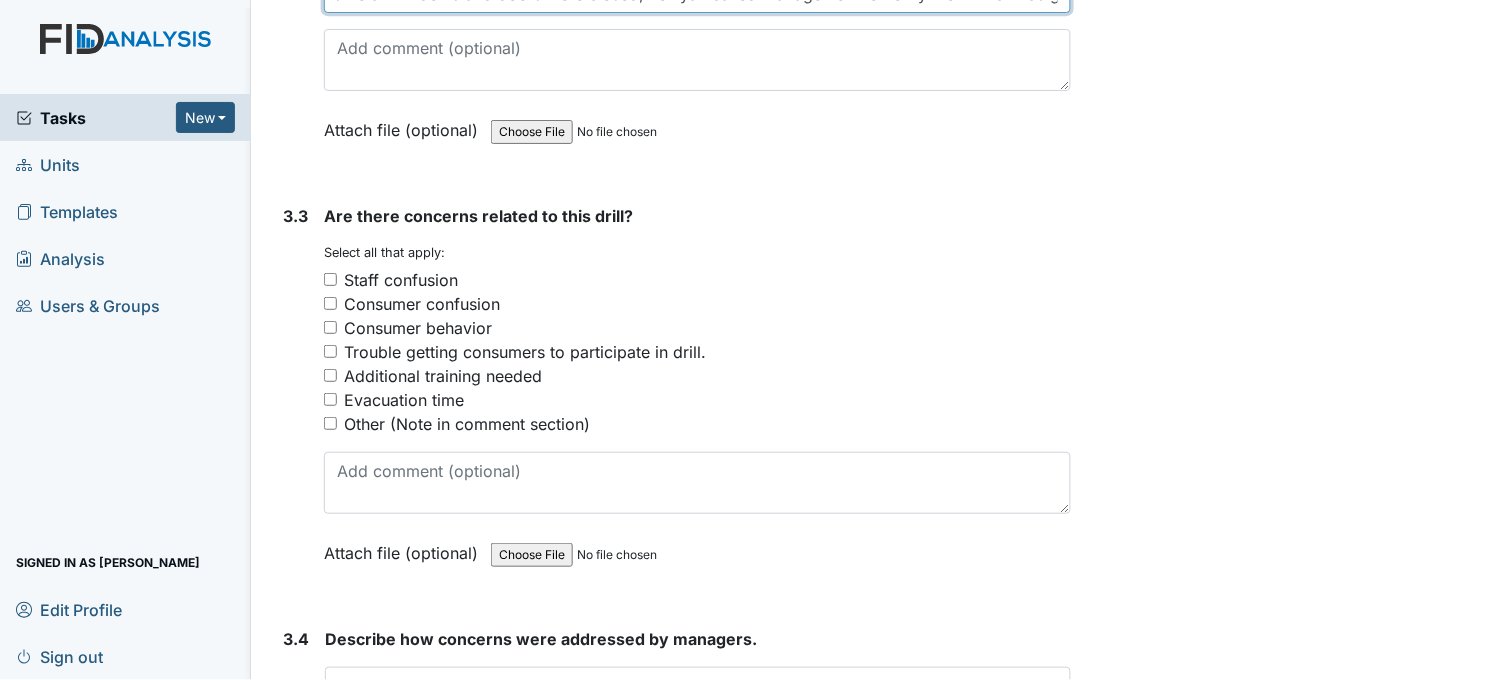 type on "Tawanna called 911, Jaquazia made sure all windows and doors were closed, Leniyah called management to notify them what was going on" 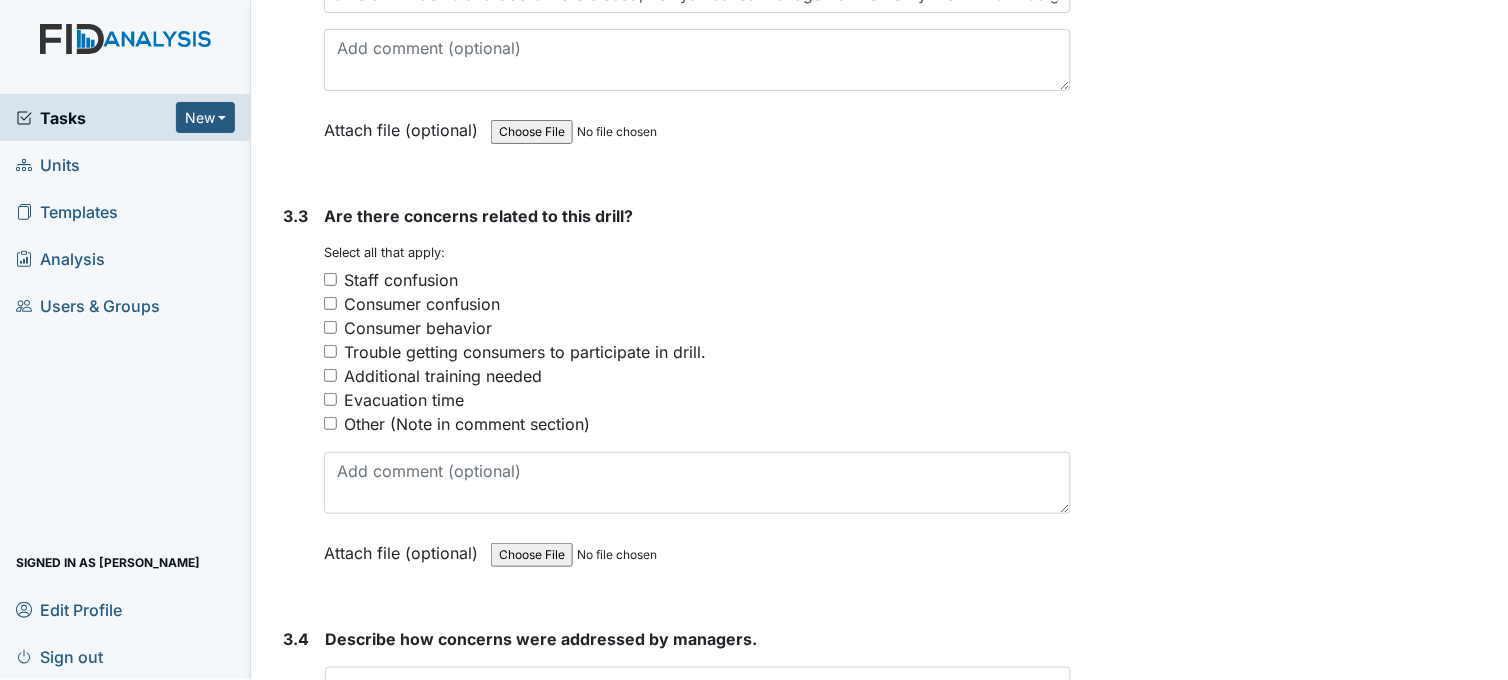 scroll, scrollTop: 0, scrollLeft: 0, axis: both 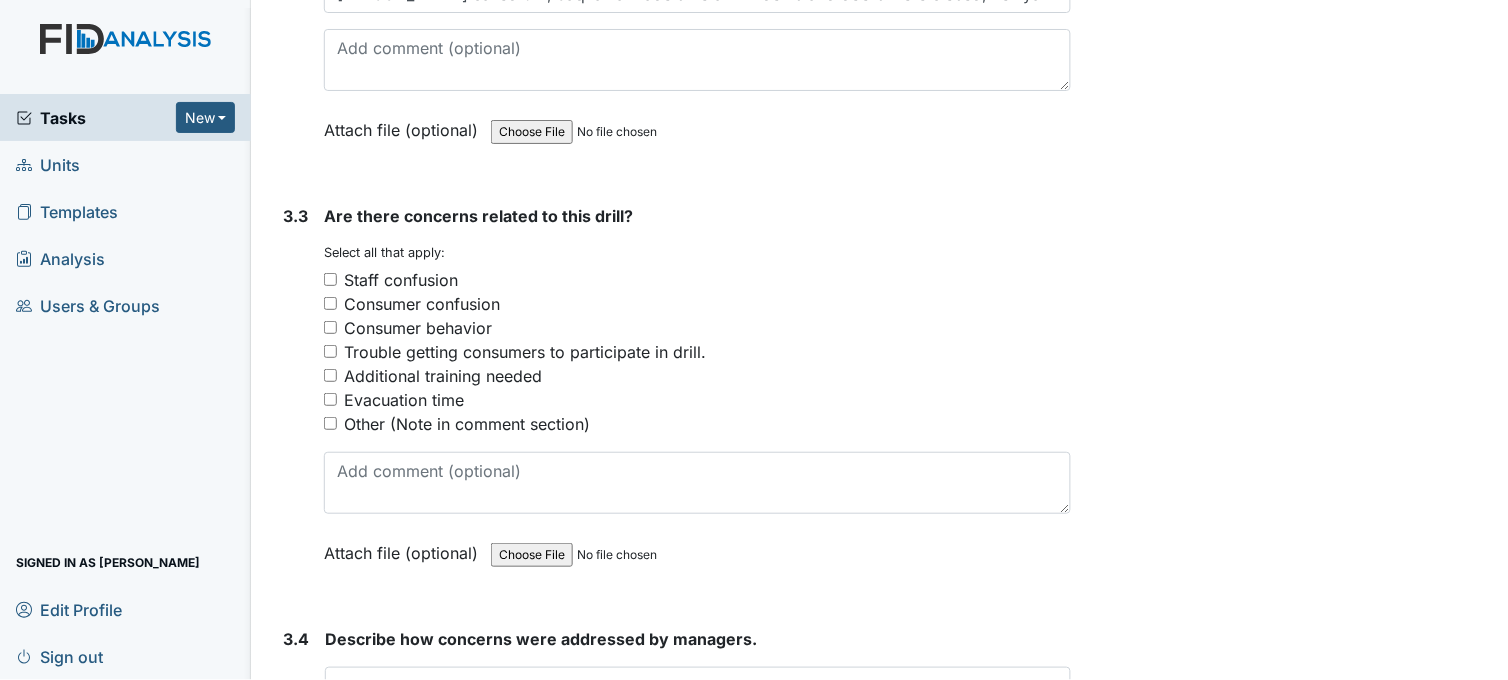 click on "Other (Note in comment section)" at bounding box center (330, 423) 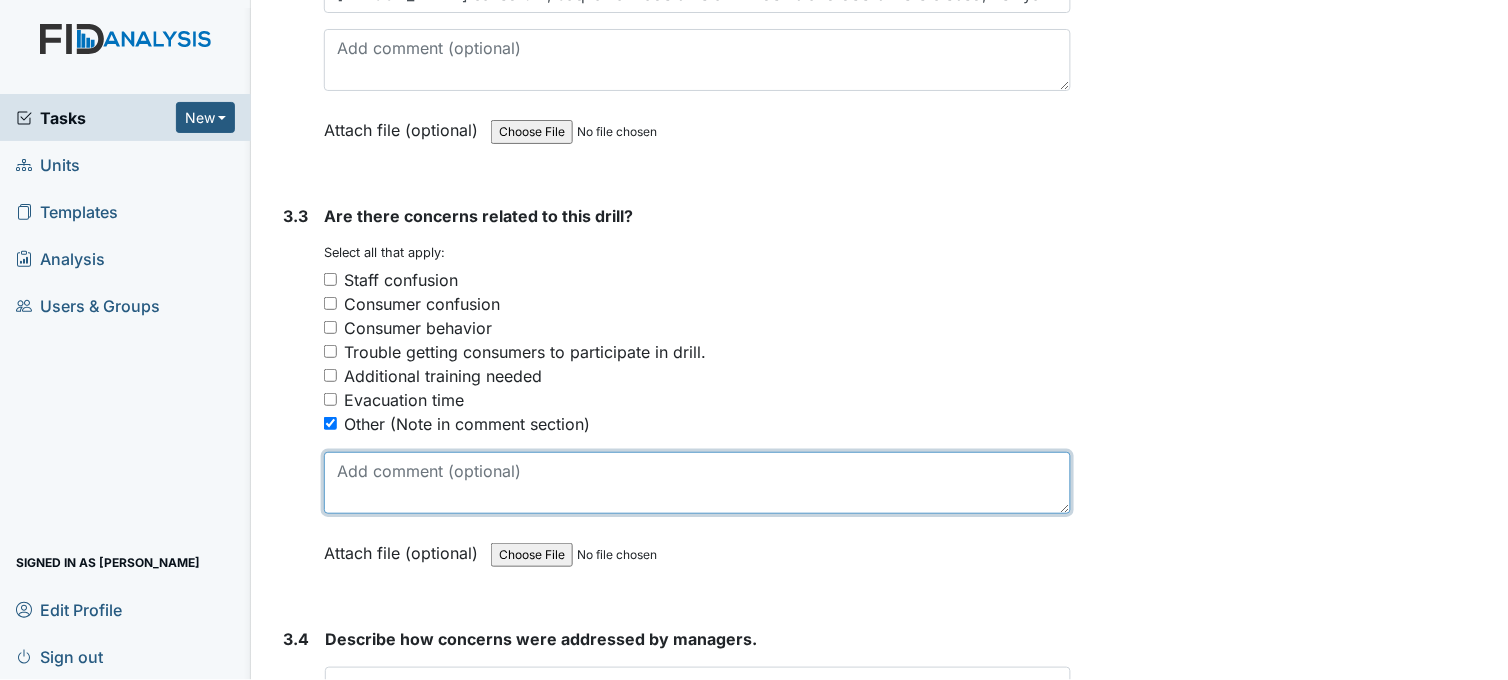 click at bounding box center (697, 483) 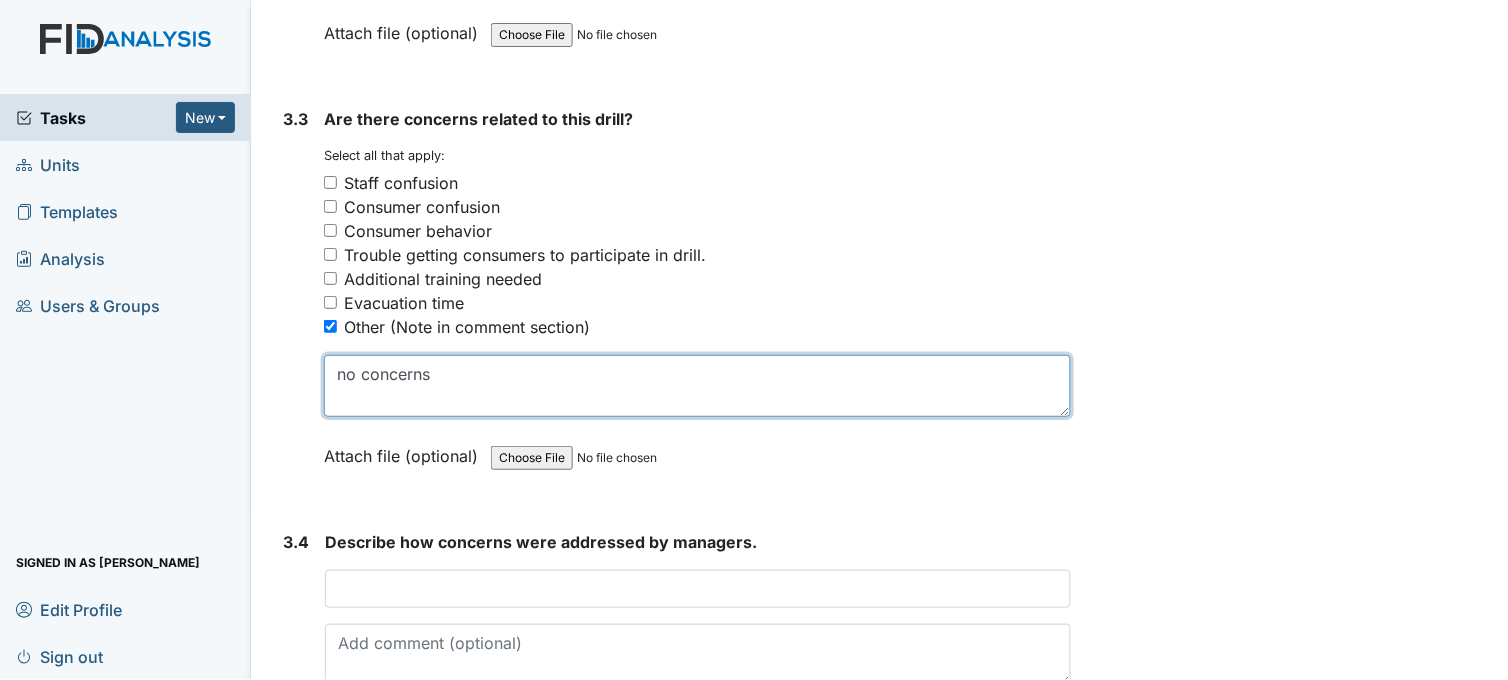 scroll, scrollTop: 3111, scrollLeft: 0, axis: vertical 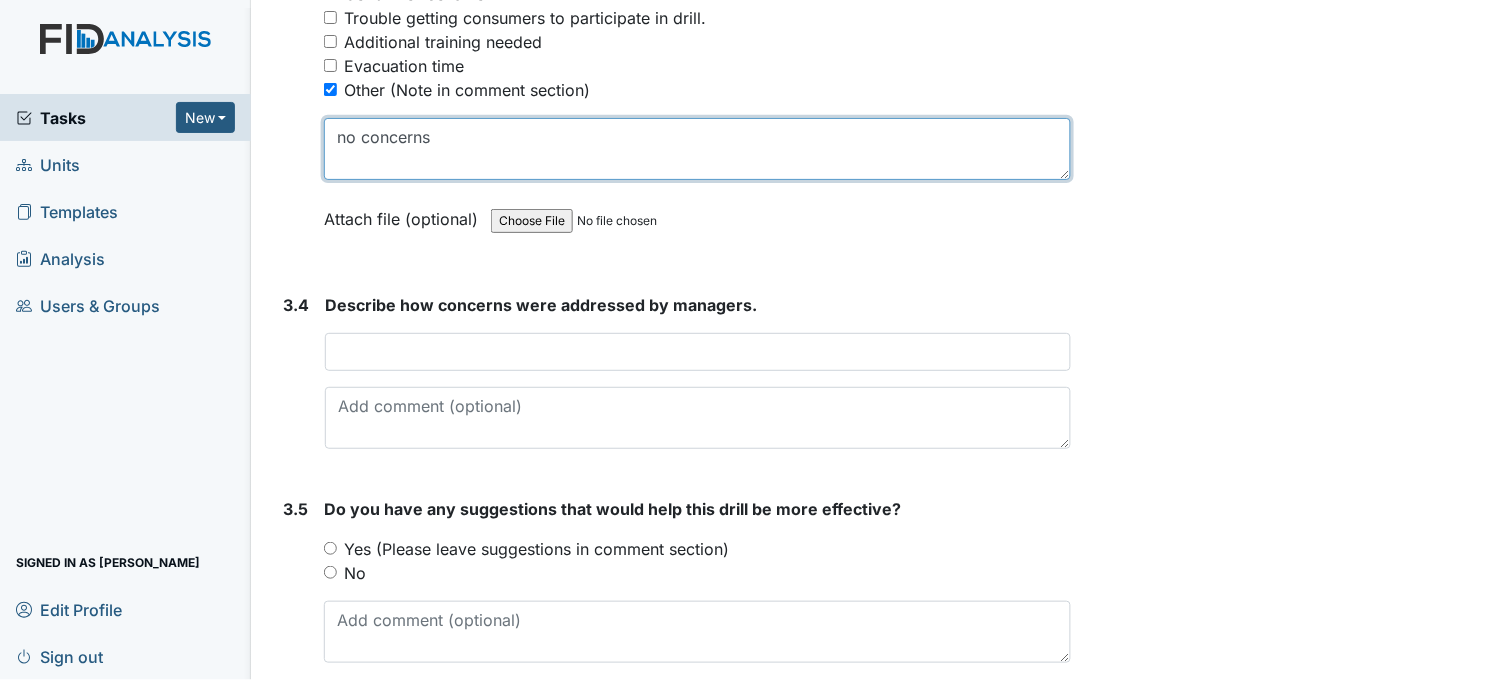 type on "no concerns" 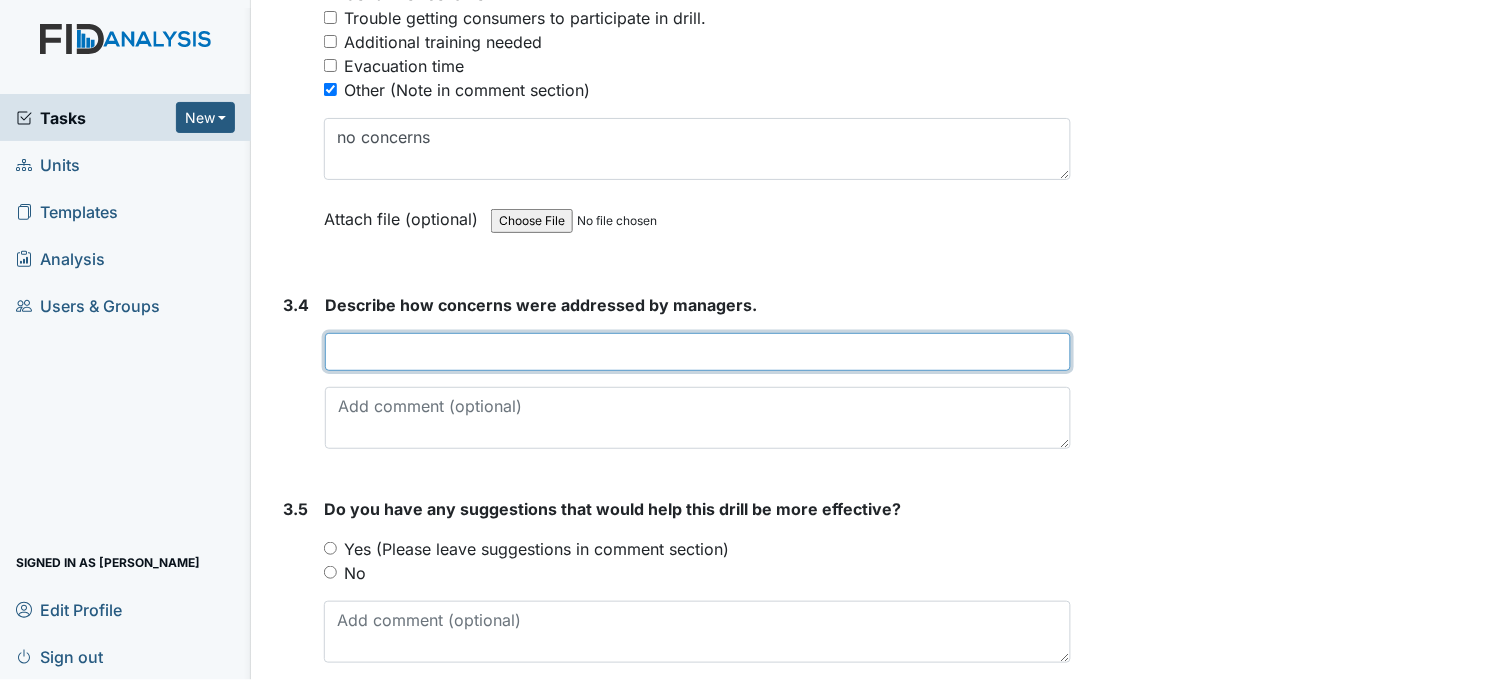 click at bounding box center (698, 352) 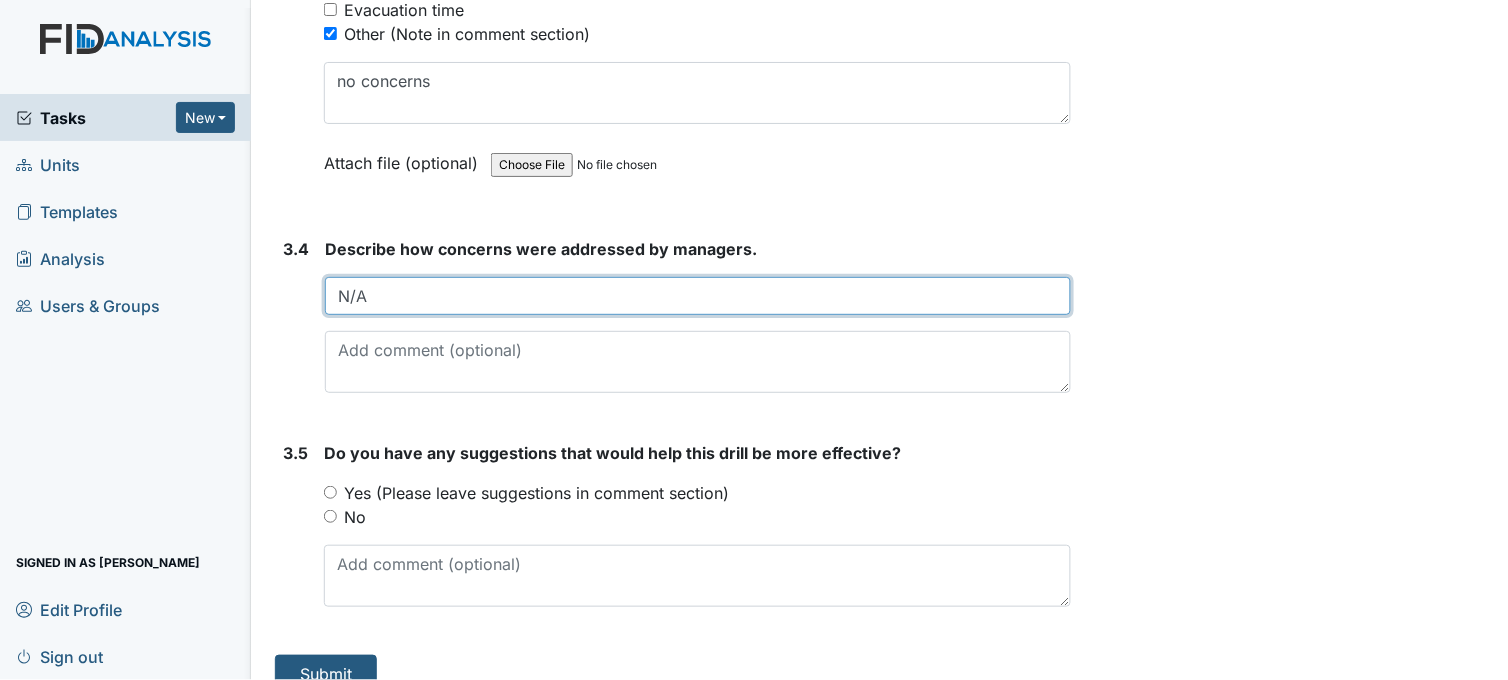scroll, scrollTop: 3193, scrollLeft: 0, axis: vertical 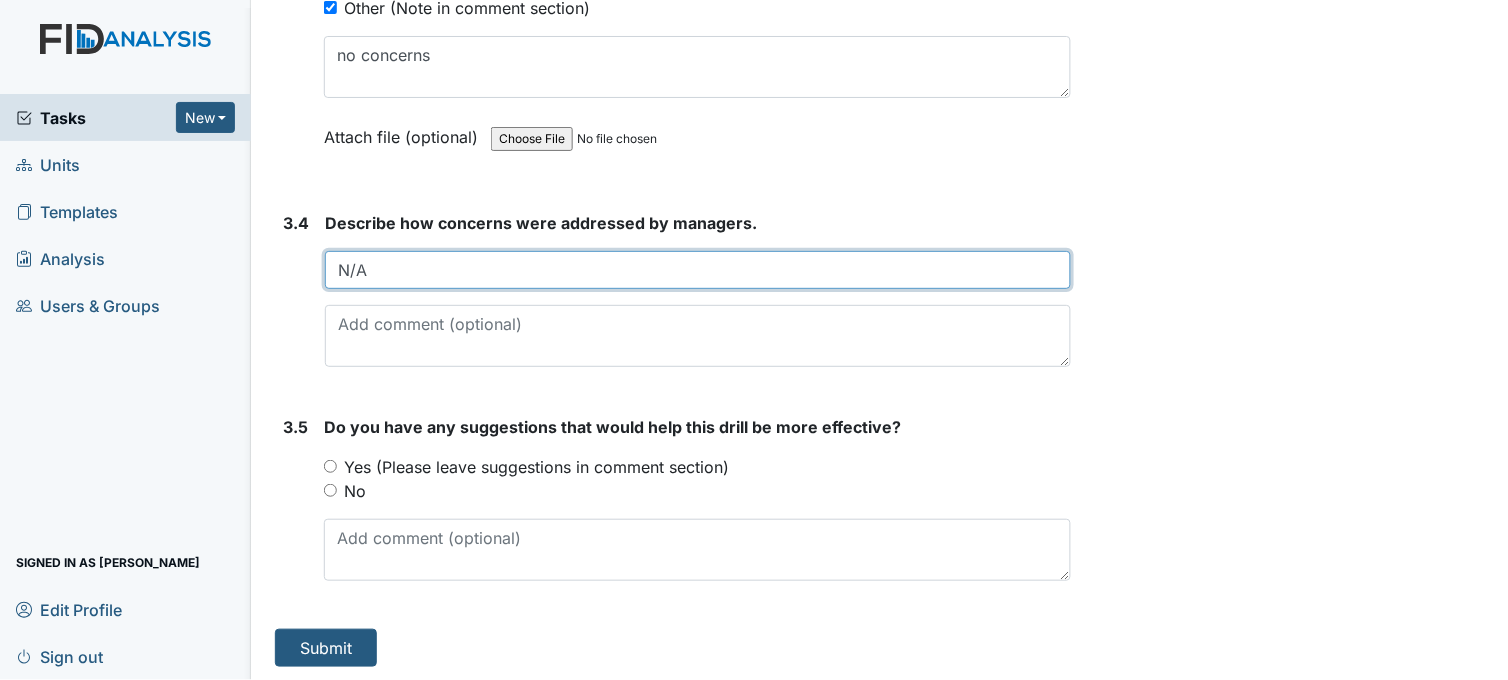 type on "N/A" 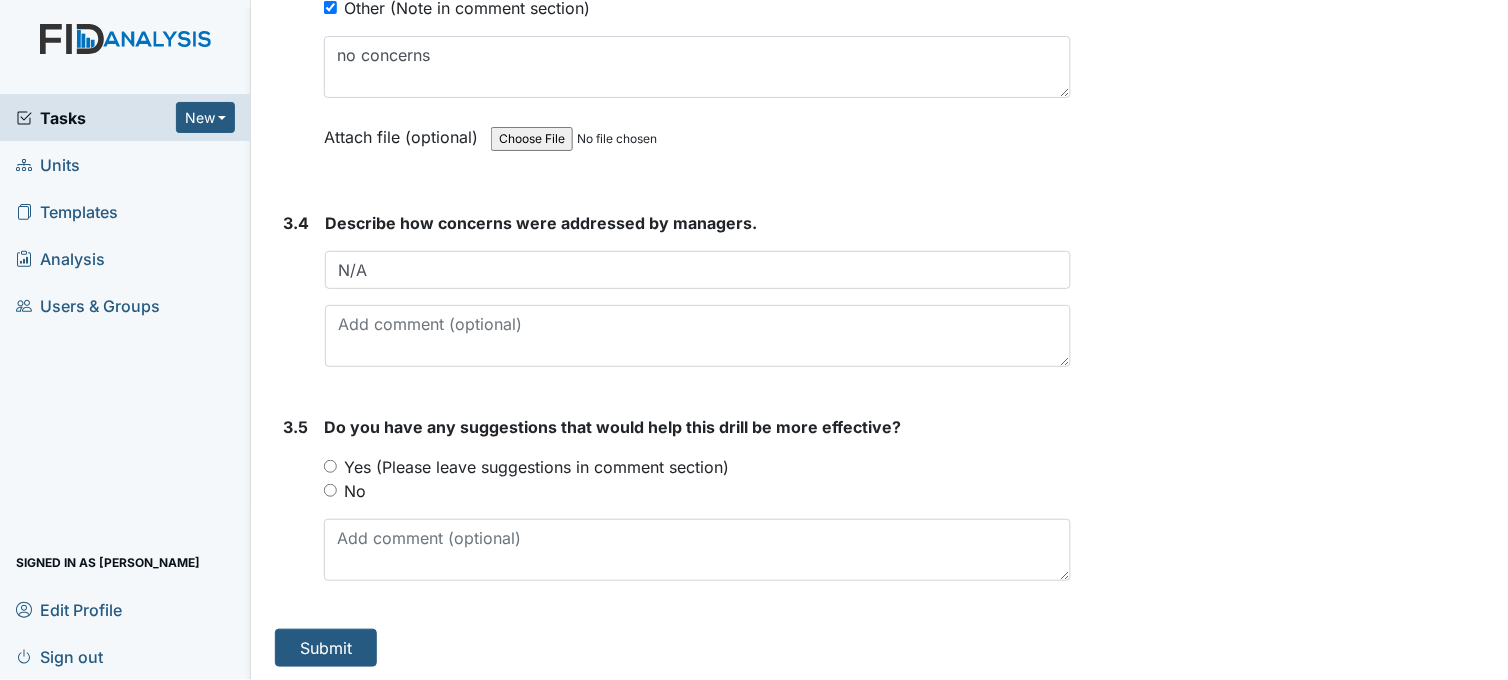 click on "No" at bounding box center [330, 490] 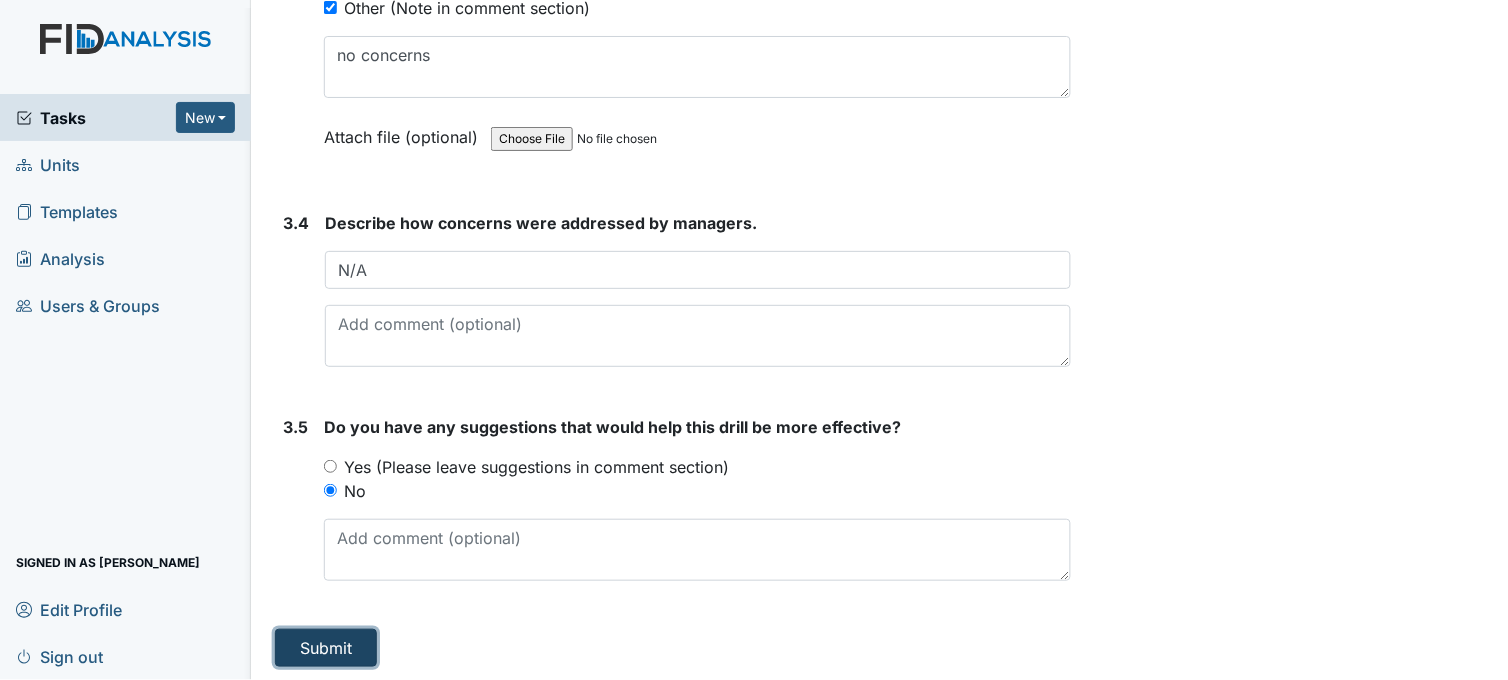 click on "Submit" at bounding box center [326, 648] 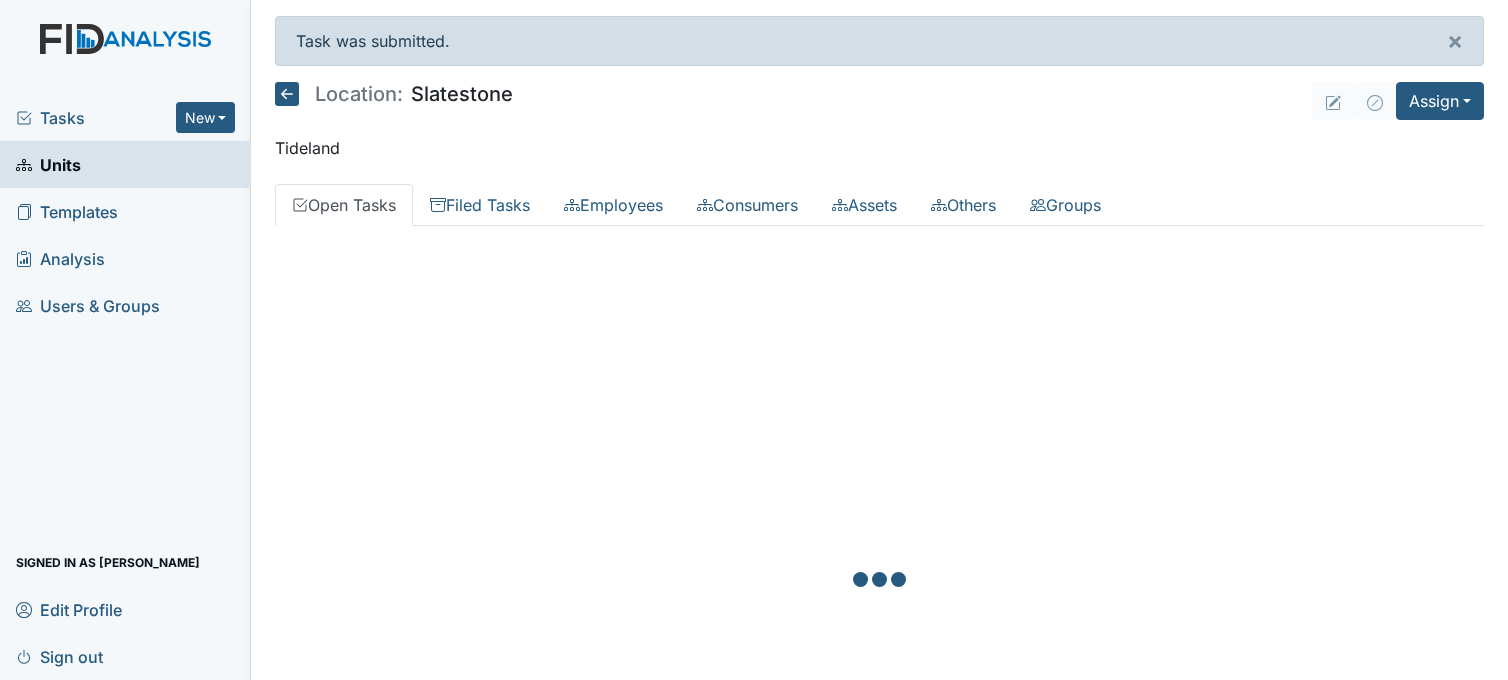 scroll, scrollTop: 0, scrollLeft: 0, axis: both 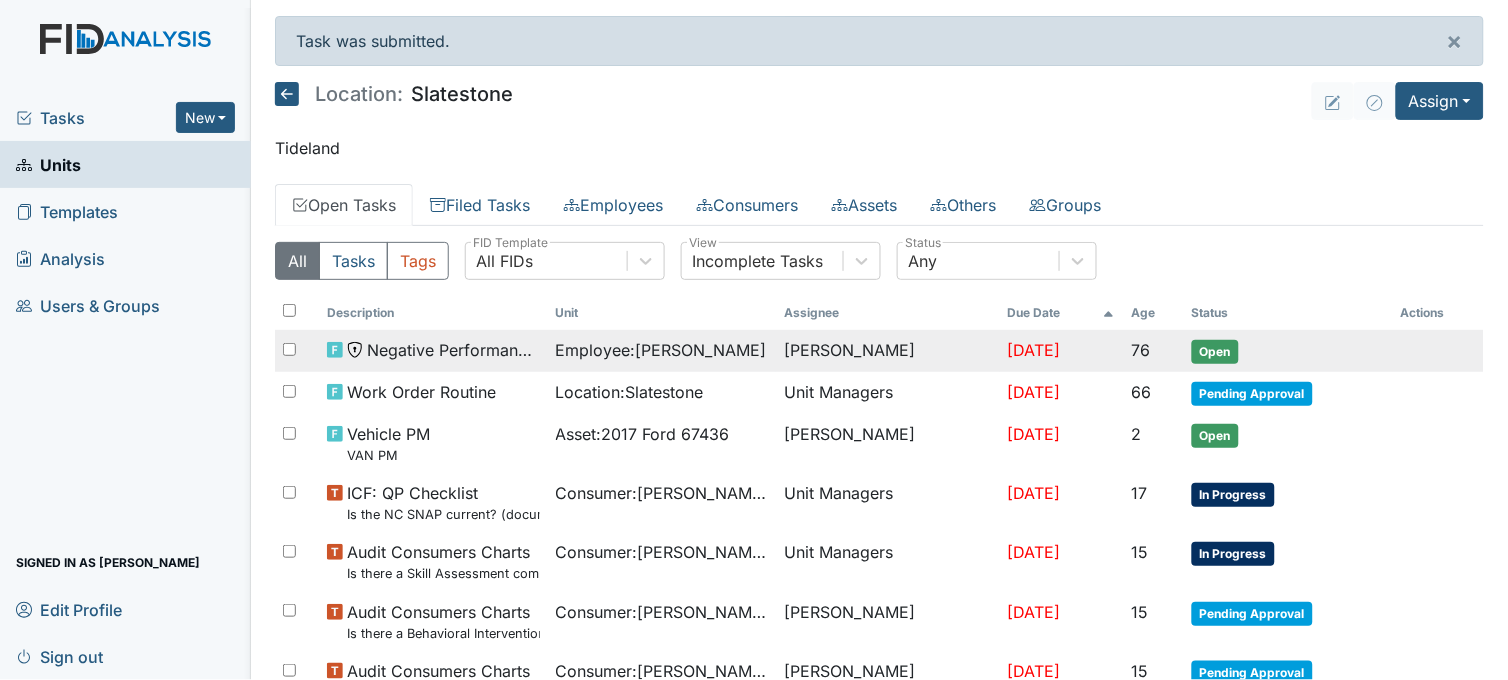 click on "Employee :  Williams, Shanula" at bounding box center [661, 350] 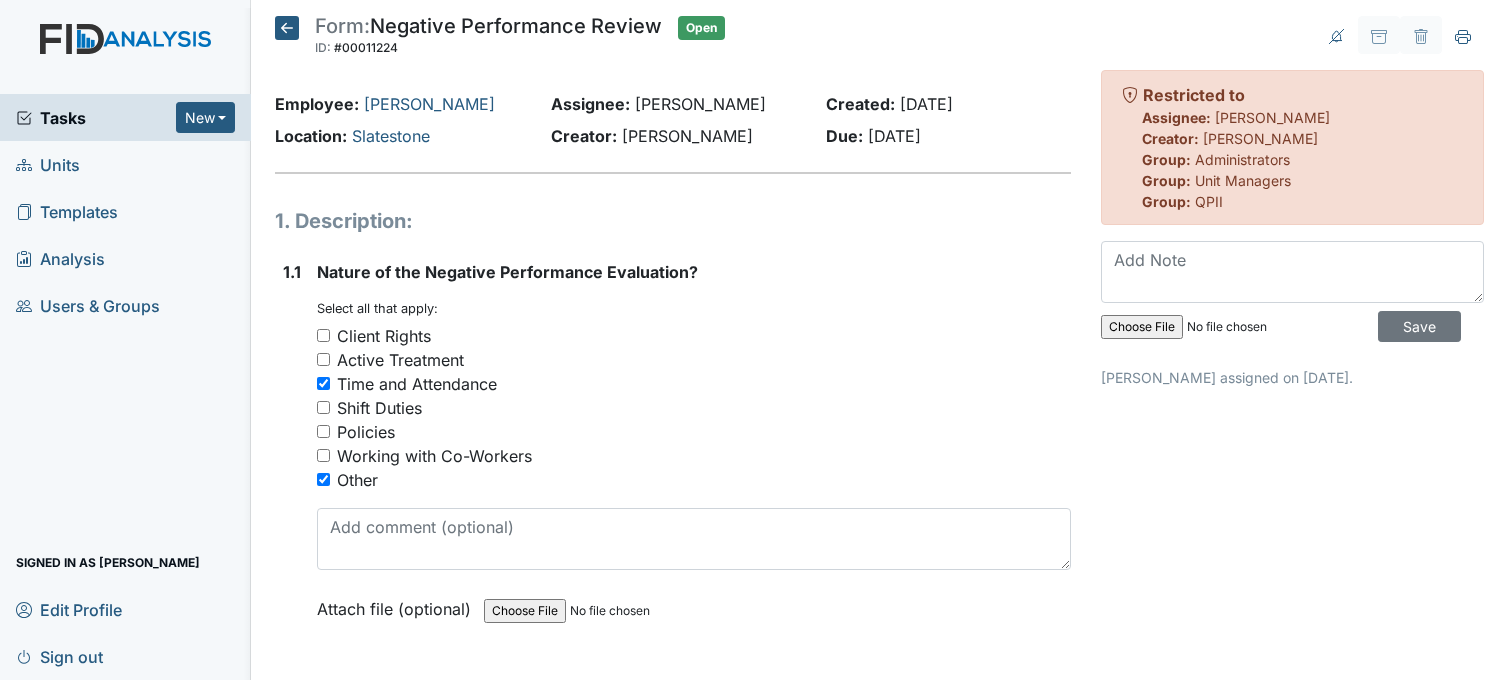 scroll, scrollTop: 0, scrollLeft: 0, axis: both 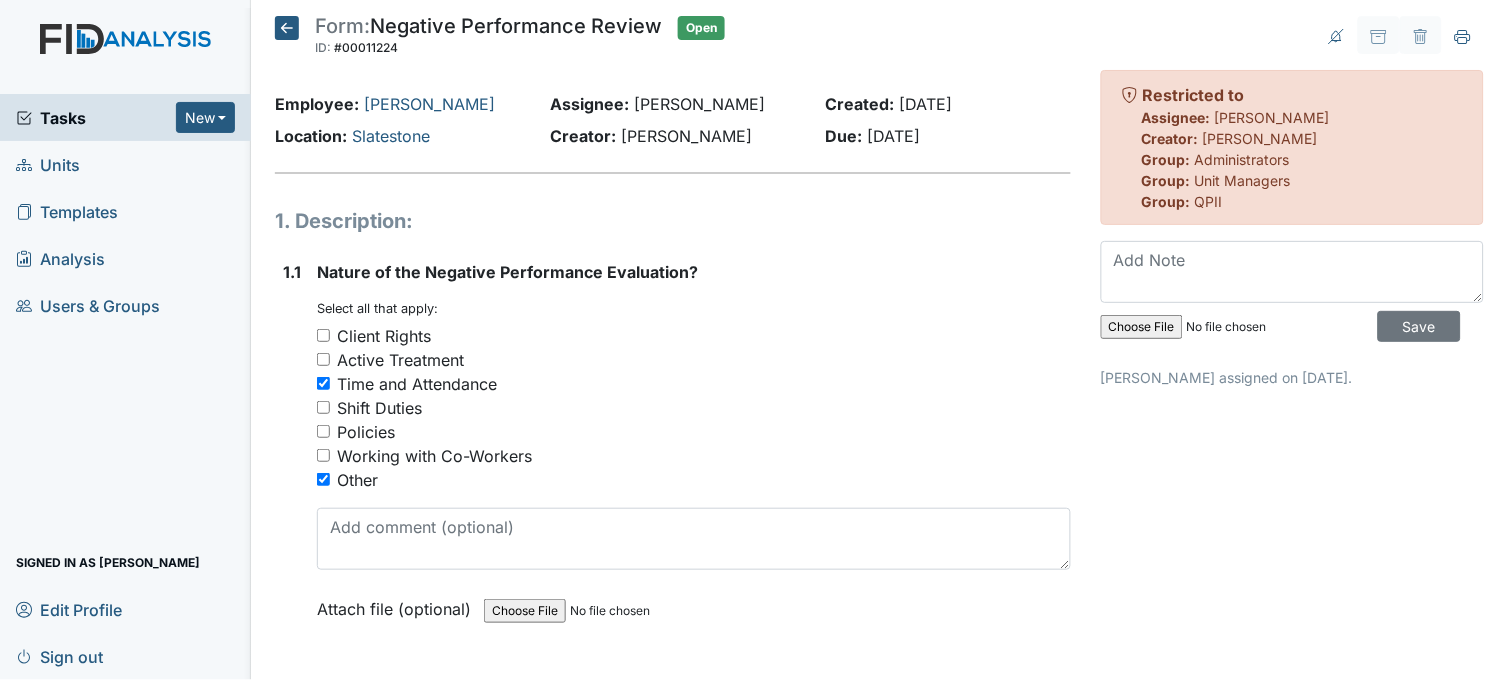 click 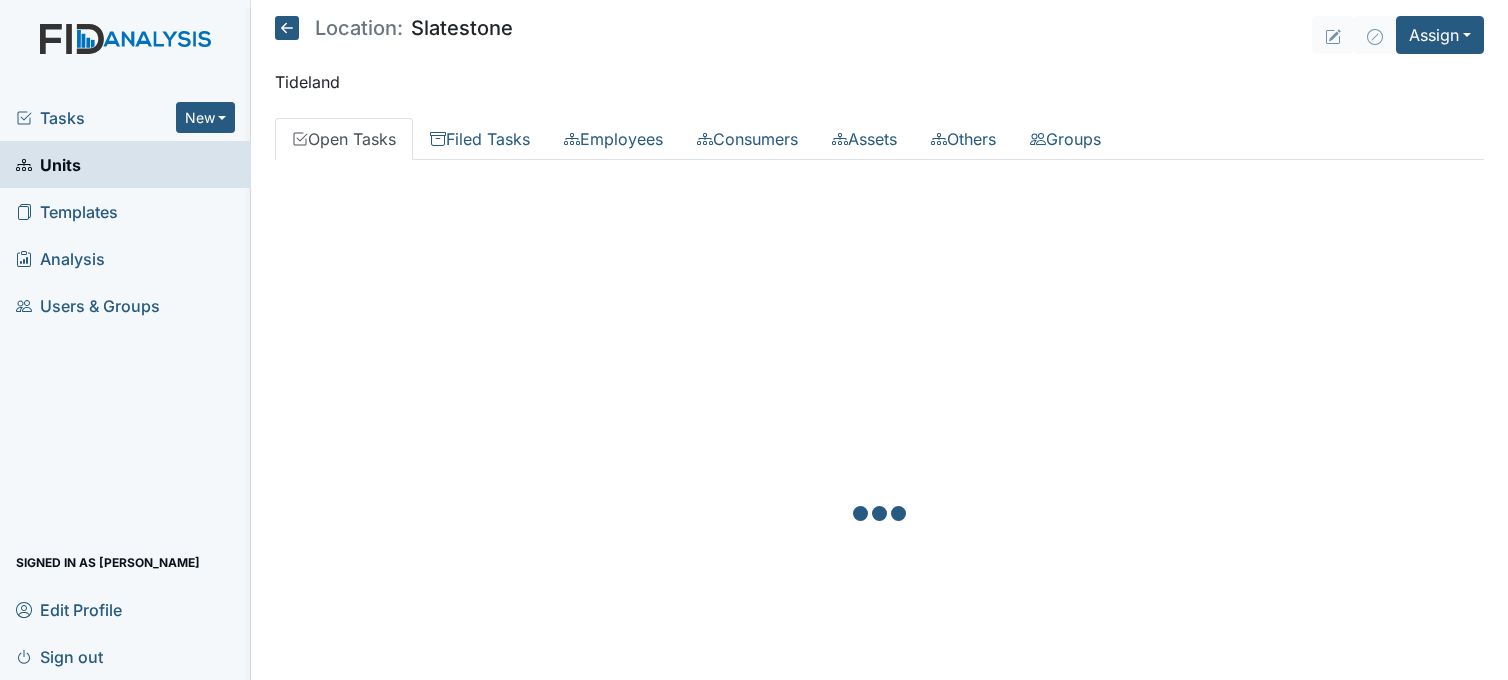 scroll, scrollTop: 0, scrollLeft: 0, axis: both 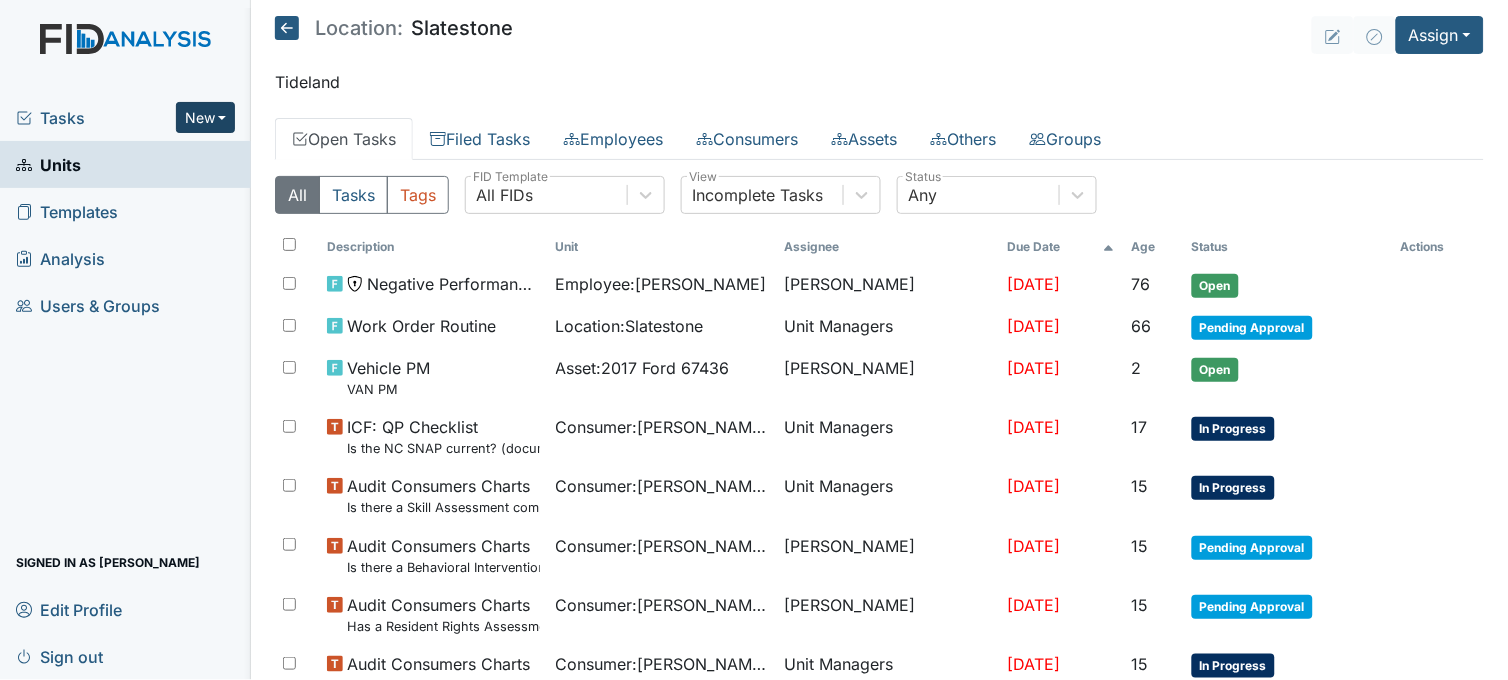 click on "New" at bounding box center [206, 117] 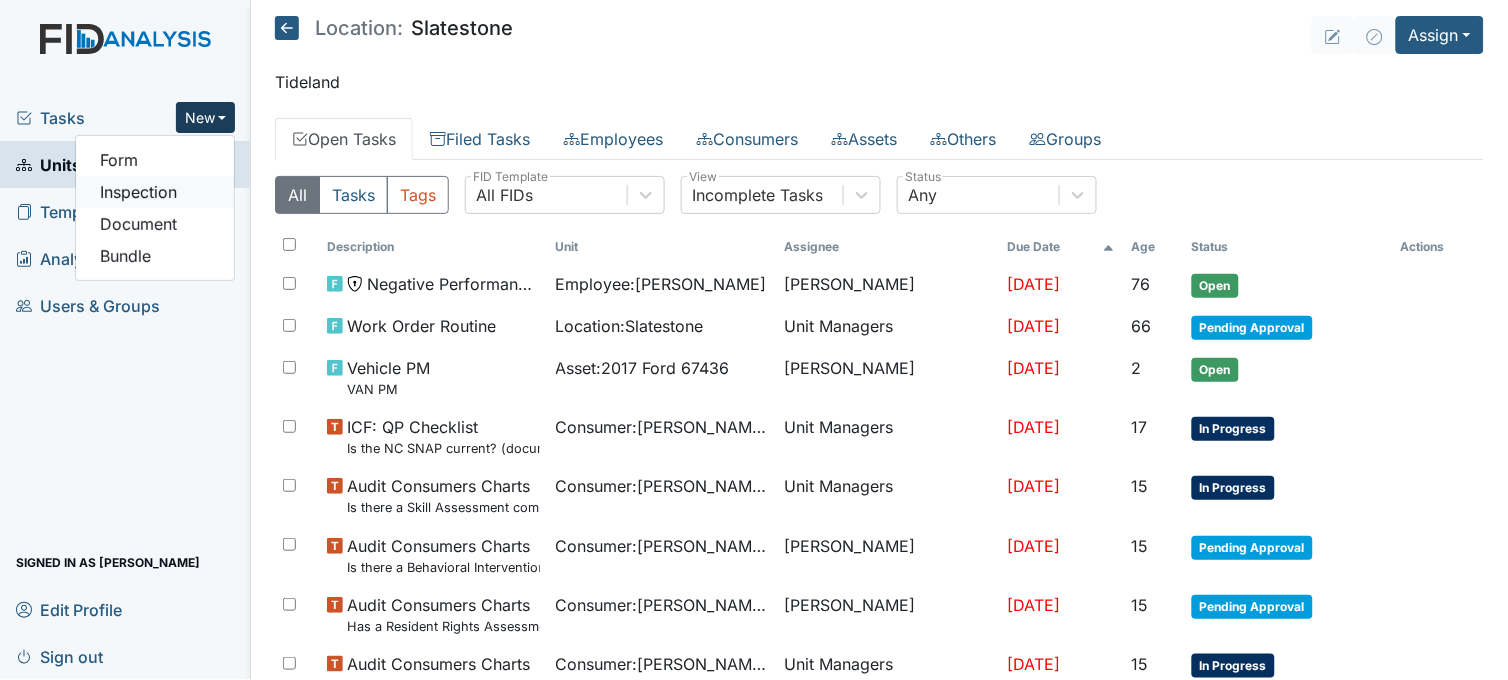 click on "Inspection" at bounding box center (155, 192) 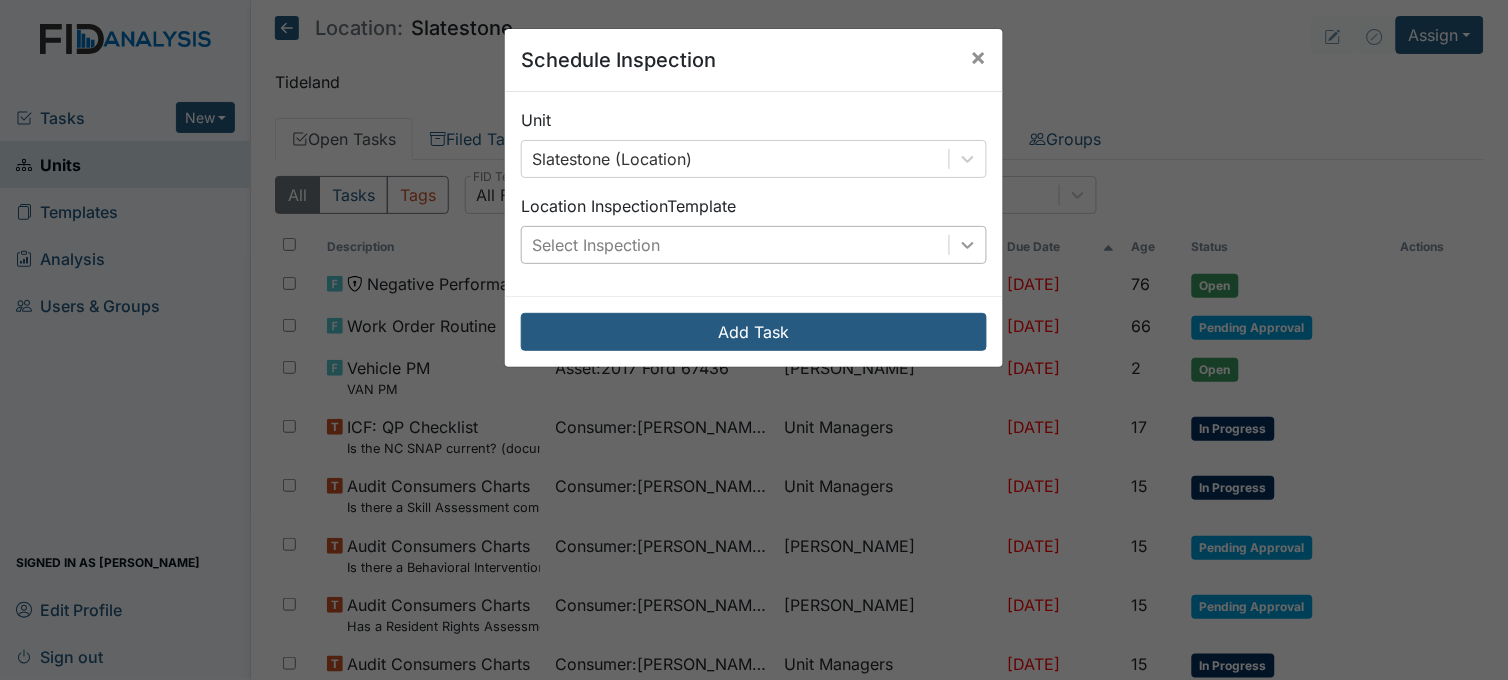 click 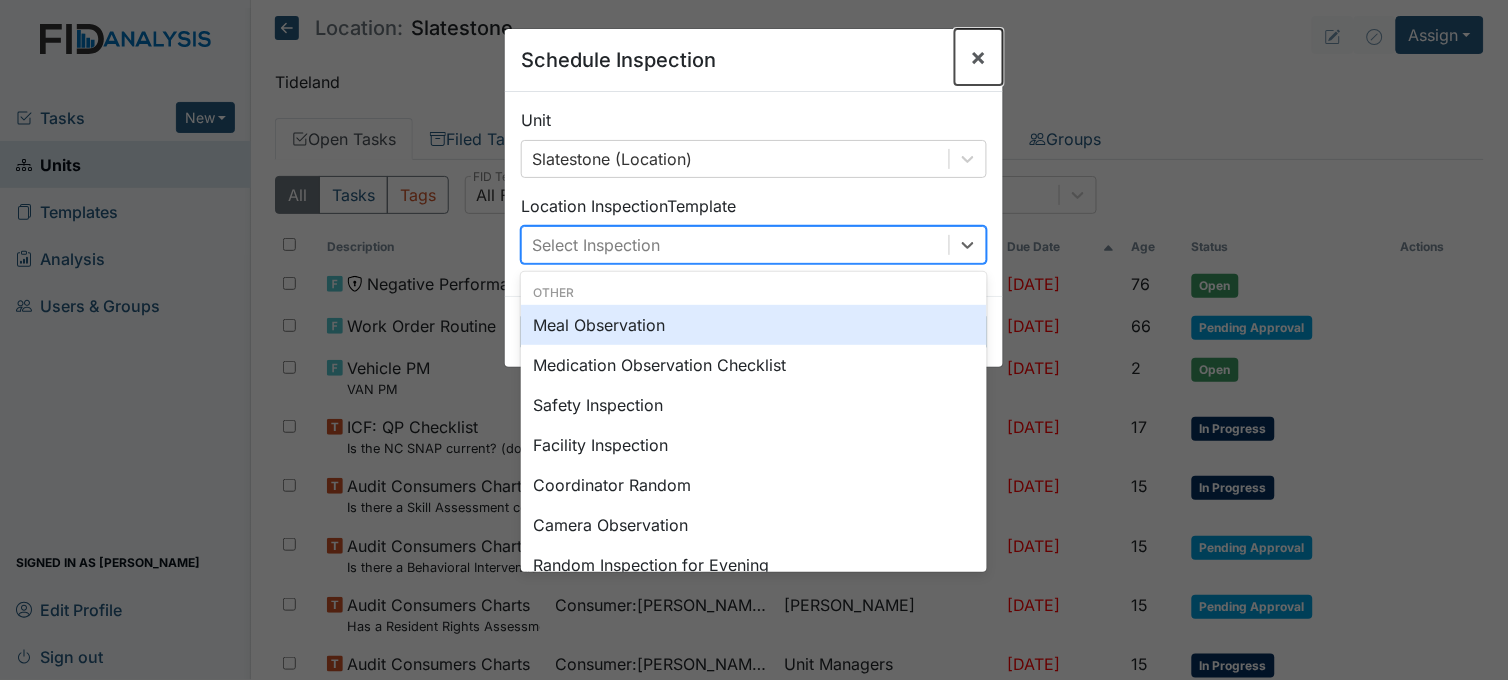 click on "×" at bounding box center (979, 56) 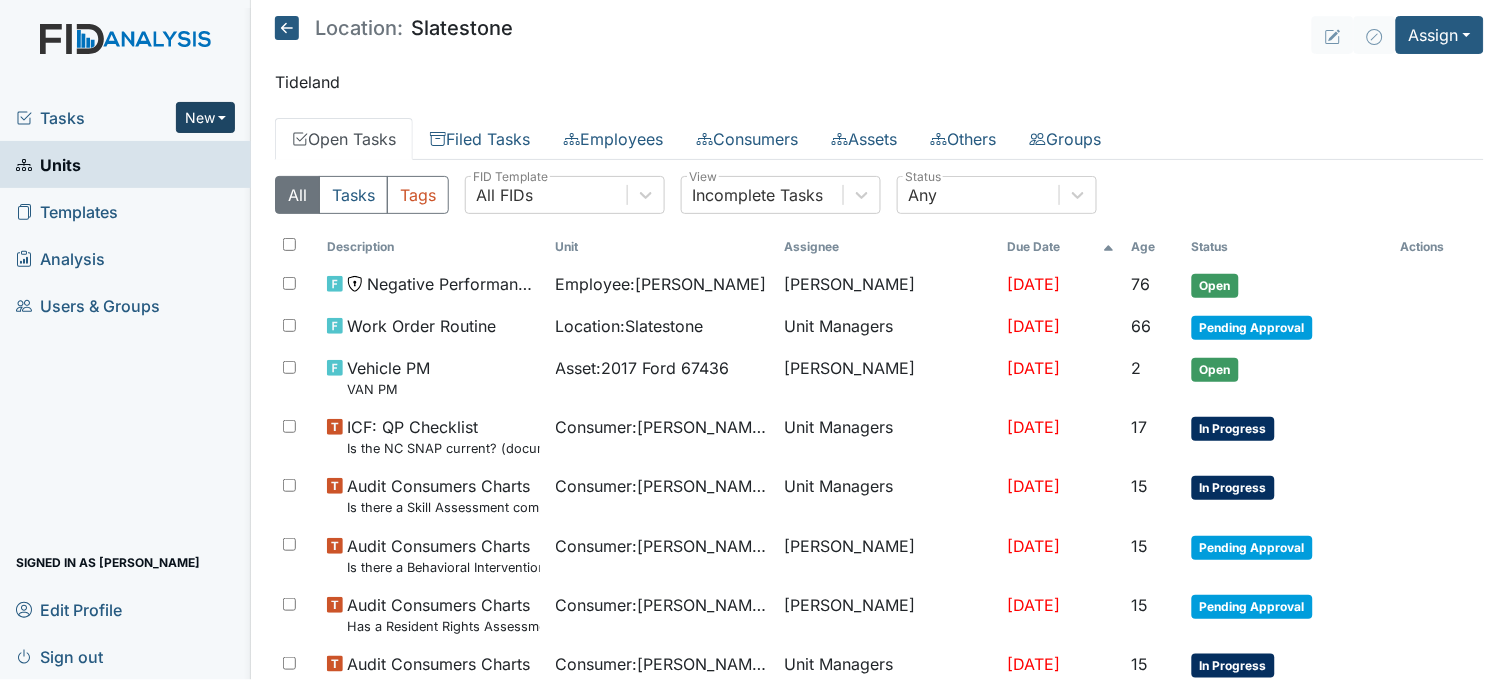 click on "New" at bounding box center [206, 117] 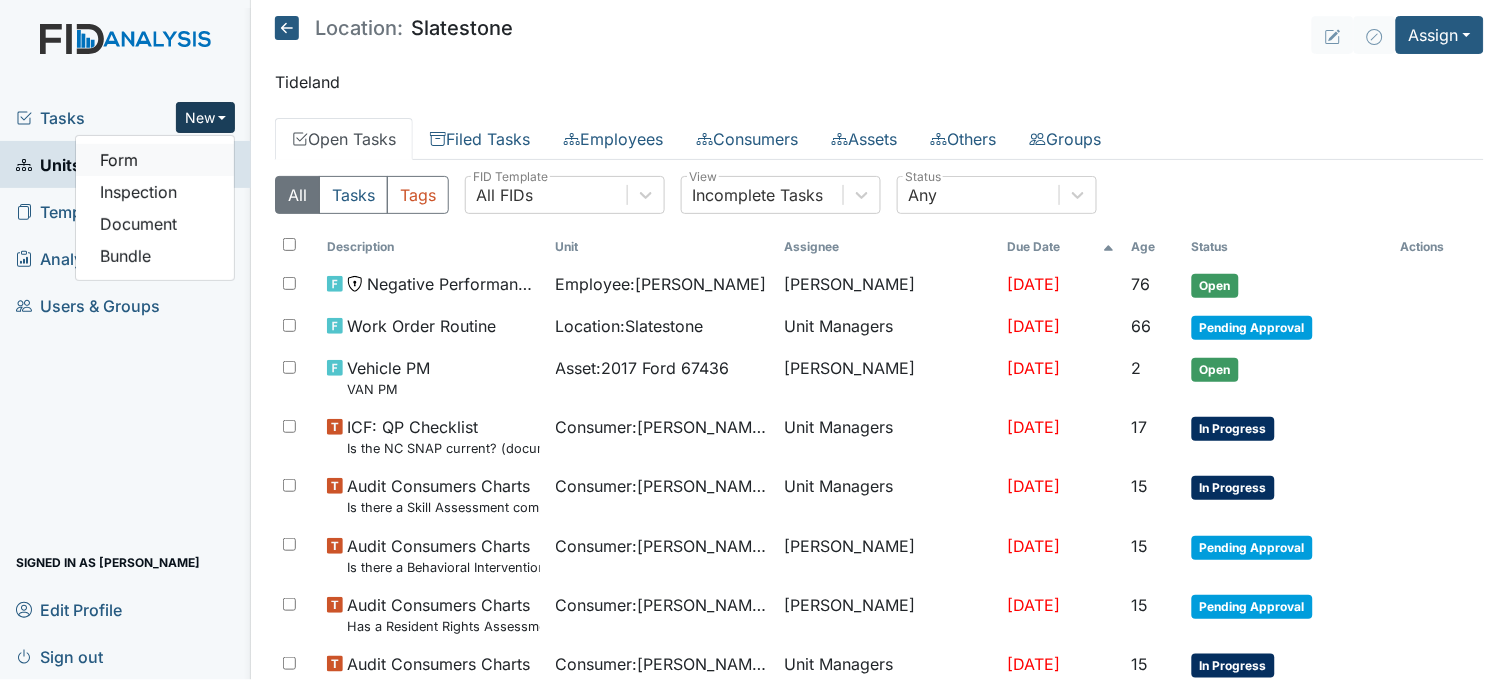 click on "Form" at bounding box center (155, 160) 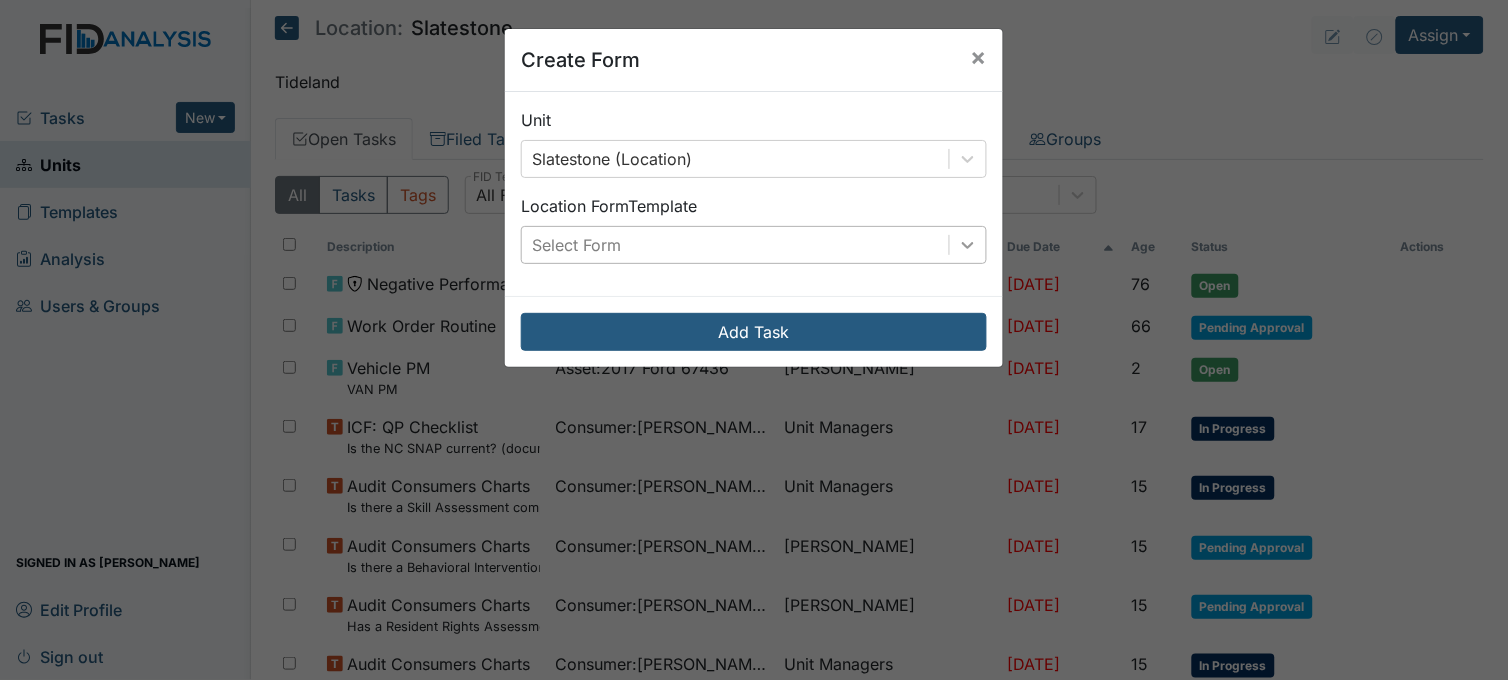 click at bounding box center [968, 245] 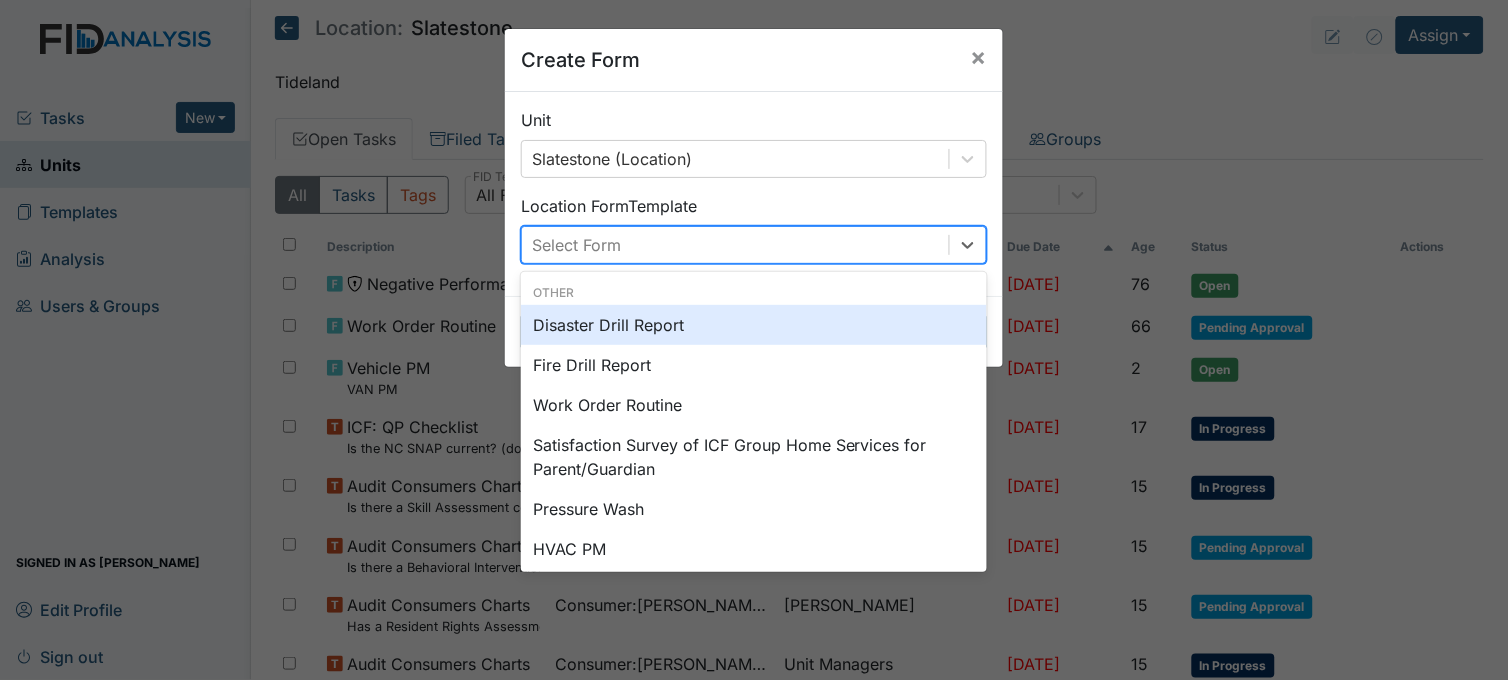 click on "Disaster Drill Report" at bounding box center [754, 325] 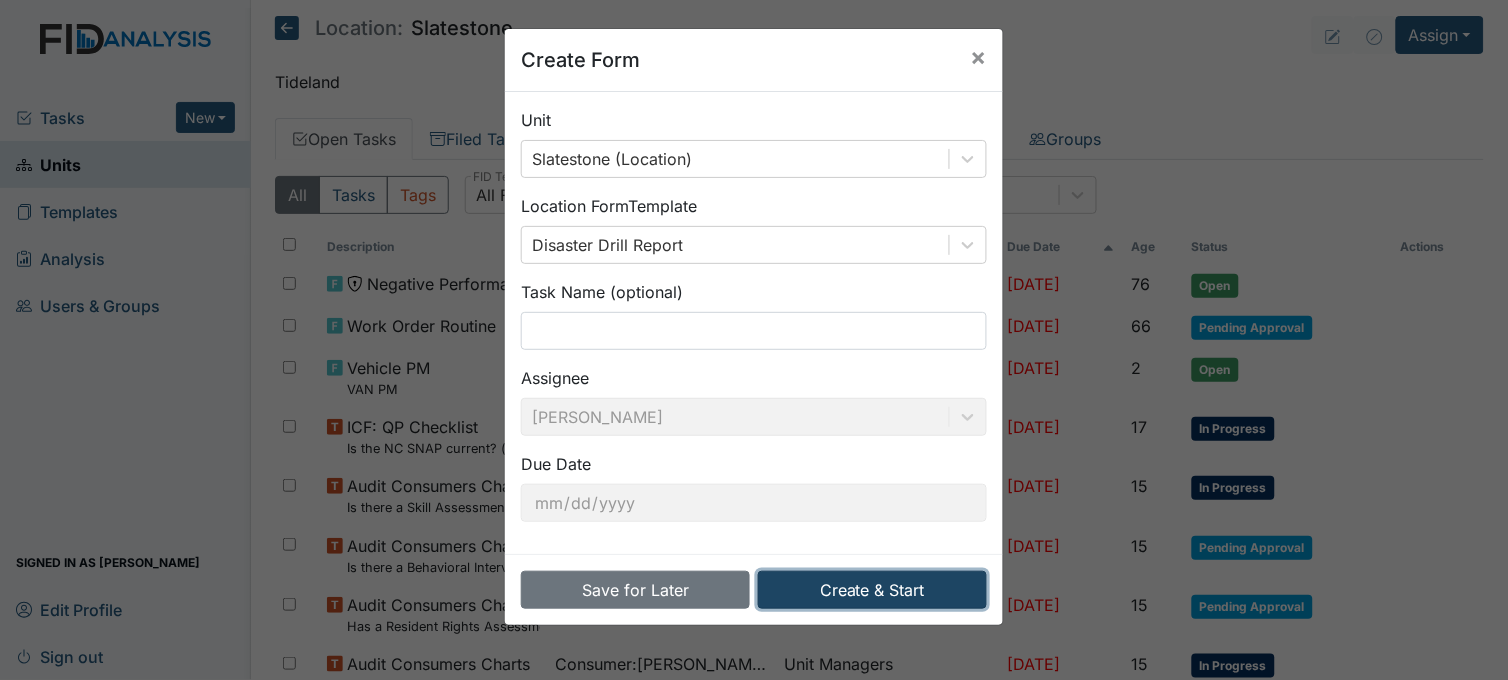 click on "Create & Start" at bounding box center [872, 590] 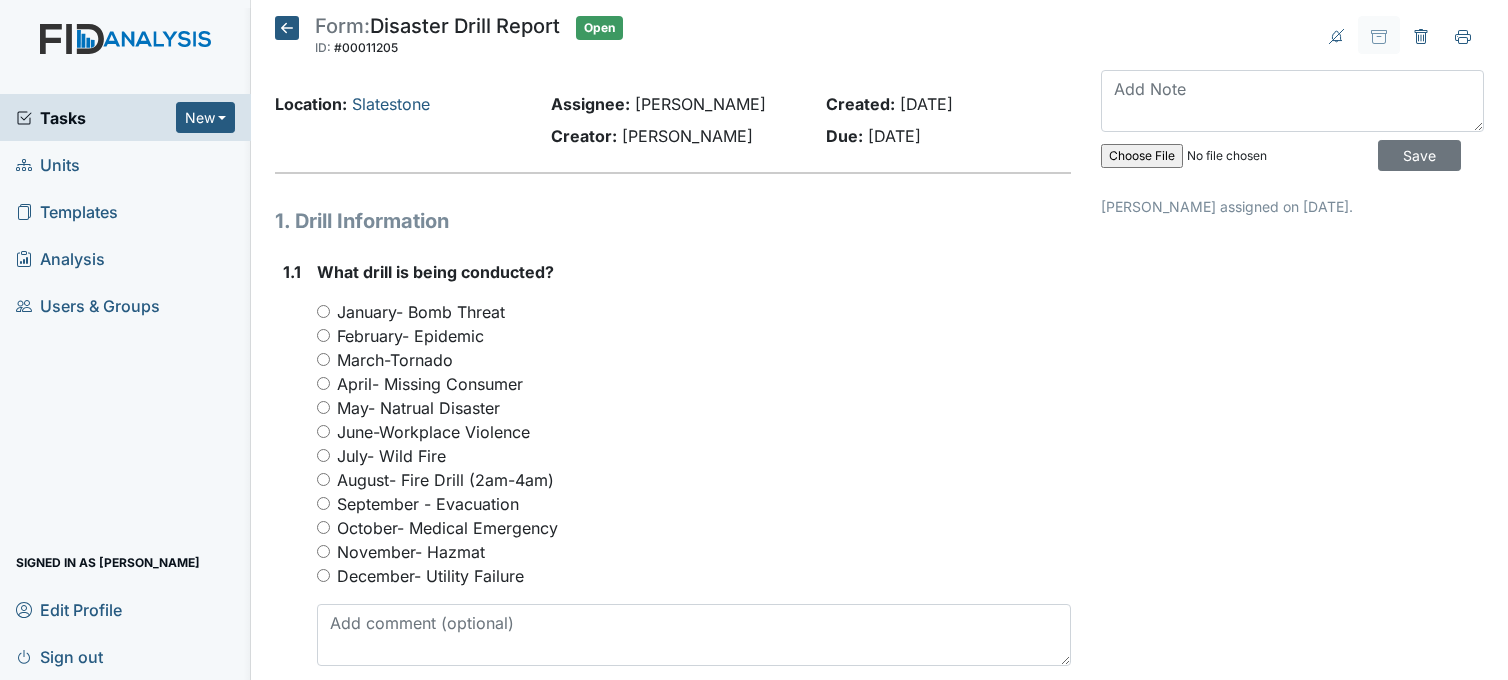 scroll, scrollTop: 0, scrollLeft: 0, axis: both 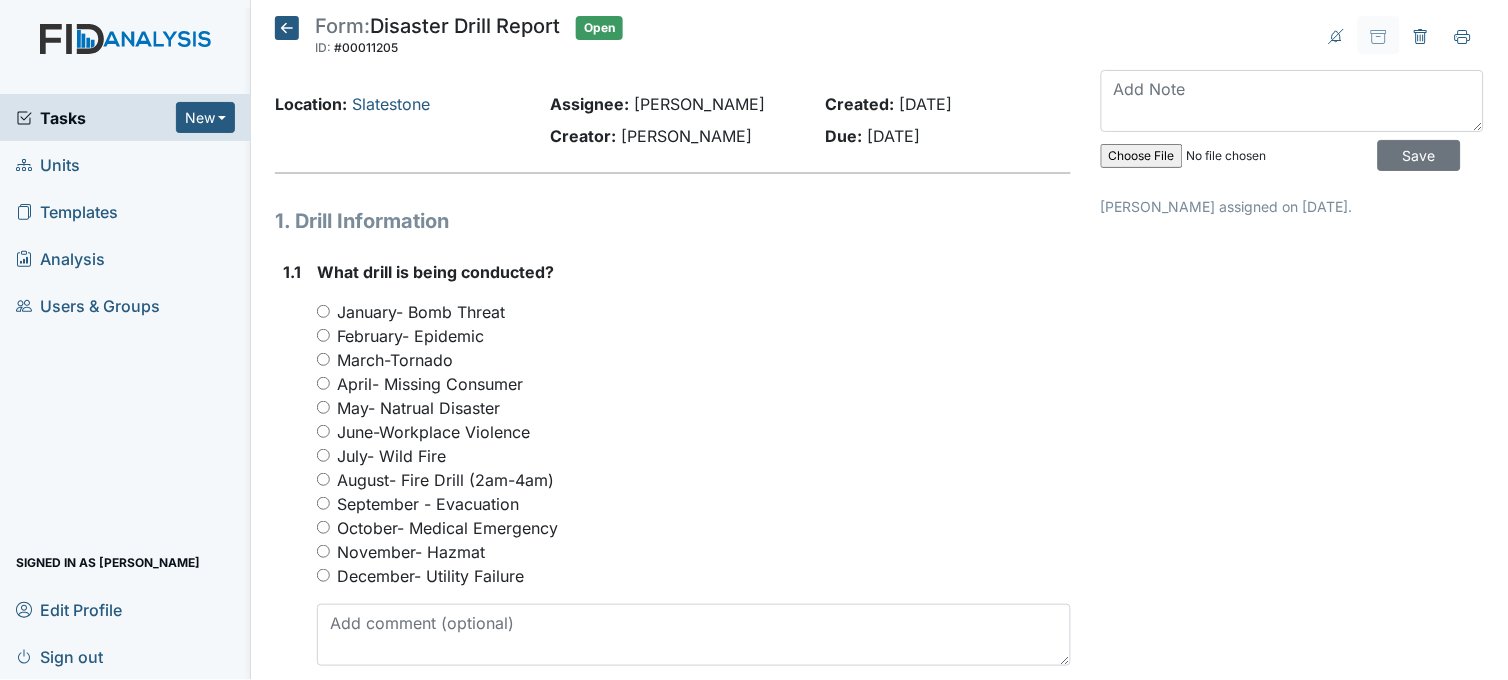 click on "July- Wild Fire" at bounding box center [323, 455] 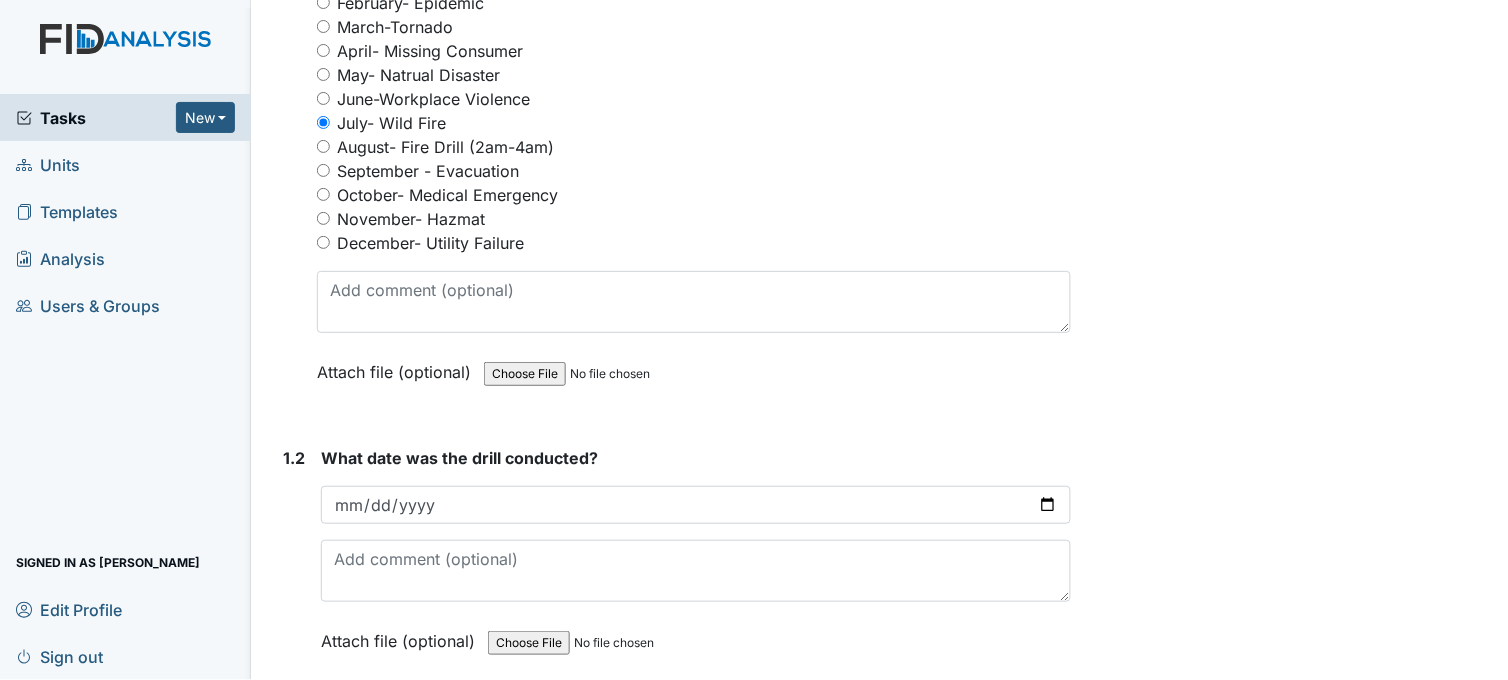 scroll, scrollTop: 444, scrollLeft: 0, axis: vertical 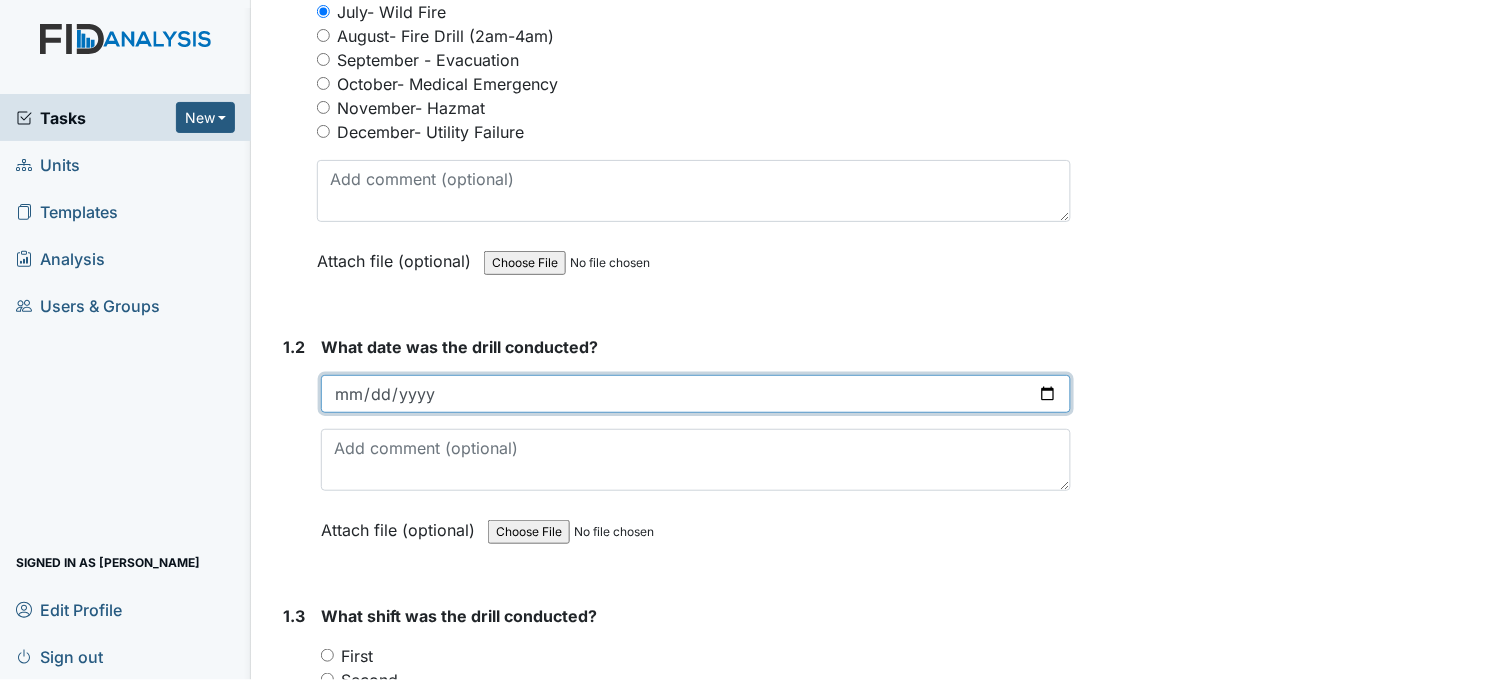 click at bounding box center [696, 394] 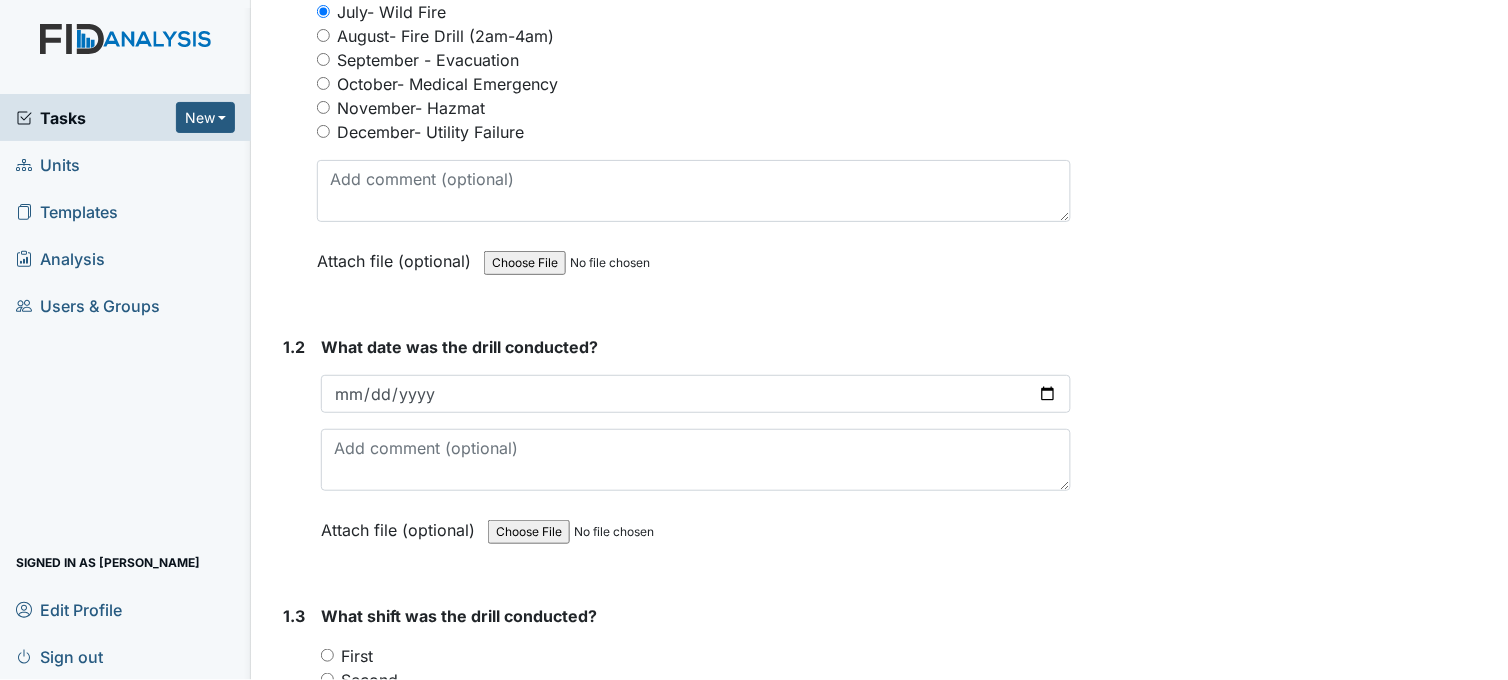 click on "Archive Task
×
Are you sure you want to archive this task? It will appear as incomplete on reports.
Archive
Delete Task
×
Are you sure you want to delete this task?
[GEOGRAPHIC_DATA]
Save
[PERSON_NAME] assigned on [DATE]." at bounding box center [1292, 1482] 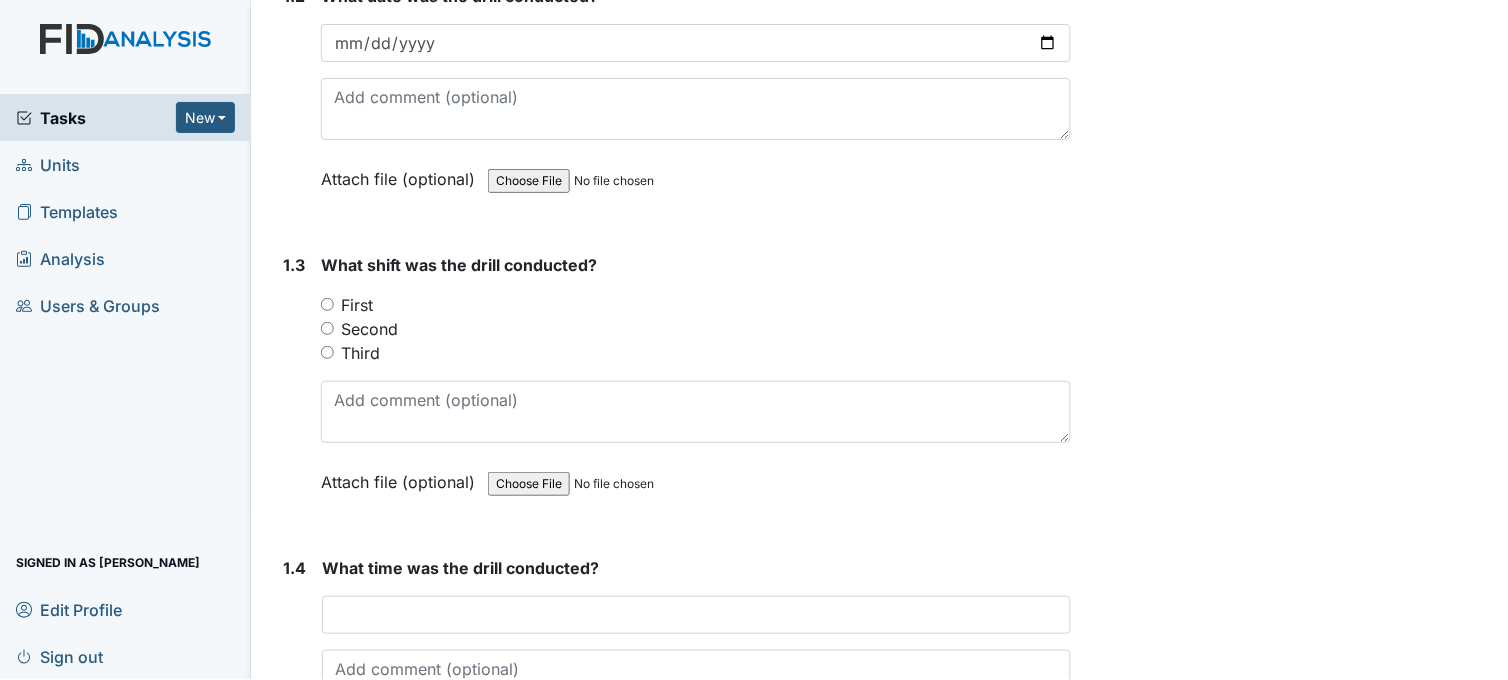scroll, scrollTop: 888, scrollLeft: 0, axis: vertical 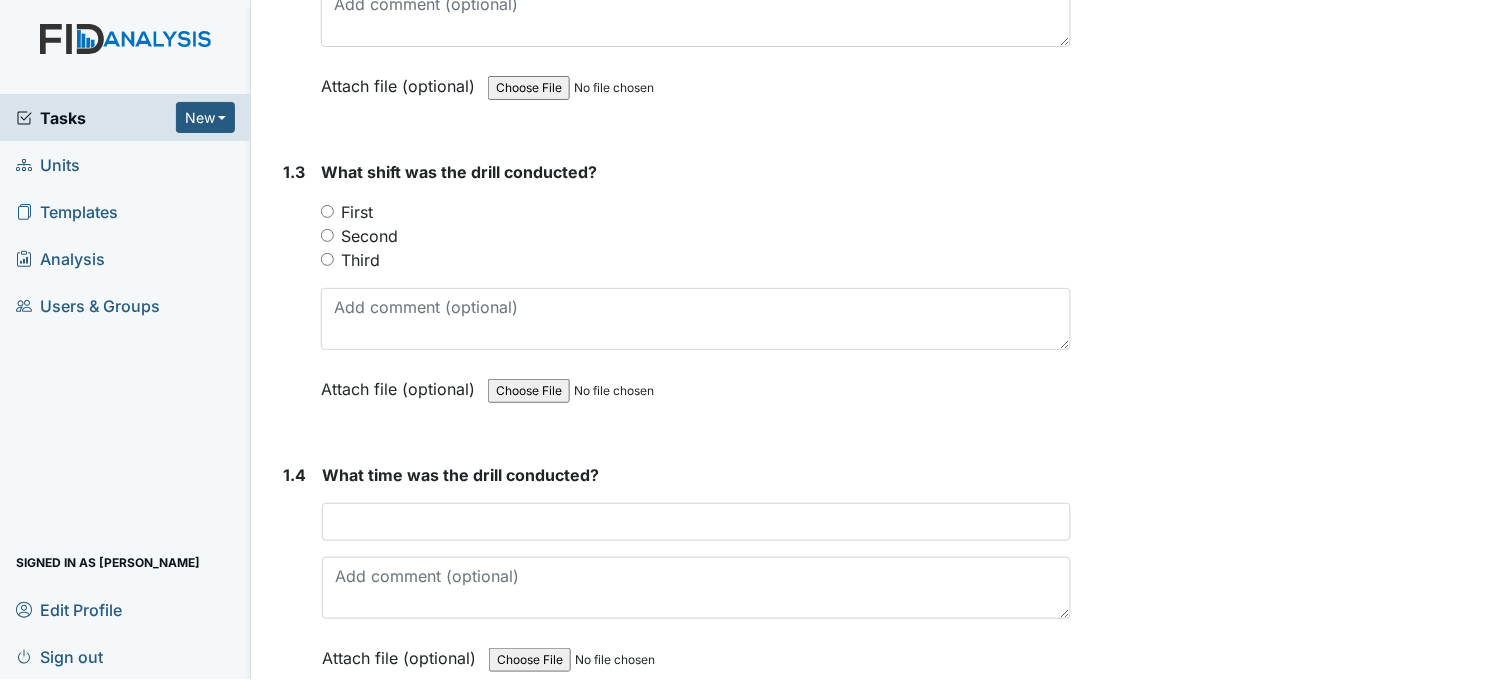 click on "Second" at bounding box center [327, 235] 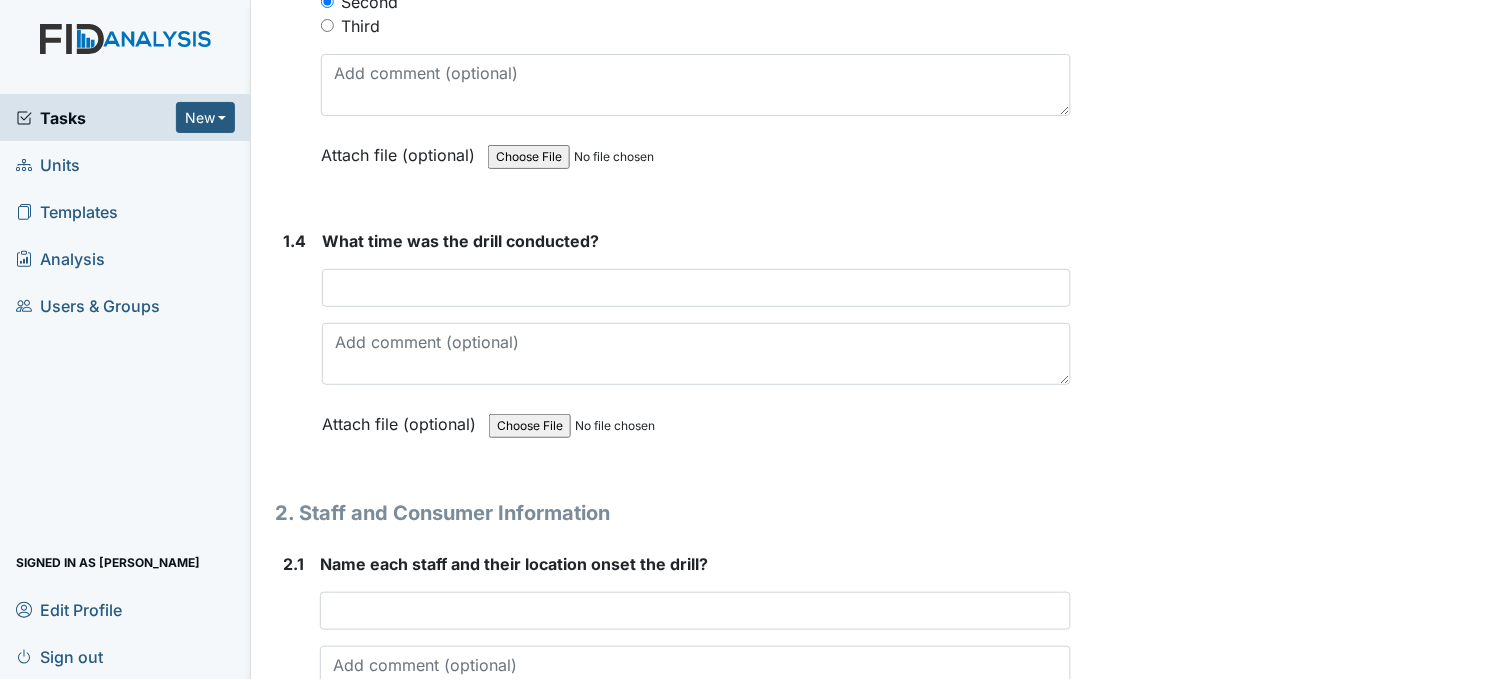 scroll, scrollTop: 1222, scrollLeft: 0, axis: vertical 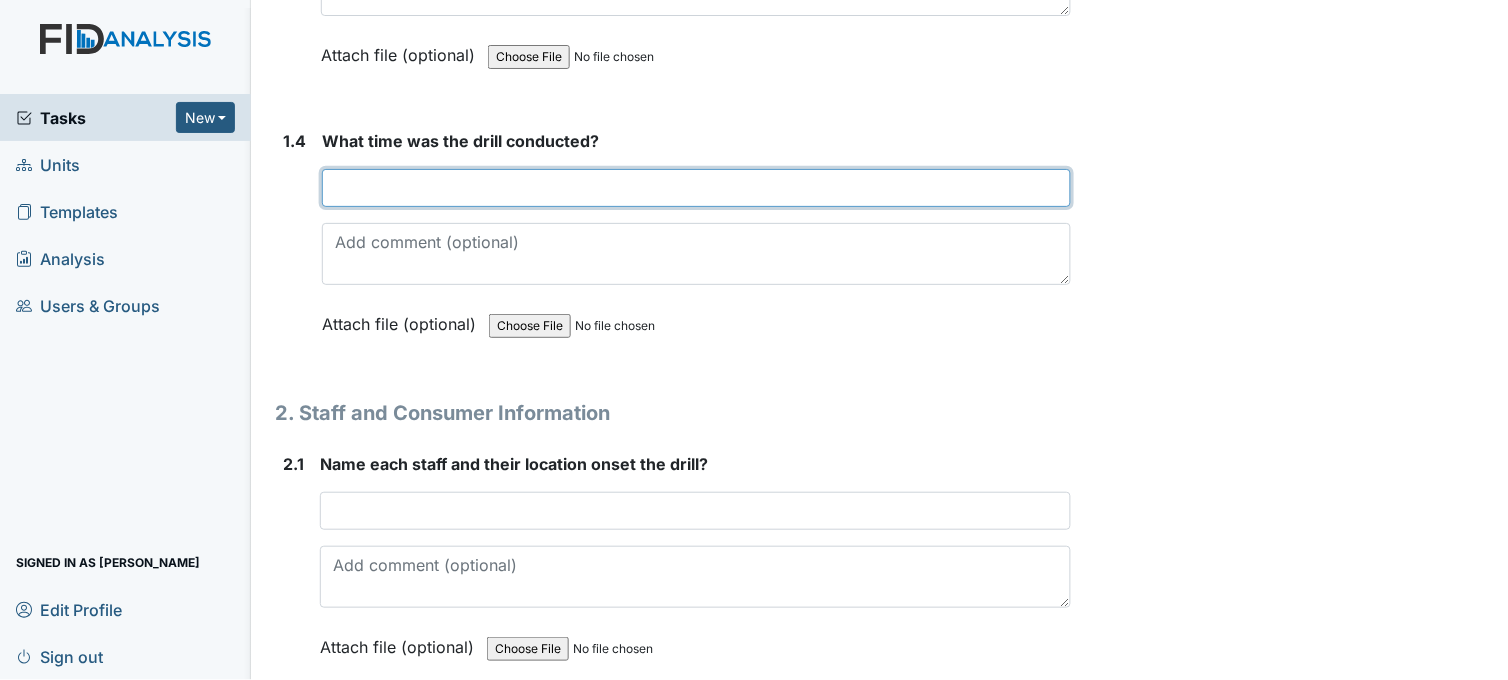click at bounding box center (696, 188) 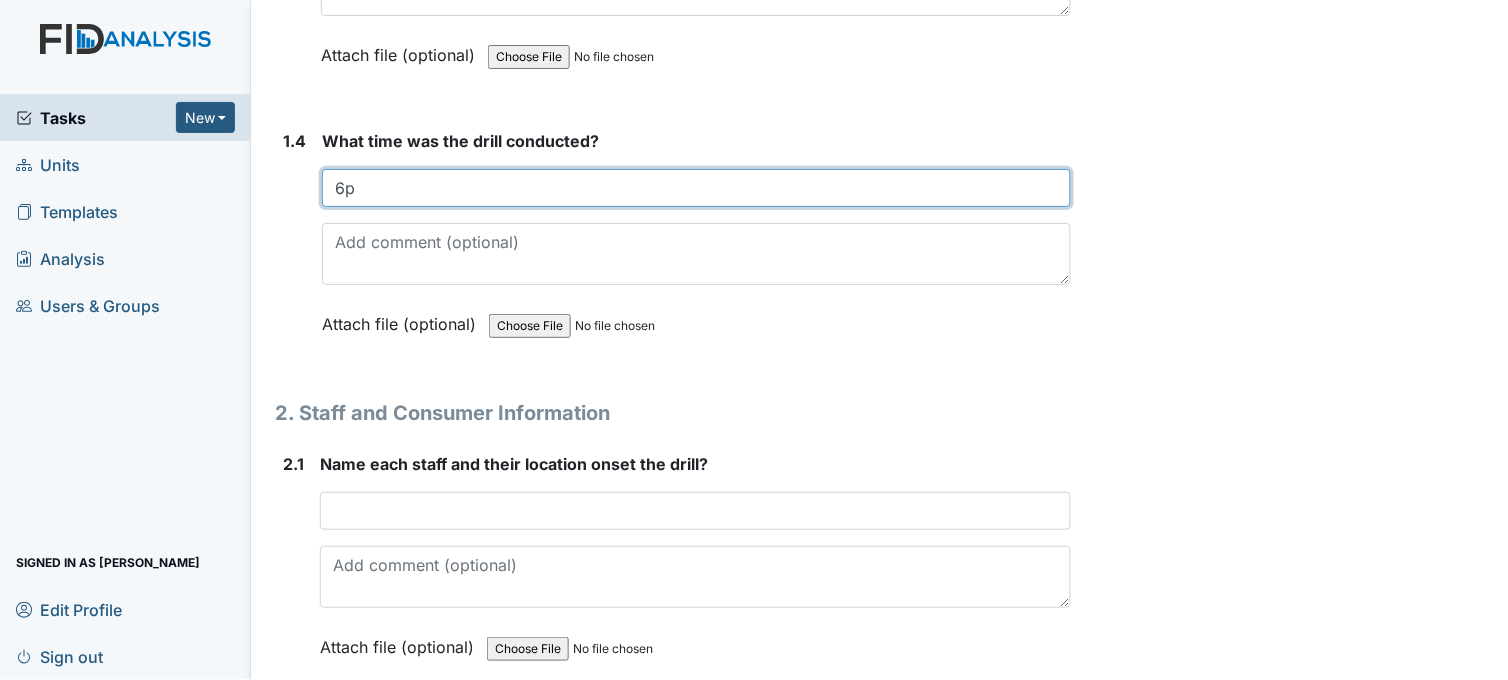 type on "6" 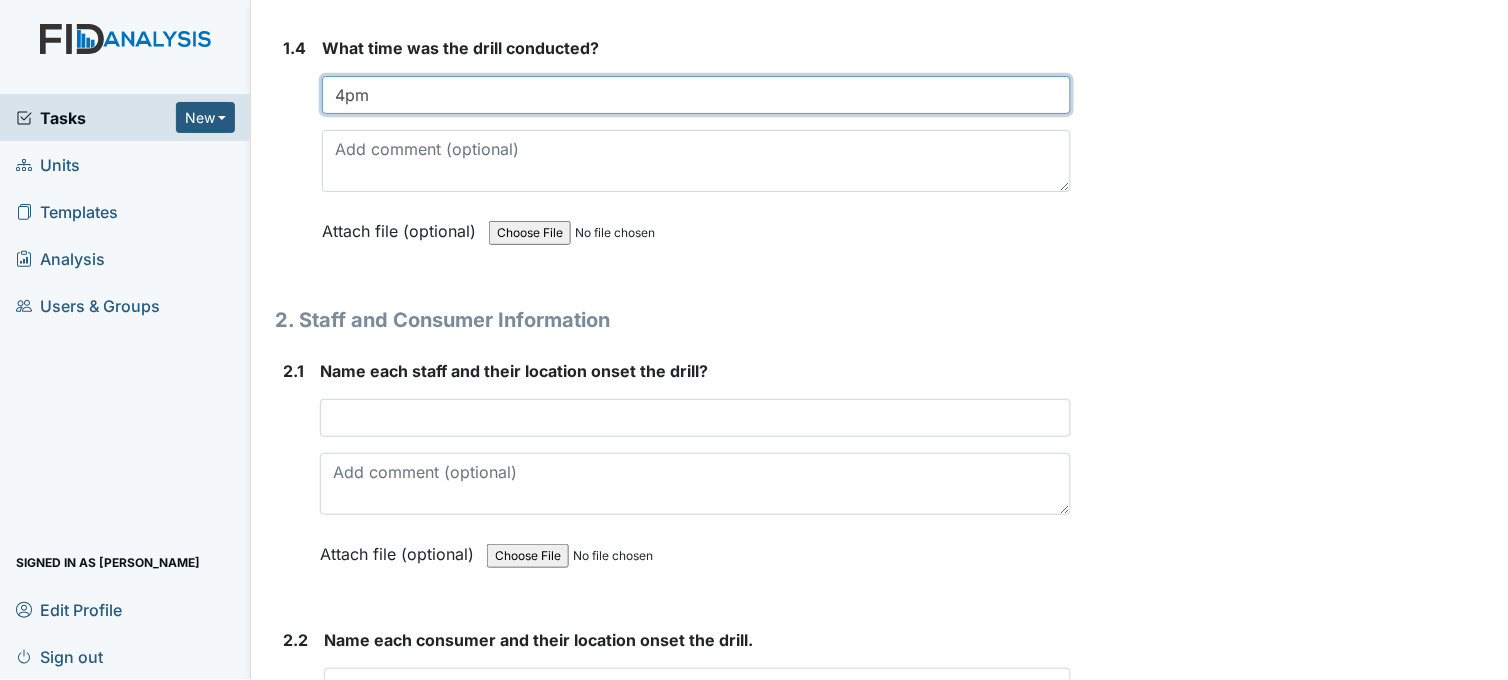 scroll, scrollTop: 1444, scrollLeft: 0, axis: vertical 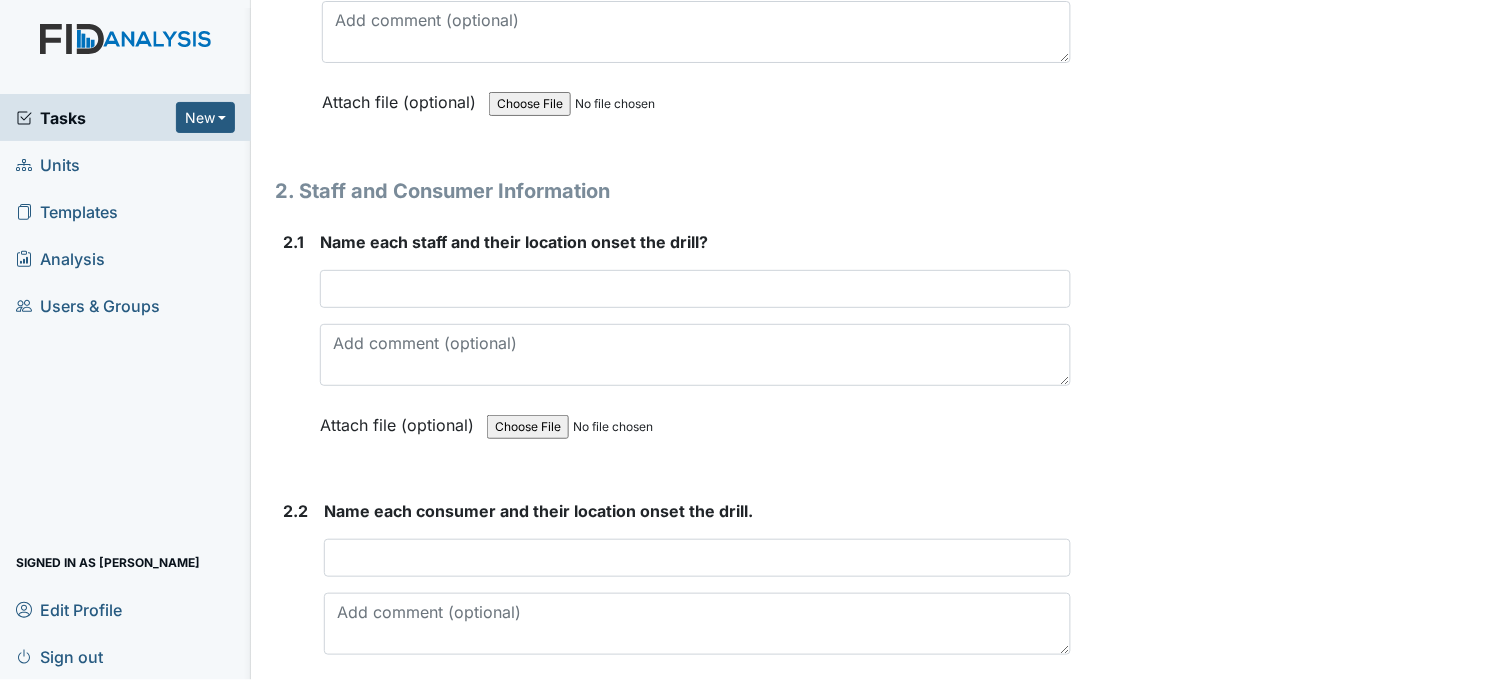 type on "4pm" 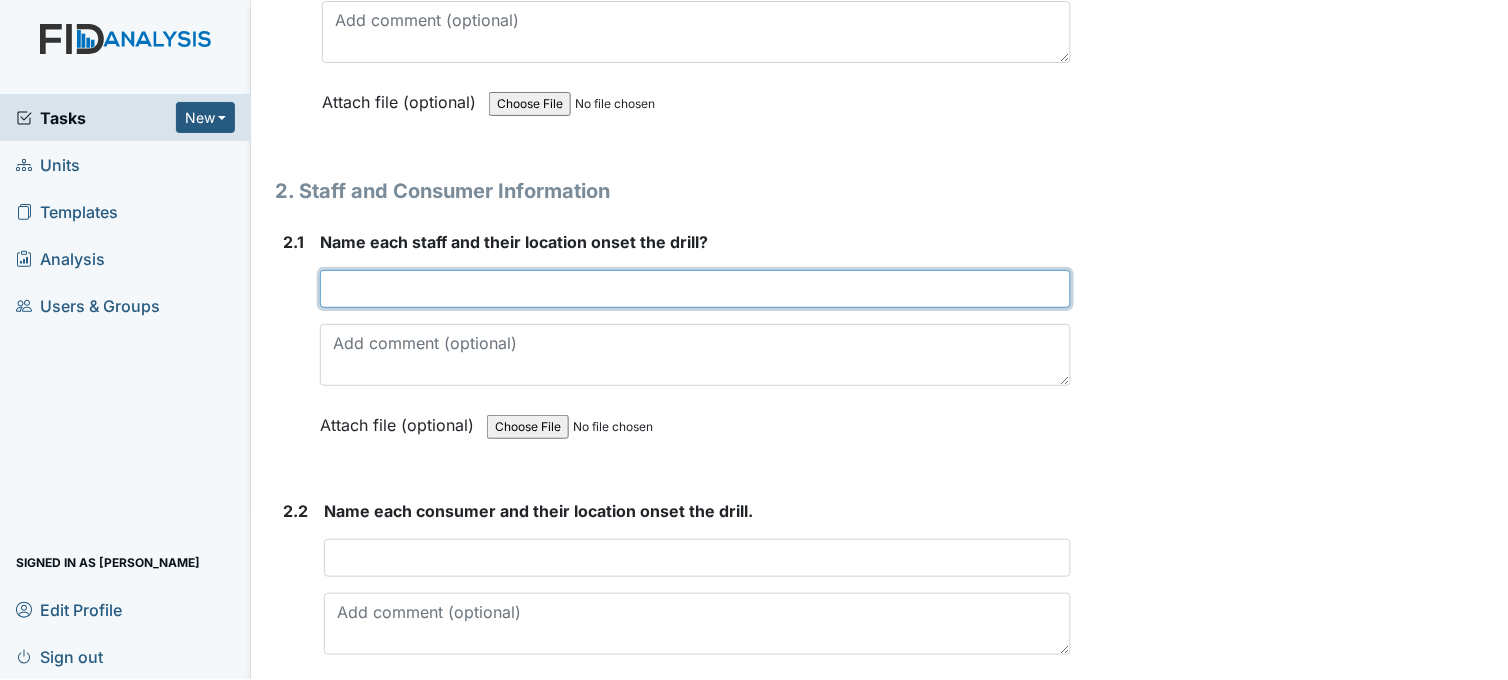 click at bounding box center [695, 289] 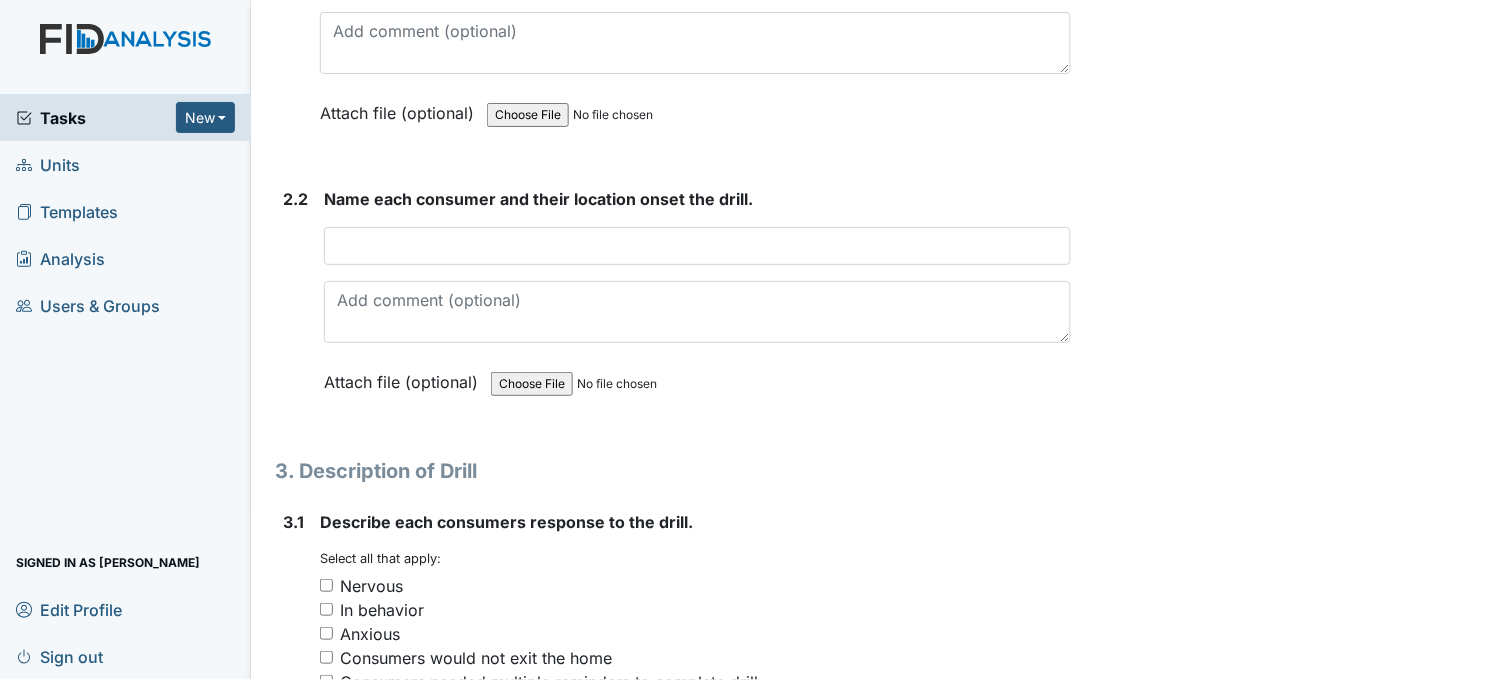 scroll, scrollTop: 1777, scrollLeft: 0, axis: vertical 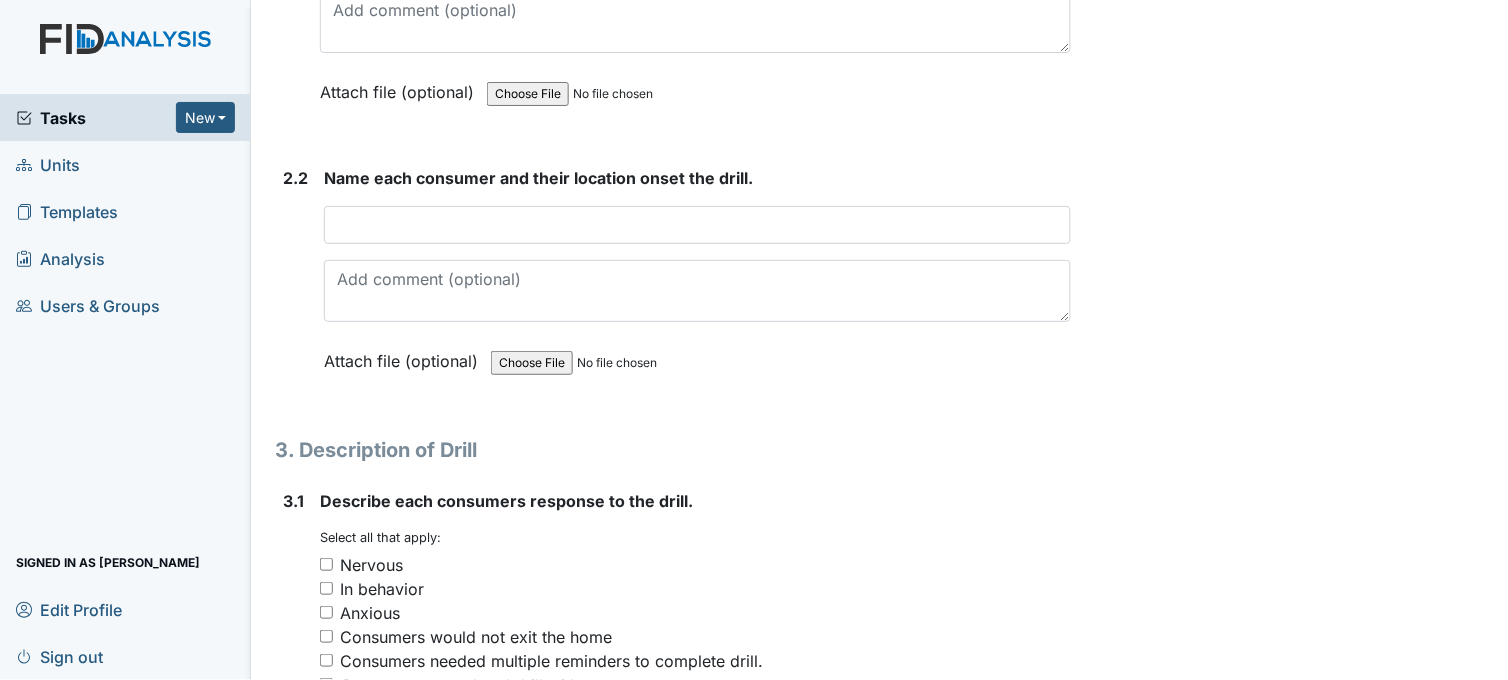 type on "Tiara outside backyard, Shanula in kitchen, Shaquasia in living room" 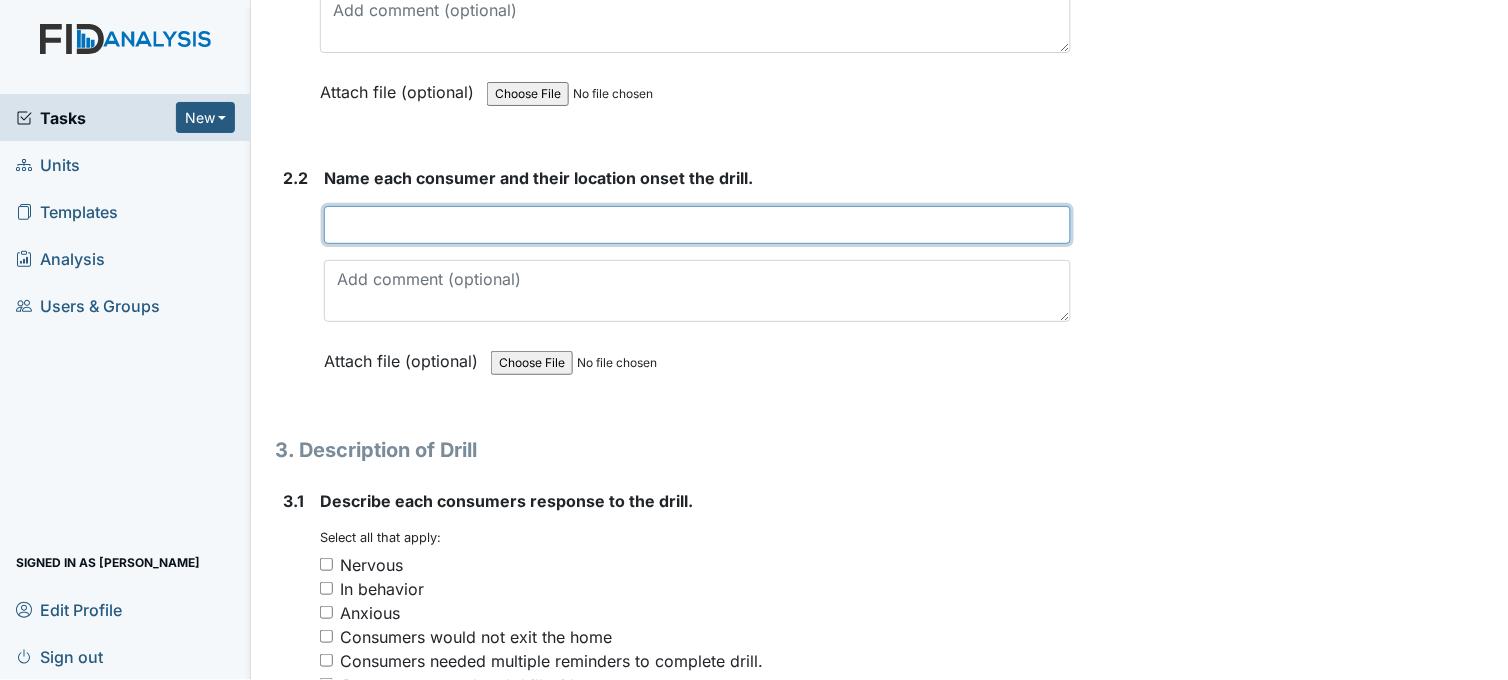 click at bounding box center (697, 225) 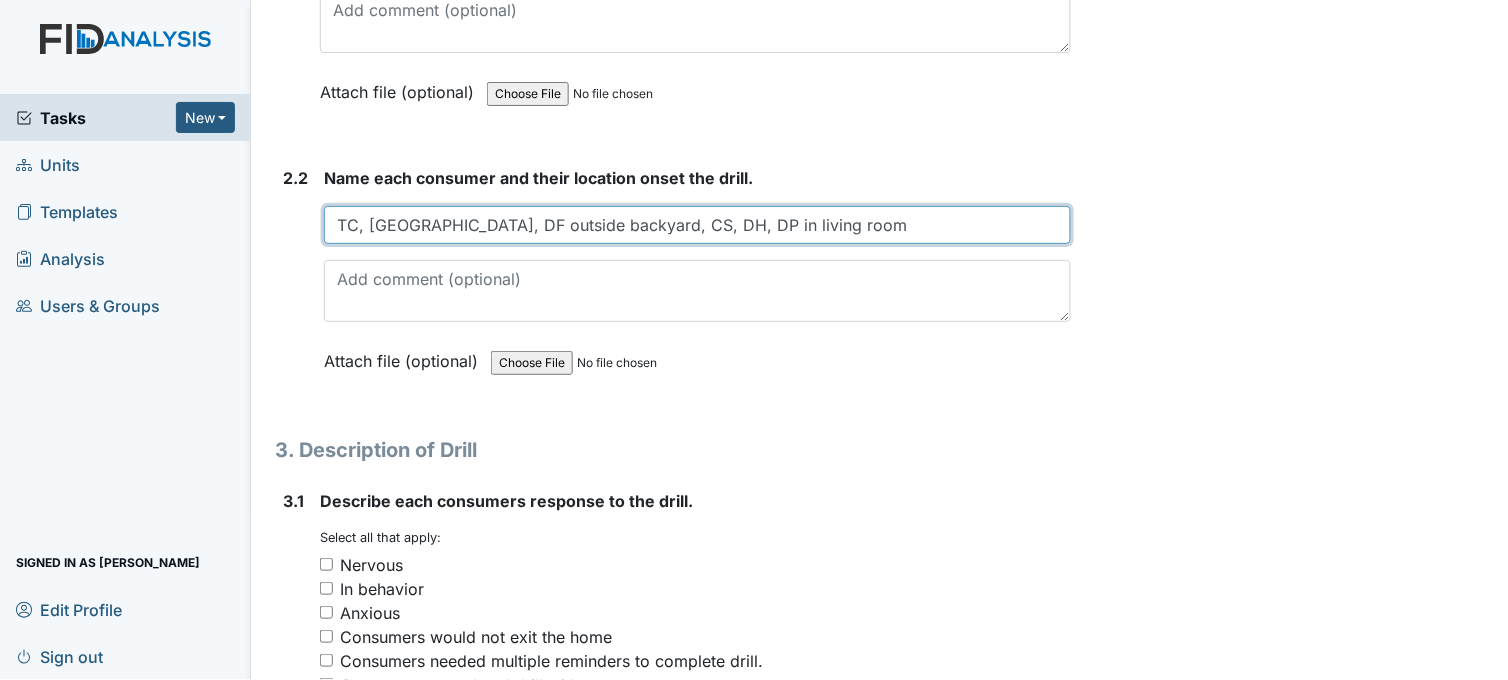 click on "TC, GB, DF outside backyard, CS, DH, DP in living room" at bounding box center [697, 225] 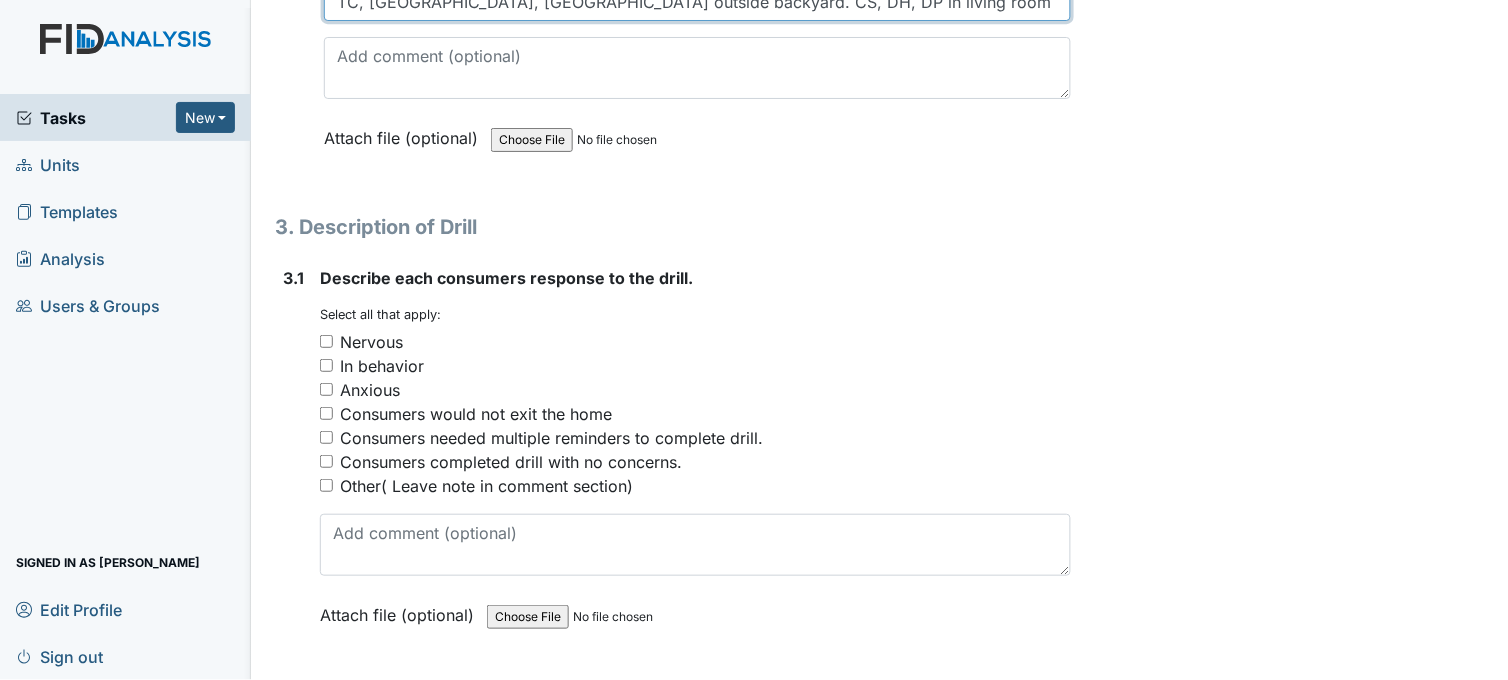 scroll, scrollTop: 2111, scrollLeft: 0, axis: vertical 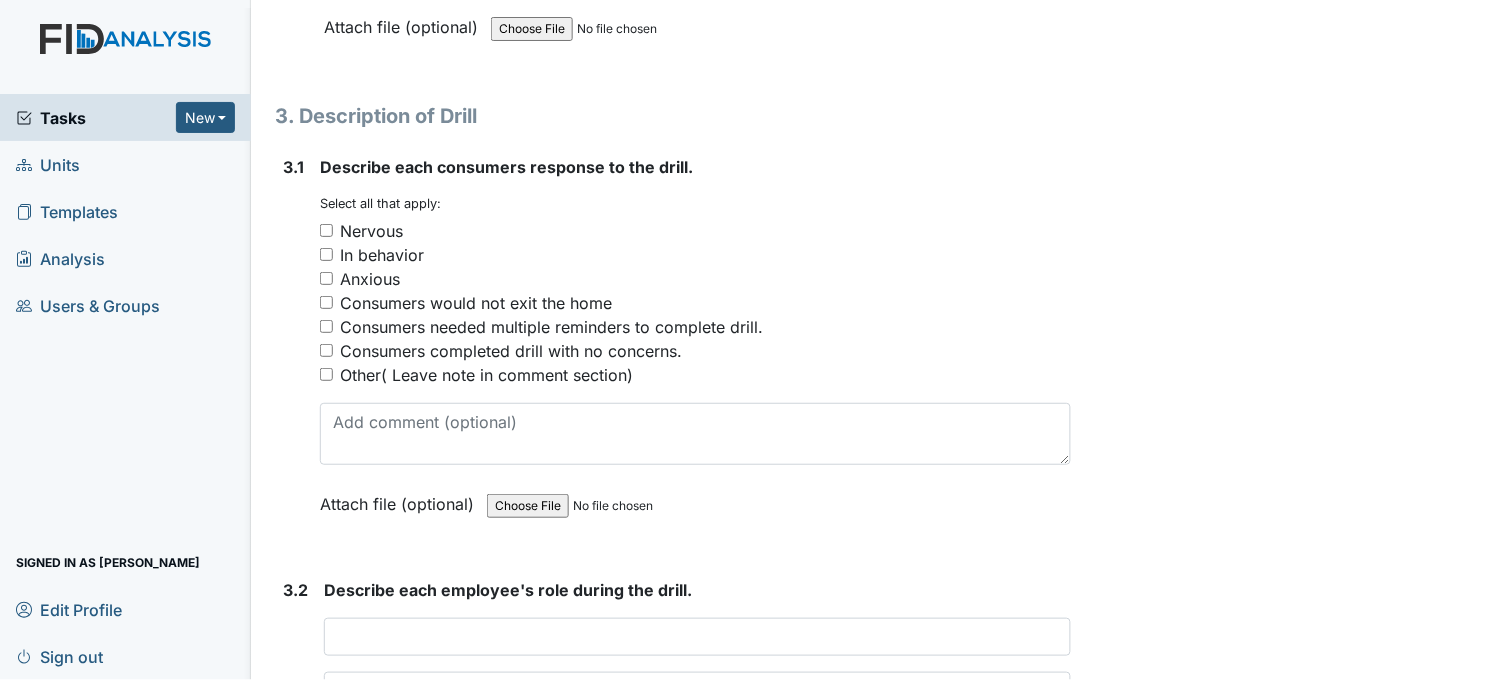 type on "TC, GB, DF outside backyard. CS, DH, DP in living room" 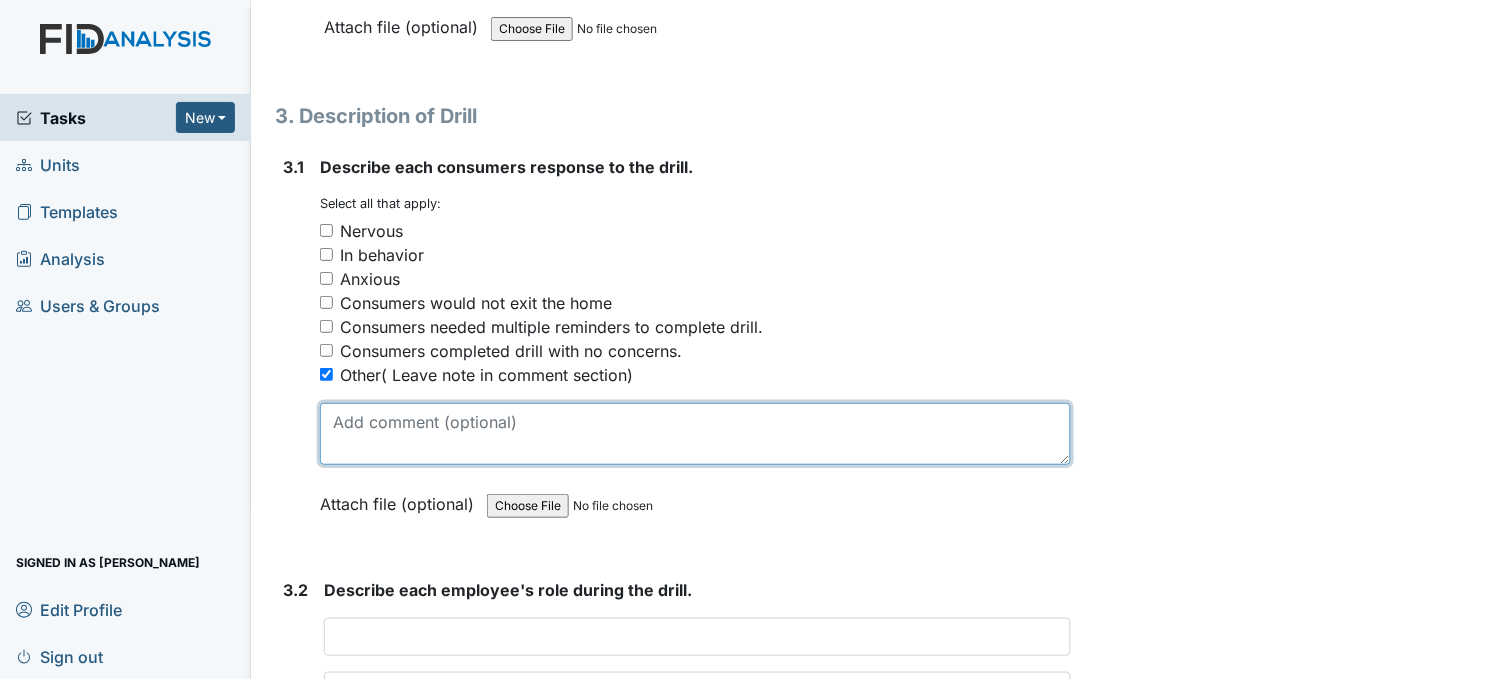 click at bounding box center [695, 434] 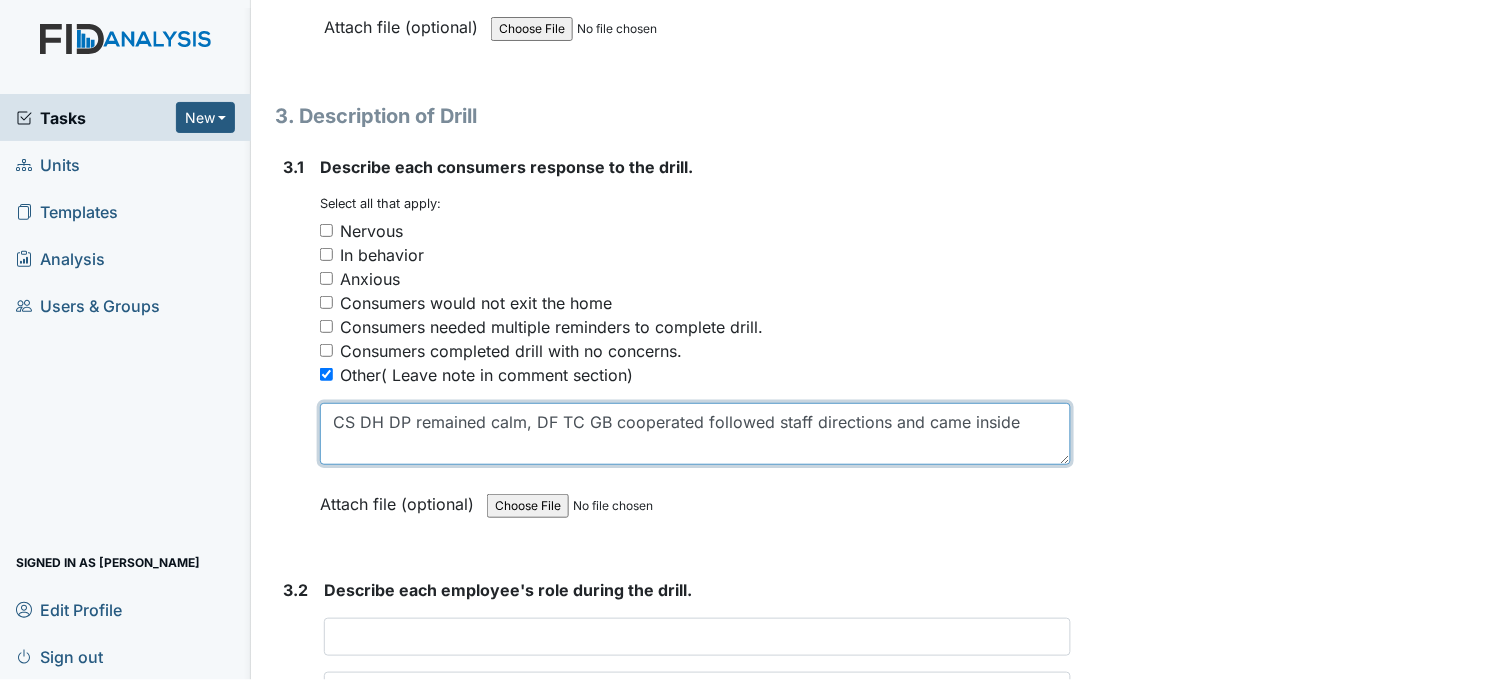 scroll, scrollTop: 2444, scrollLeft: 0, axis: vertical 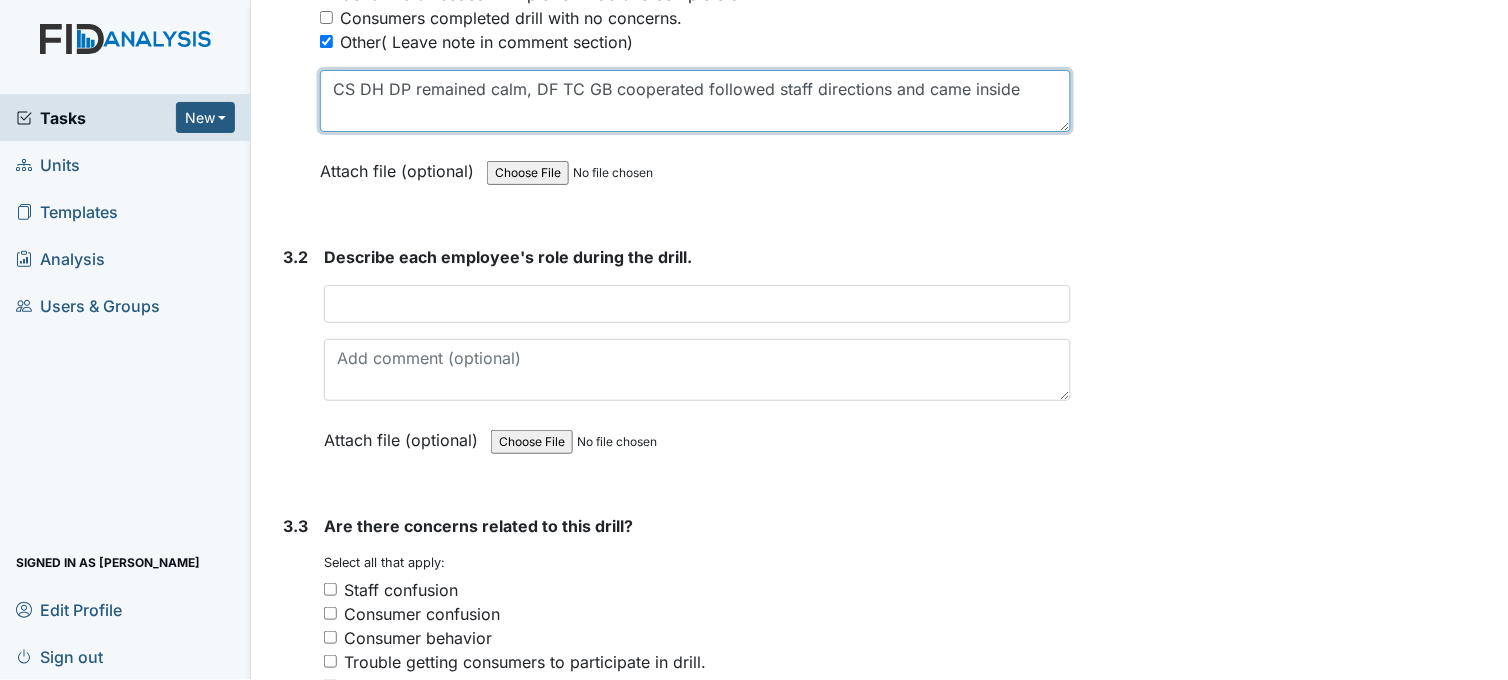 type on "CS DH DP remained calm, DF TC GB cooperated followed staff directions and came inside" 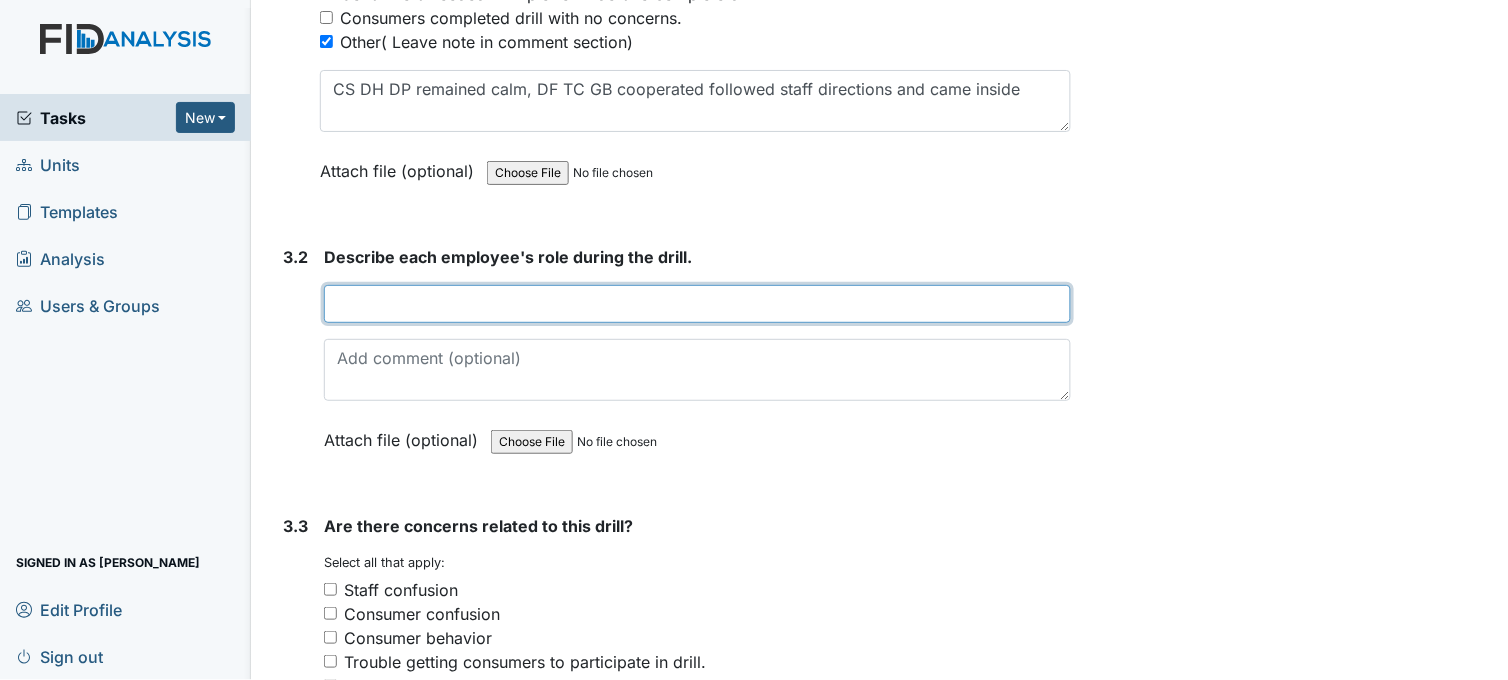 click at bounding box center [697, 304] 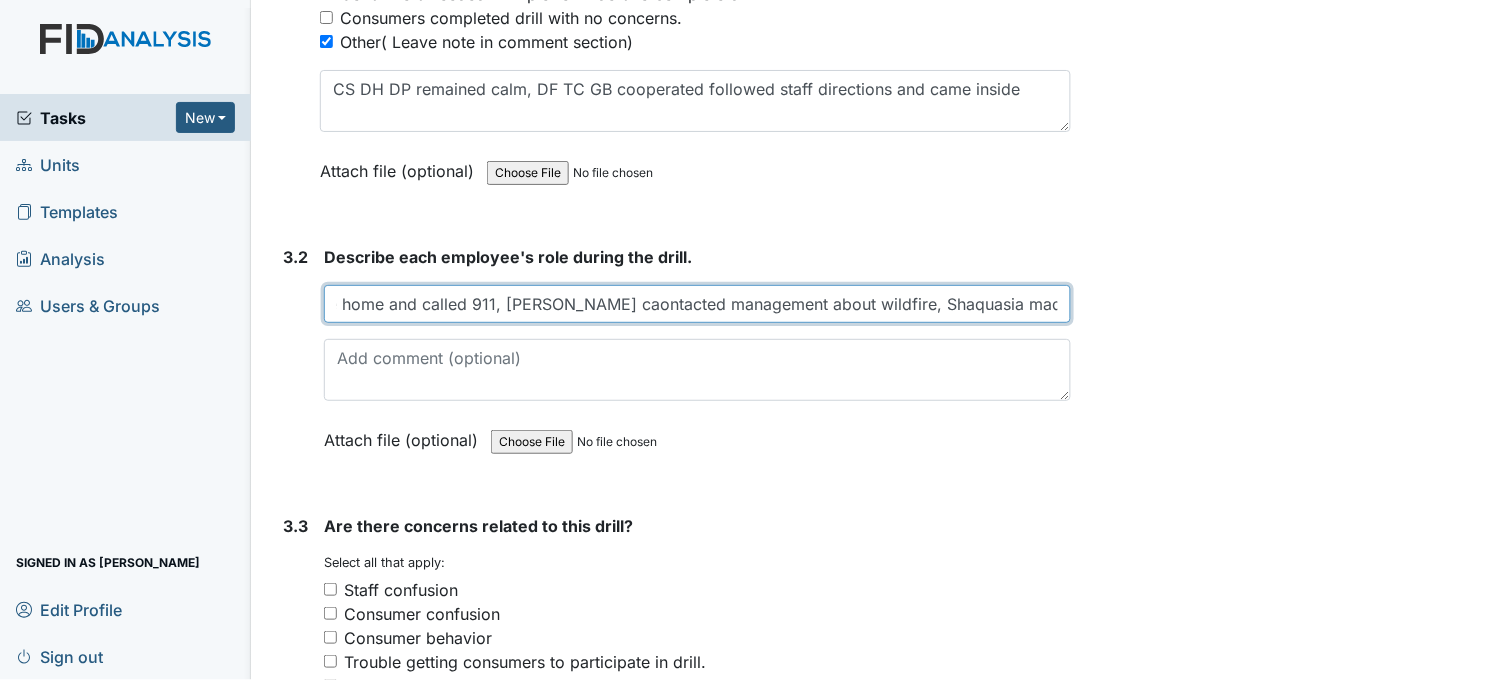 scroll, scrollTop: 0, scrollLeft: 353, axis: horizontal 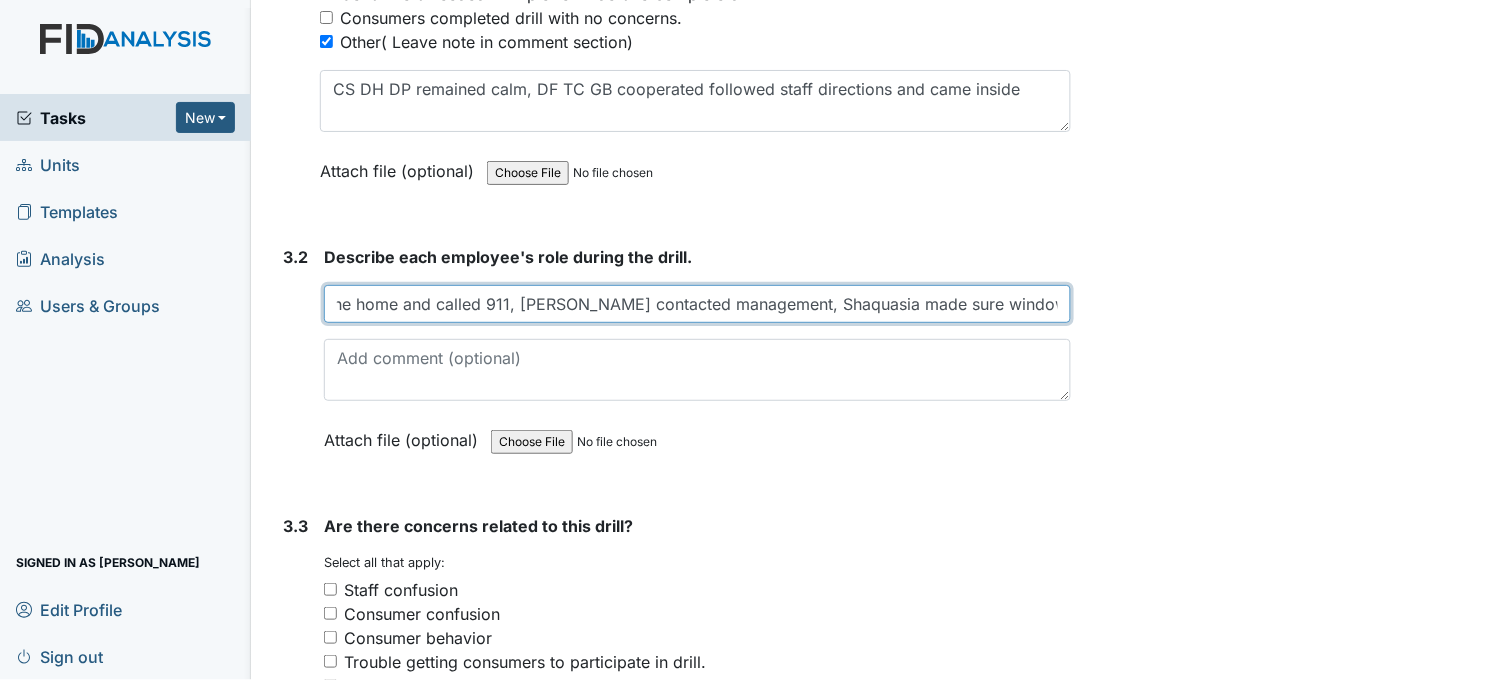type on "Tiara assisted clients inside of the home and called 911, Shanula contacted management, Shaquasia made sure windows and doors closed" 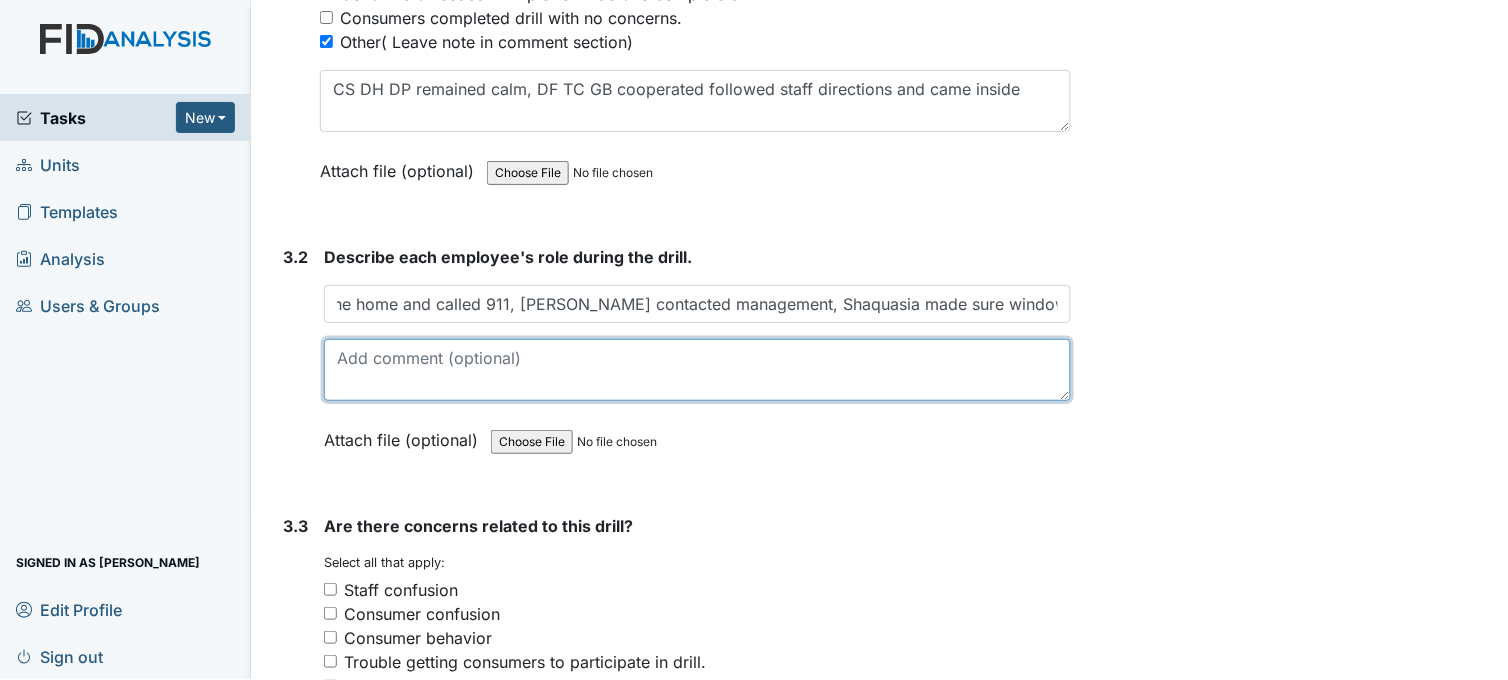 scroll, scrollTop: 0, scrollLeft: 0, axis: both 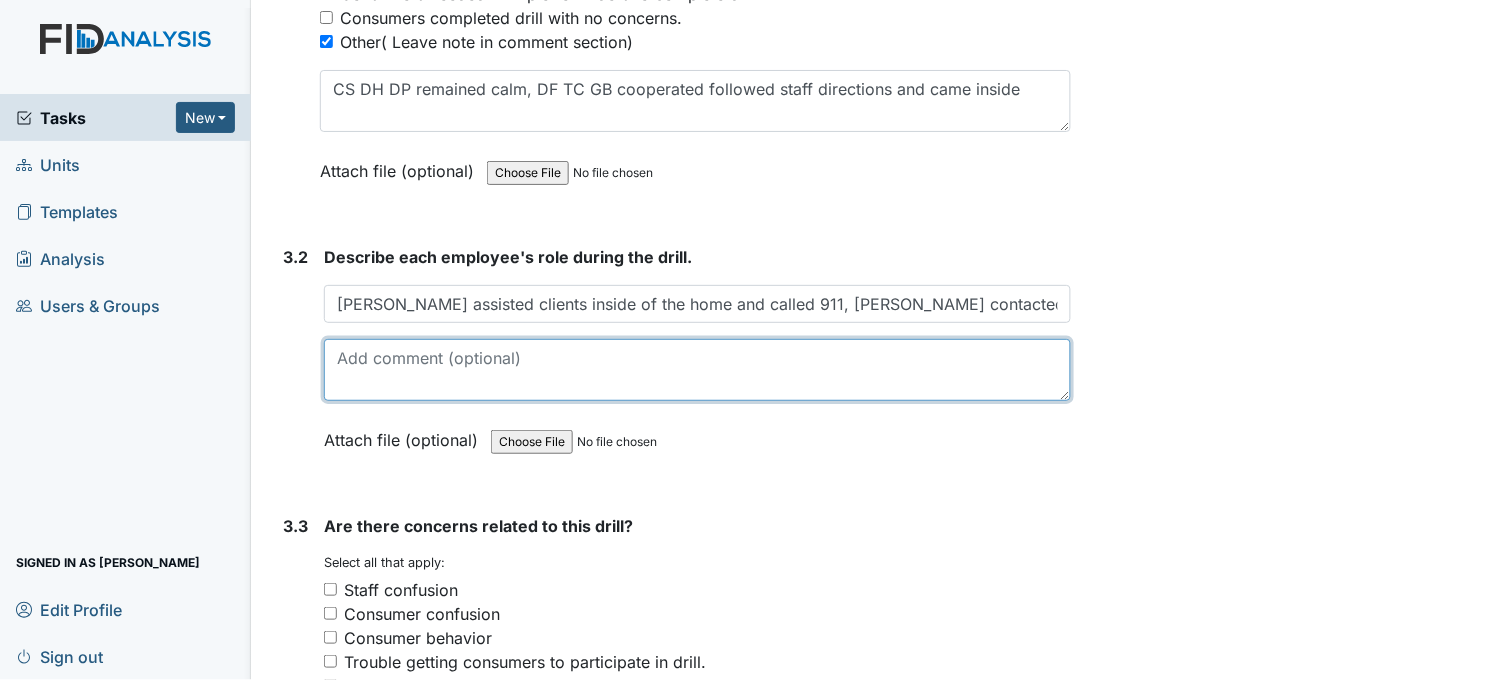 click at bounding box center (697, 370) 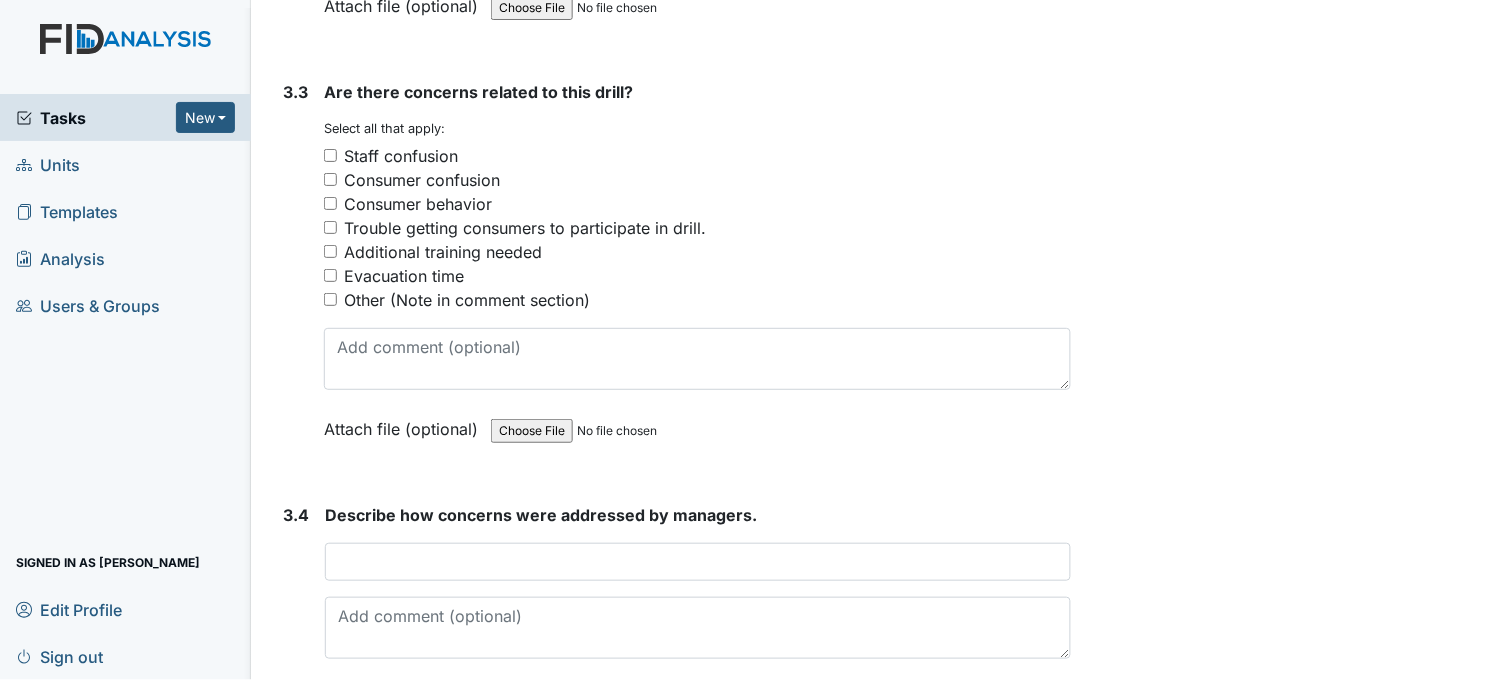 scroll, scrollTop: 2888, scrollLeft: 0, axis: vertical 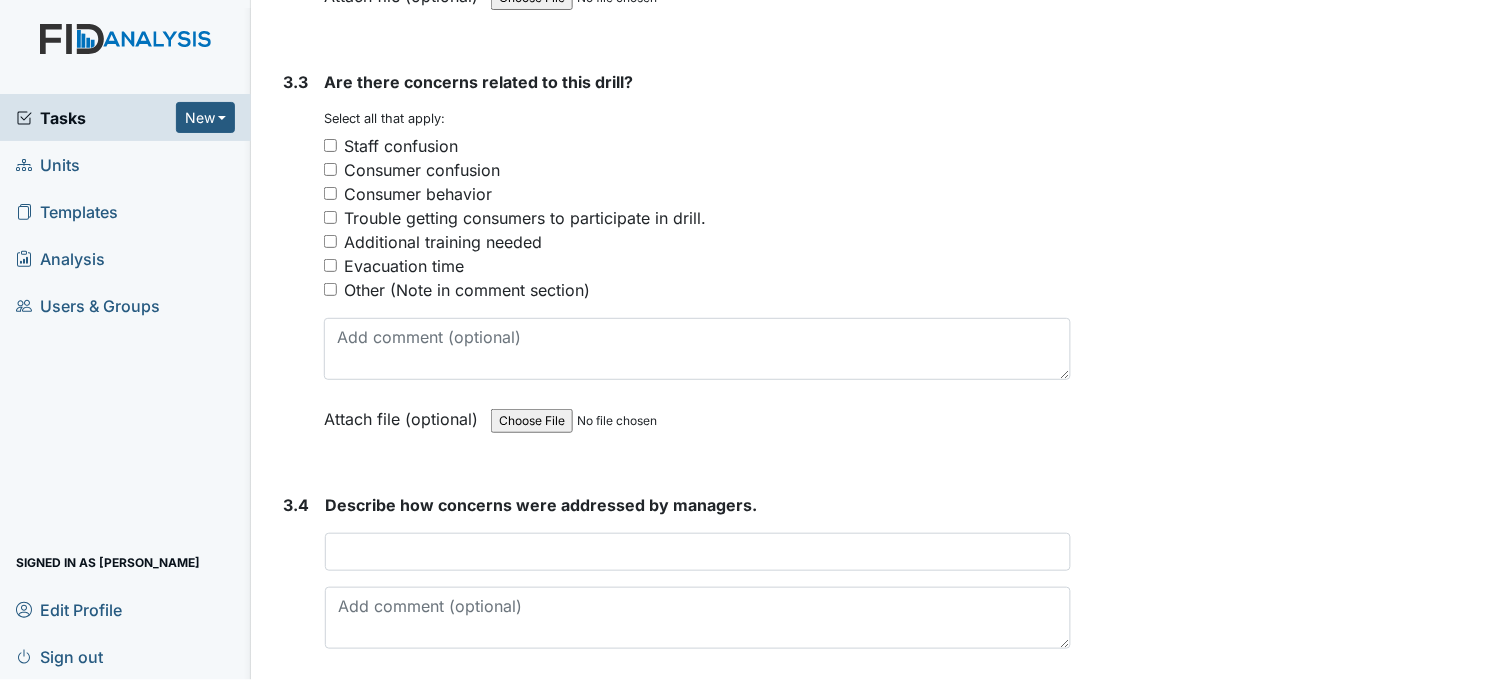 type on "Shaquasia turned on news for any updates on wildfire" 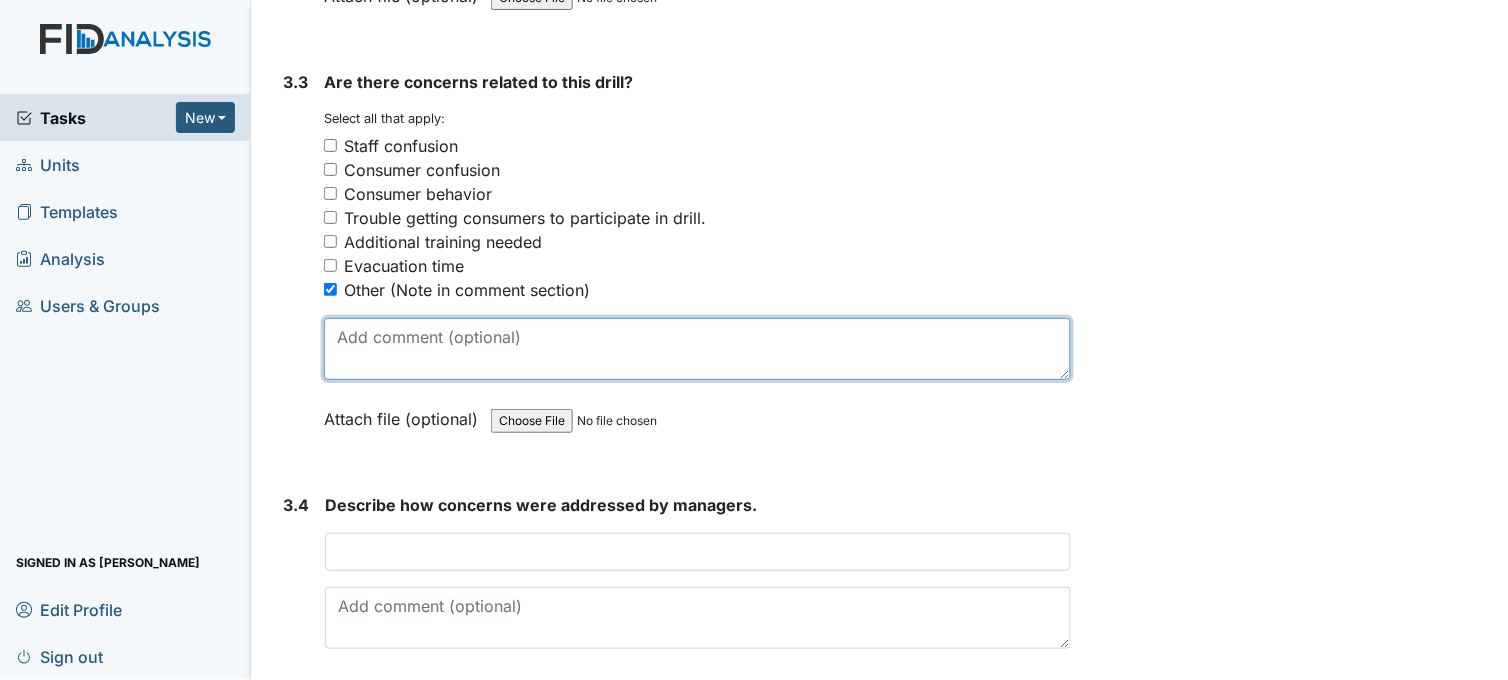 click at bounding box center (697, 349) 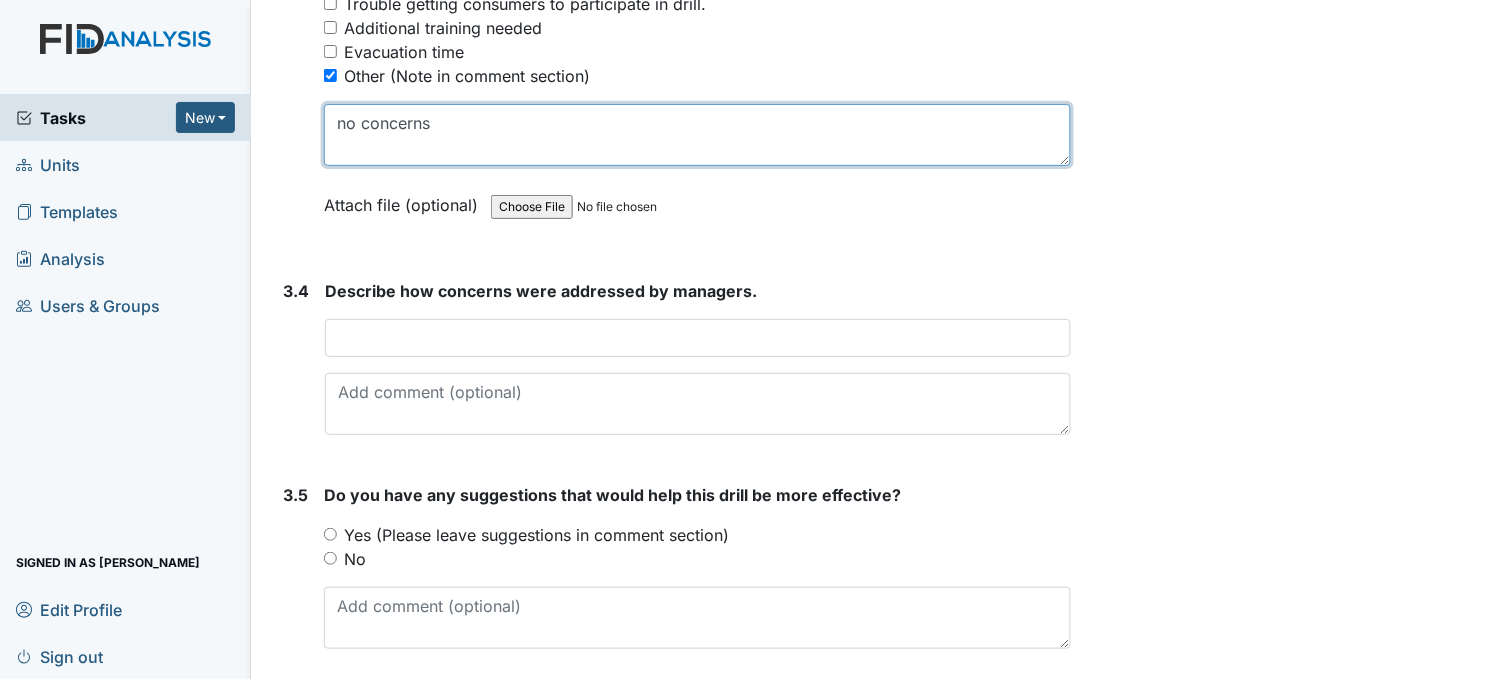 scroll, scrollTop: 3111, scrollLeft: 0, axis: vertical 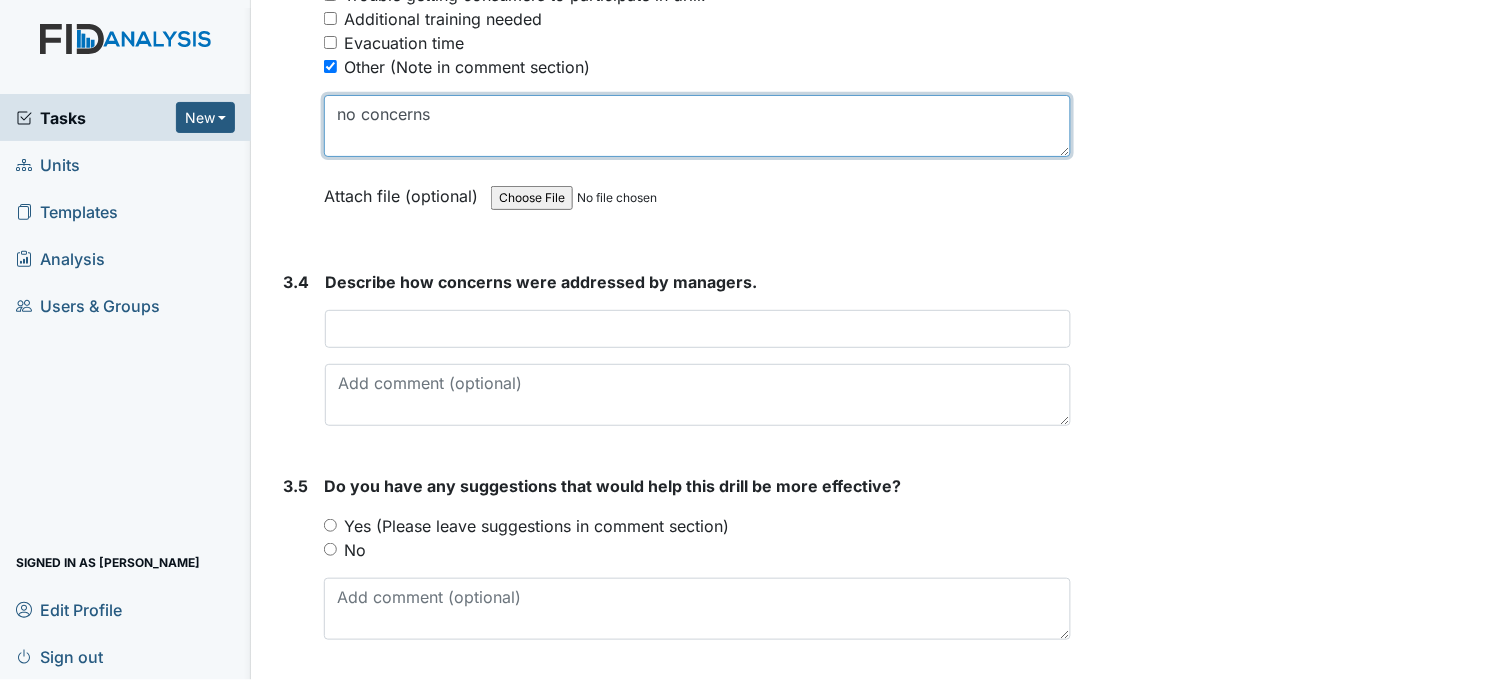 type on "no concerns" 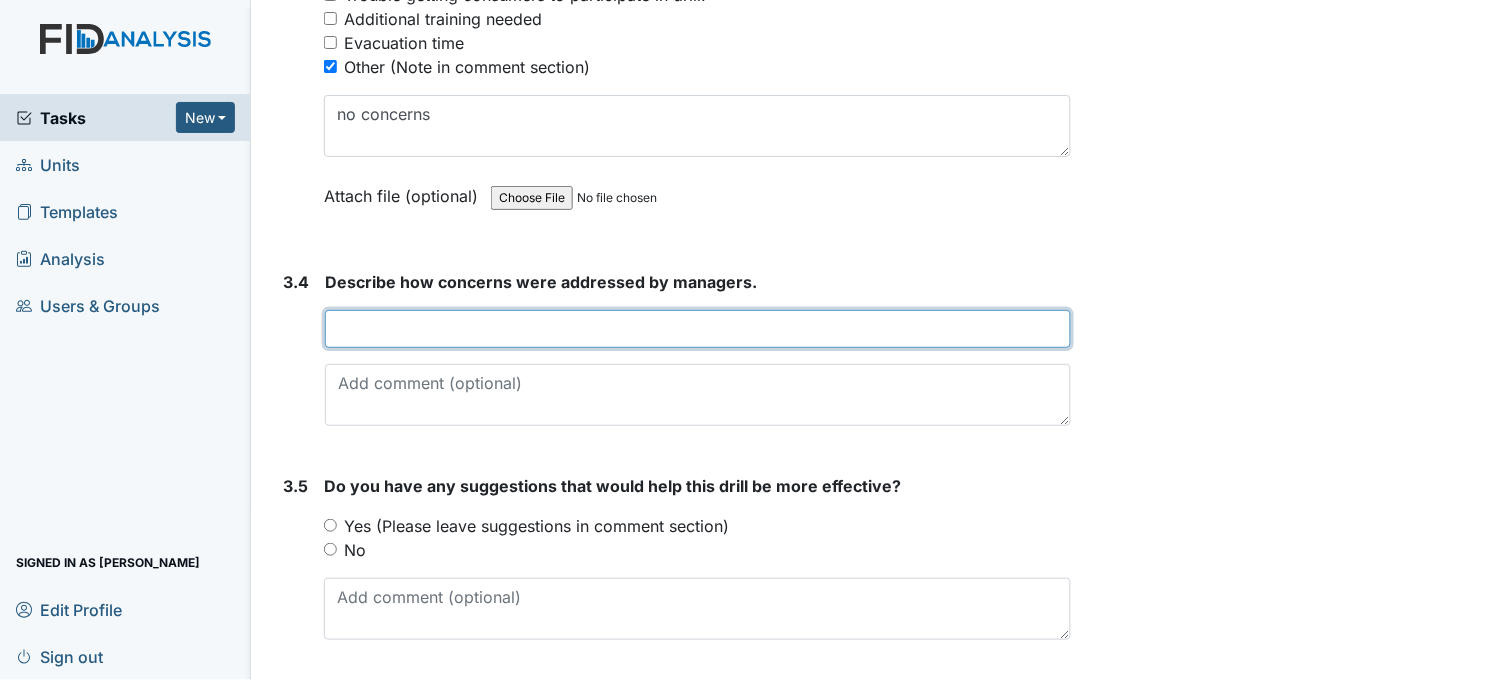 click at bounding box center (698, 329) 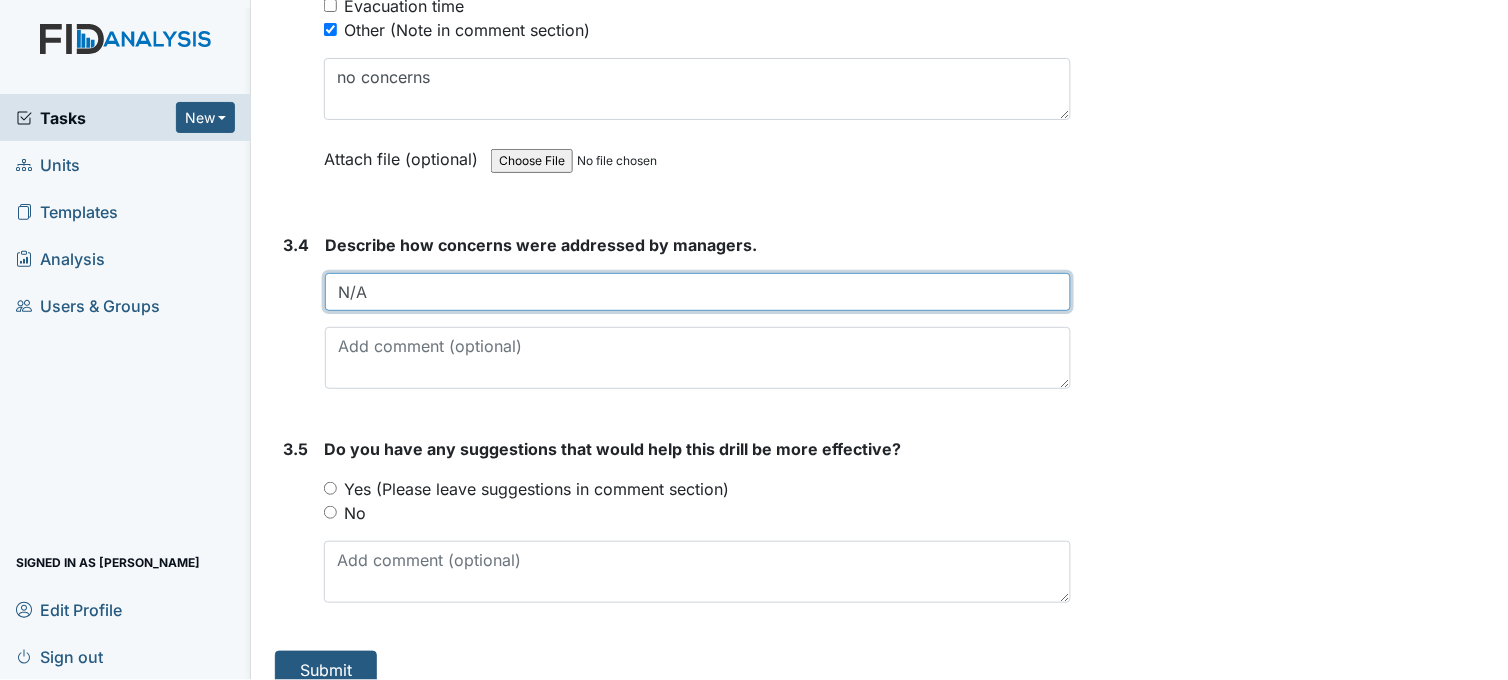 scroll, scrollTop: 3170, scrollLeft: 0, axis: vertical 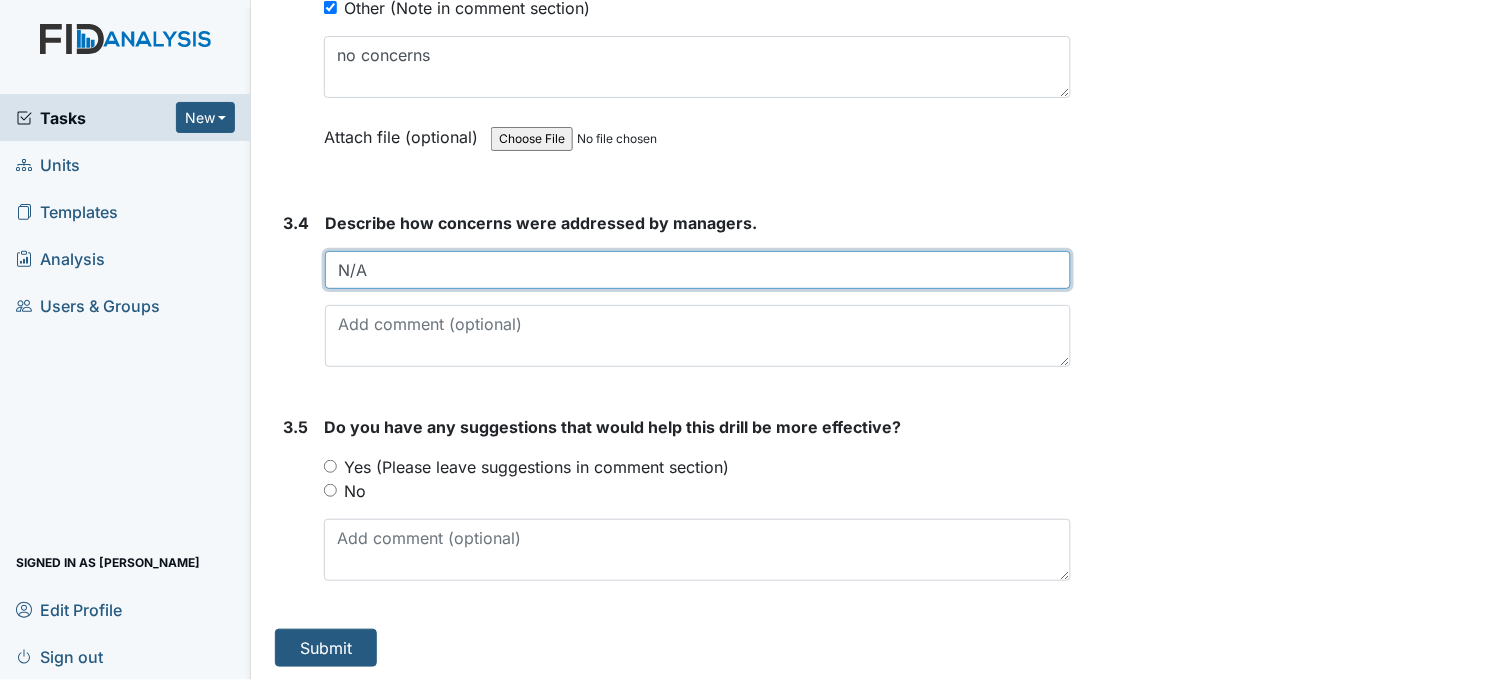 type on "N/A" 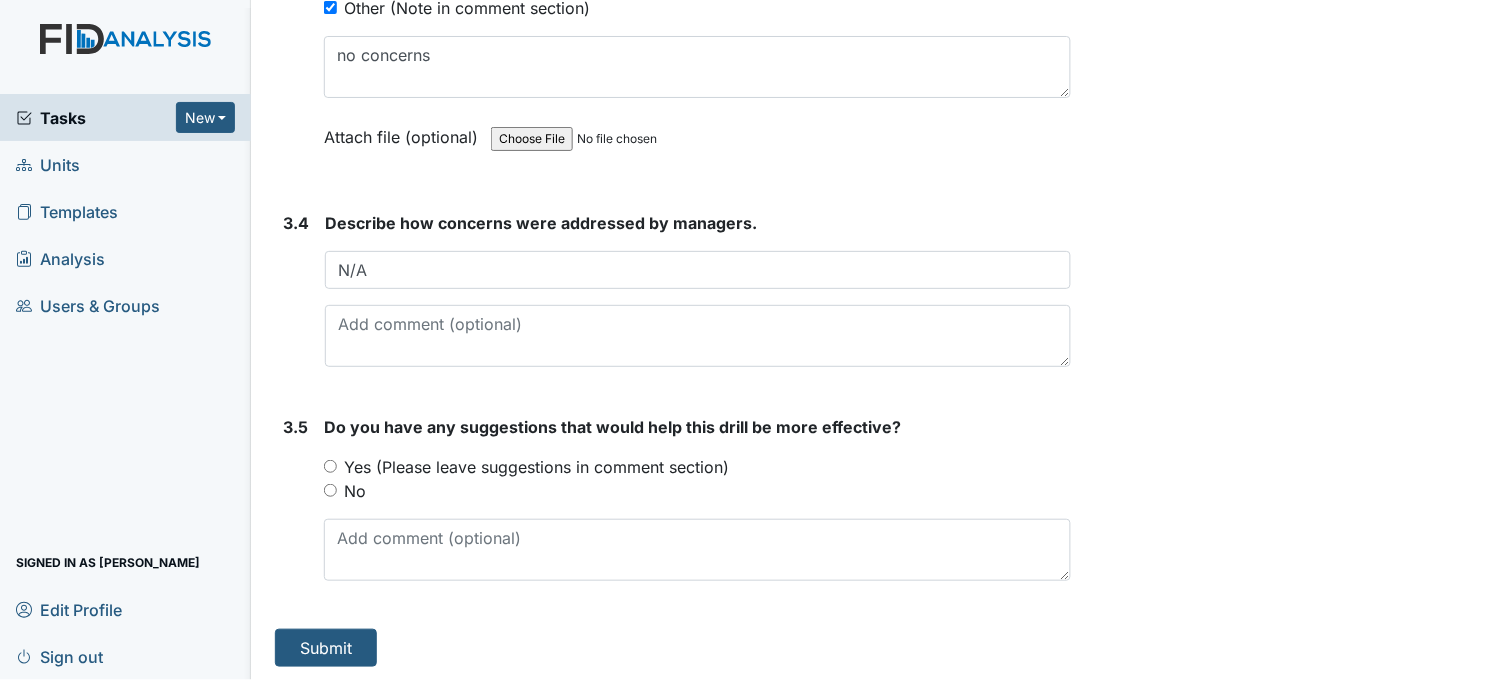click on "No" at bounding box center (330, 490) 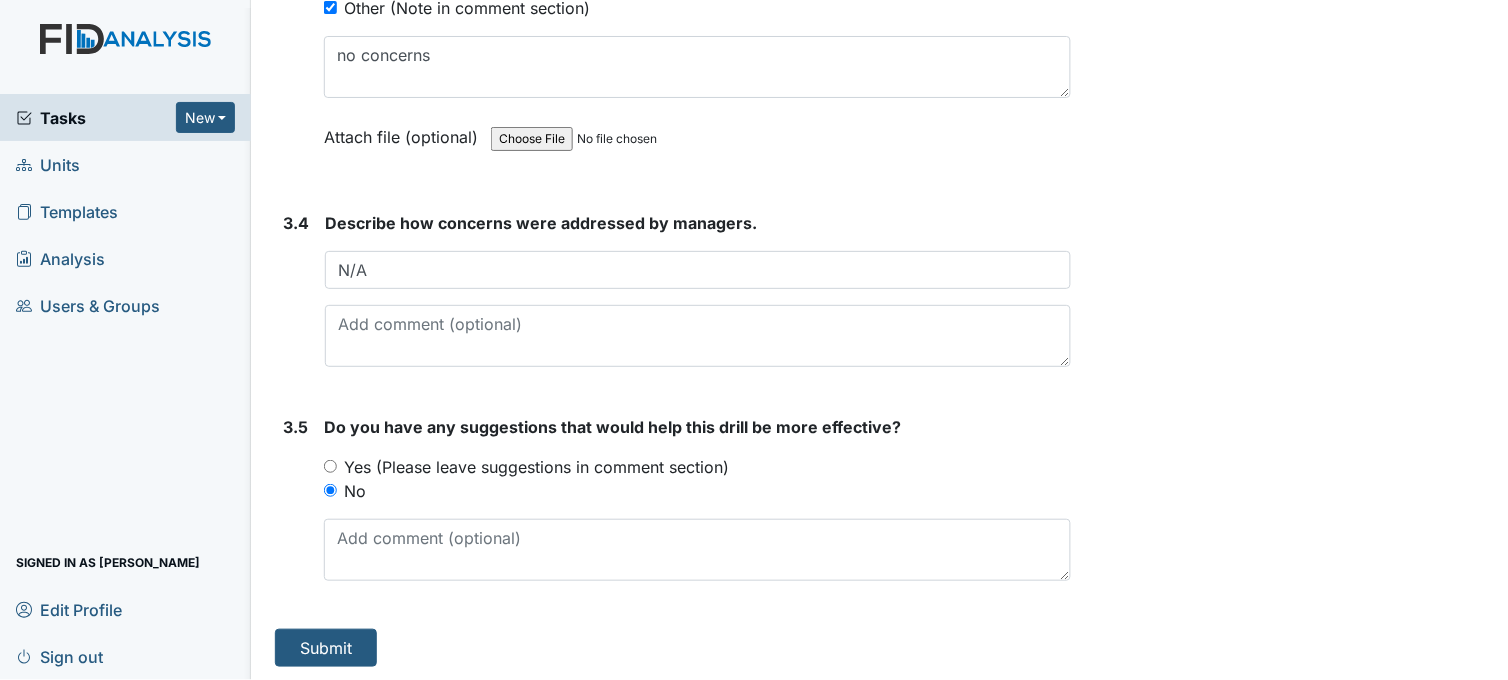 click on "Yes (Please leave suggestions in comment section)" at bounding box center (330, 466) 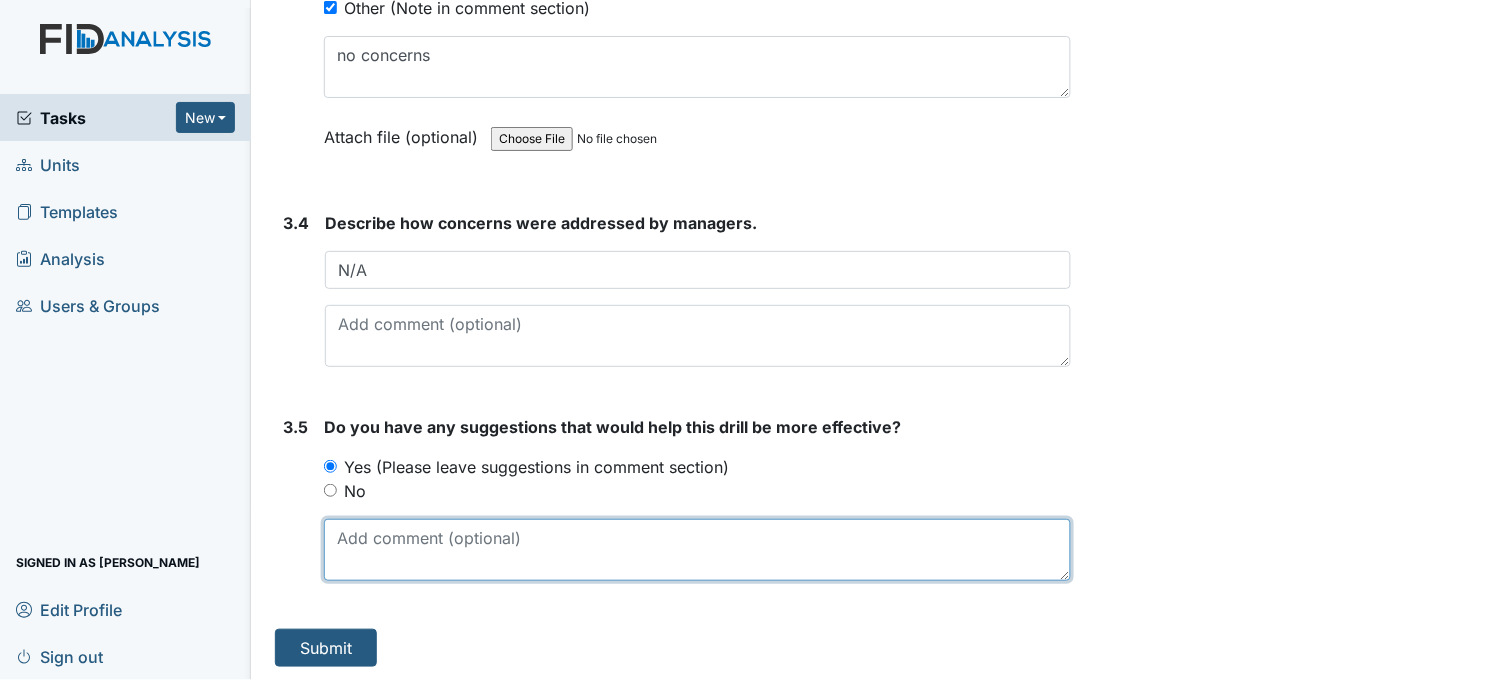 click at bounding box center [697, 550] 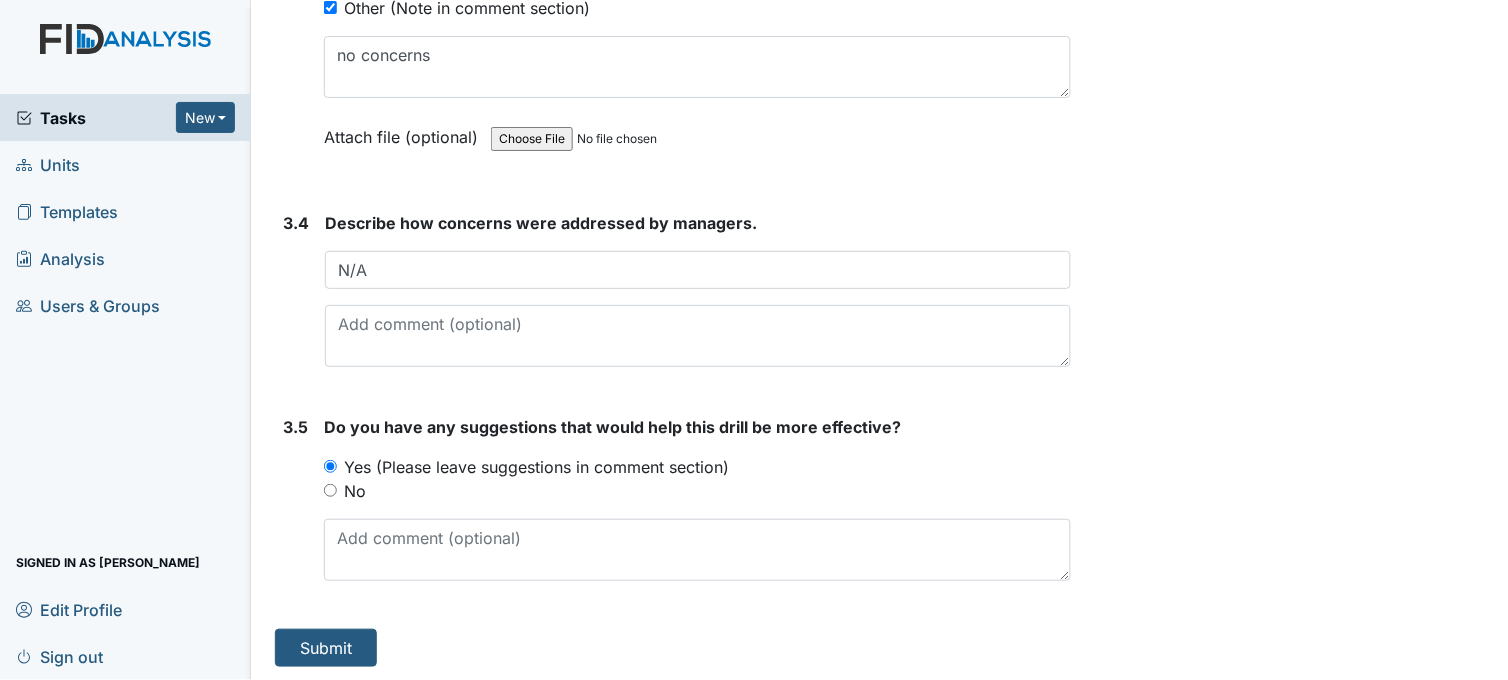 click on "No" at bounding box center [330, 490] 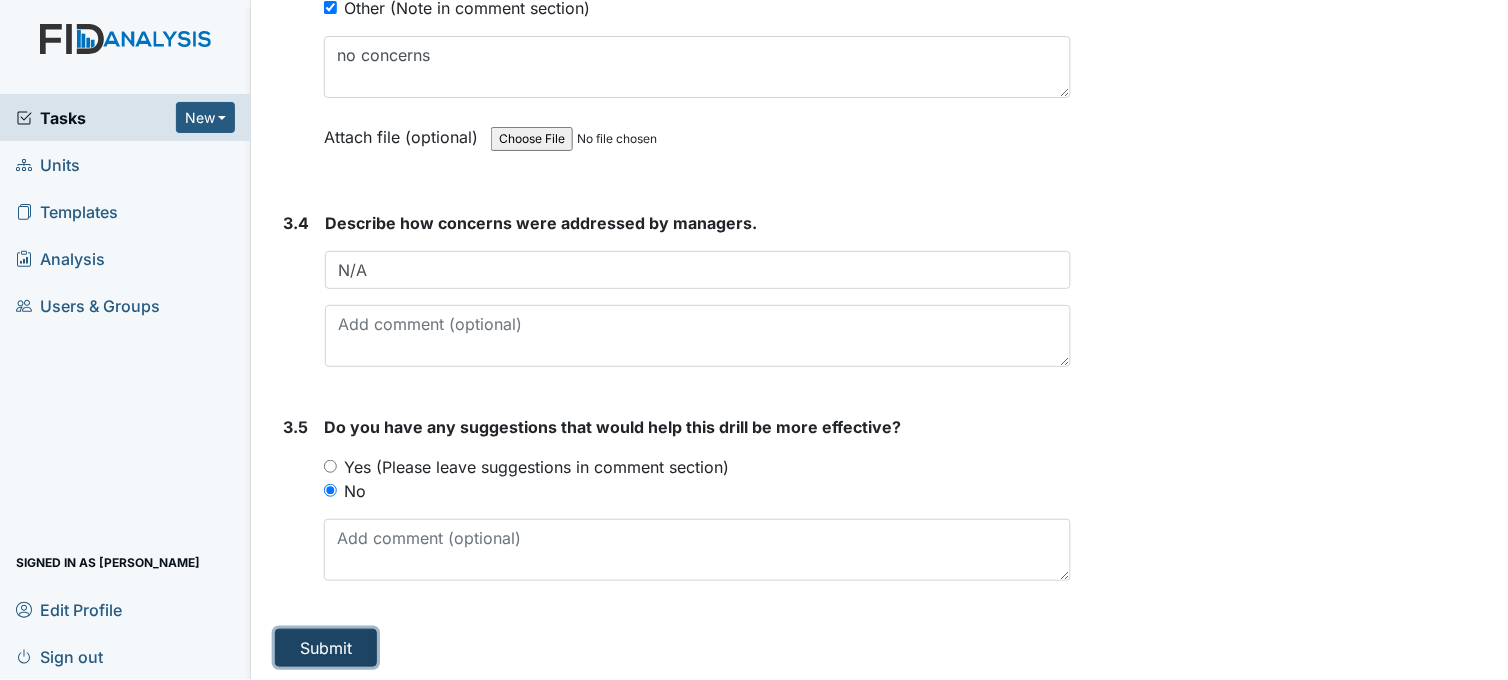 click on "Submit" at bounding box center [326, 648] 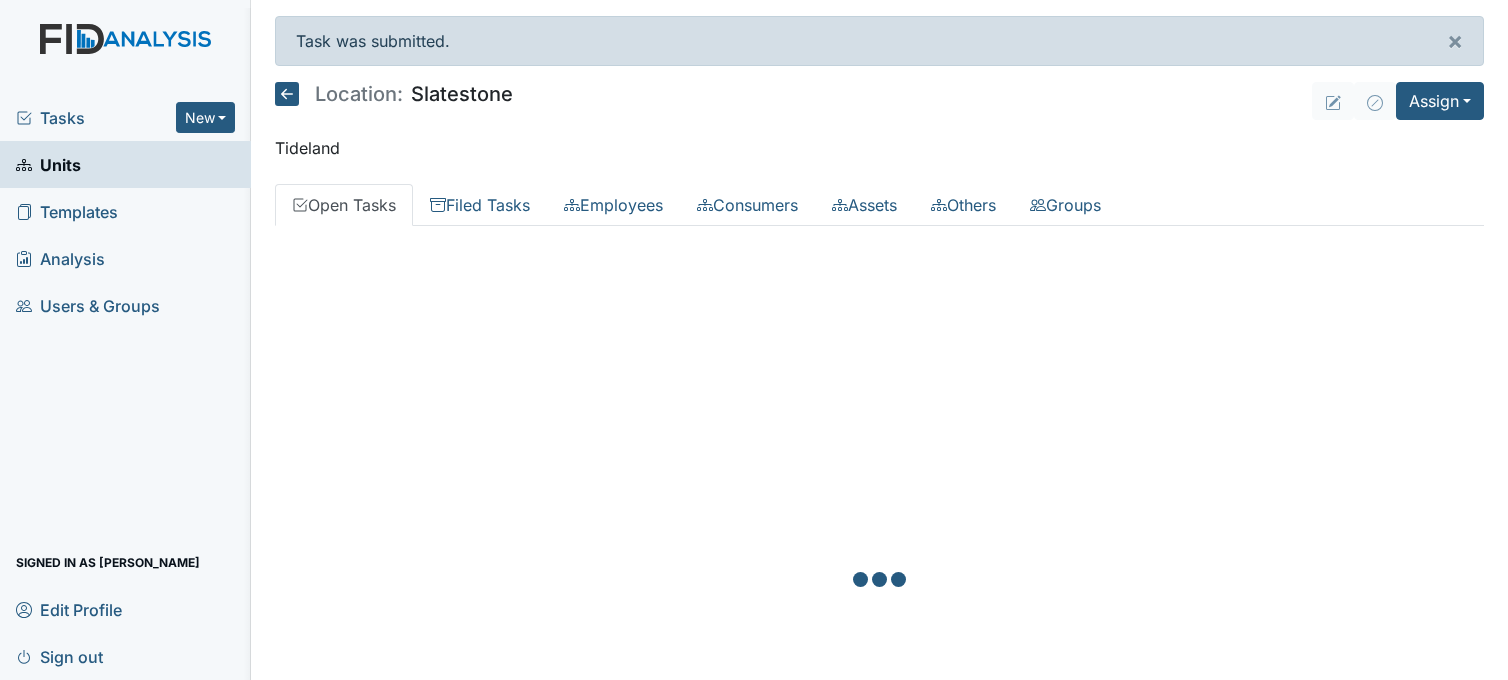 scroll, scrollTop: 0, scrollLeft: 0, axis: both 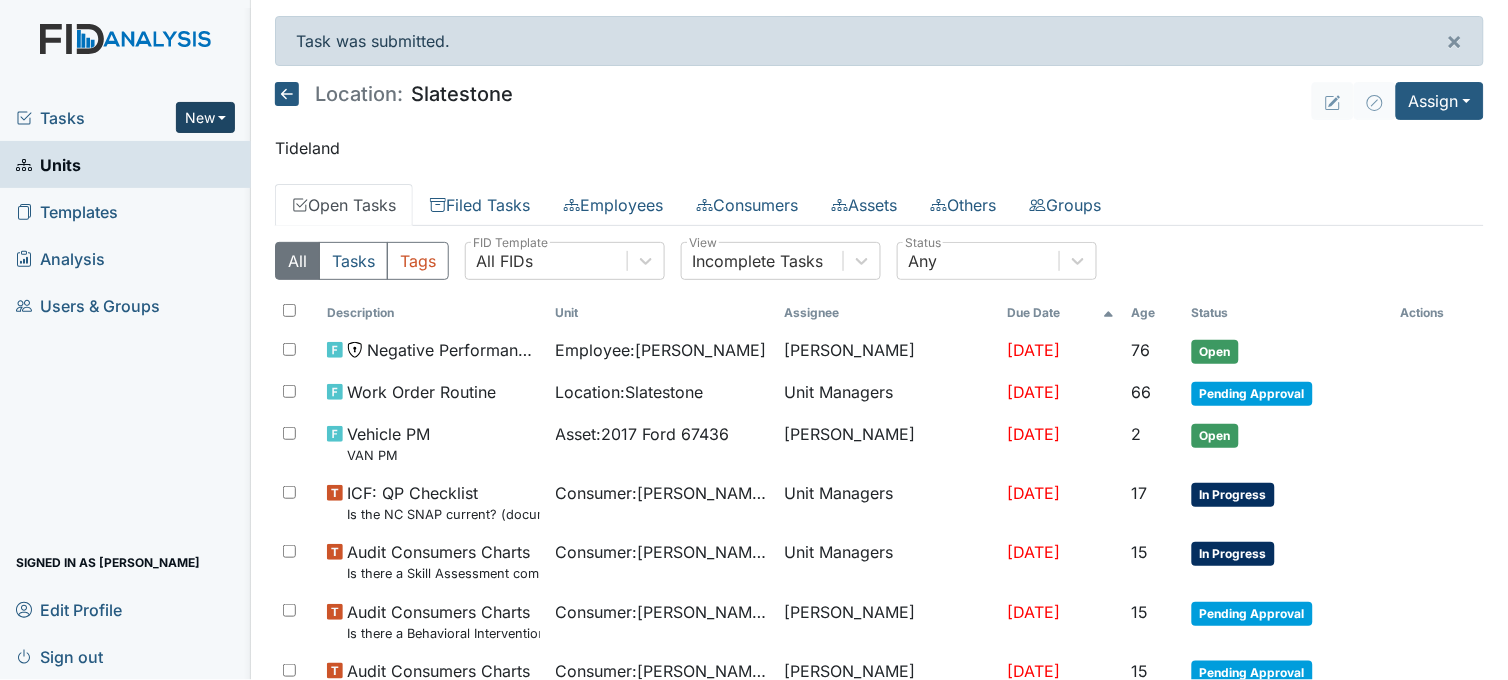 click on "New" at bounding box center [206, 117] 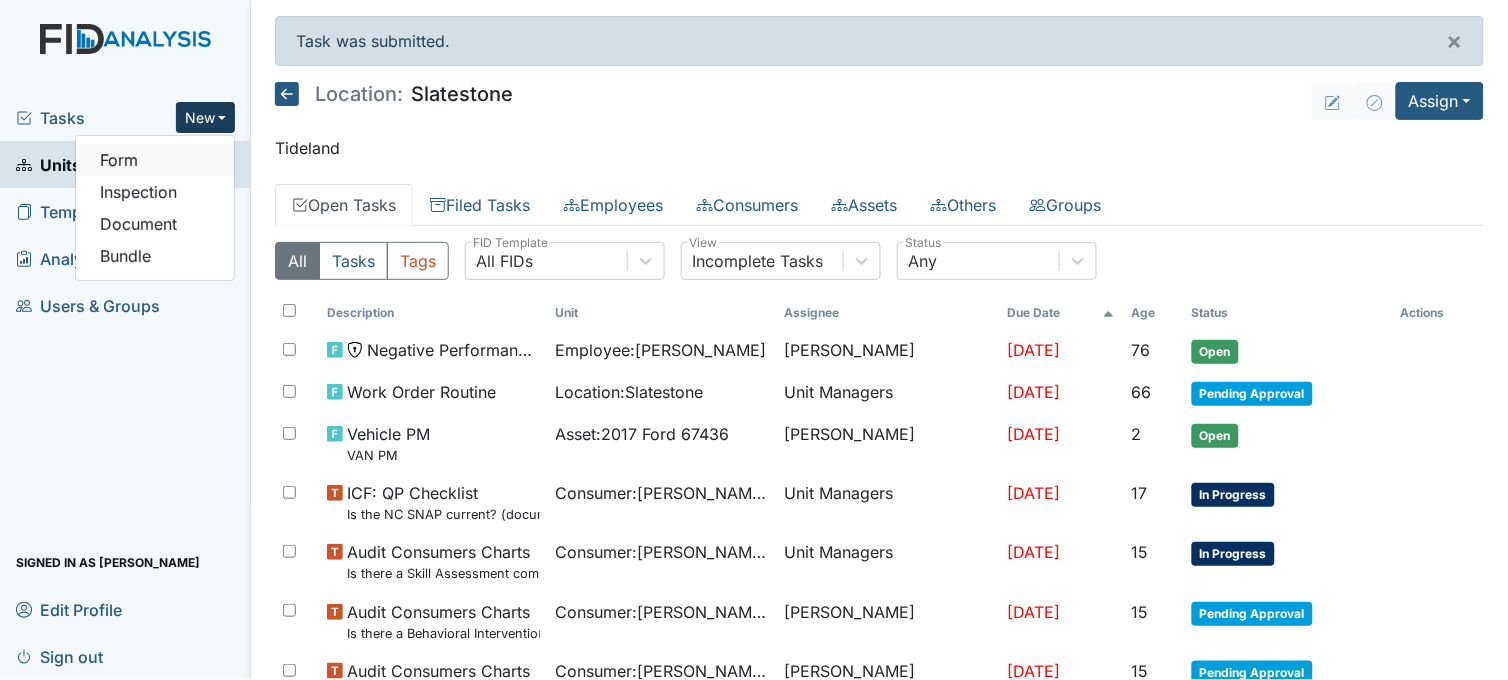 click on "Form" at bounding box center [155, 160] 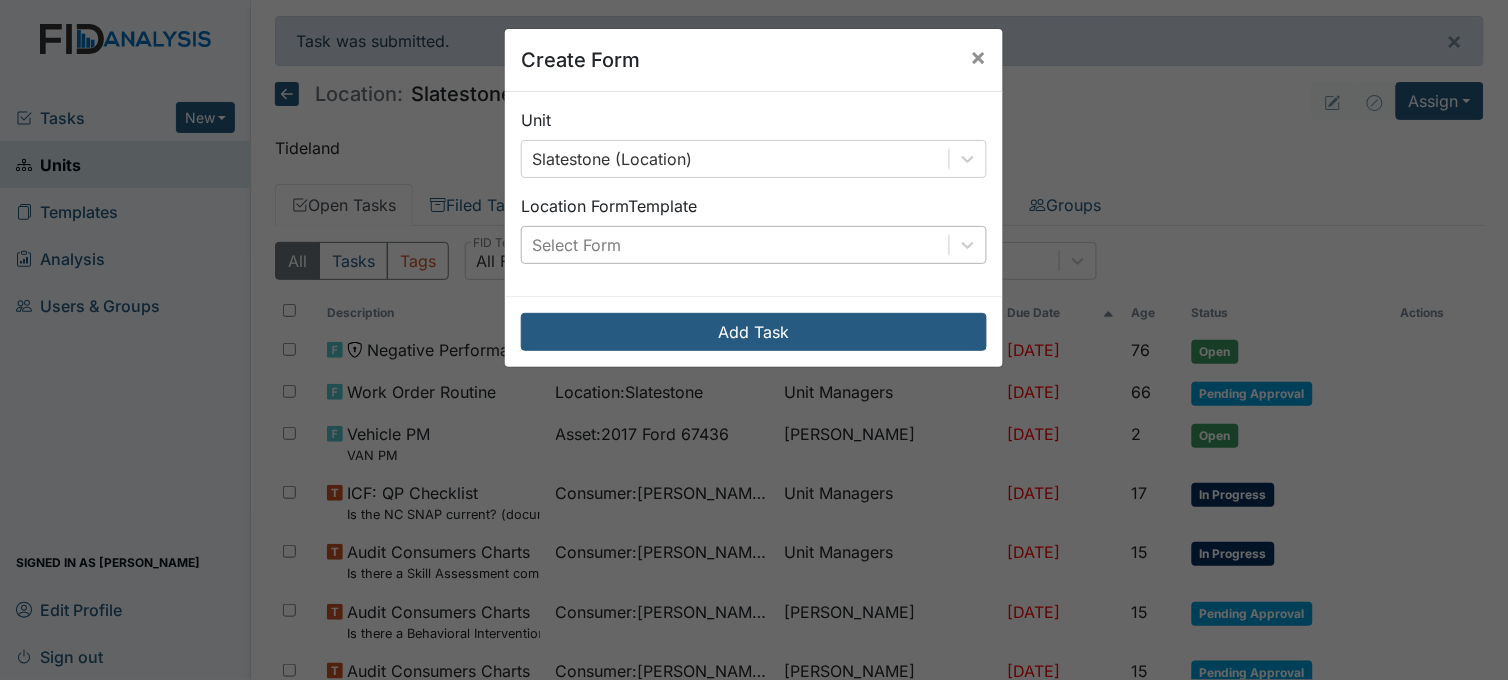 click on "Select Form" at bounding box center [576, 245] 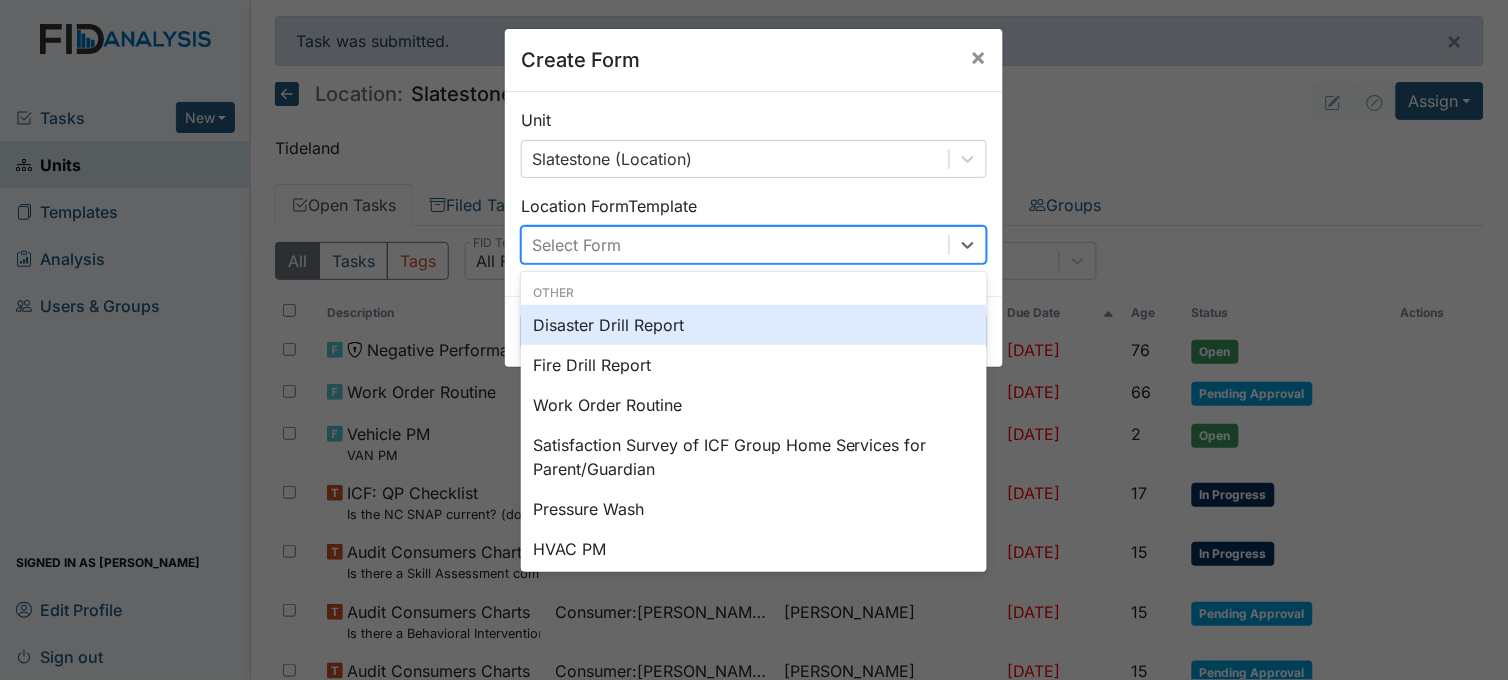 click on "Disaster Drill Report" at bounding box center (754, 325) 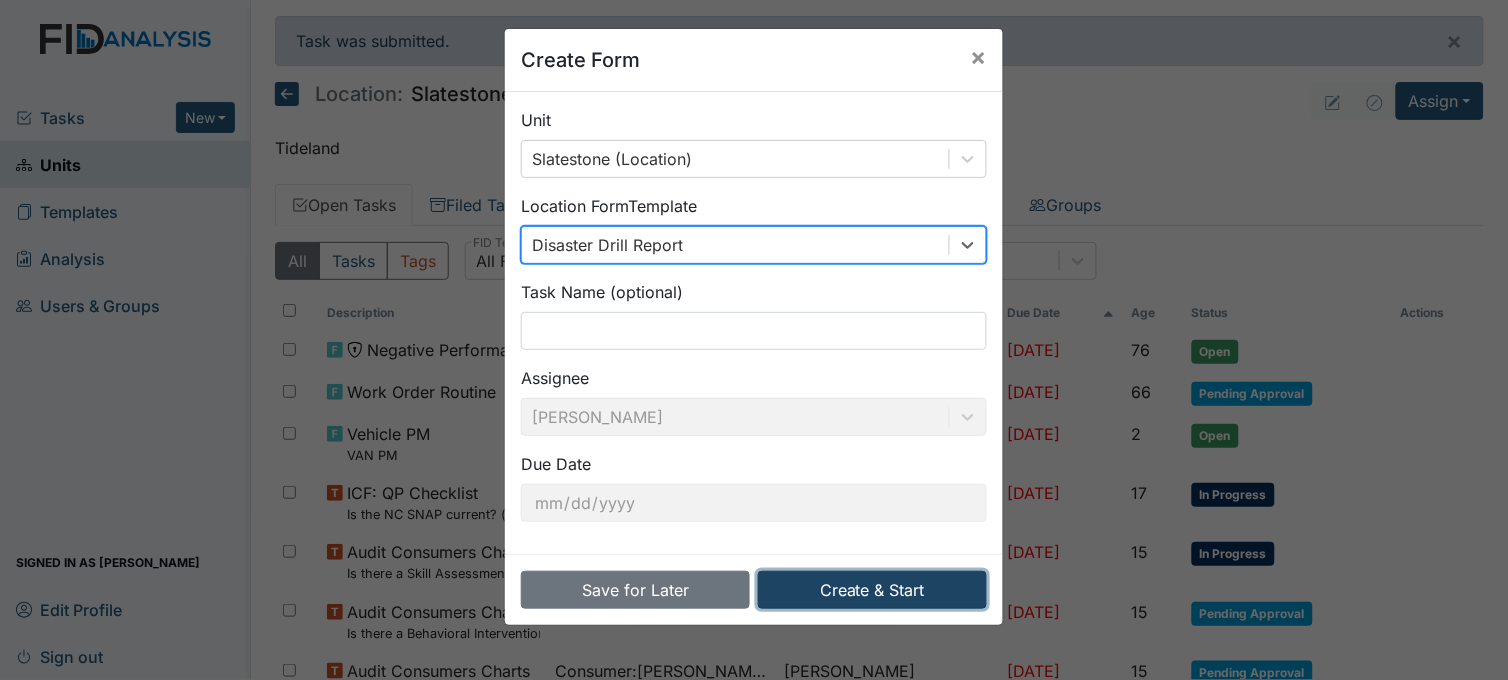 click on "Create & Start" at bounding box center [872, 590] 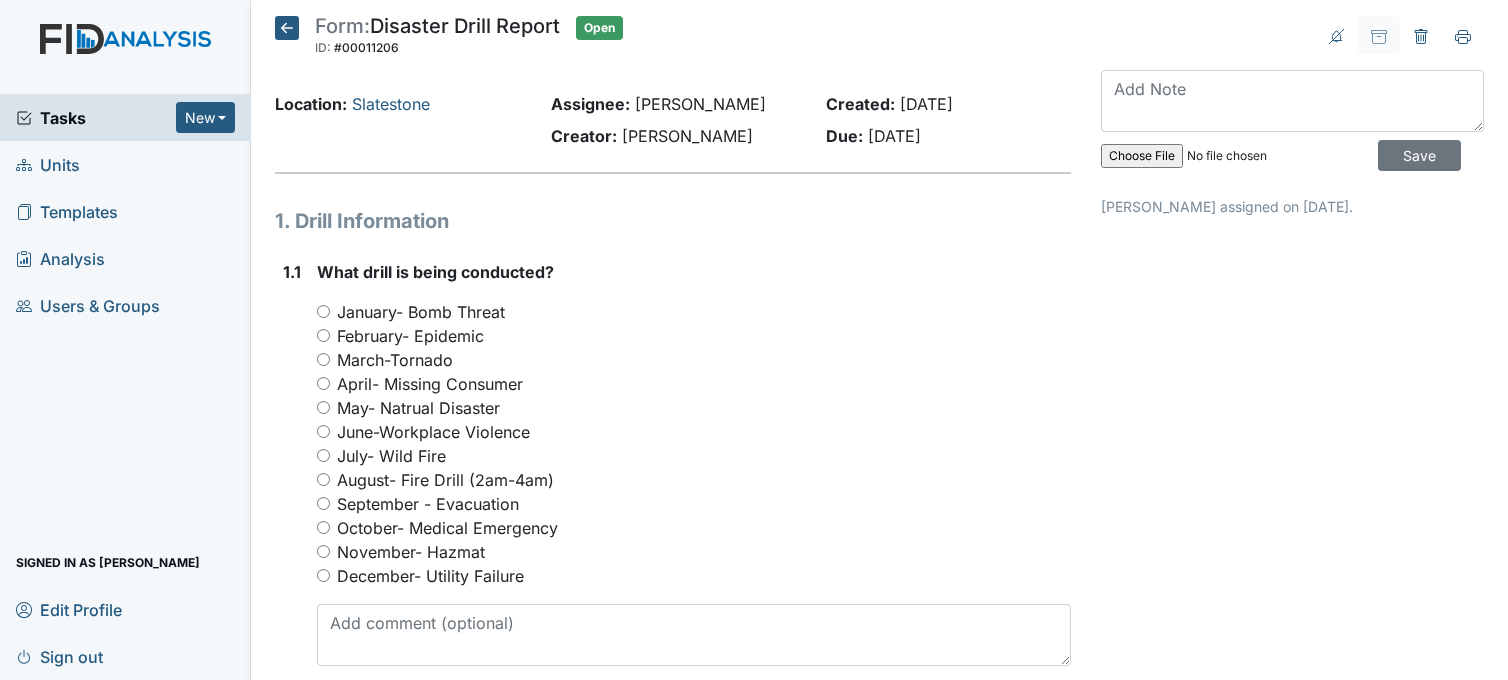 scroll, scrollTop: 0, scrollLeft: 0, axis: both 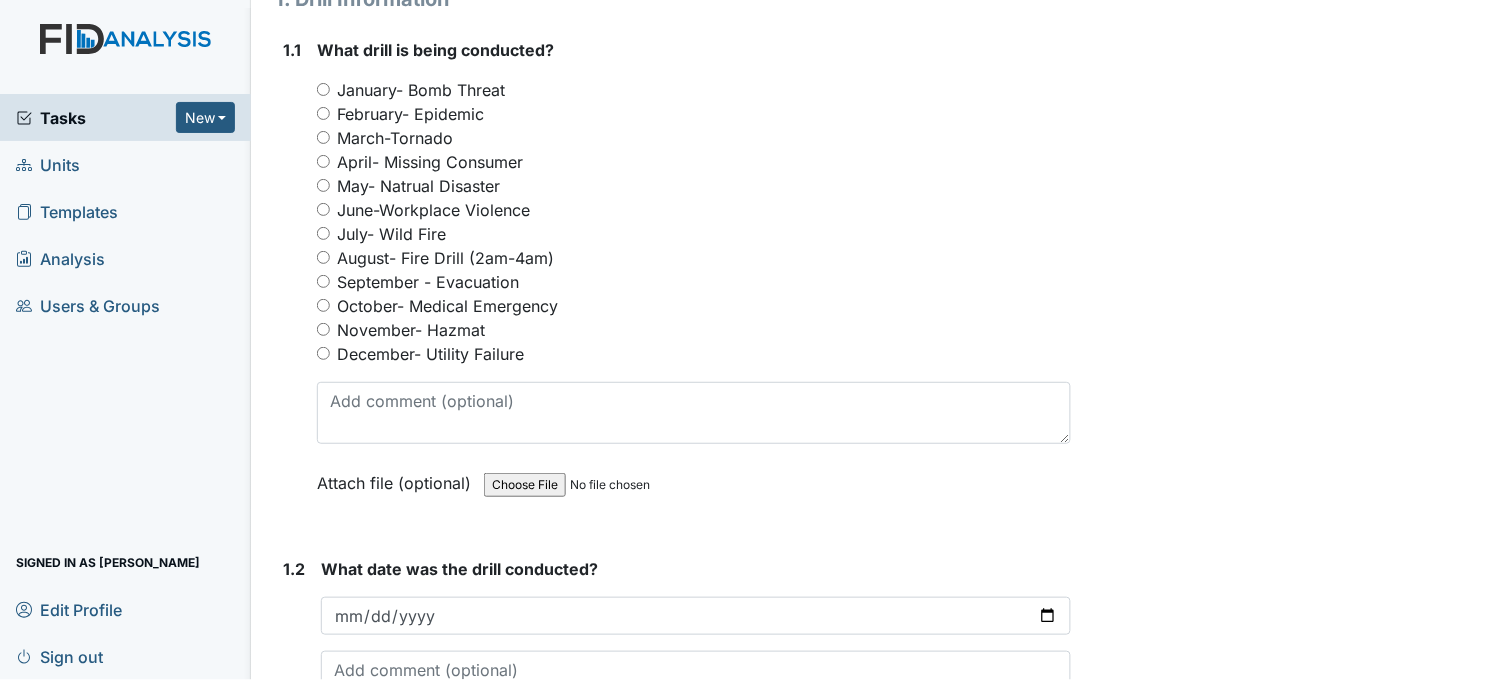 click on "July- Wild Fire" at bounding box center (323, 233) 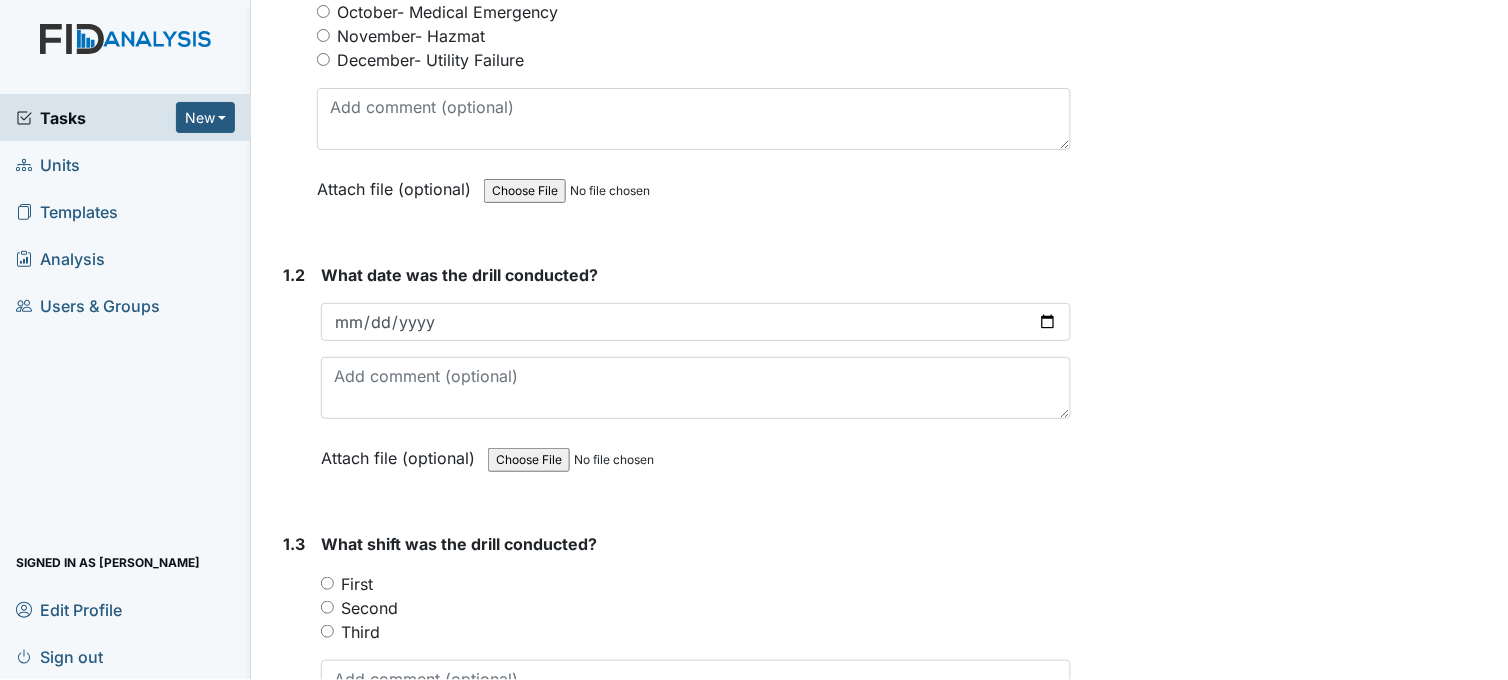 scroll, scrollTop: 555, scrollLeft: 0, axis: vertical 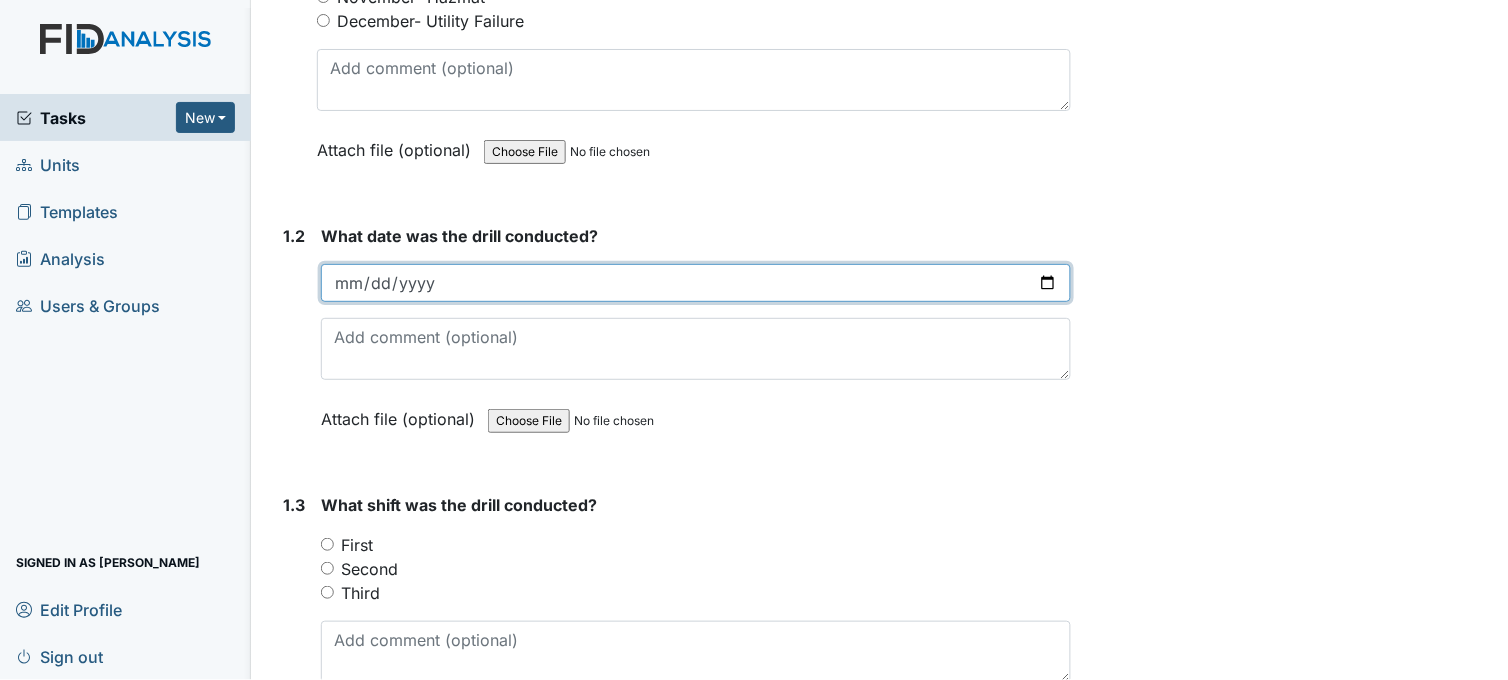 click at bounding box center (696, 283) 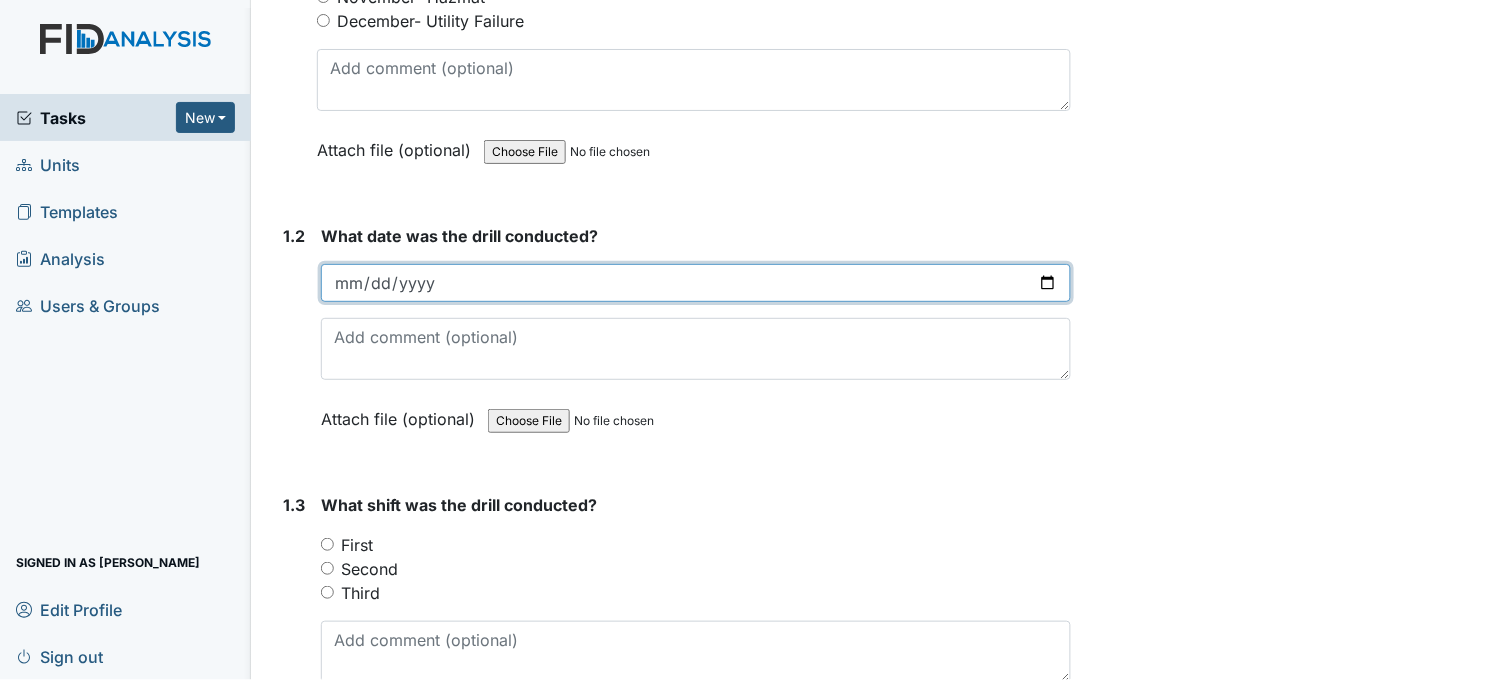 type on "[DATE]" 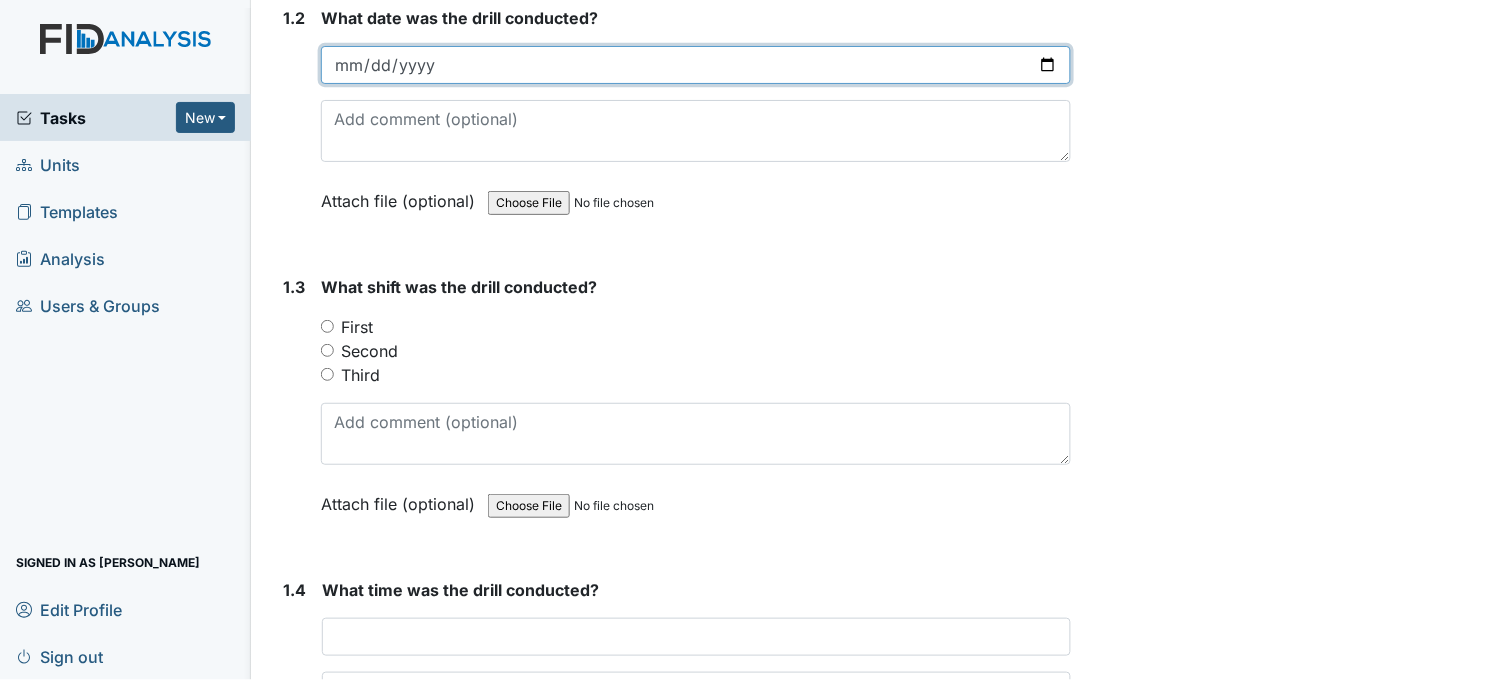 scroll, scrollTop: 777, scrollLeft: 0, axis: vertical 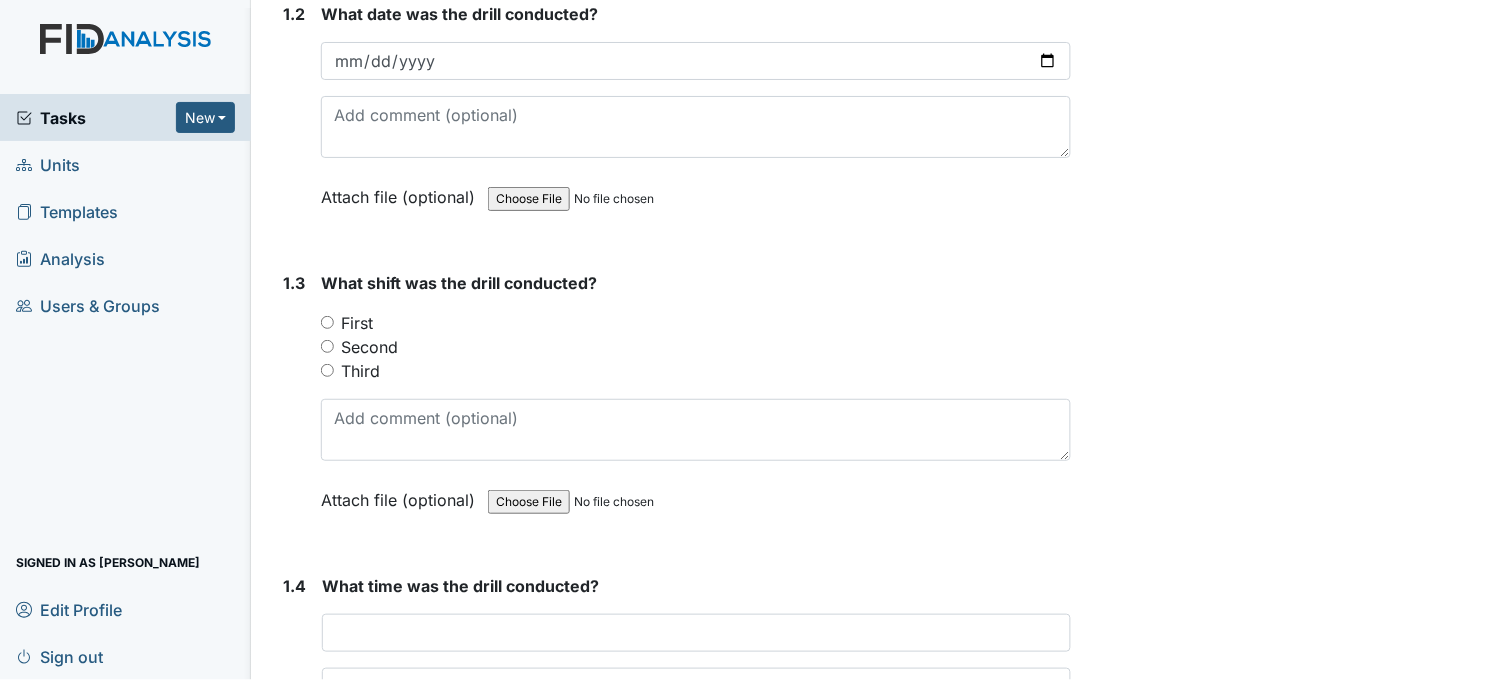 click on "Third" at bounding box center [327, 370] 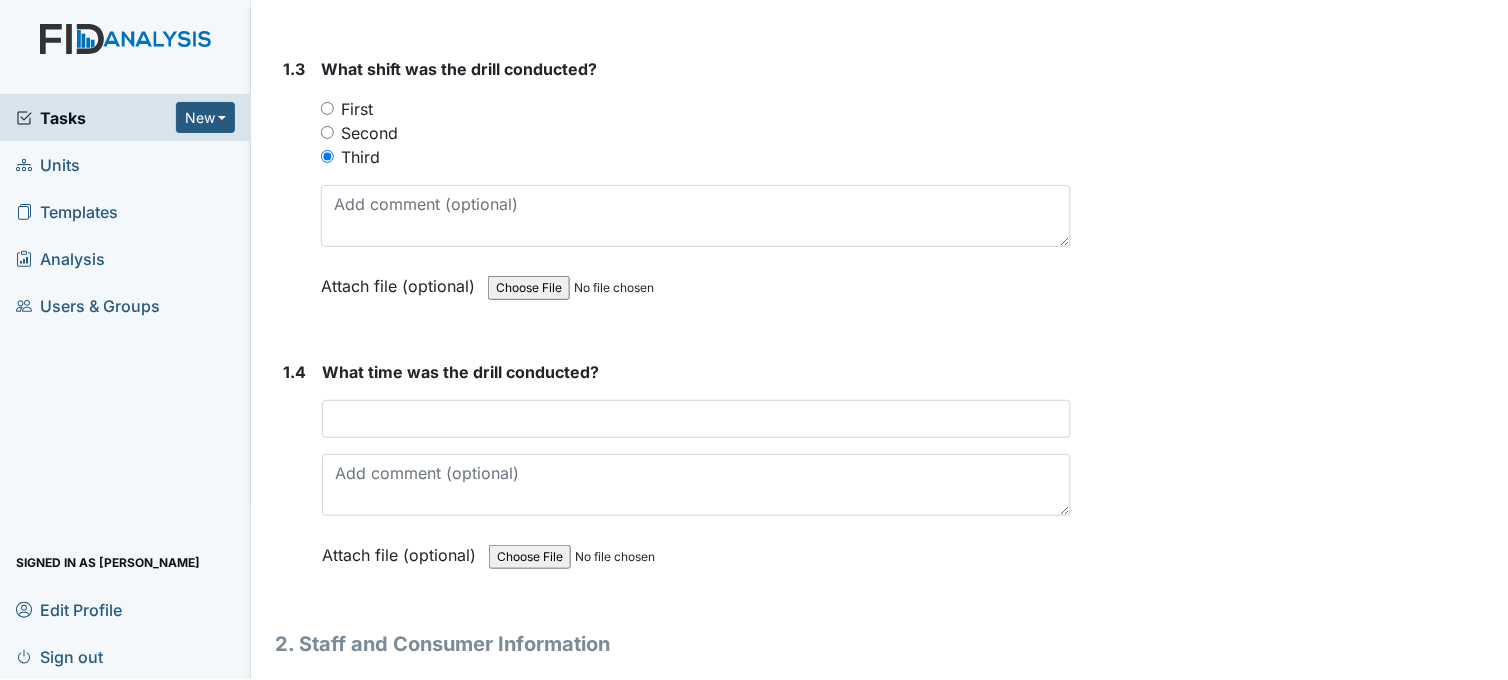 scroll, scrollTop: 1111, scrollLeft: 0, axis: vertical 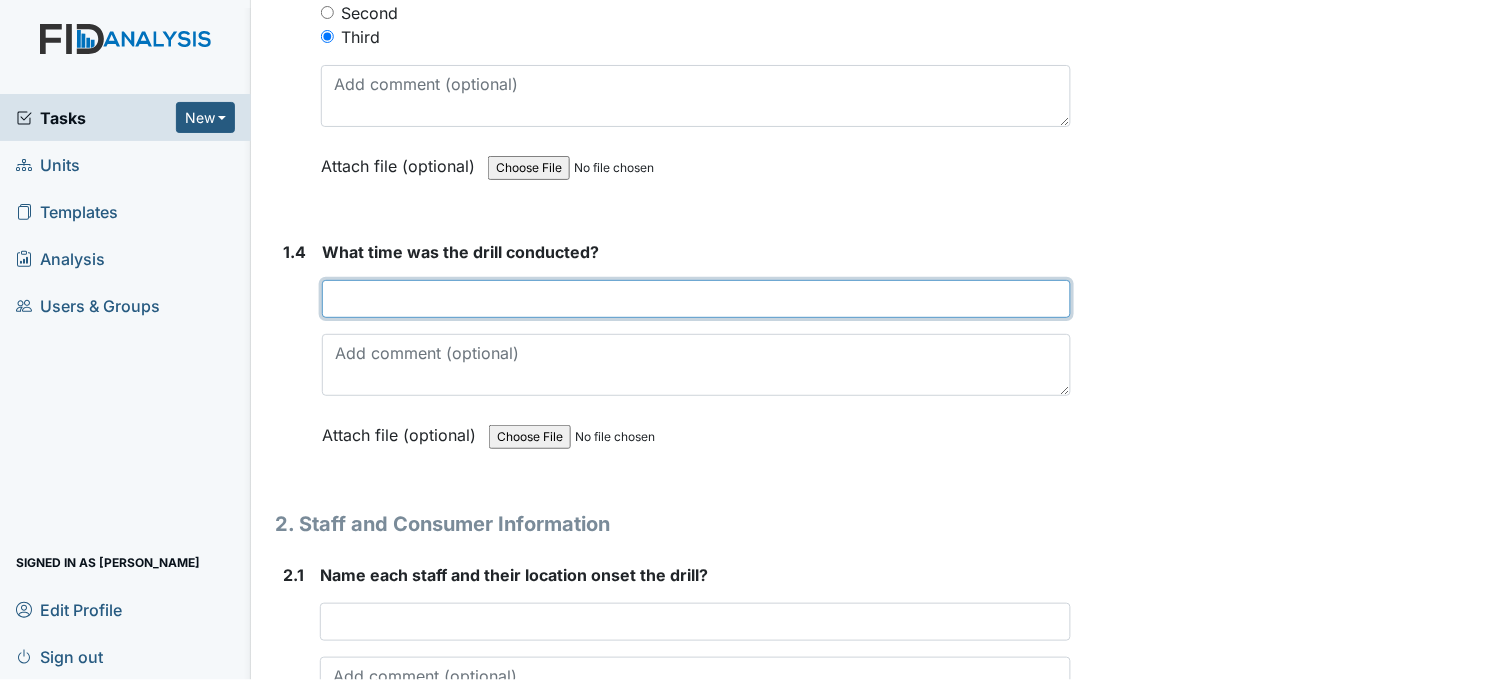 click at bounding box center (696, 299) 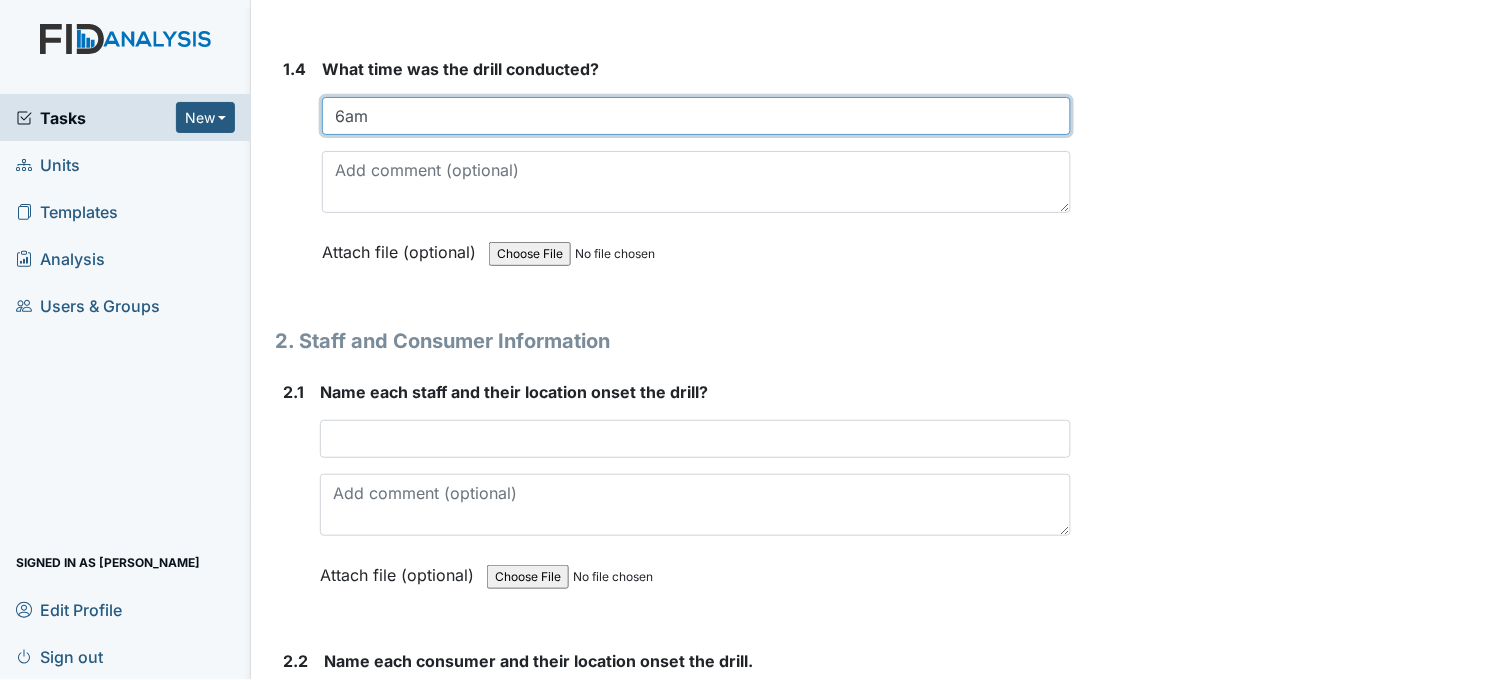 scroll, scrollTop: 1333, scrollLeft: 0, axis: vertical 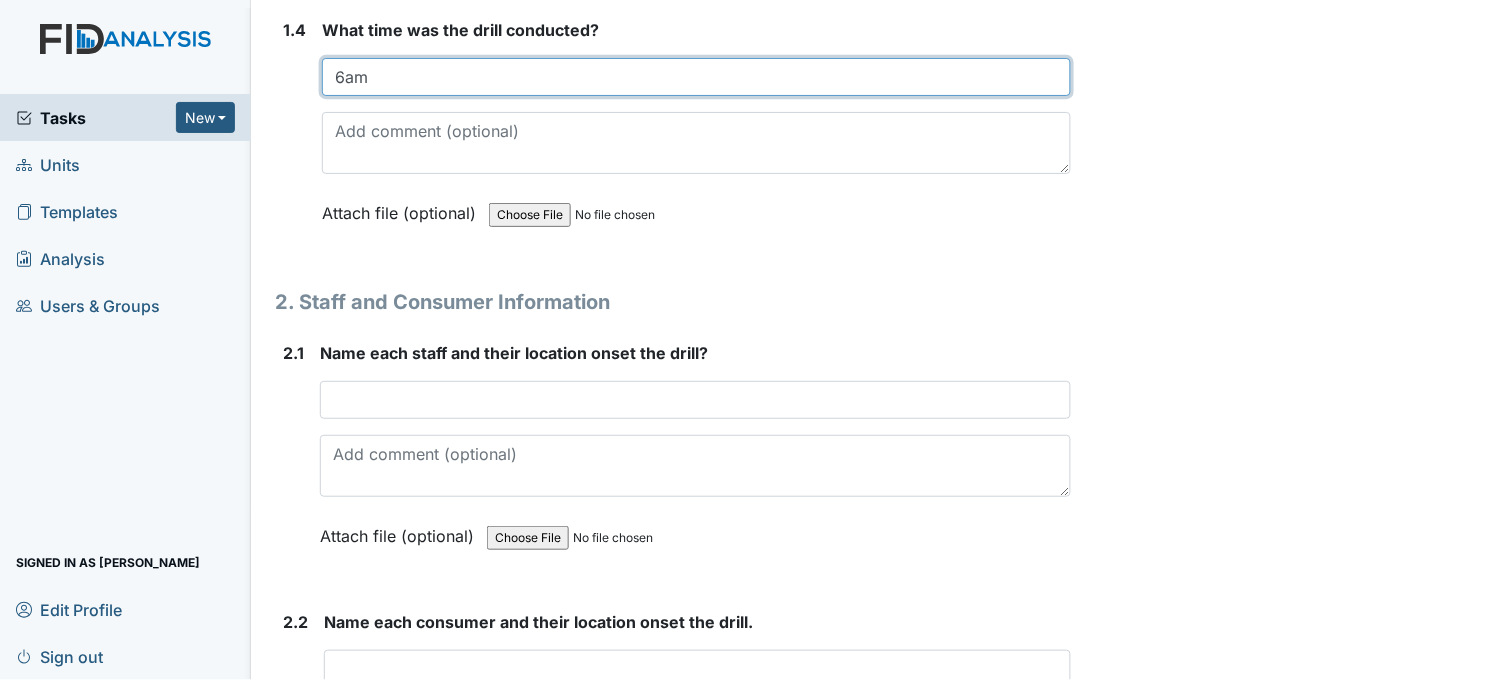 type on "6am" 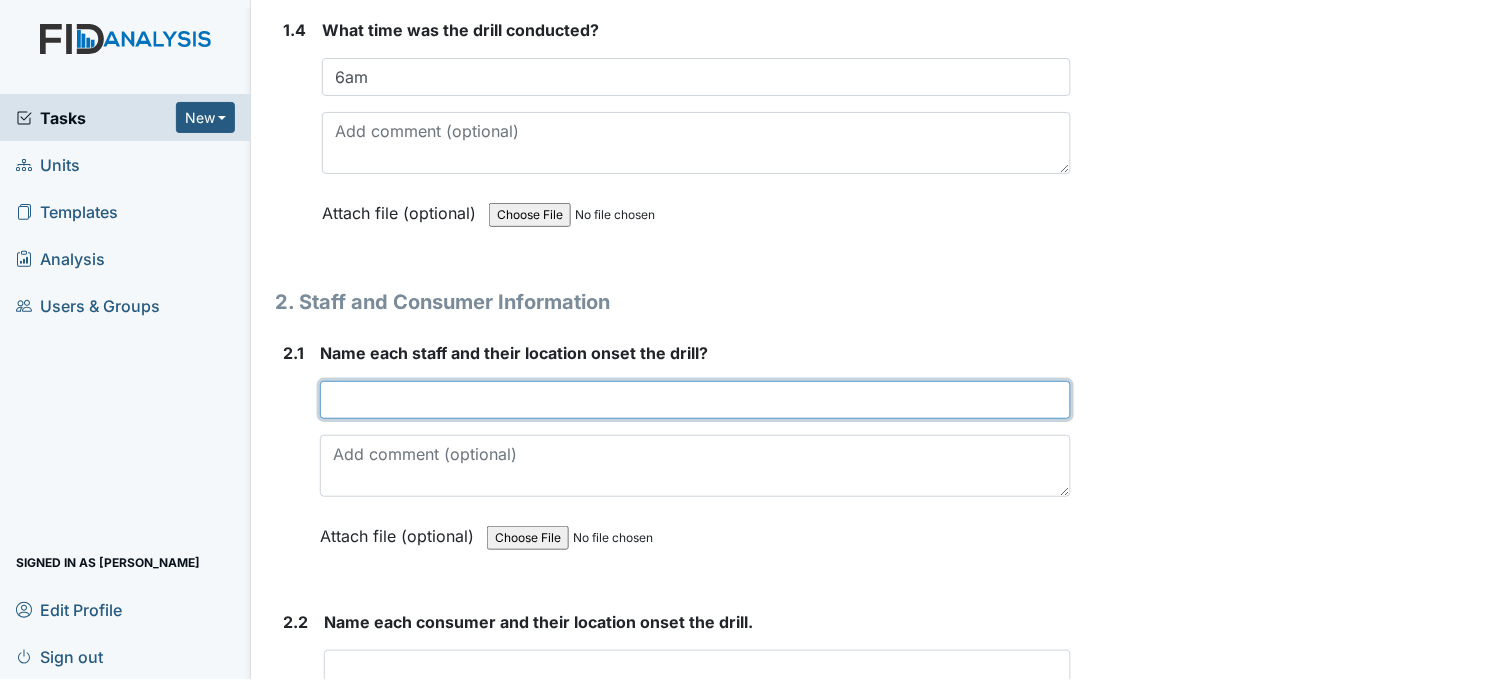 click at bounding box center [695, 400] 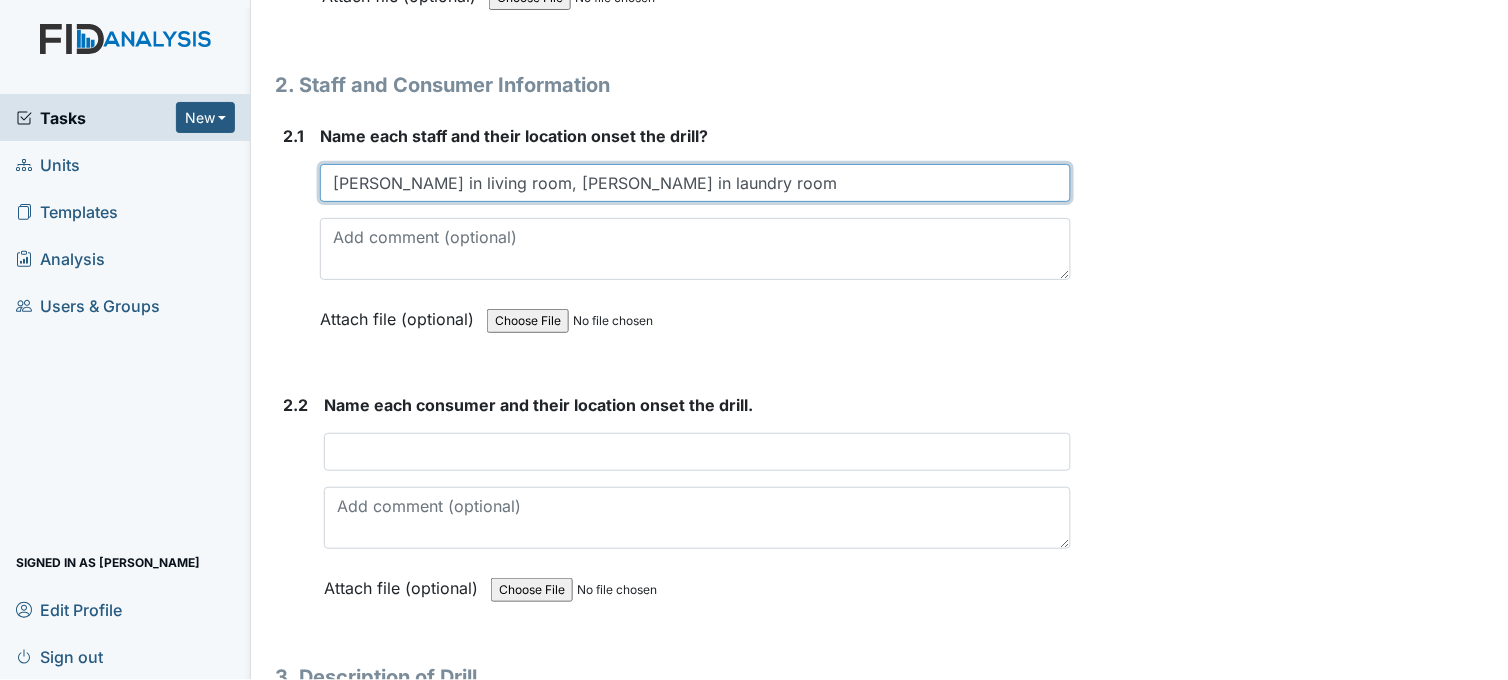 scroll, scrollTop: 1555, scrollLeft: 0, axis: vertical 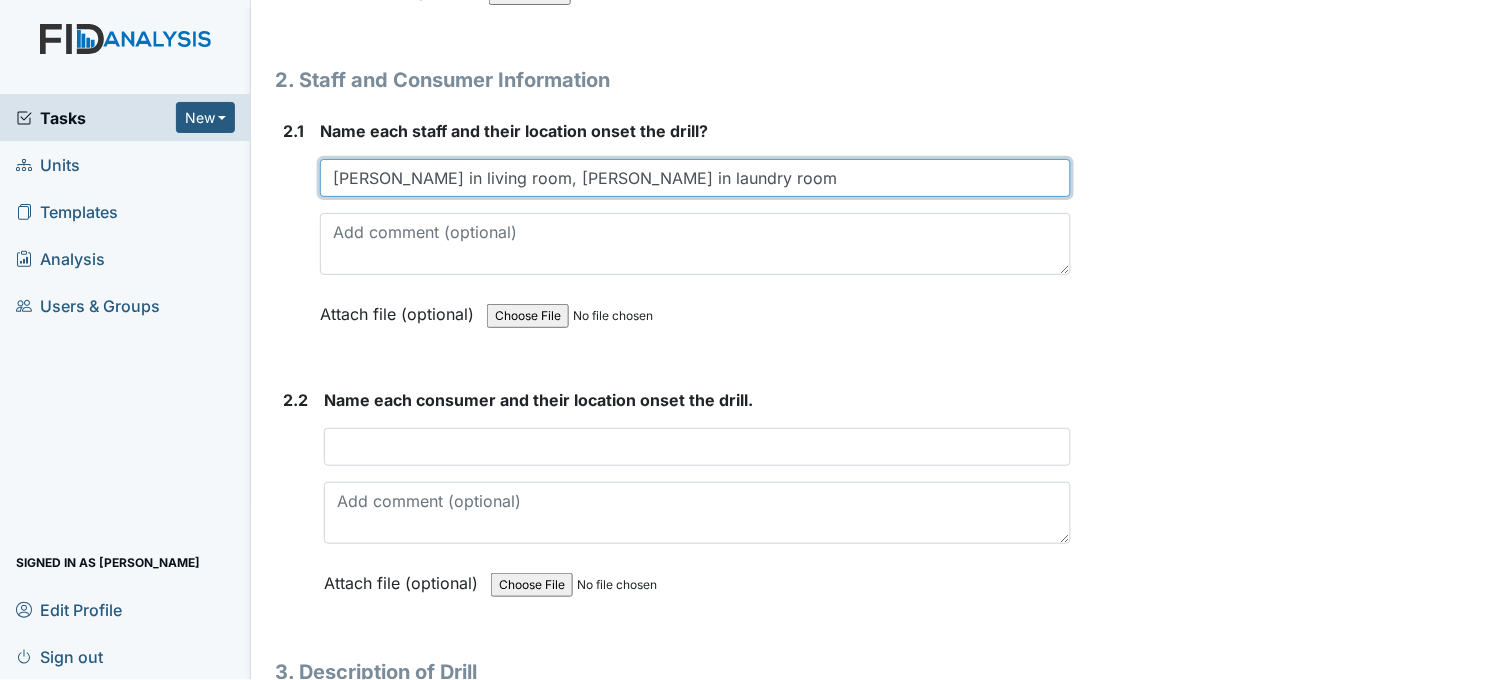 type on "[PERSON_NAME] in living room, [PERSON_NAME] in laundry room" 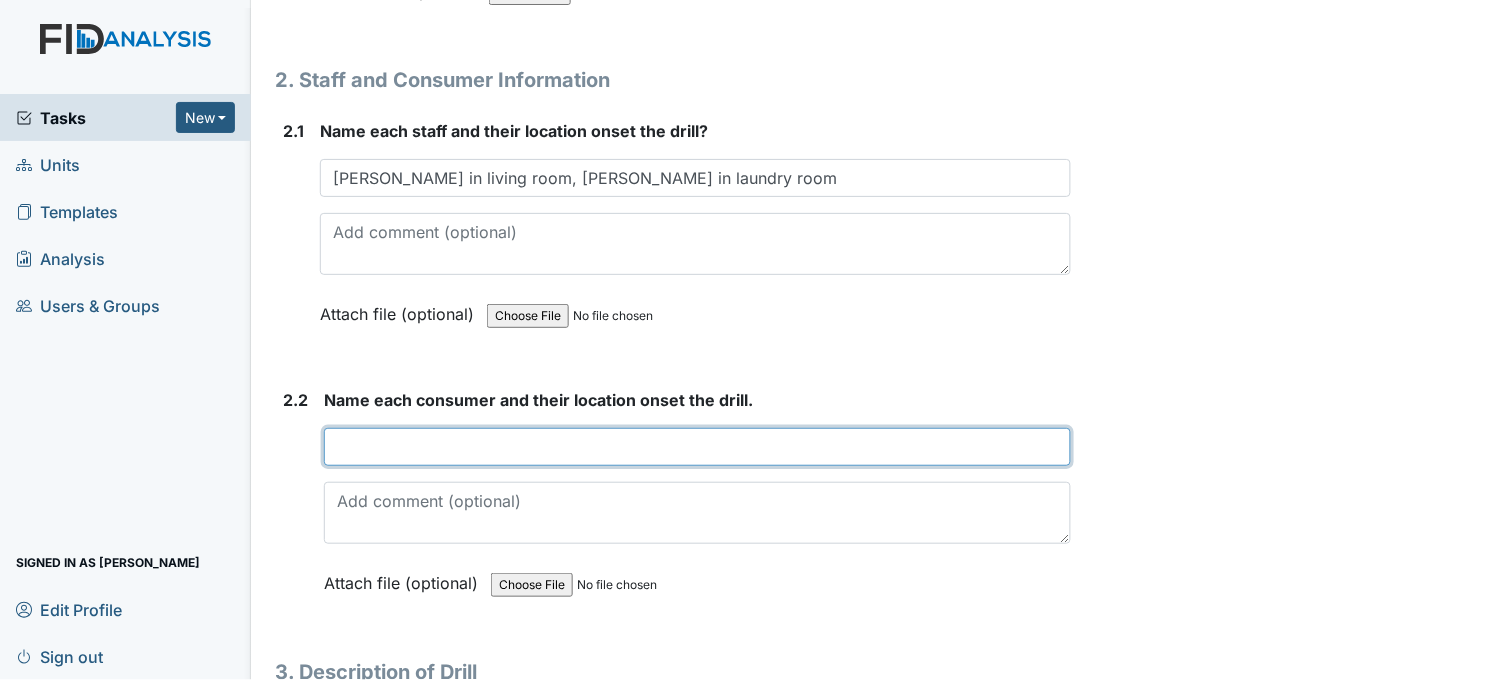 click at bounding box center (697, 447) 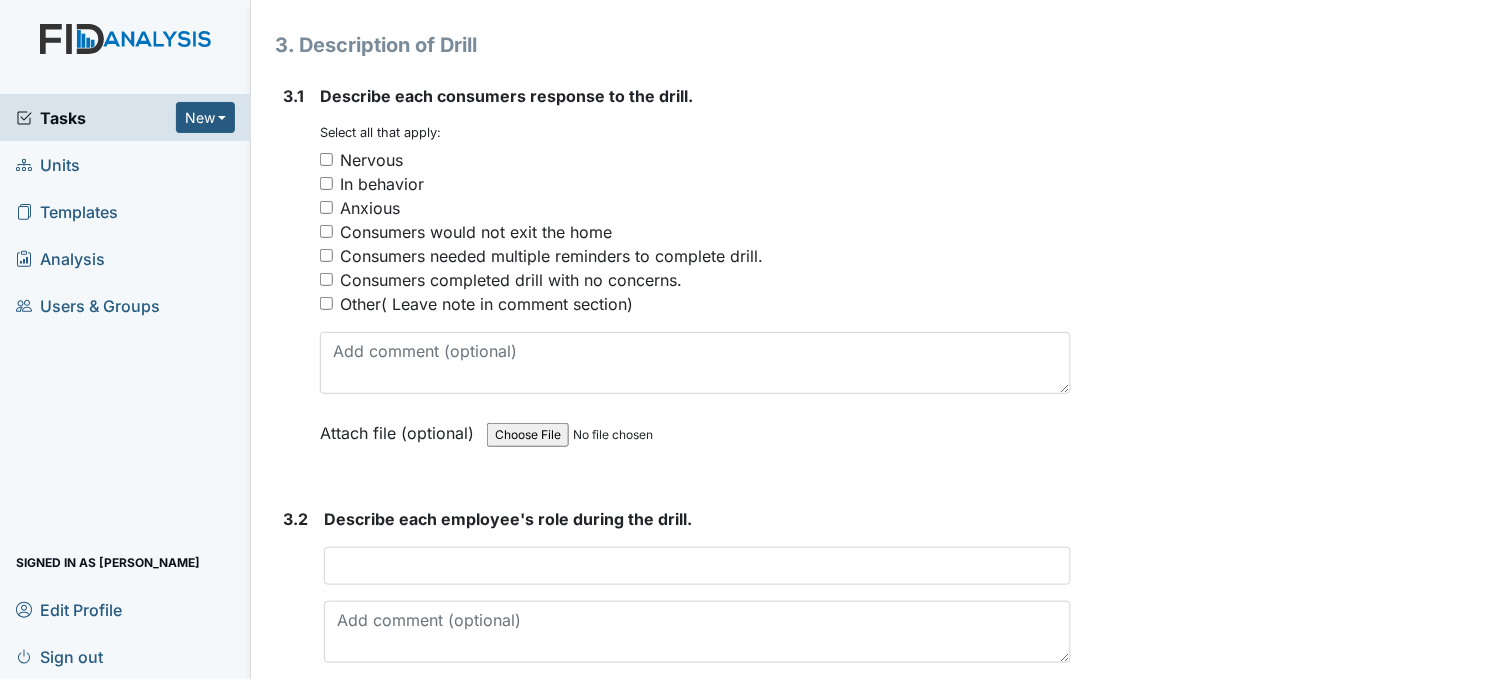scroll, scrollTop: 2222, scrollLeft: 0, axis: vertical 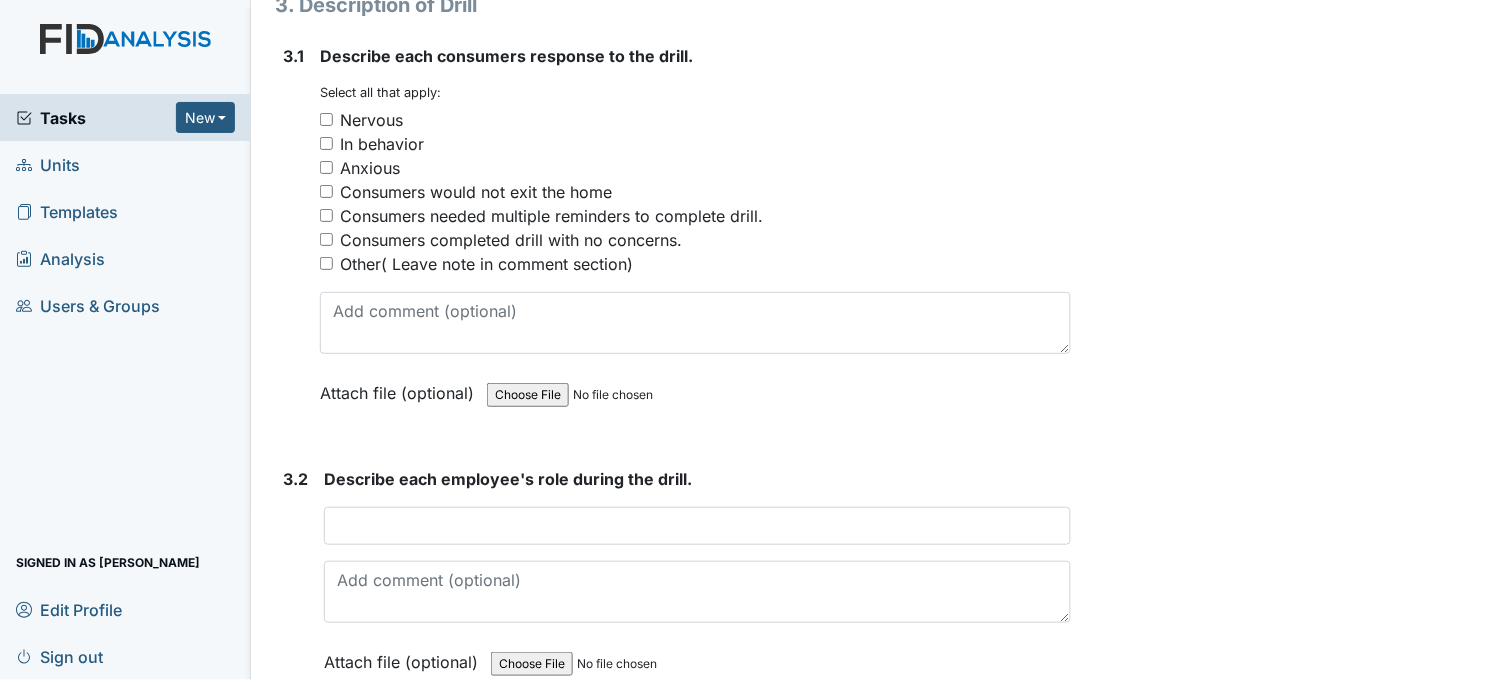 type on "DH TC CS GB in living room, DF DP sleep" 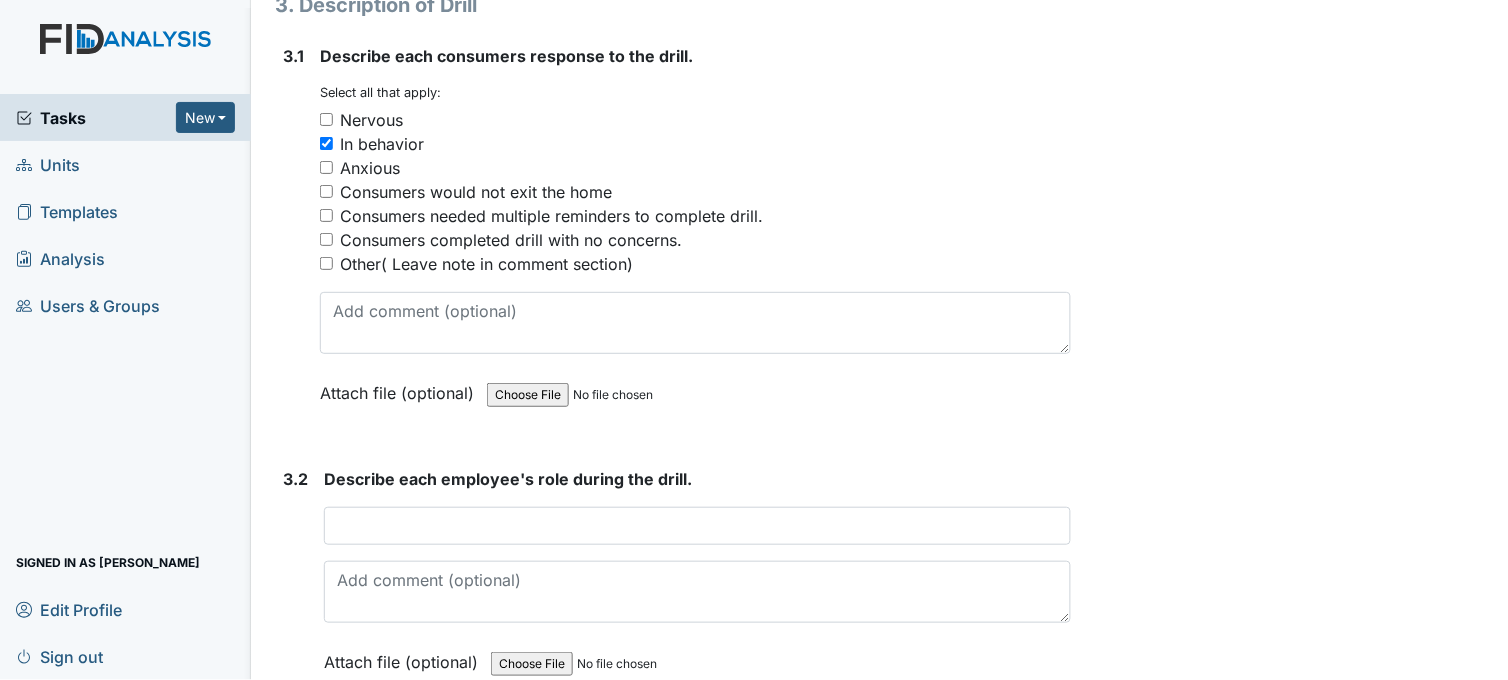 click on "Anxious" at bounding box center [326, 167] 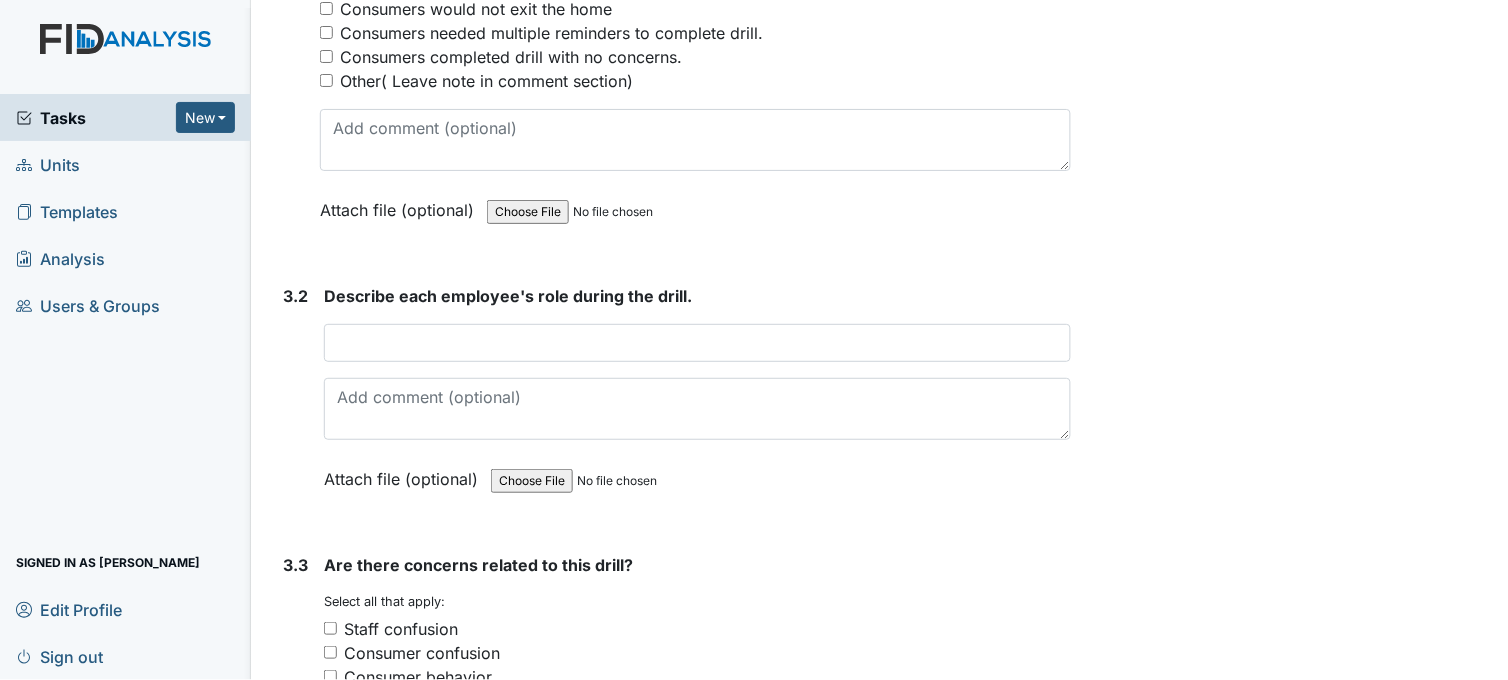 scroll, scrollTop: 2444, scrollLeft: 0, axis: vertical 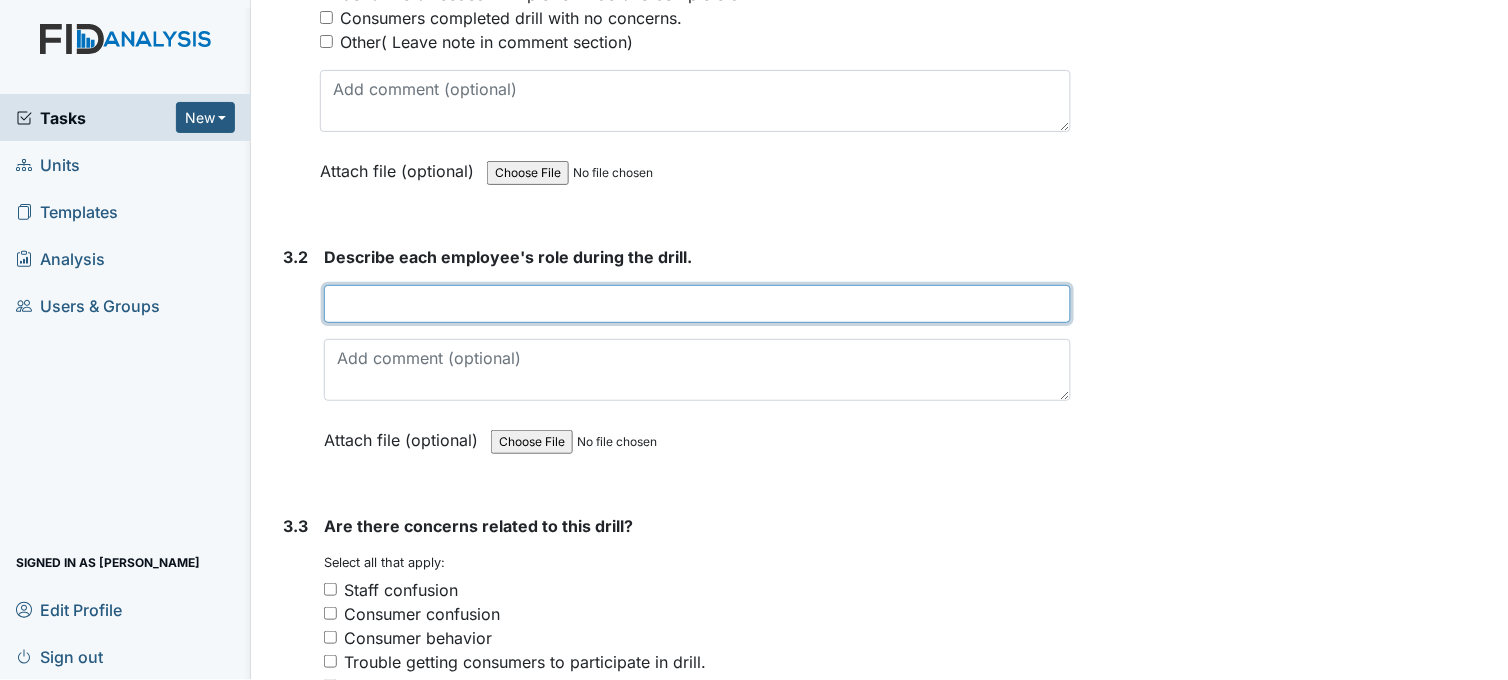 click at bounding box center (697, 304) 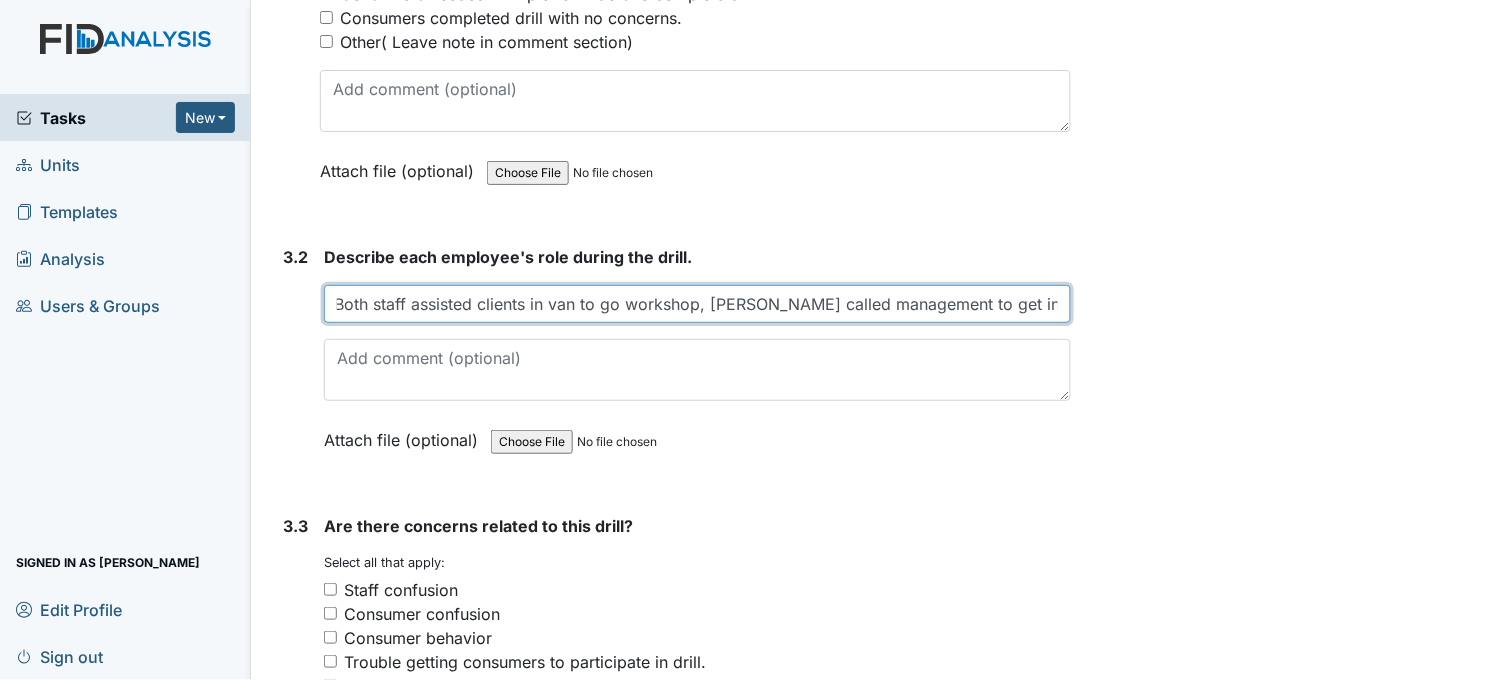 scroll, scrollTop: 0, scrollLeft: 12, axis: horizontal 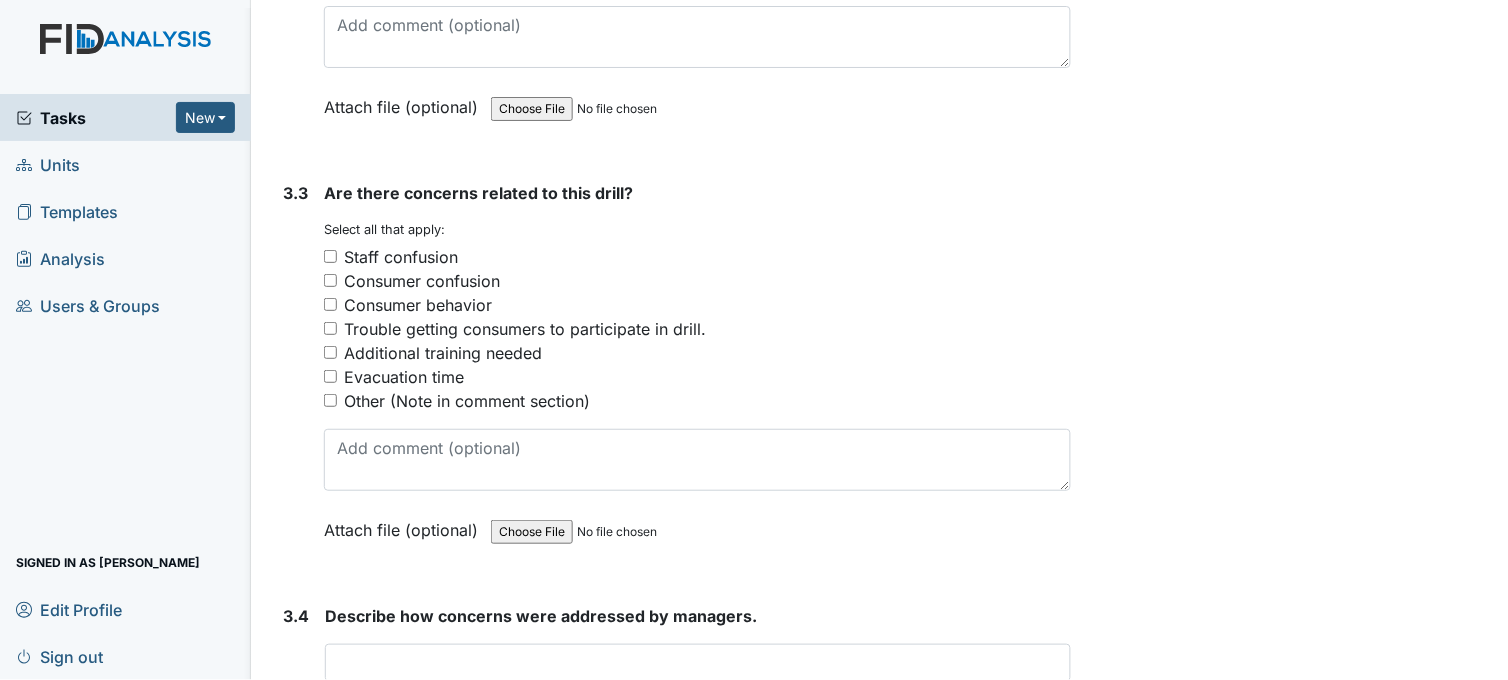 type on "Both staff assisted clients in van to go workshop, Brenda called management to get instructions" 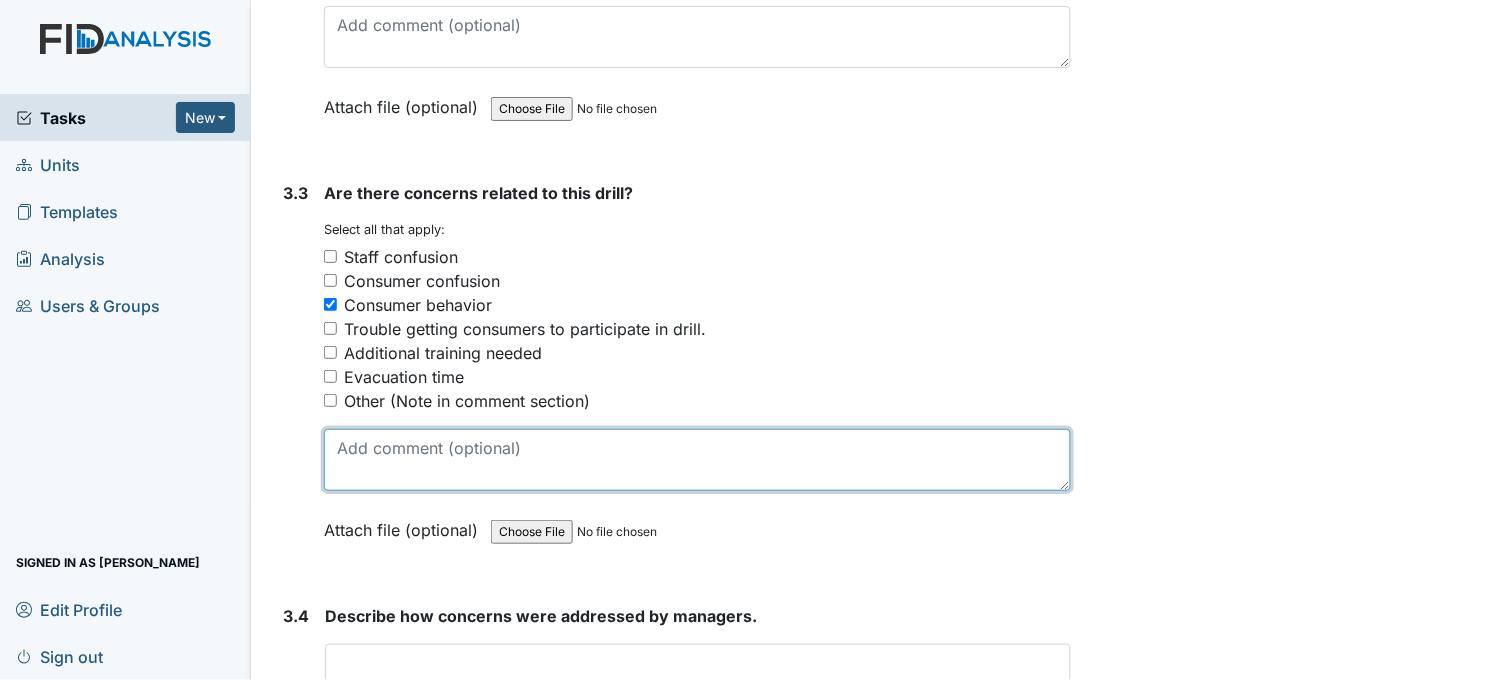 click at bounding box center (697, 460) 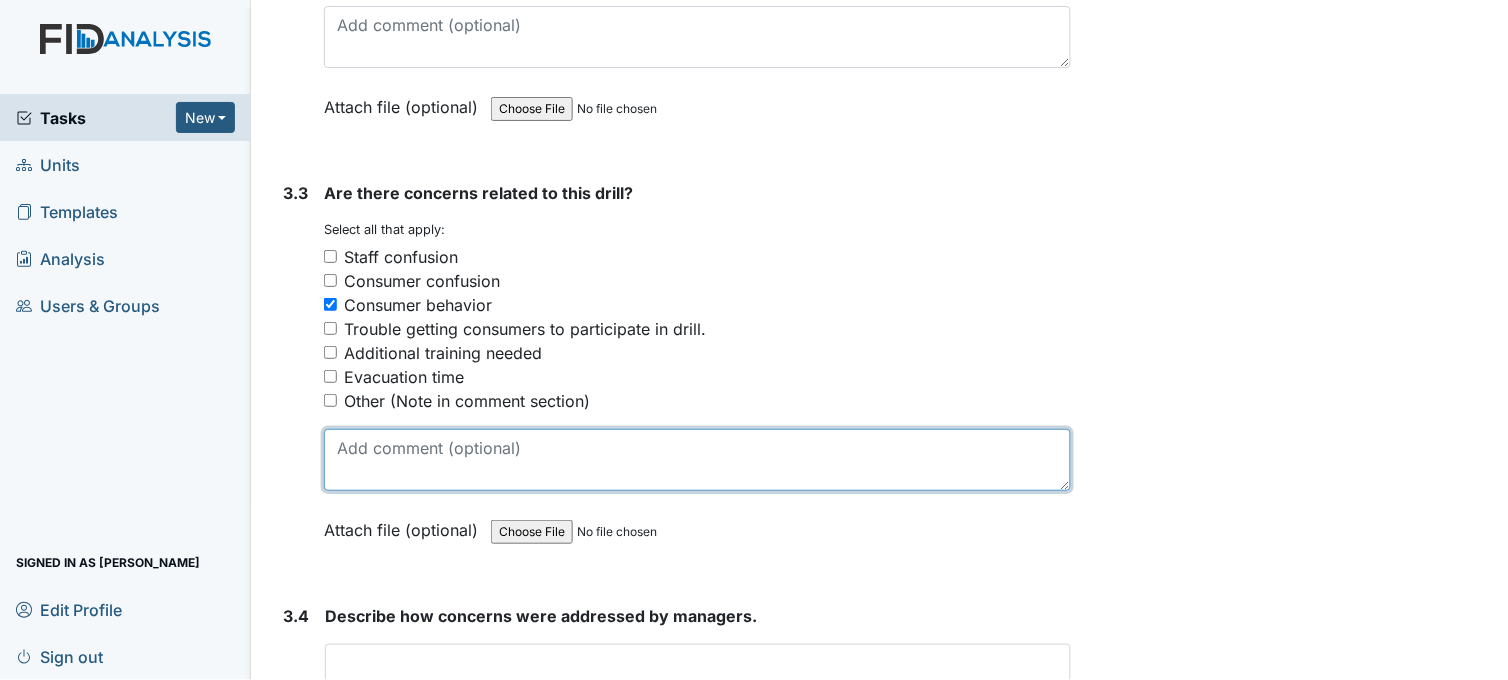 type on "c" 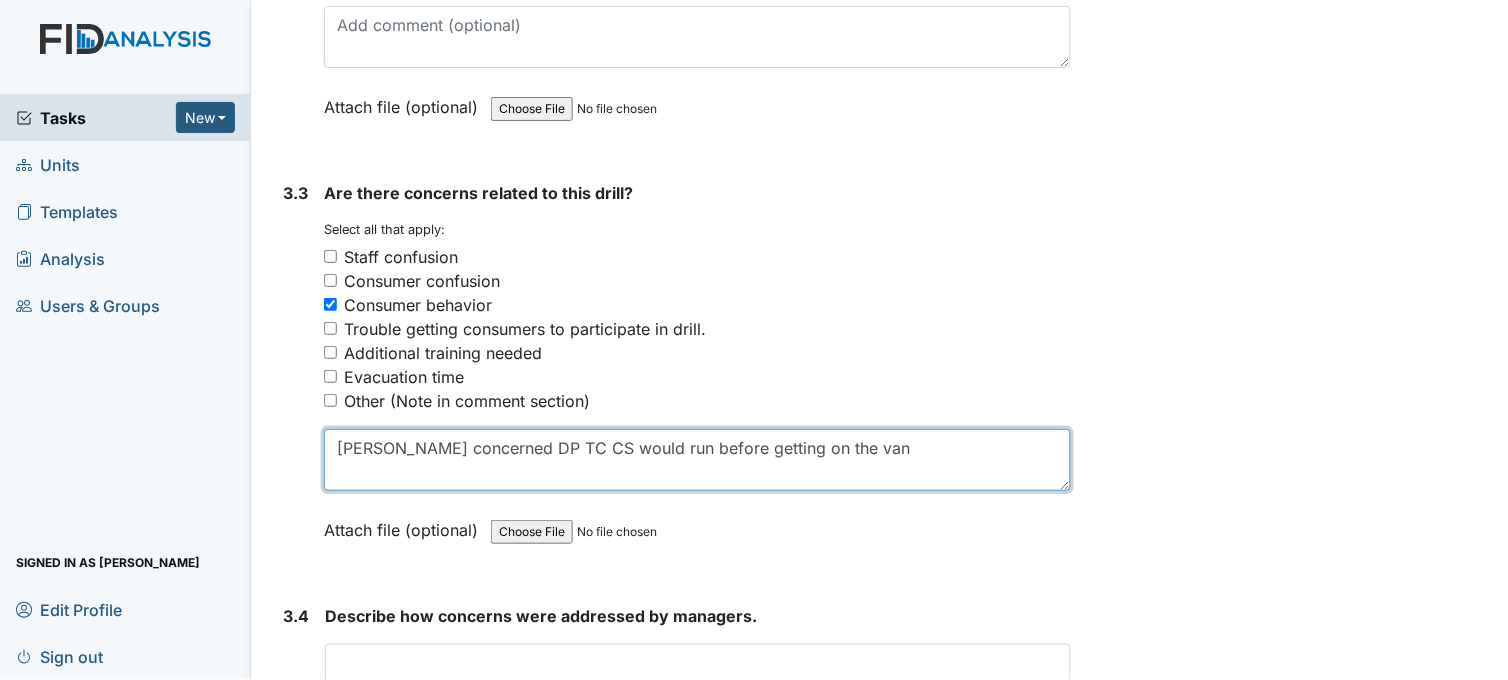 scroll, scrollTop: 3111, scrollLeft: 0, axis: vertical 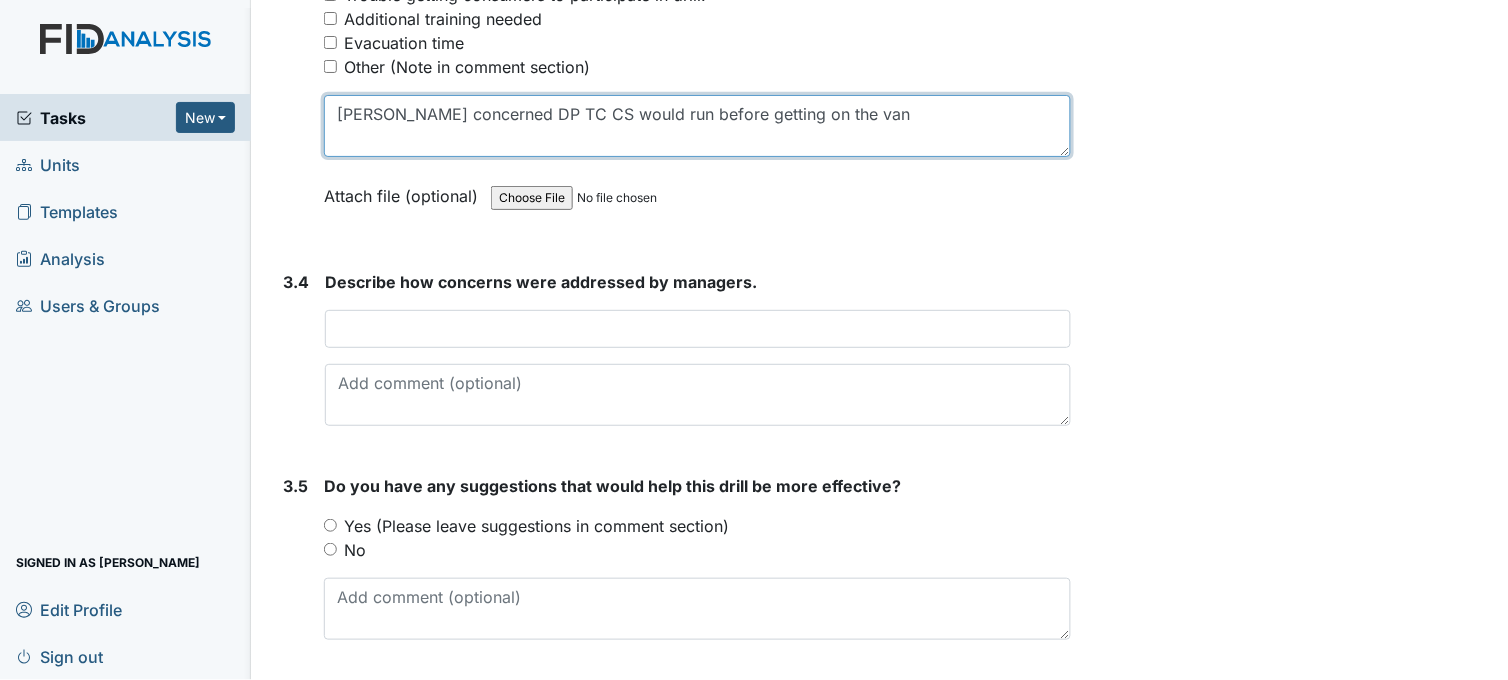 type on "Brenda concerned DP TC CS would run before getting on the van" 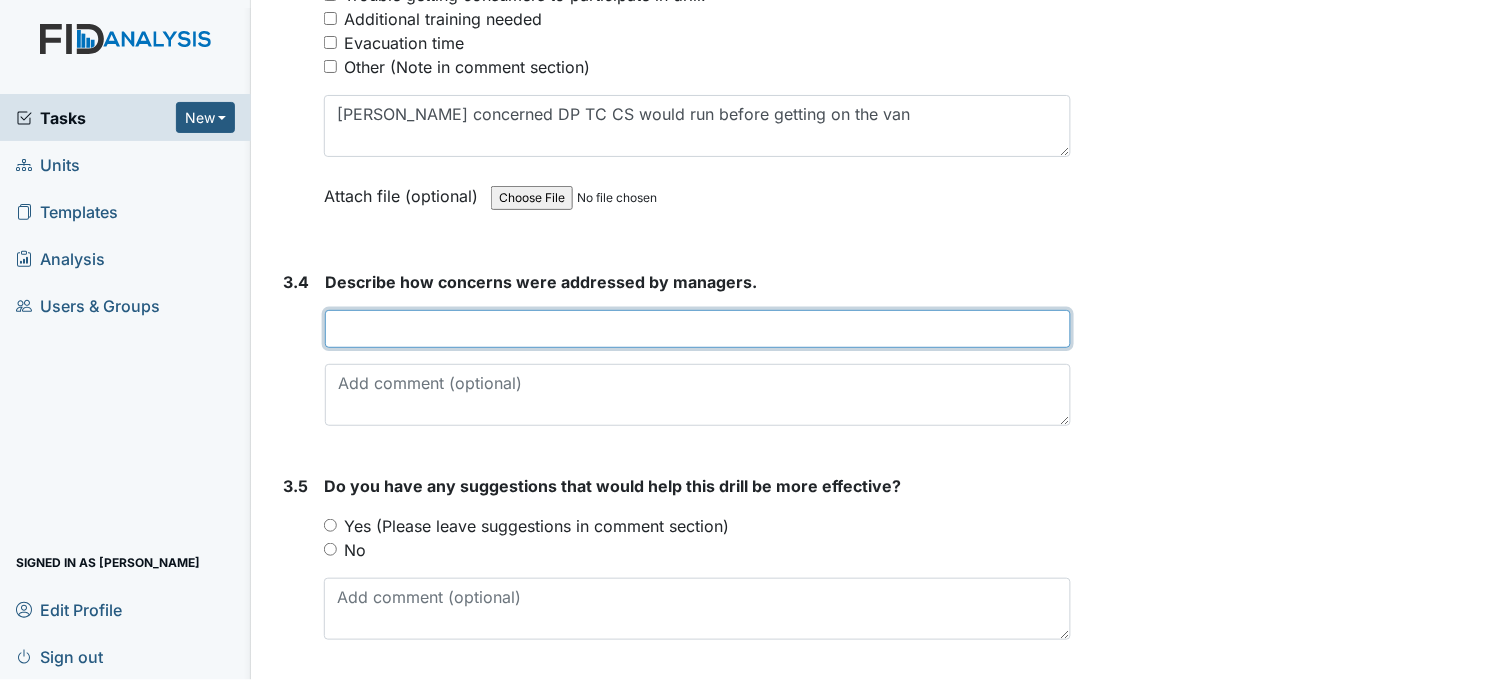 click at bounding box center (698, 329) 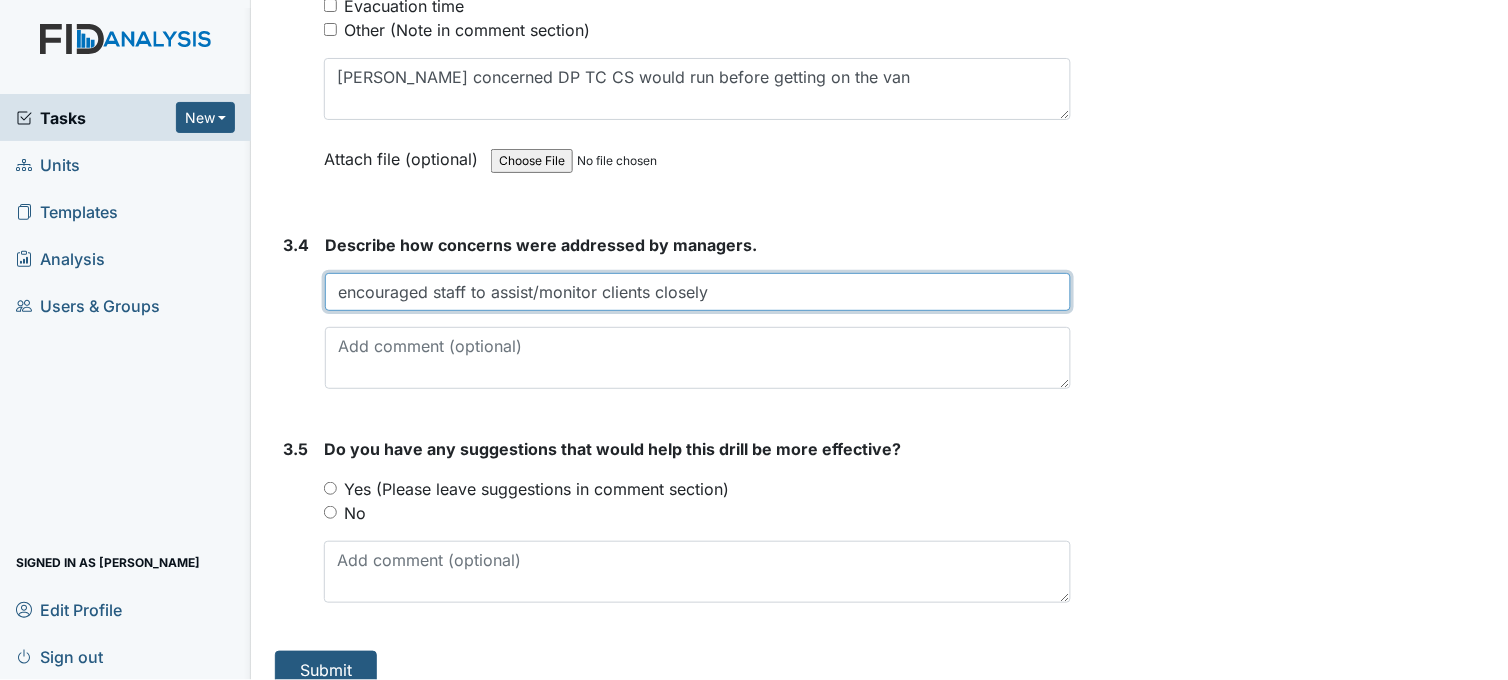 scroll, scrollTop: 3170, scrollLeft: 0, axis: vertical 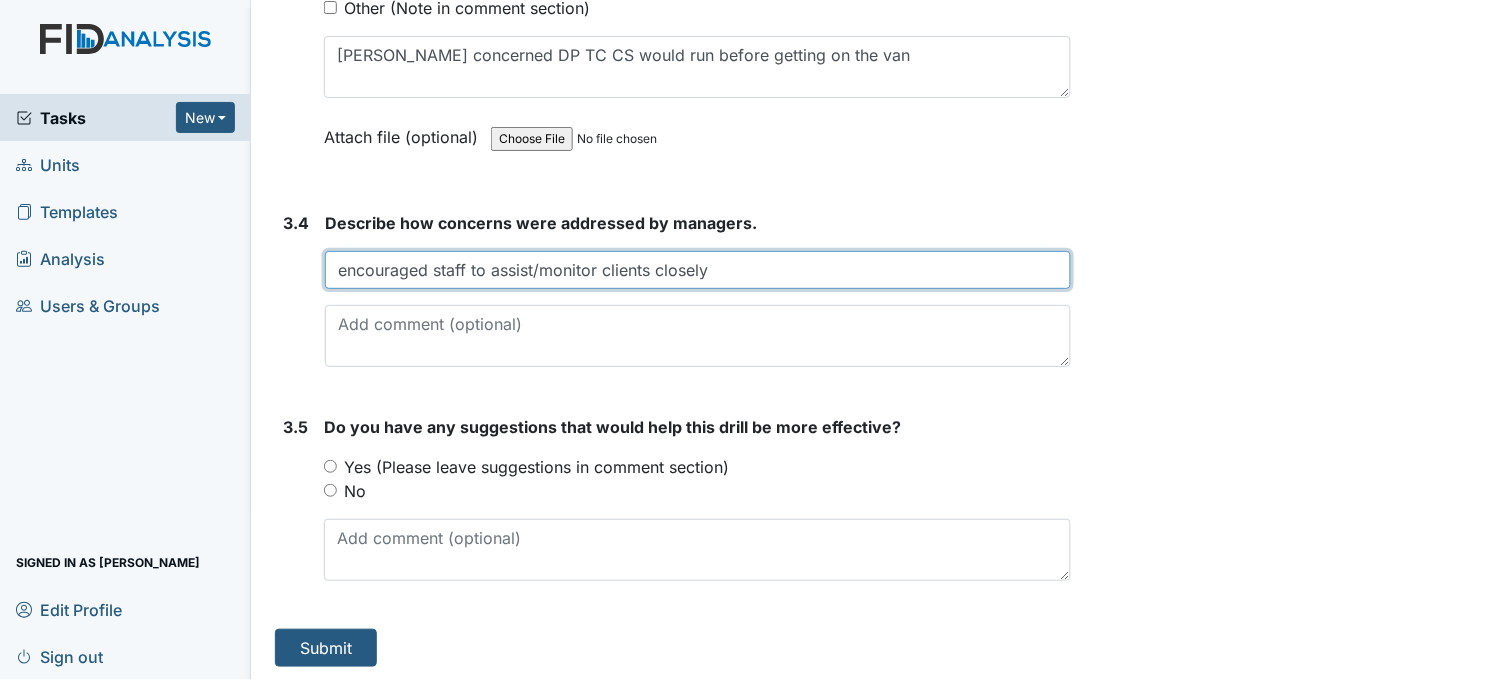 type on "encouraged staff to assist/monitor clients closely" 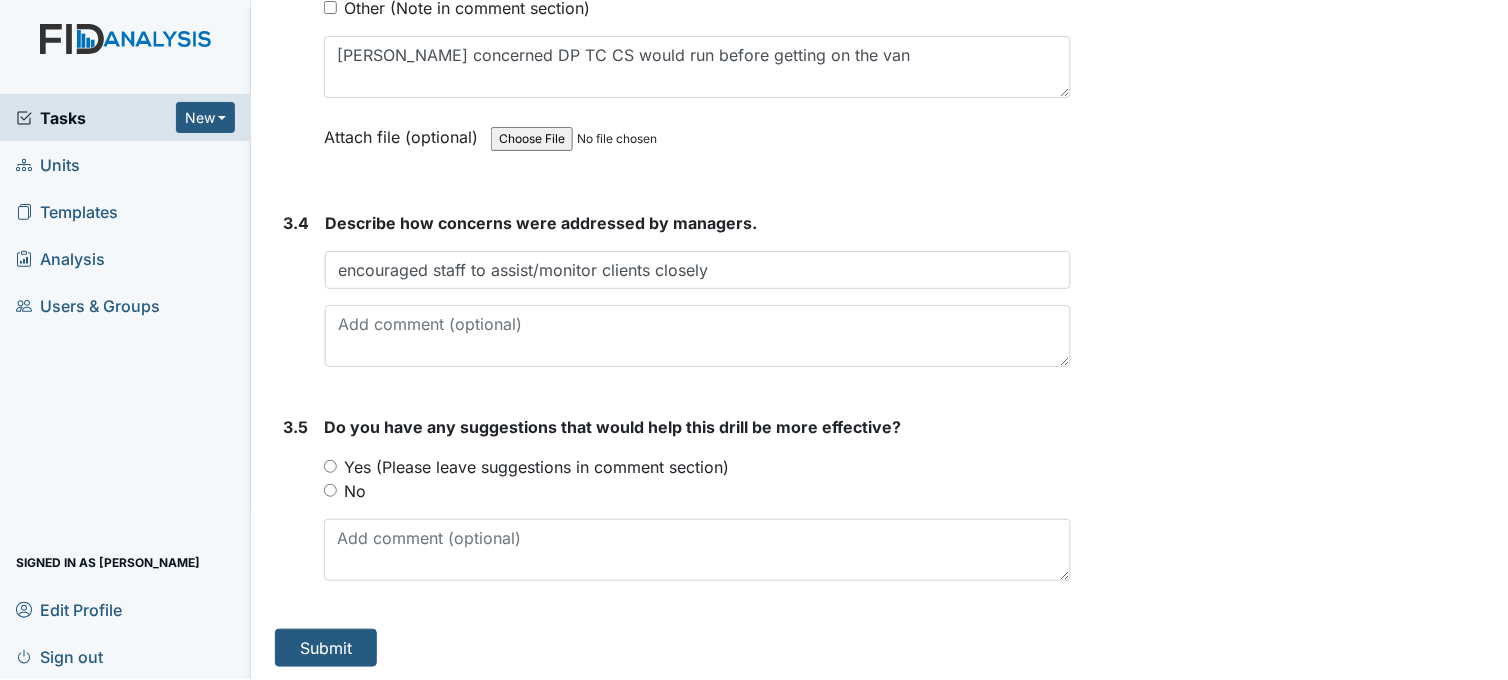 click on "No" at bounding box center (330, 490) 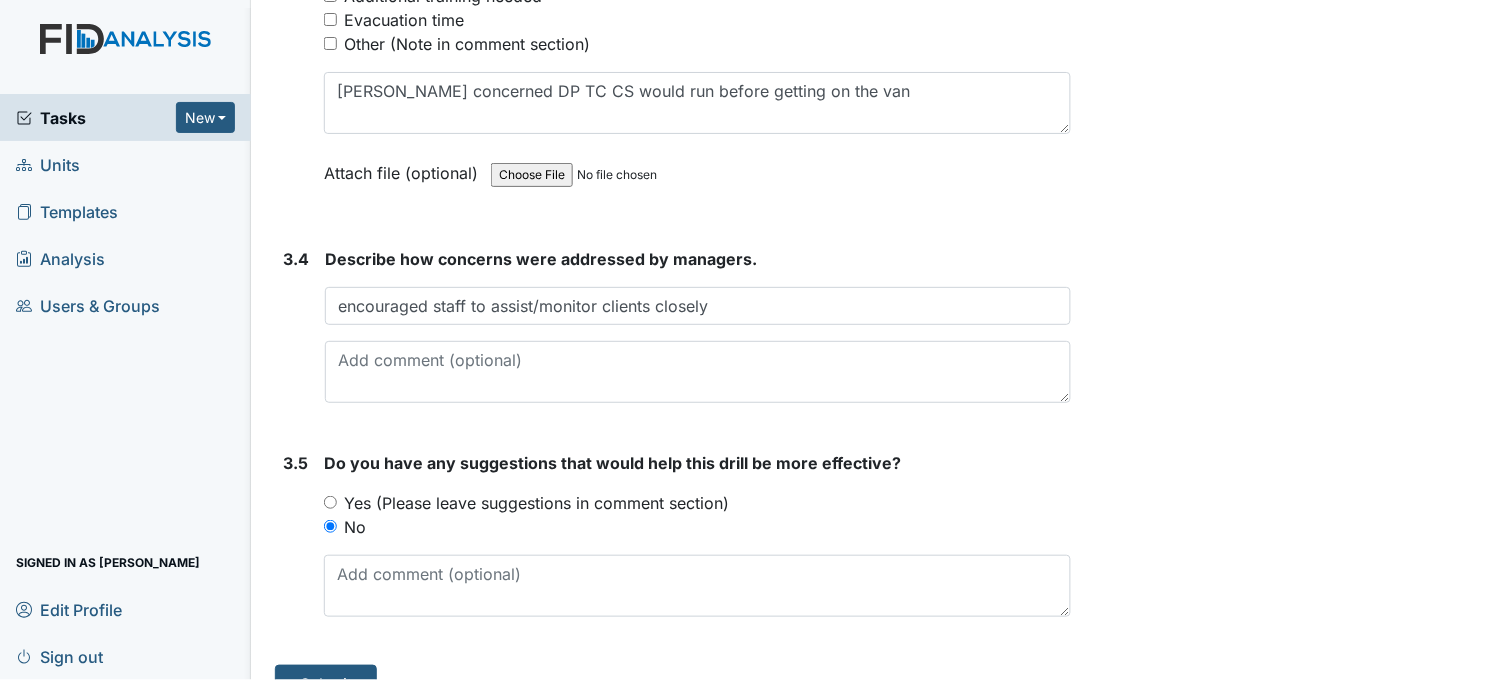 scroll, scrollTop: 3170, scrollLeft: 0, axis: vertical 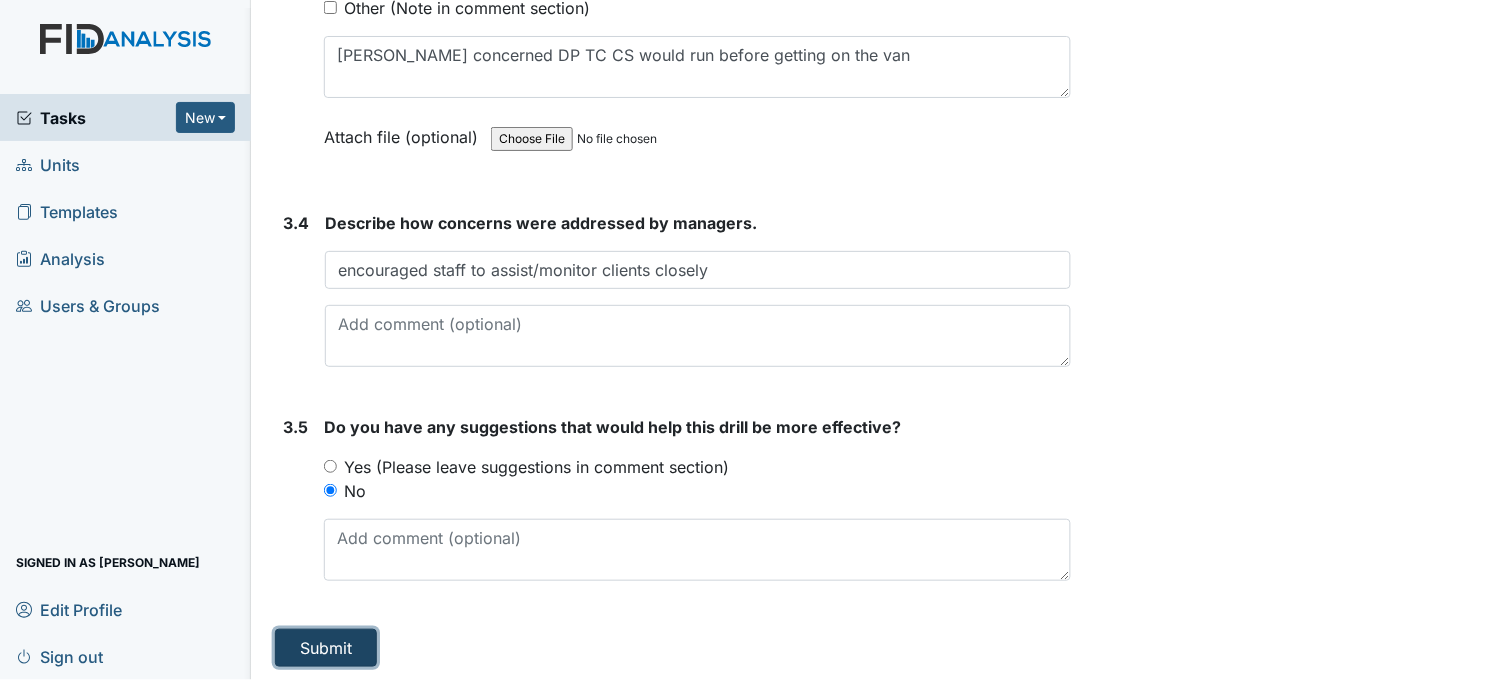 click on "Submit" at bounding box center [326, 648] 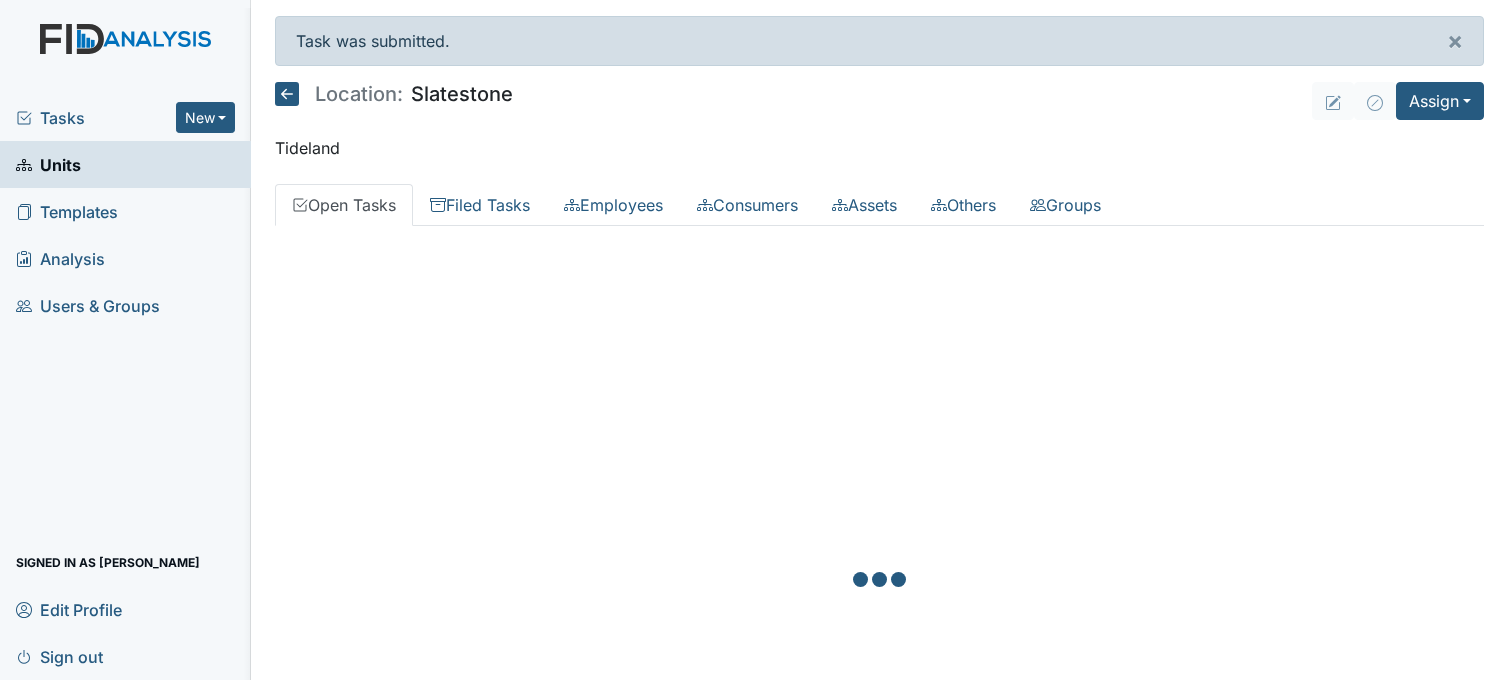scroll, scrollTop: 0, scrollLeft: 0, axis: both 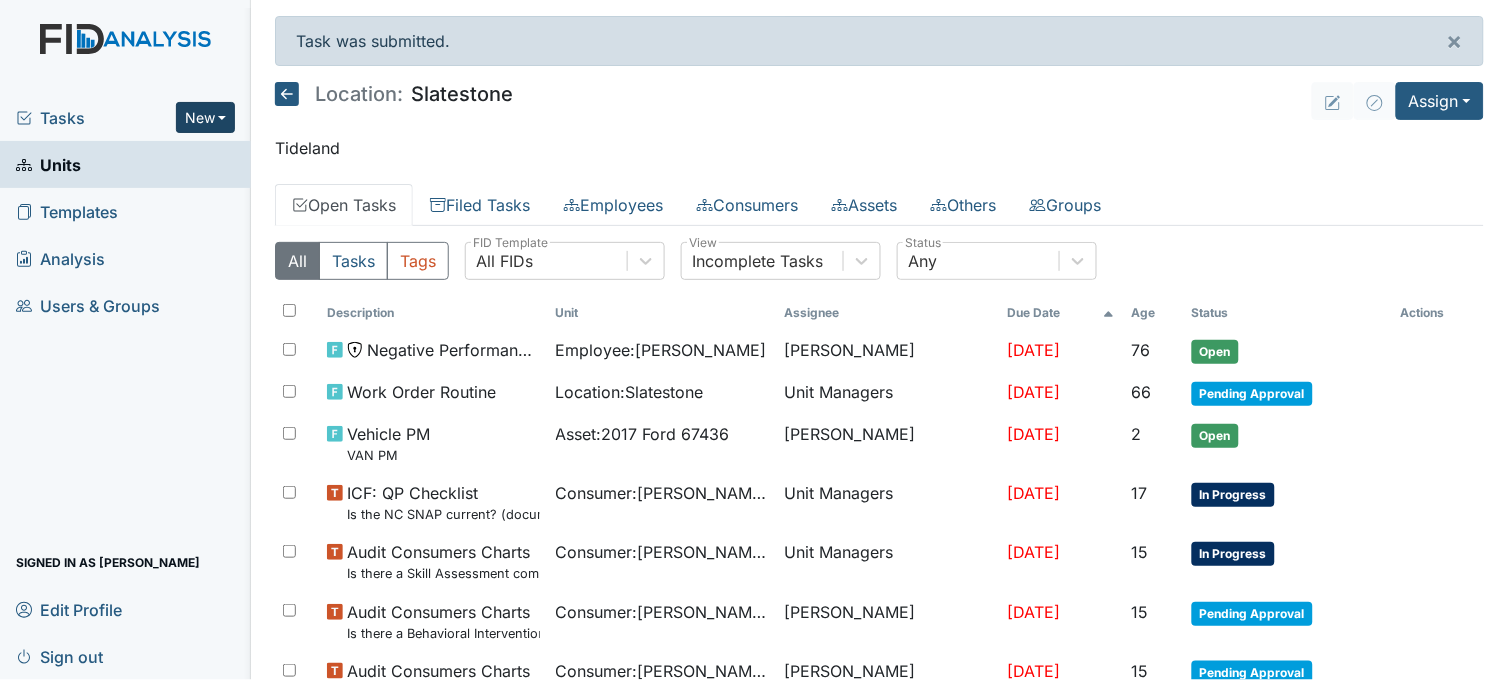 click on "New" at bounding box center (206, 117) 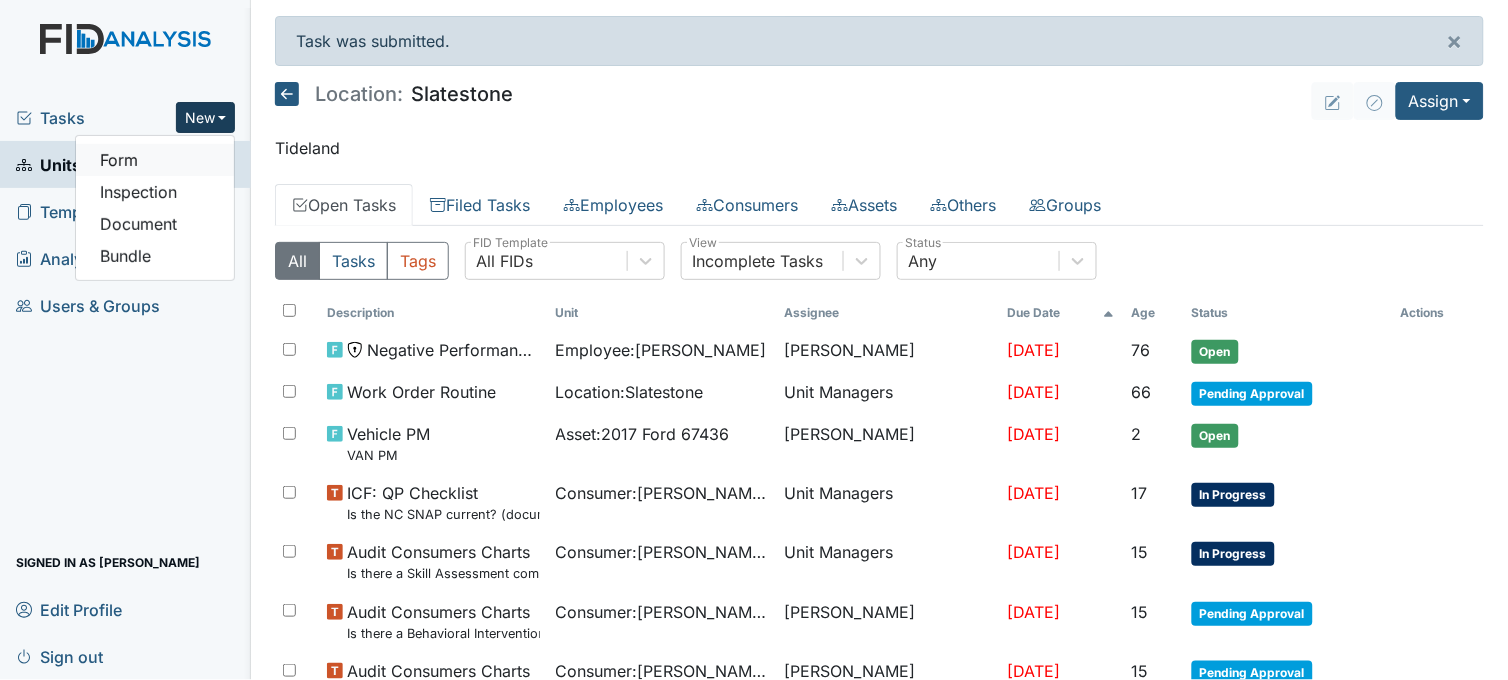 click on "Form" at bounding box center [155, 160] 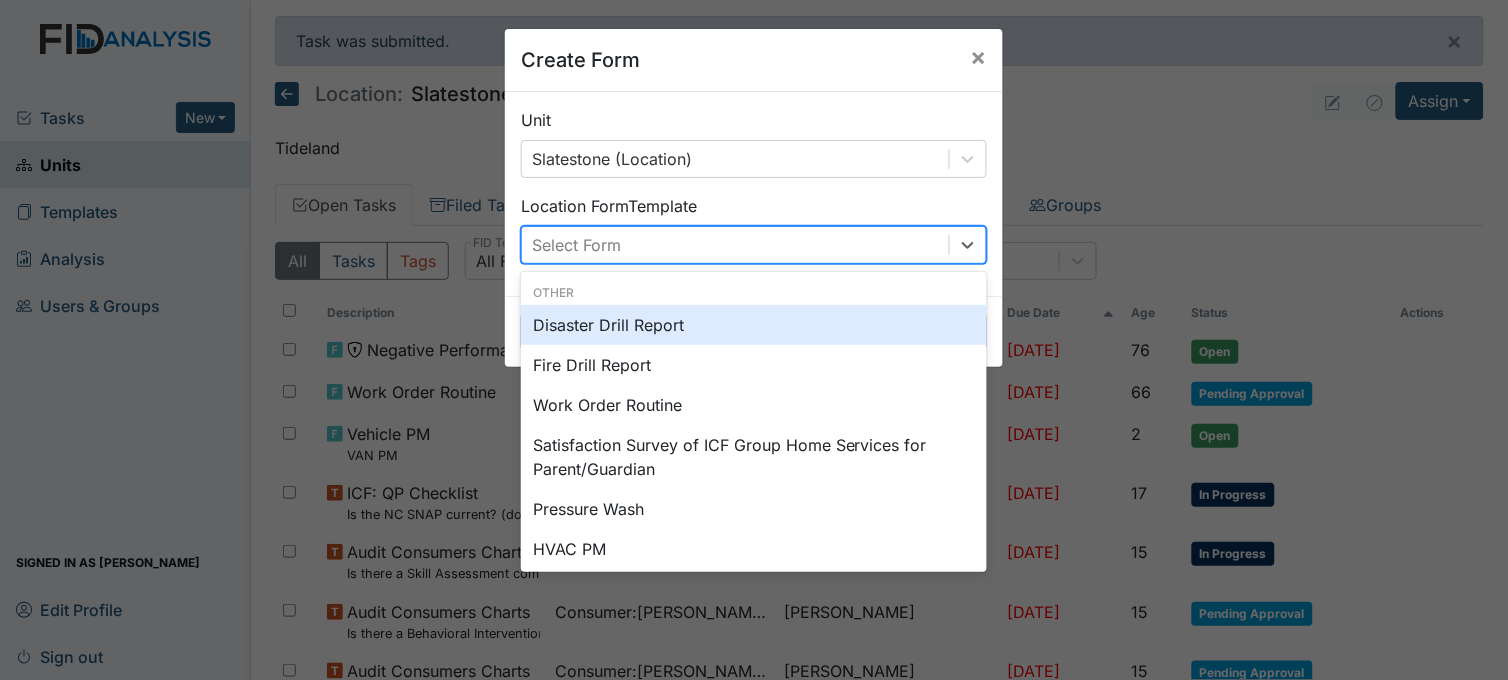 click on "Select Form" at bounding box center [735, 245] 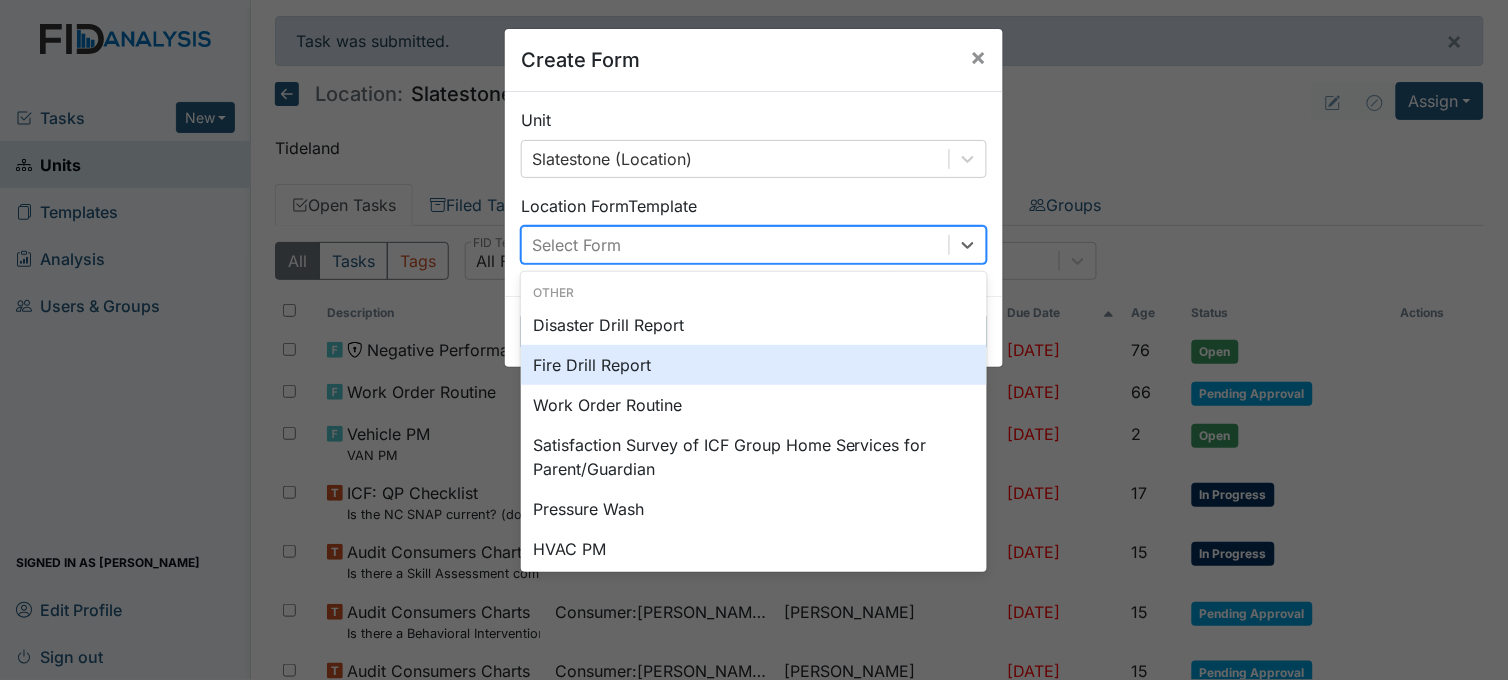 click on "Fire Drill Report" at bounding box center [754, 365] 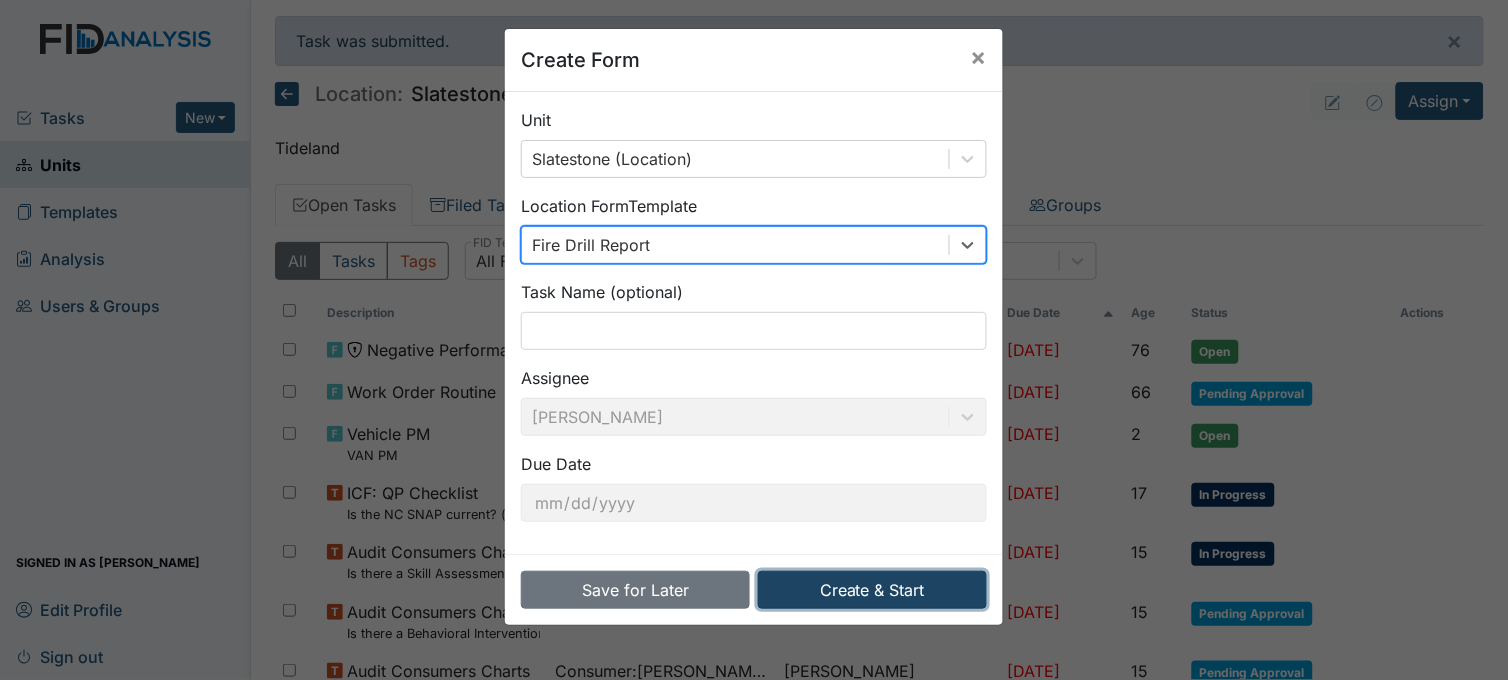 click on "Create & Start" at bounding box center (872, 590) 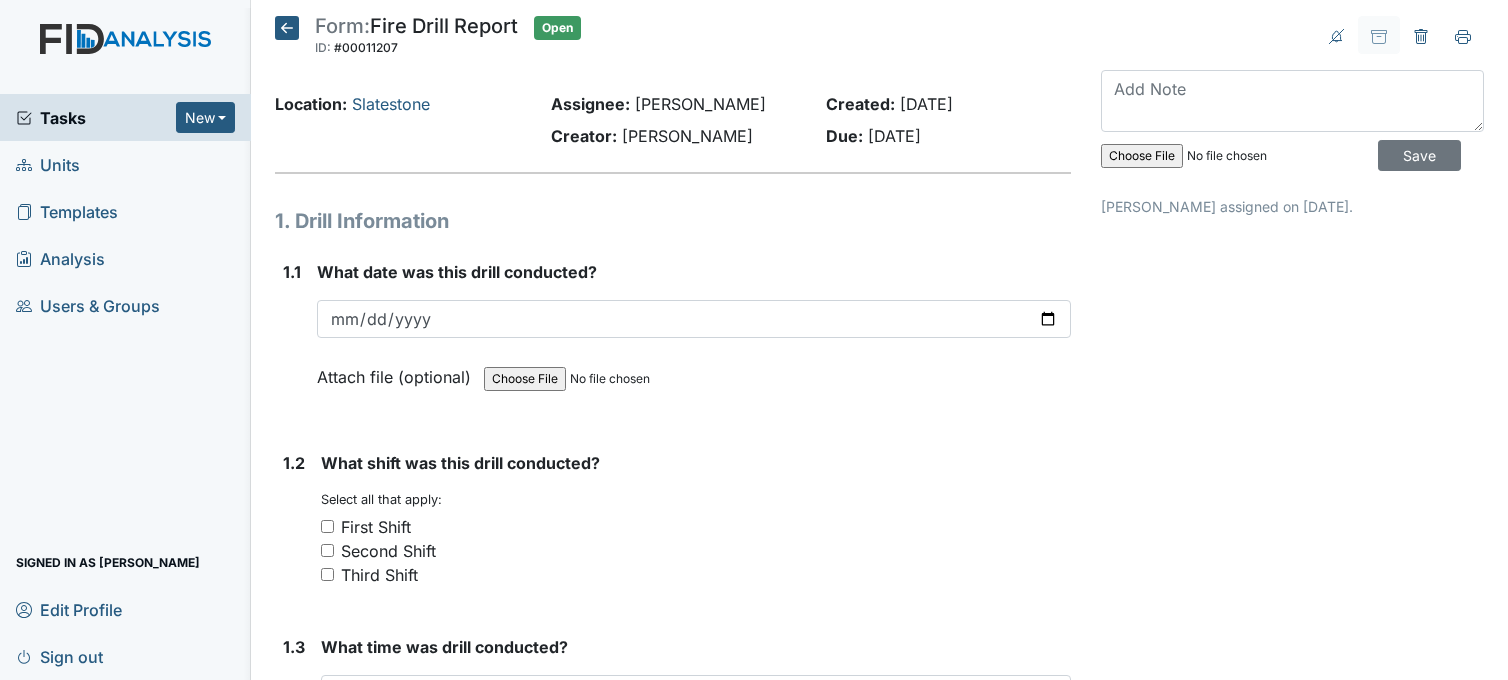 scroll, scrollTop: 0, scrollLeft: 0, axis: both 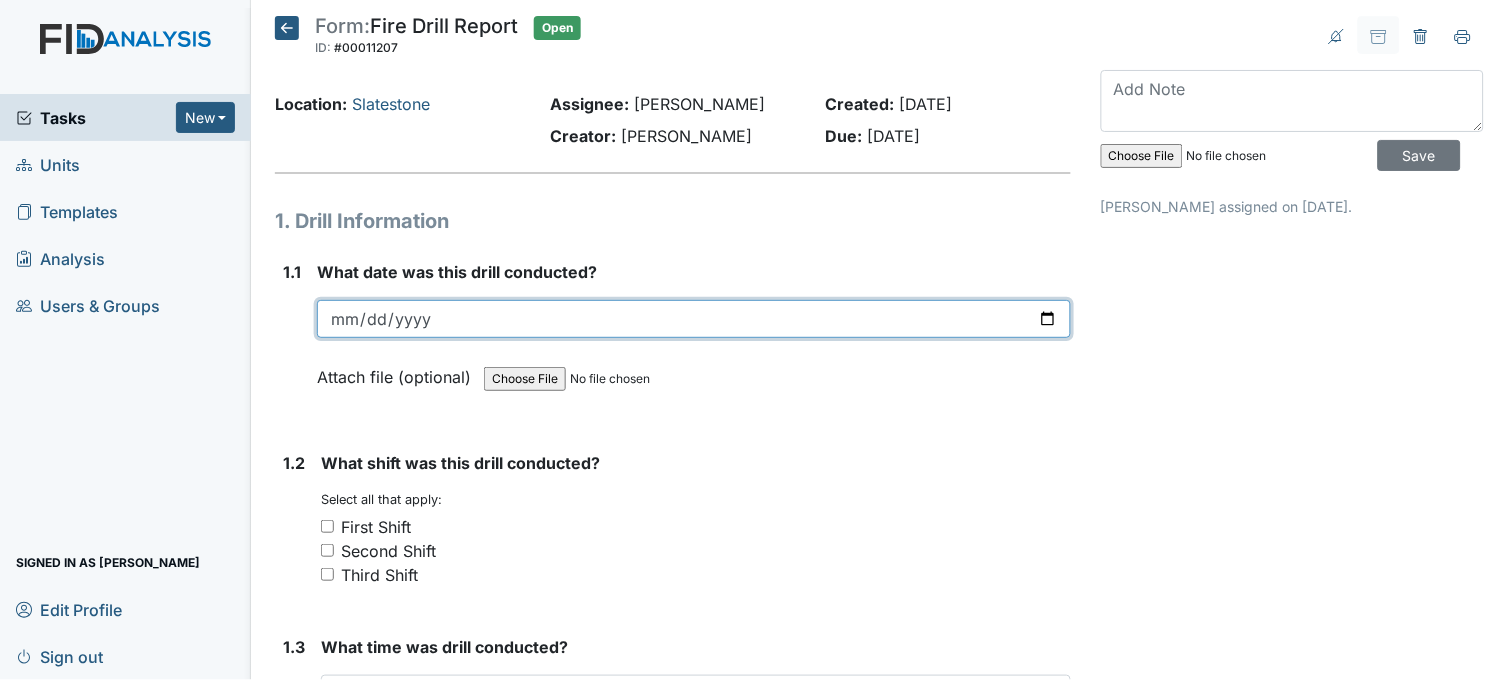 click at bounding box center (694, 319) 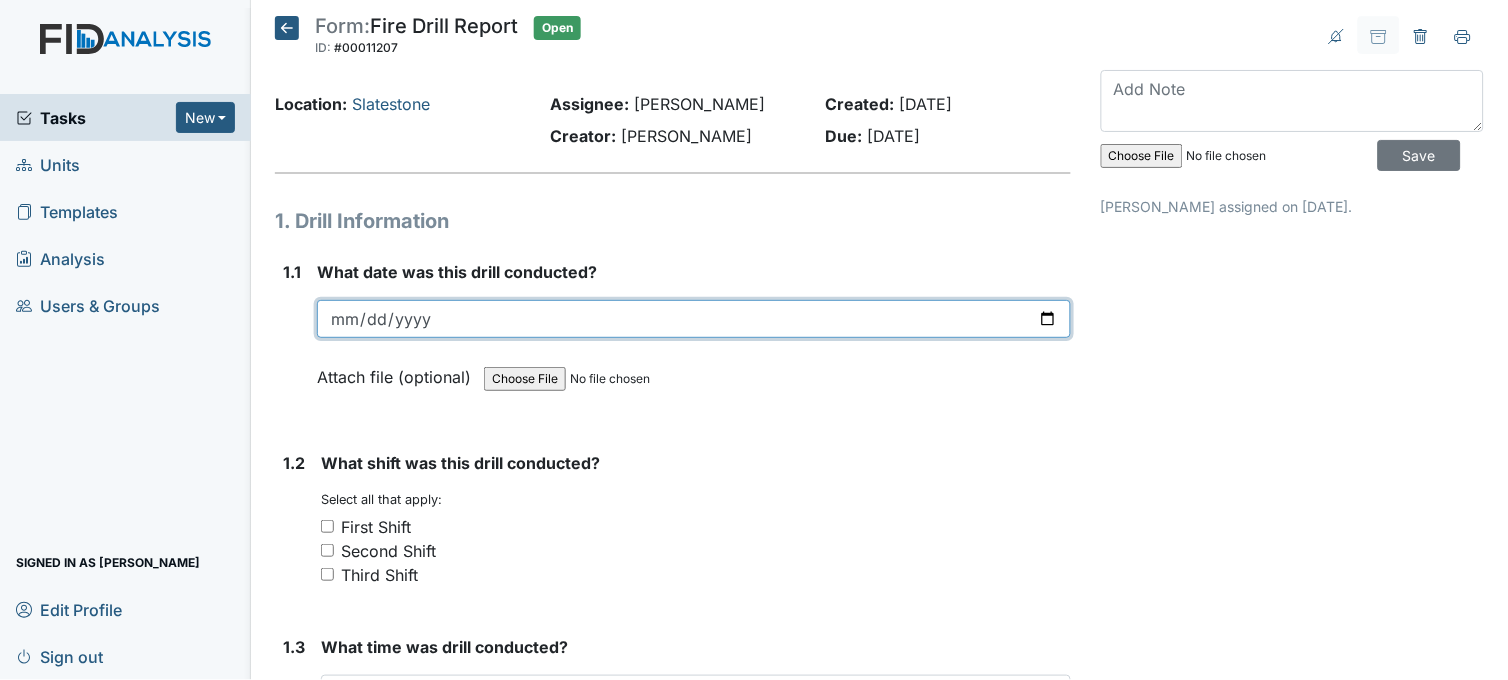 type on "[DATE]" 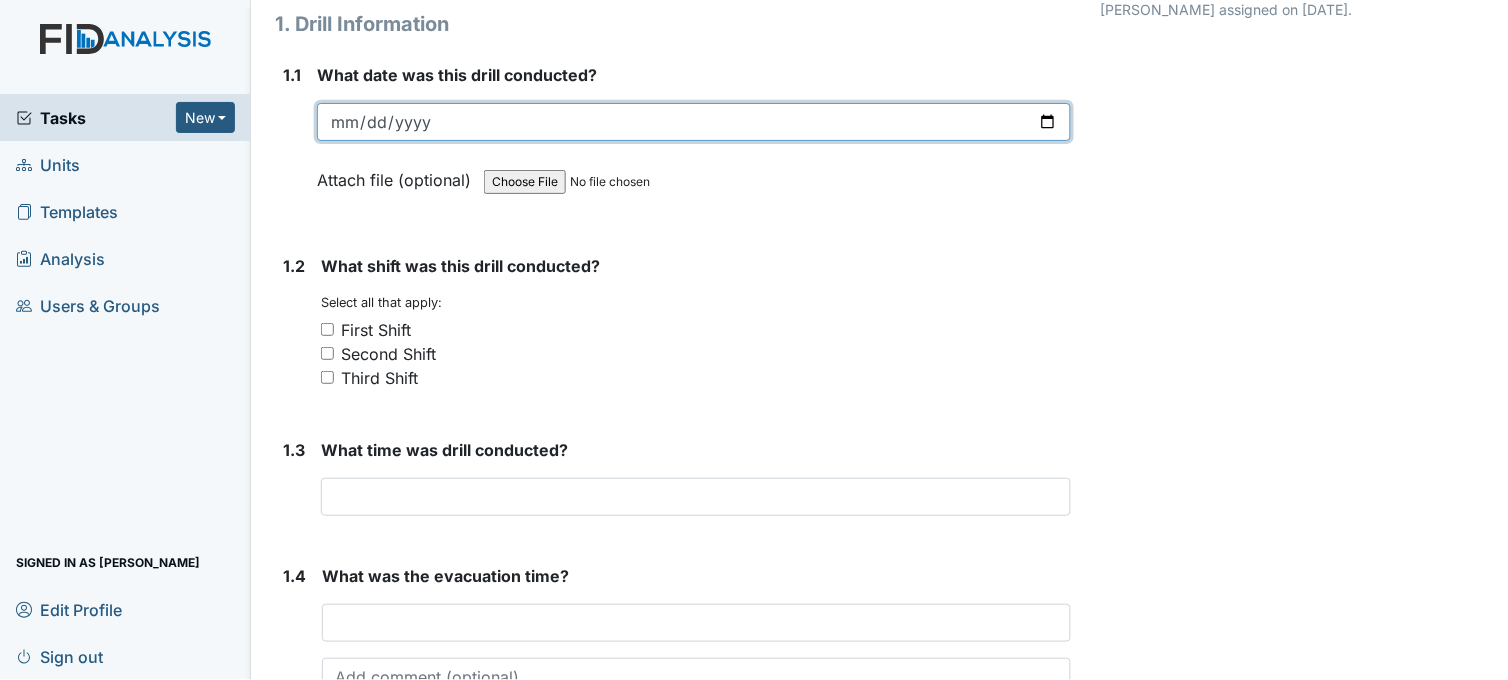 scroll, scrollTop: 222, scrollLeft: 0, axis: vertical 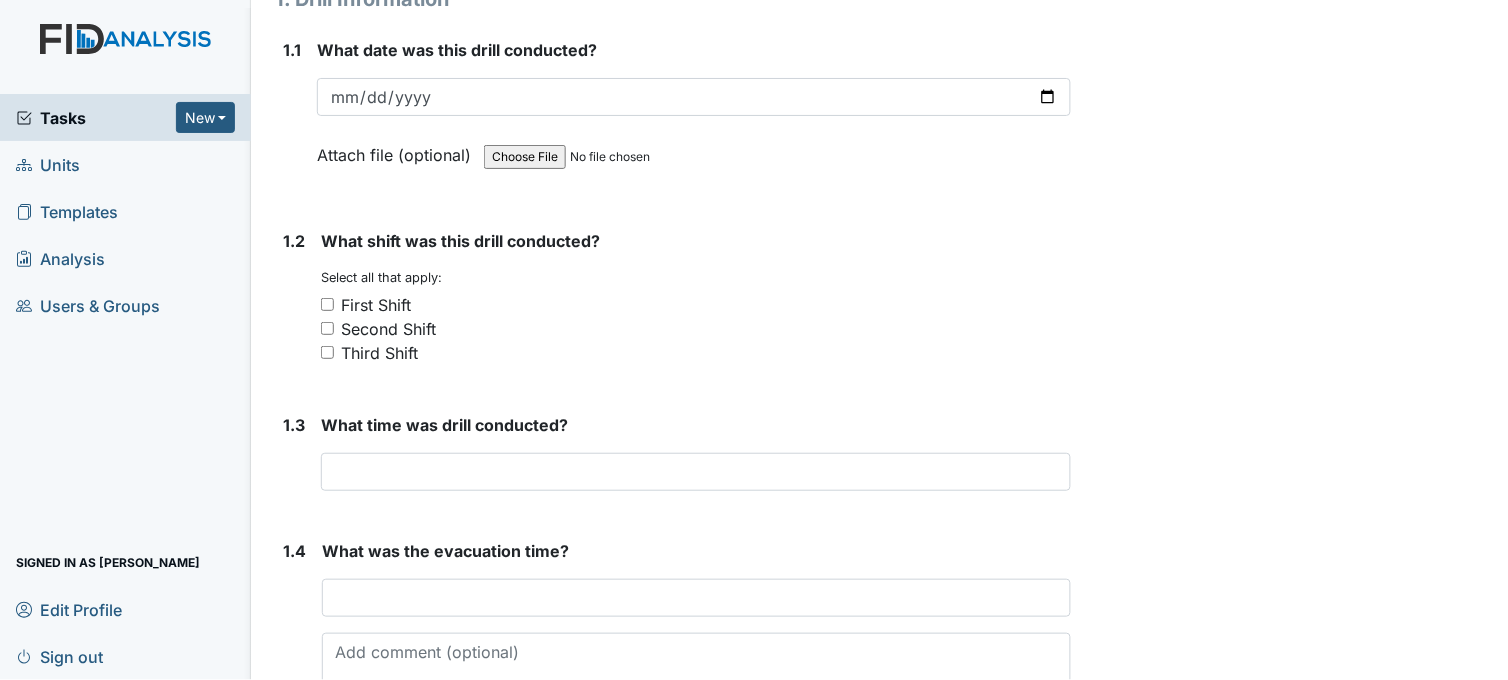 click on "First Shift" at bounding box center (327, 304) 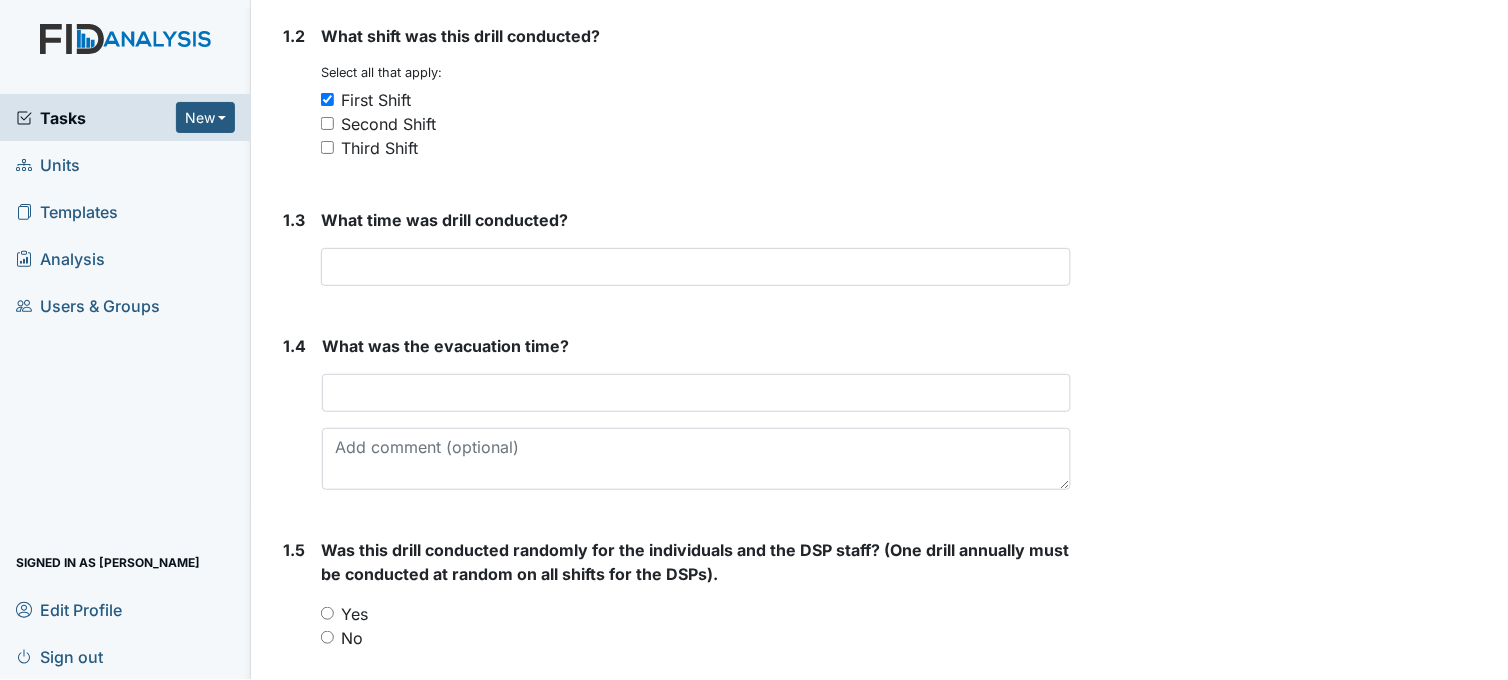 scroll, scrollTop: 444, scrollLeft: 0, axis: vertical 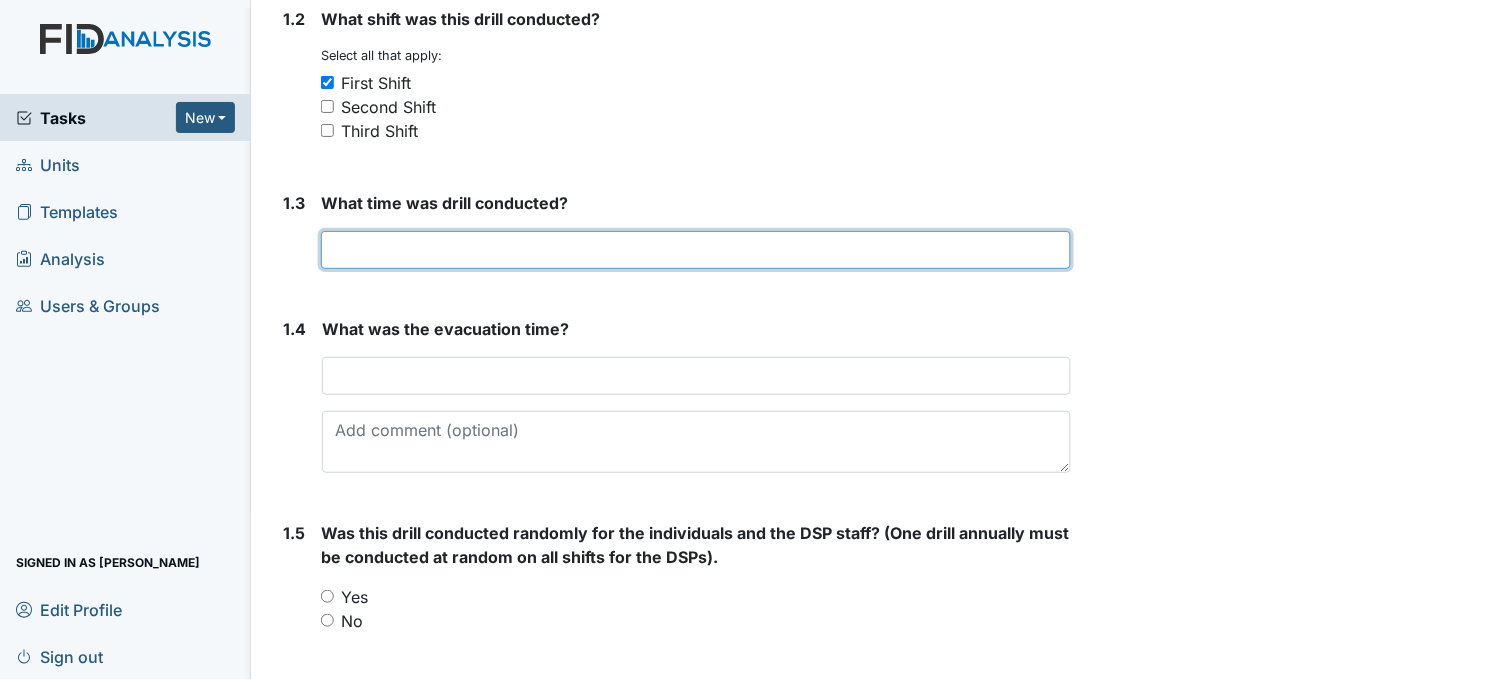 click at bounding box center (696, 250) 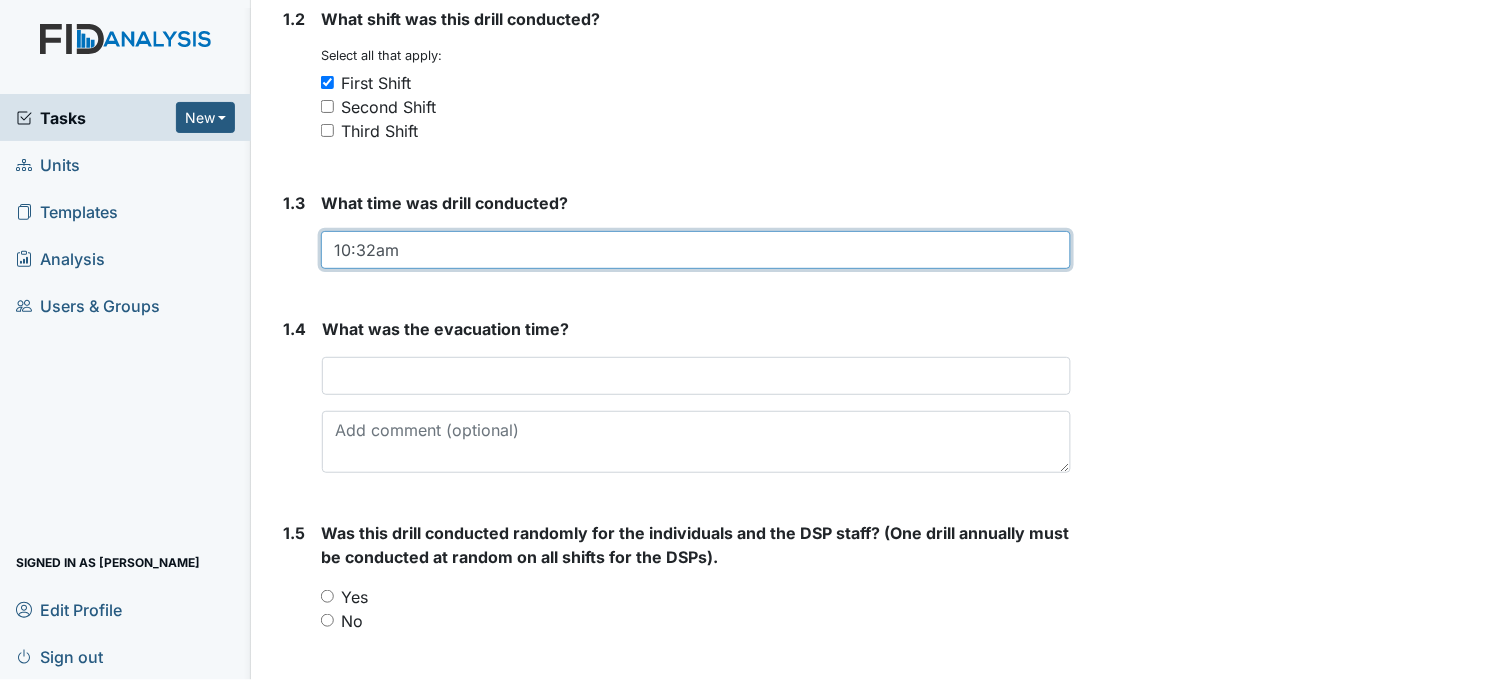 type on "10:32am" 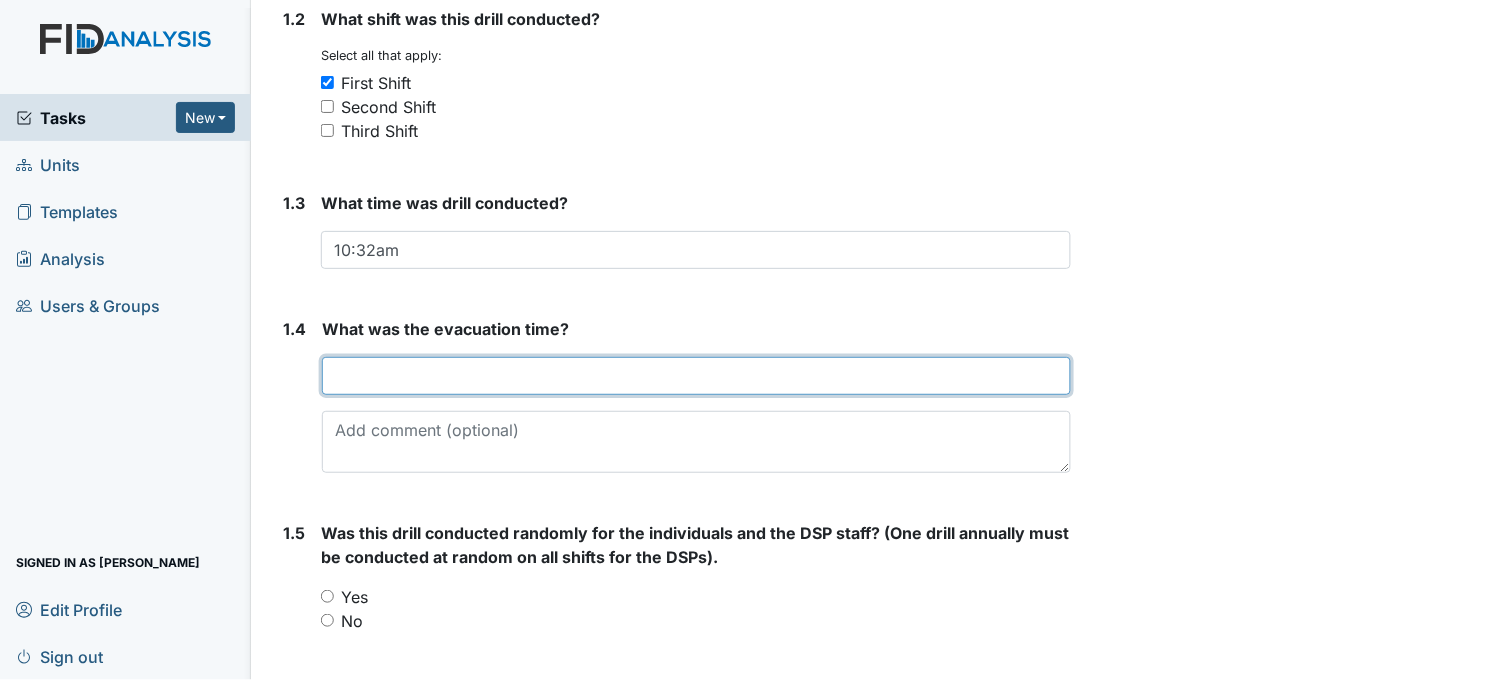 click at bounding box center (696, 376) 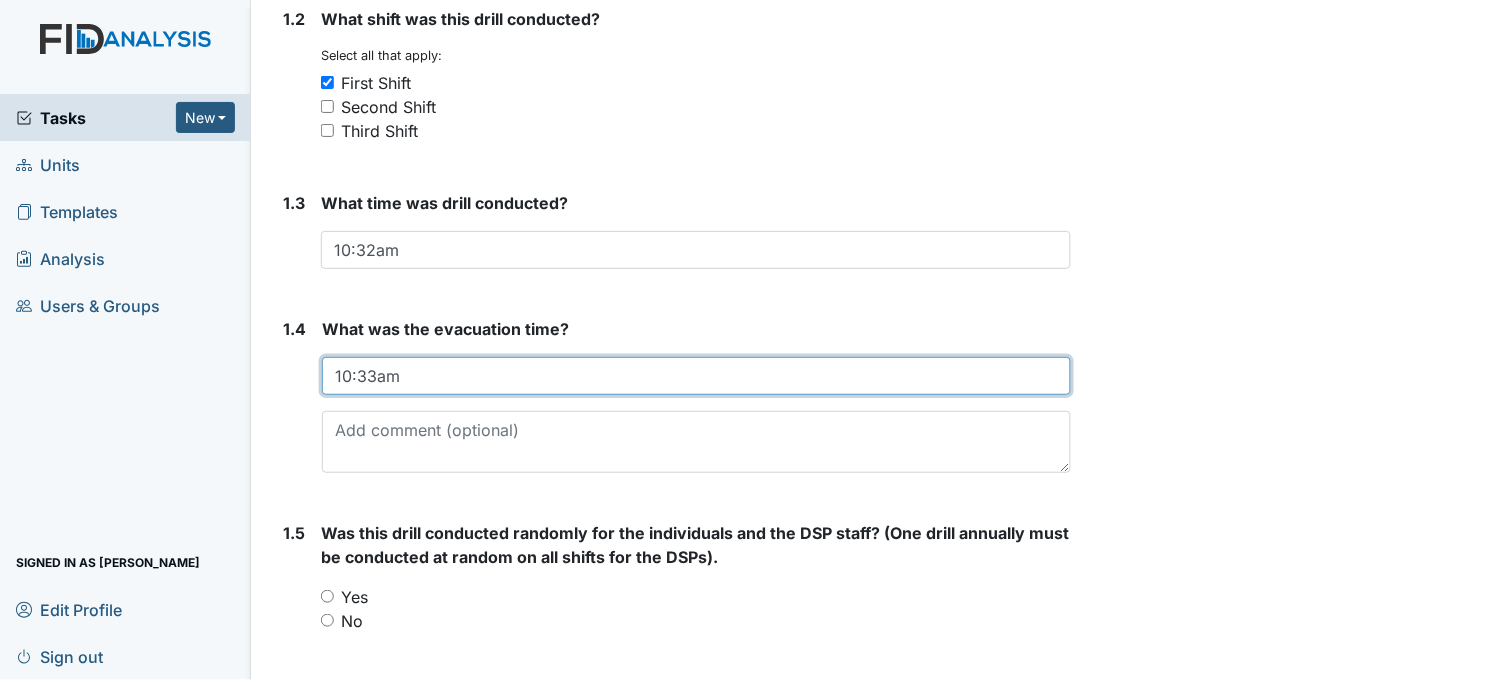 scroll, scrollTop: 777, scrollLeft: 0, axis: vertical 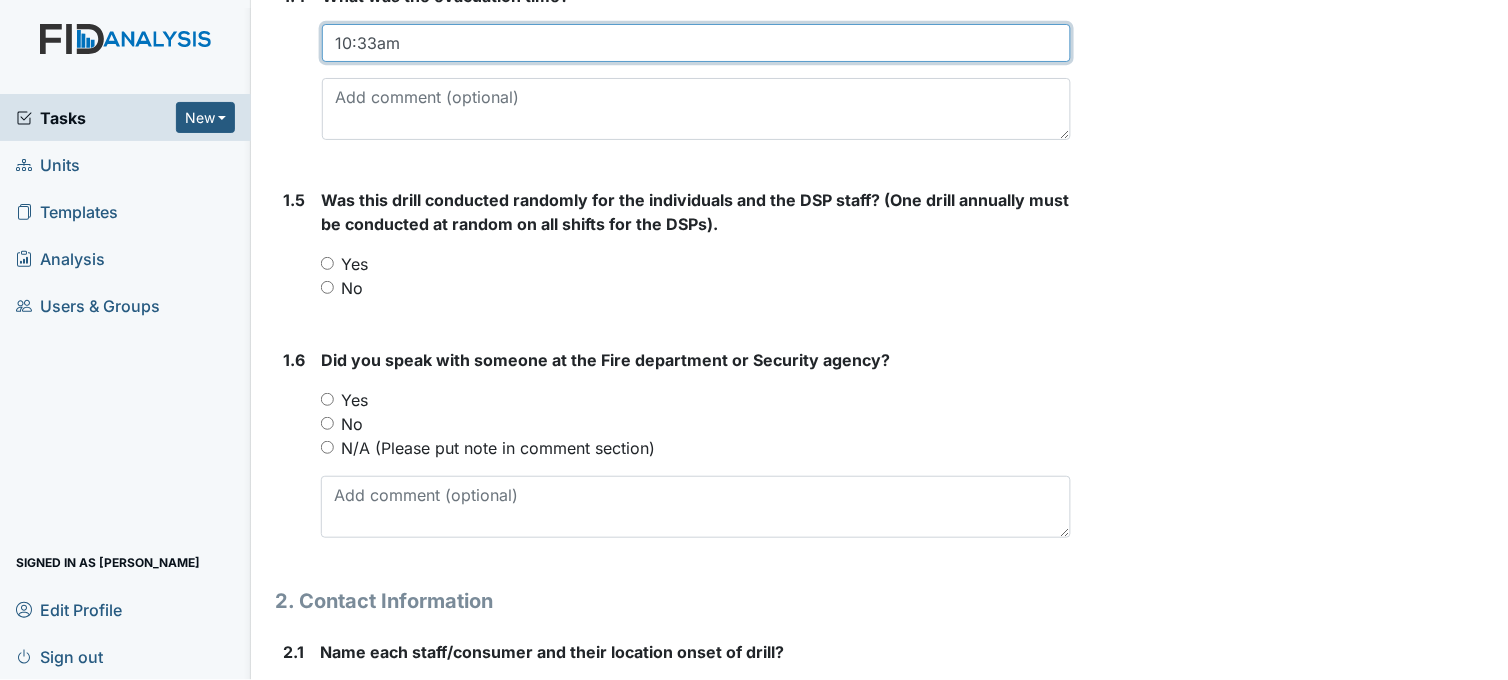 type on "10:33am" 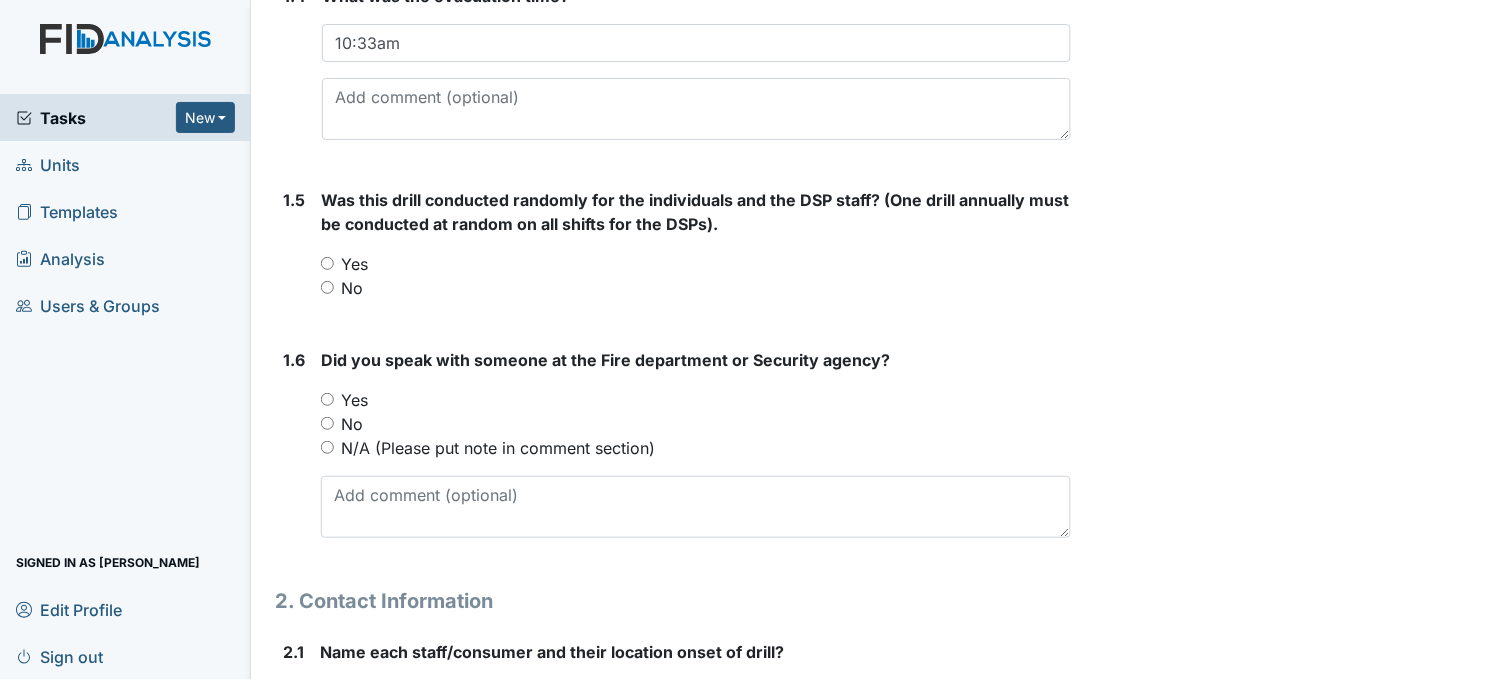 click on "Yes" at bounding box center (327, 263) 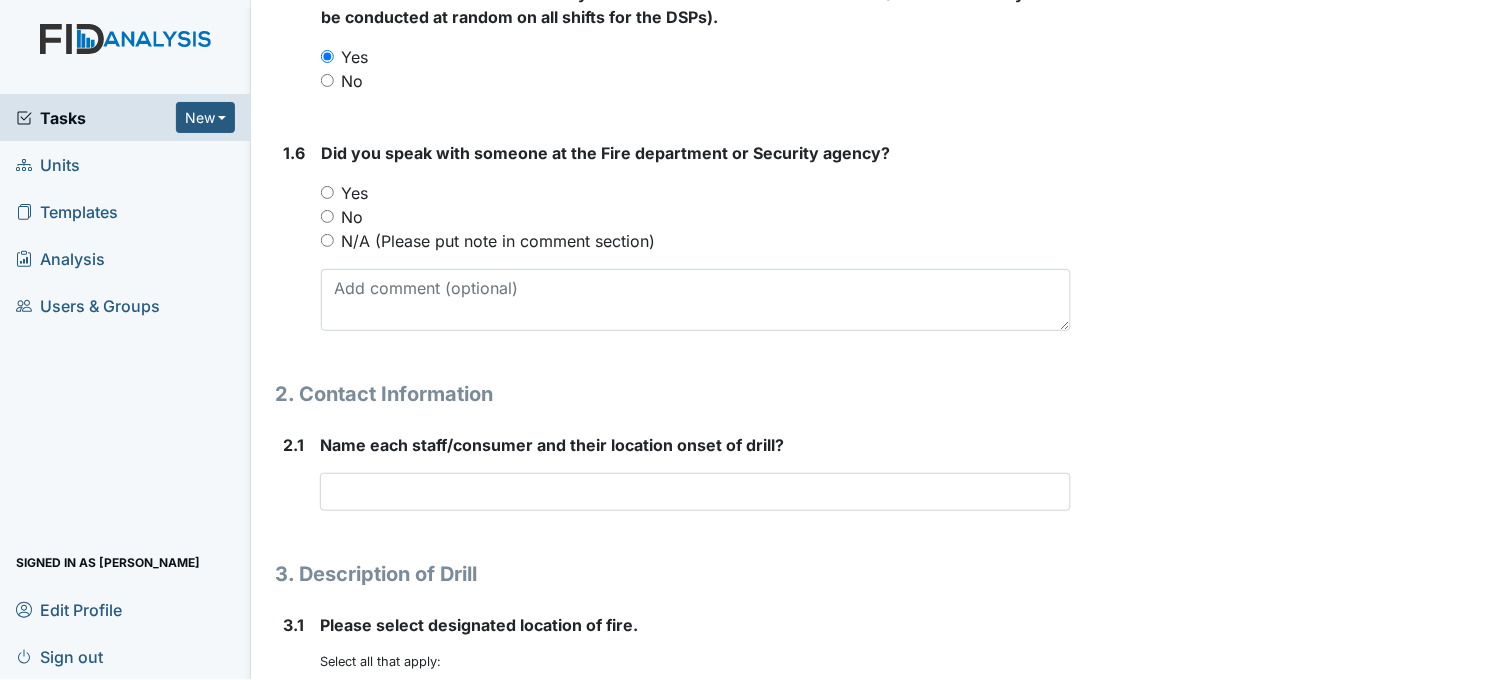 scroll, scrollTop: 1000, scrollLeft: 0, axis: vertical 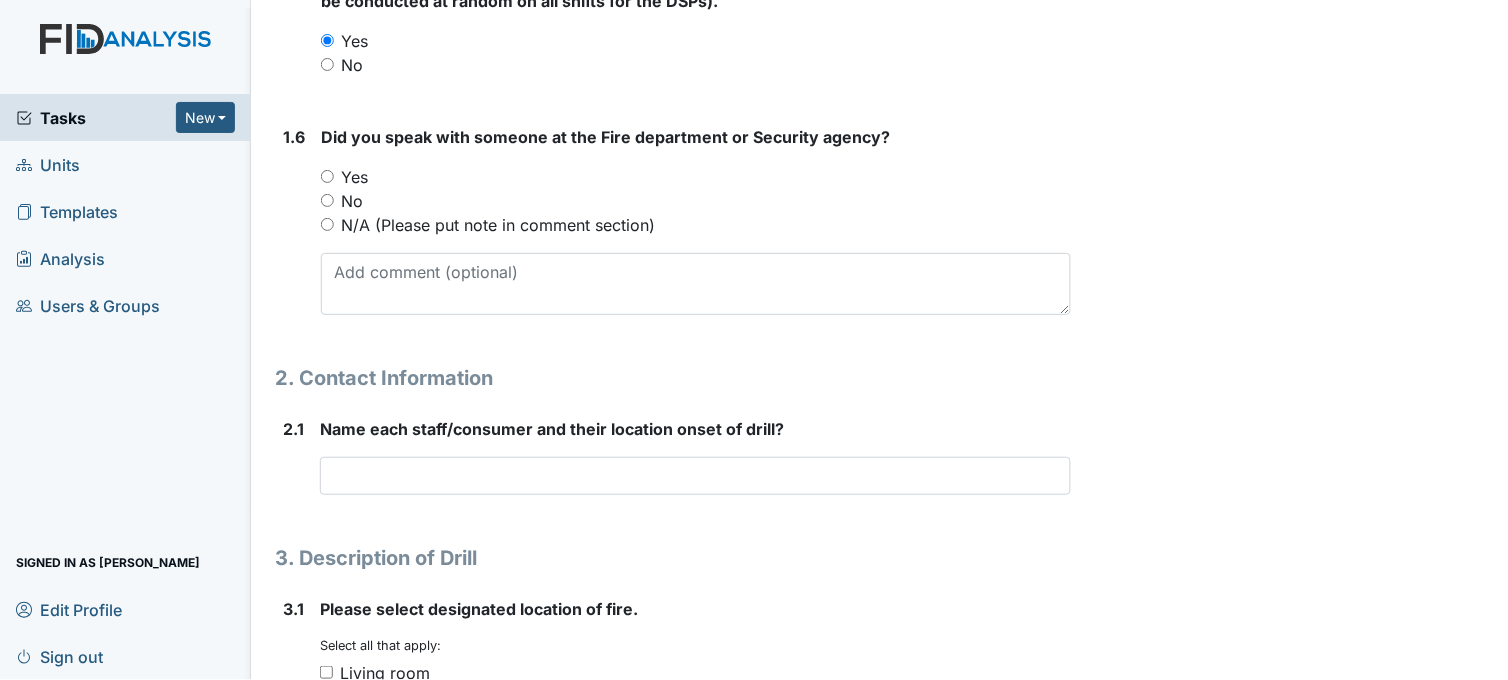 click on "Yes" at bounding box center [327, 176] 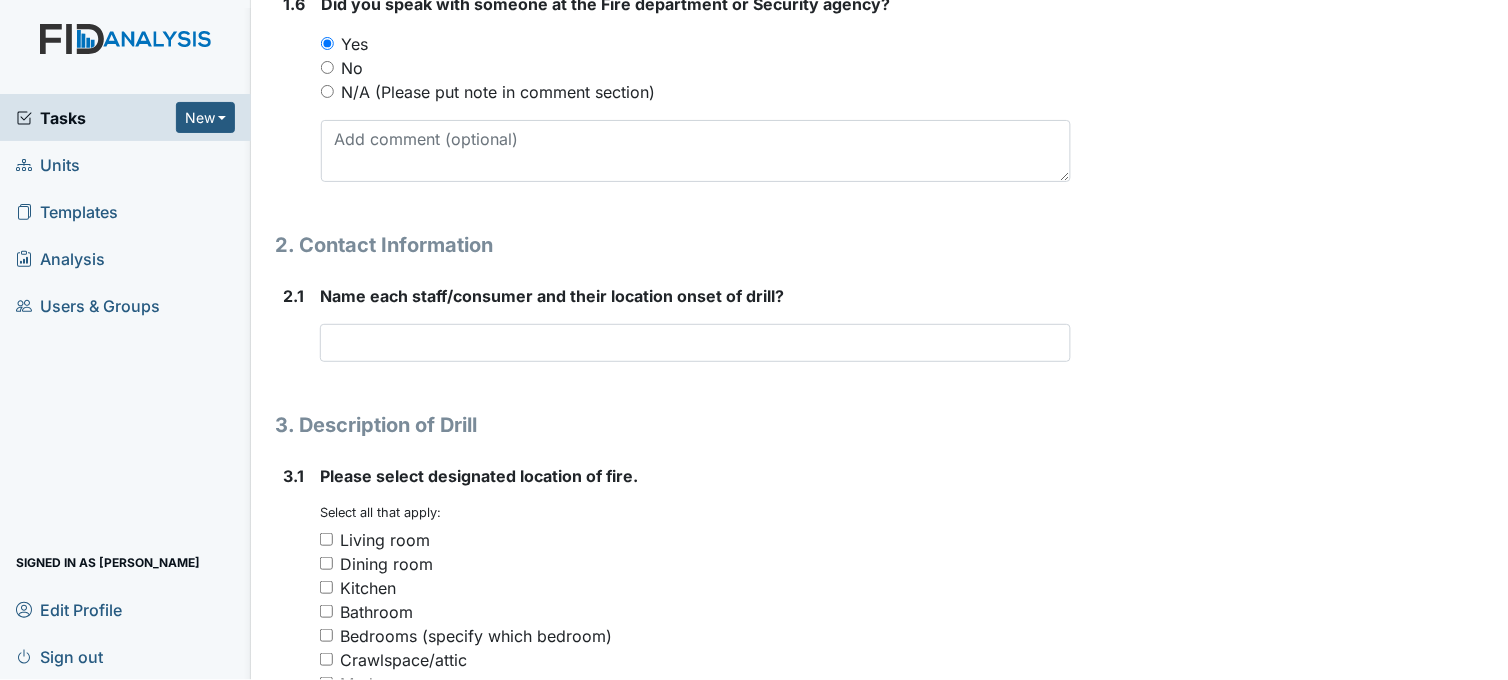 scroll, scrollTop: 1222, scrollLeft: 0, axis: vertical 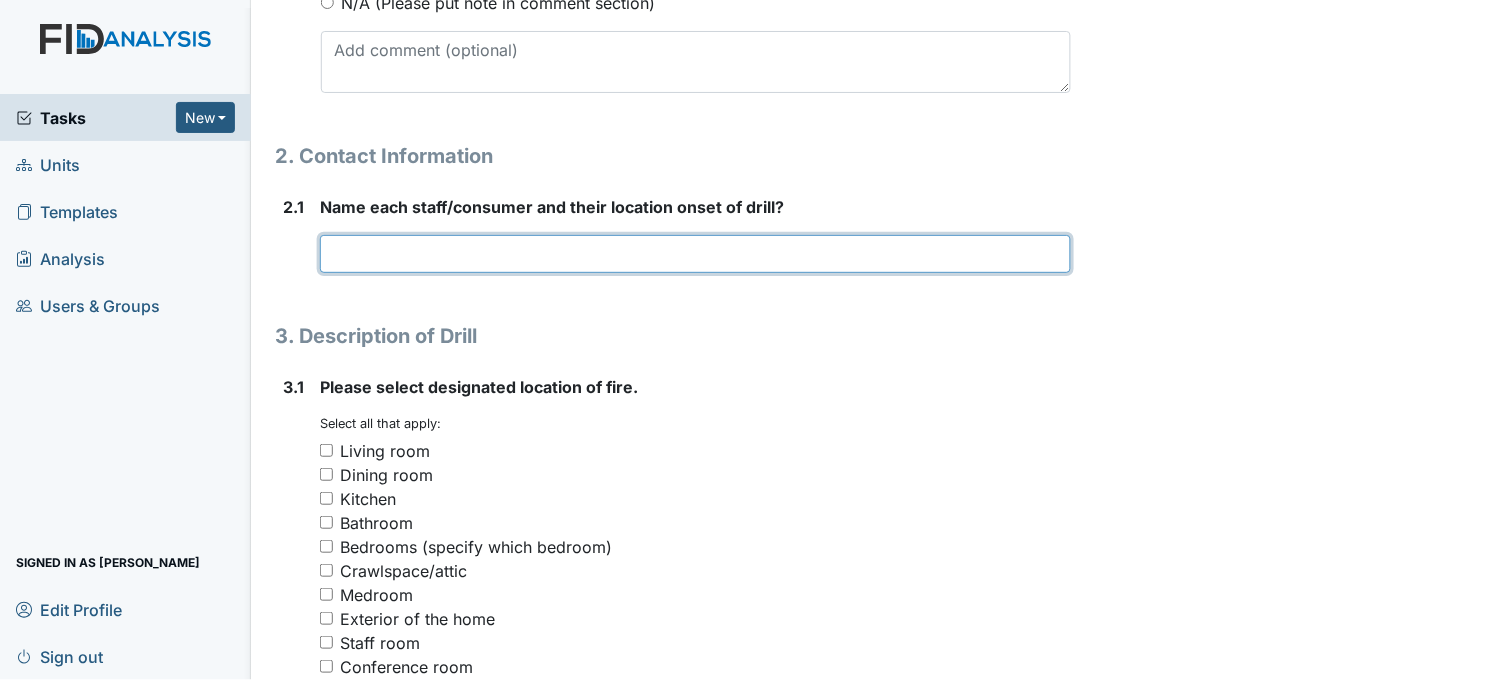 click at bounding box center (695, 254) 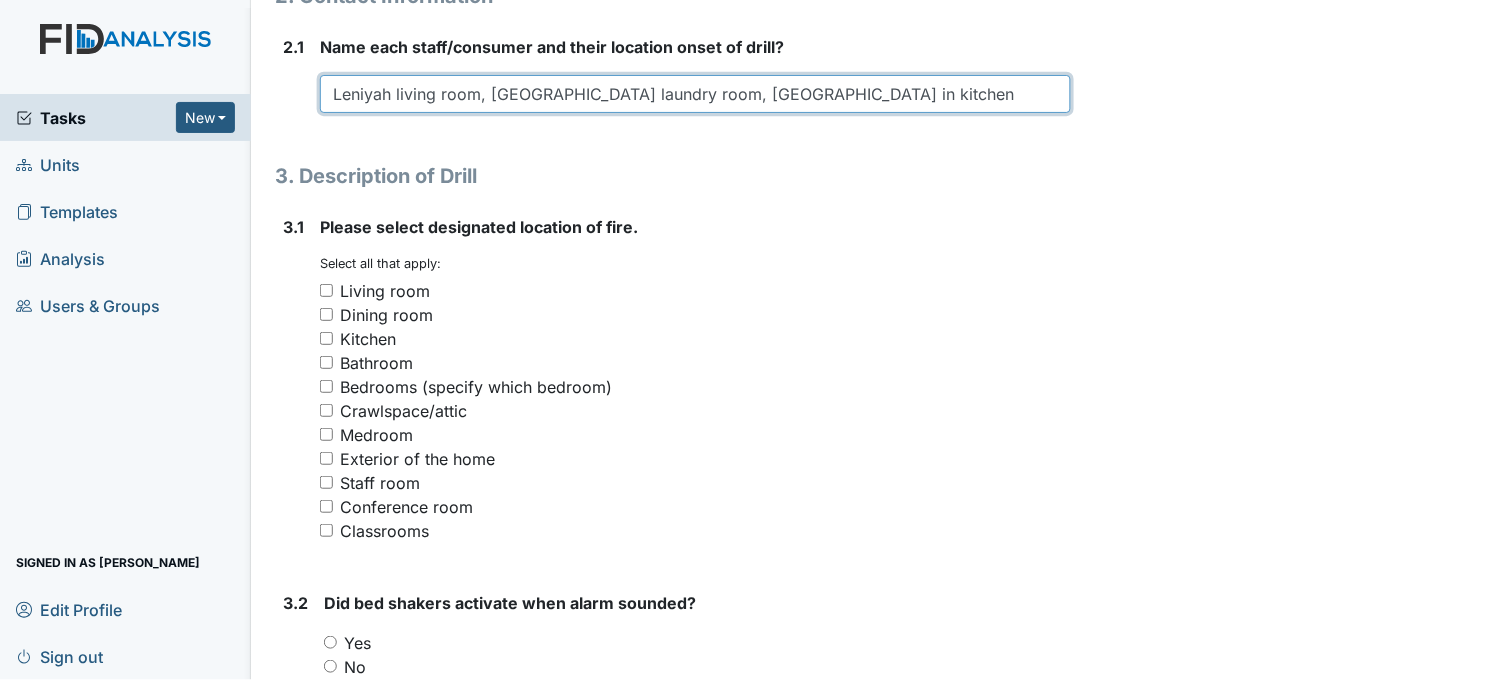 scroll, scrollTop: 1444, scrollLeft: 0, axis: vertical 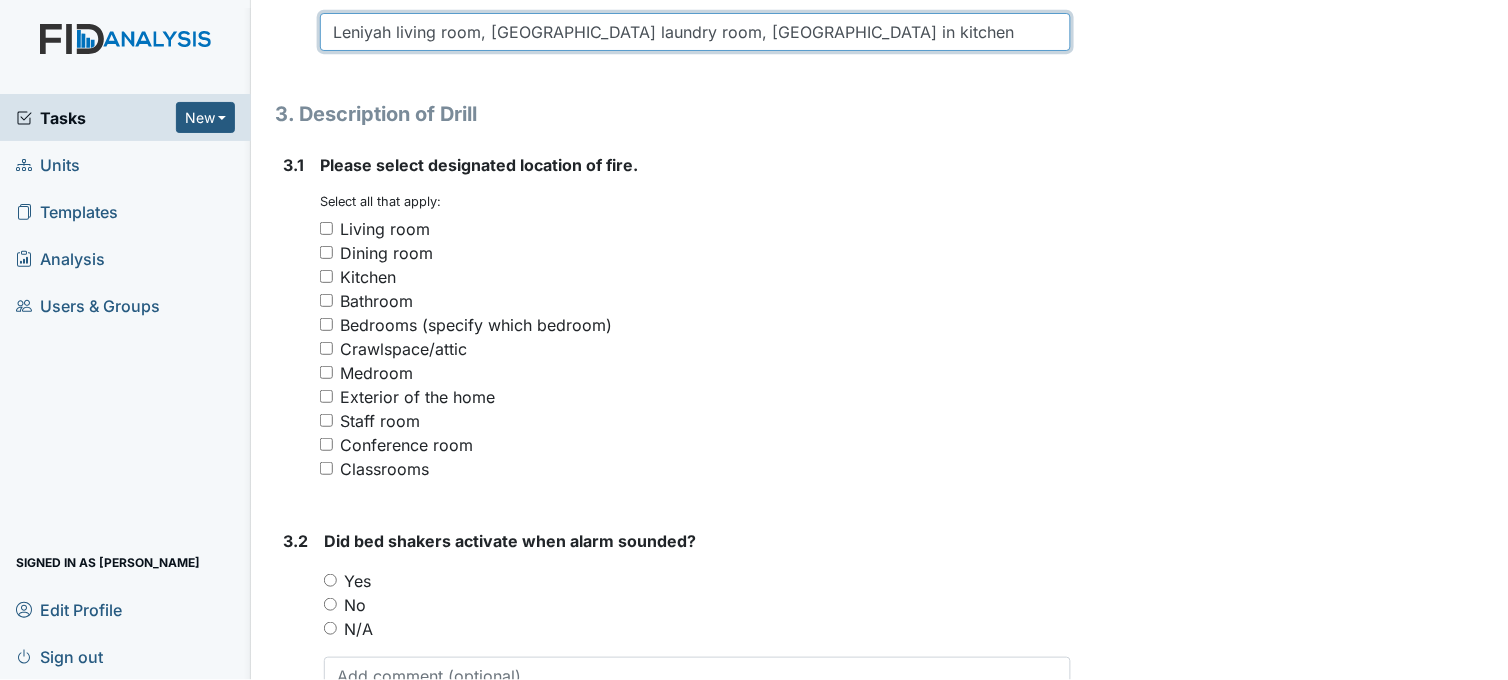 type on "Leniyah living room, [GEOGRAPHIC_DATA] laundry room, [GEOGRAPHIC_DATA] in kitchen" 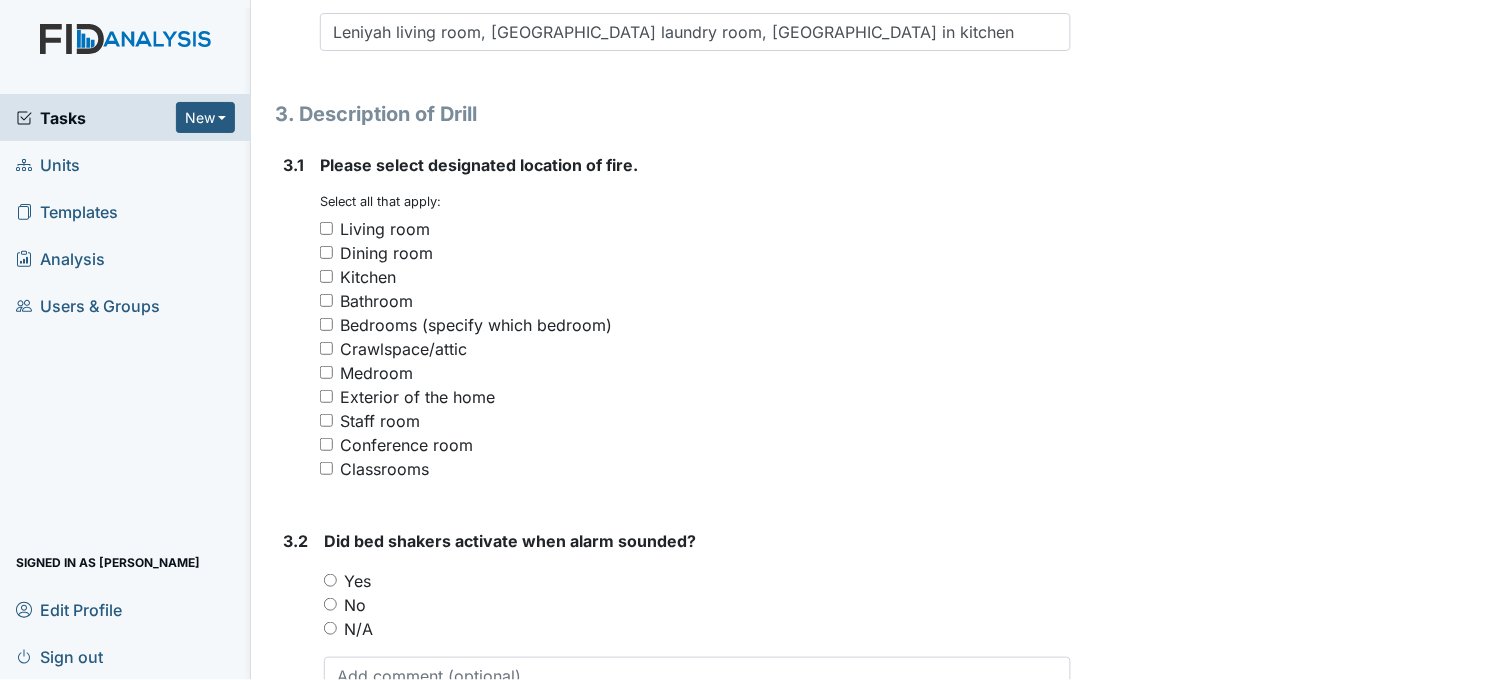 click on "Kitchen" at bounding box center (326, 276) 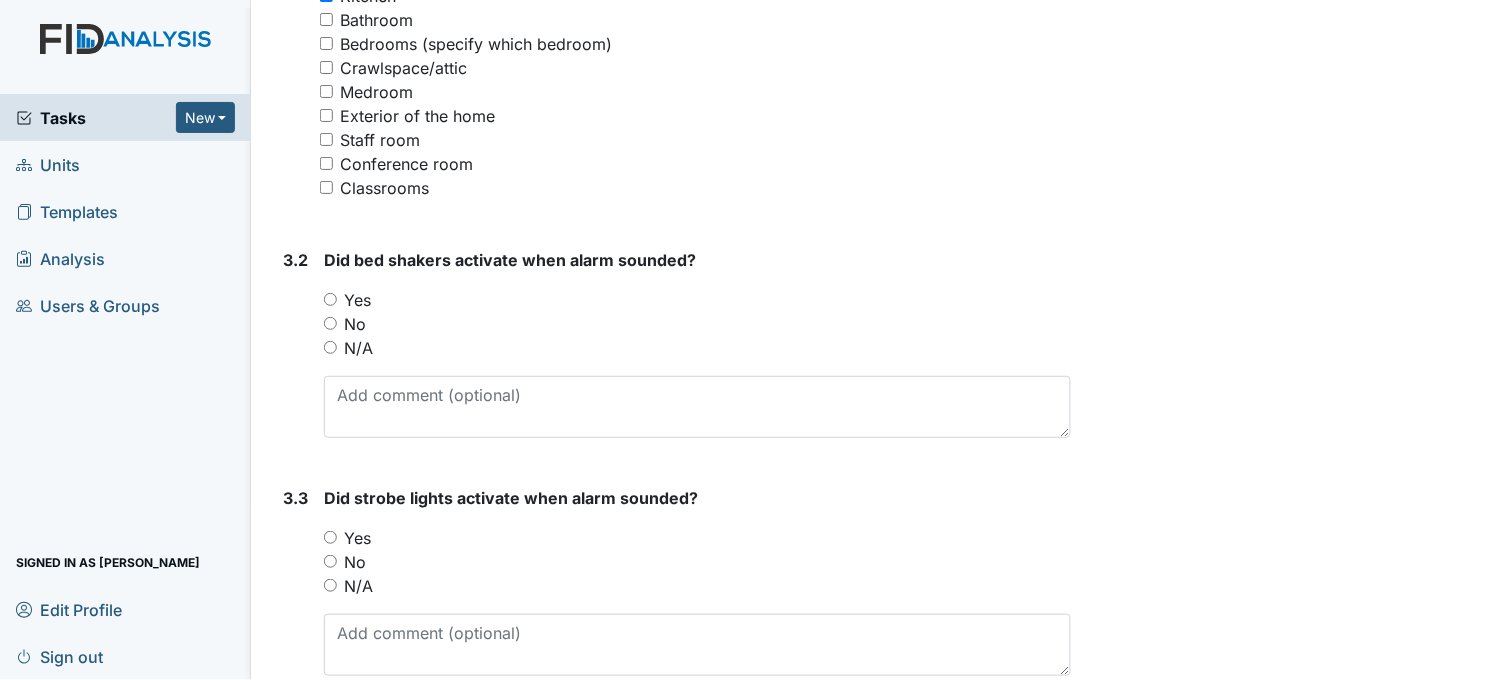 scroll, scrollTop: 1777, scrollLeft: 0, axis: vertical 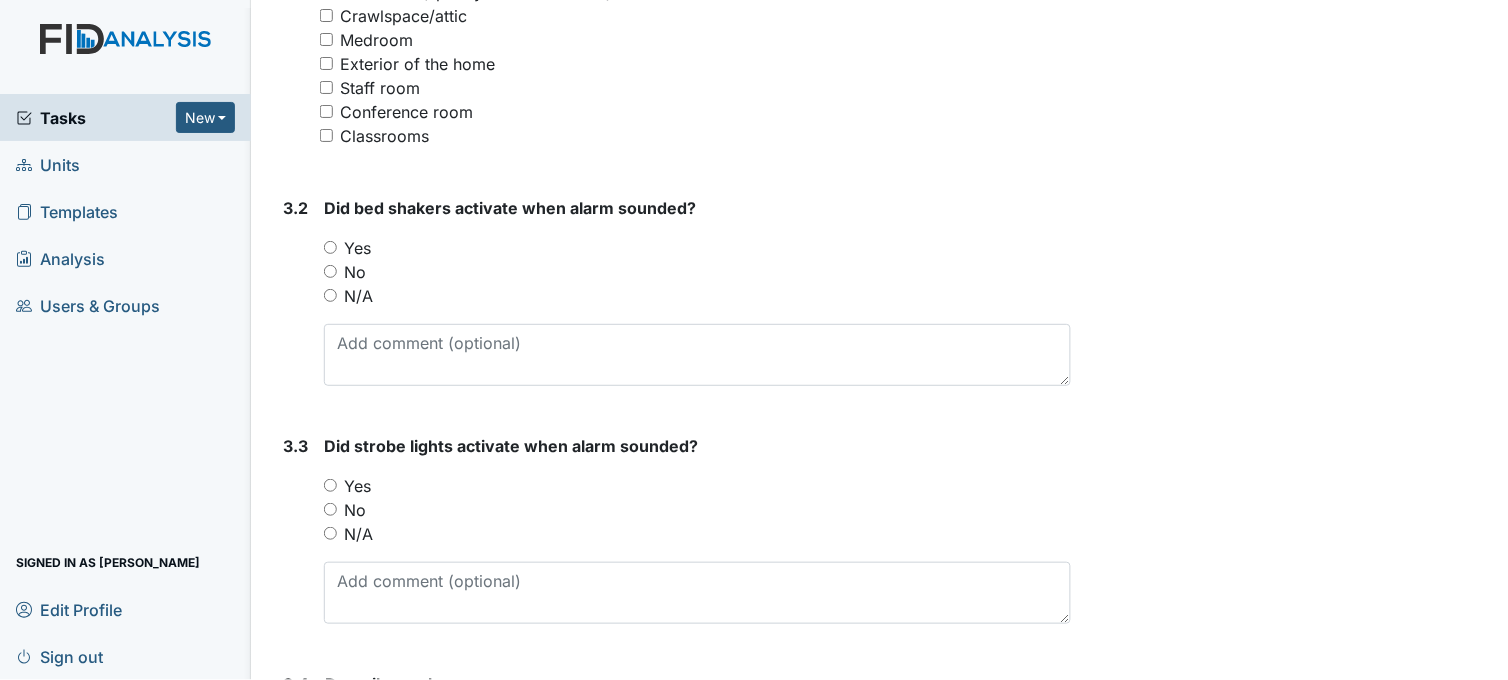 click on "N/A" at bounding box center [330, 295] 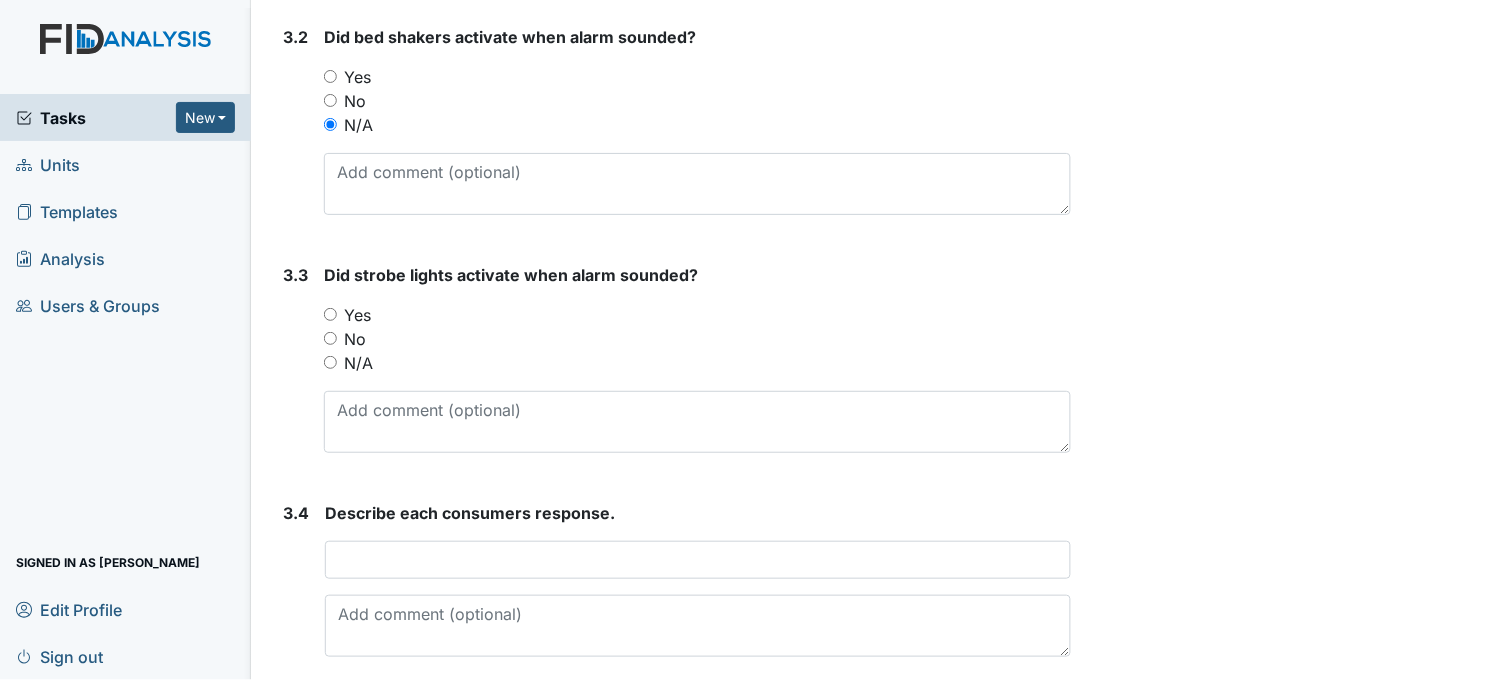 scroll, scrollTop: 2000, scrollLeft: 0, axis: vertical 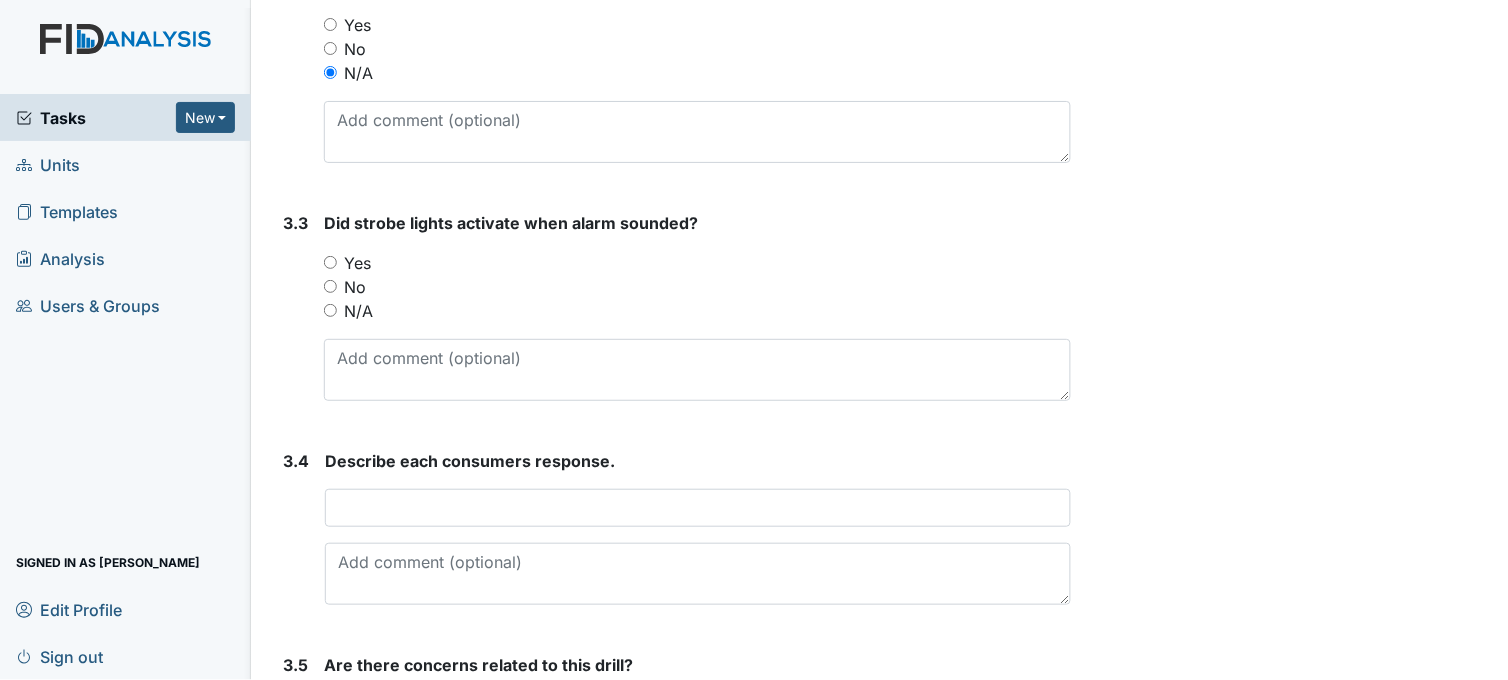 click on "N/A" at bounding box center [330, 310] 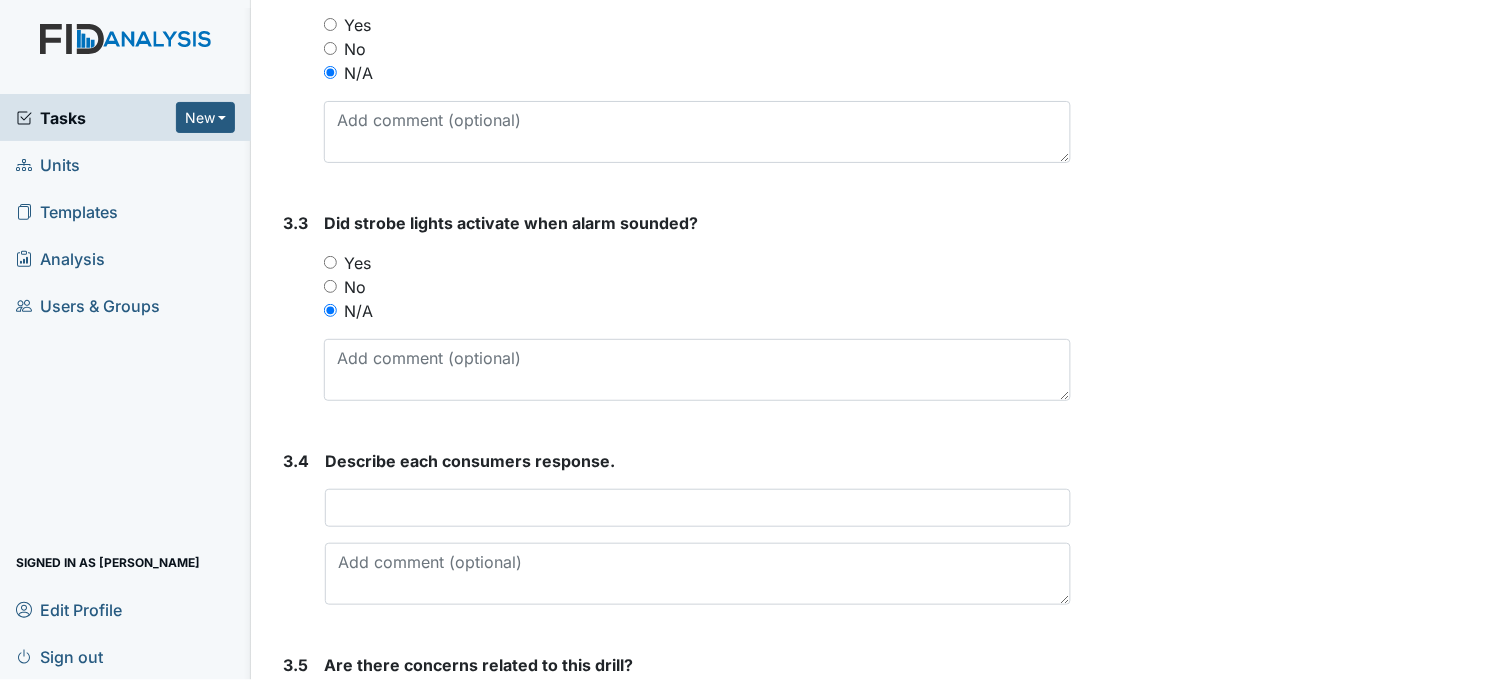 click on "Yes" at bounding box center [697, 263] 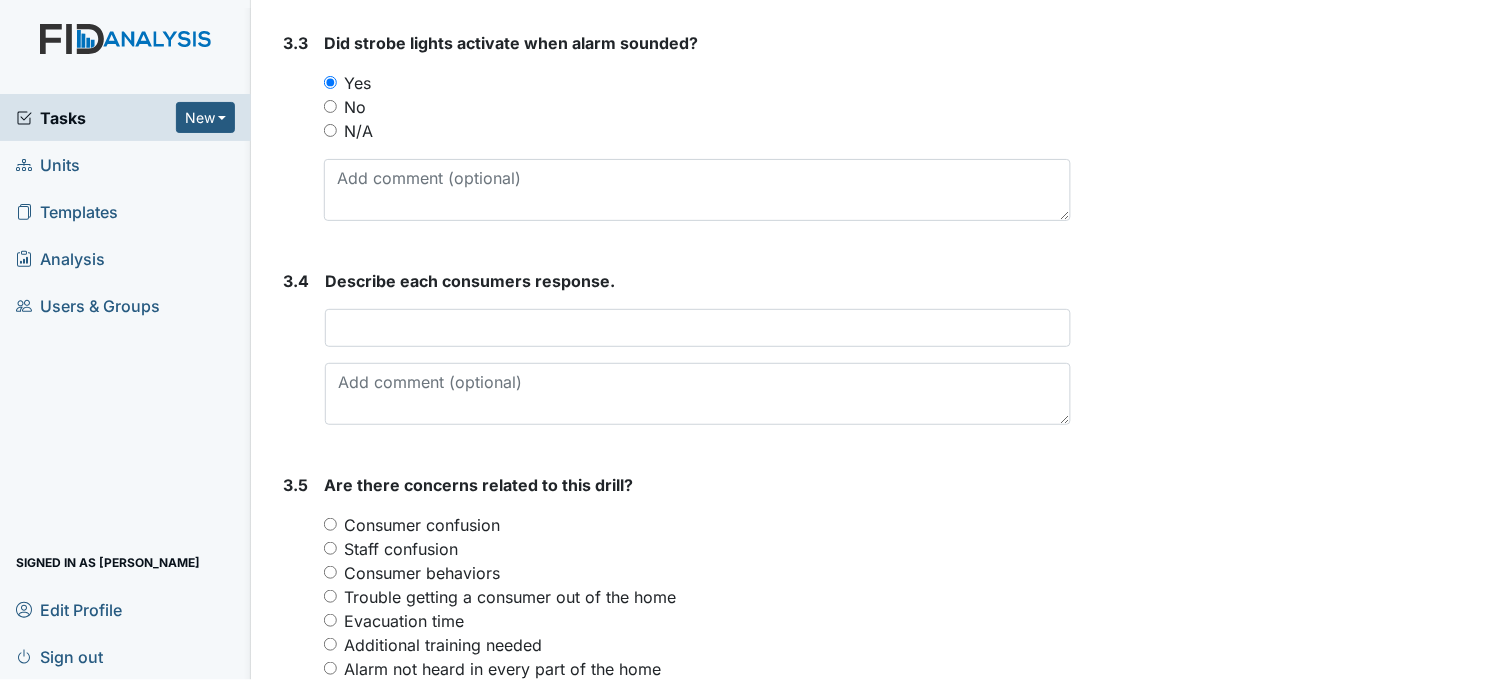 scroll, scrollTop: 2222, scrollLeft: 0, axis: vertical 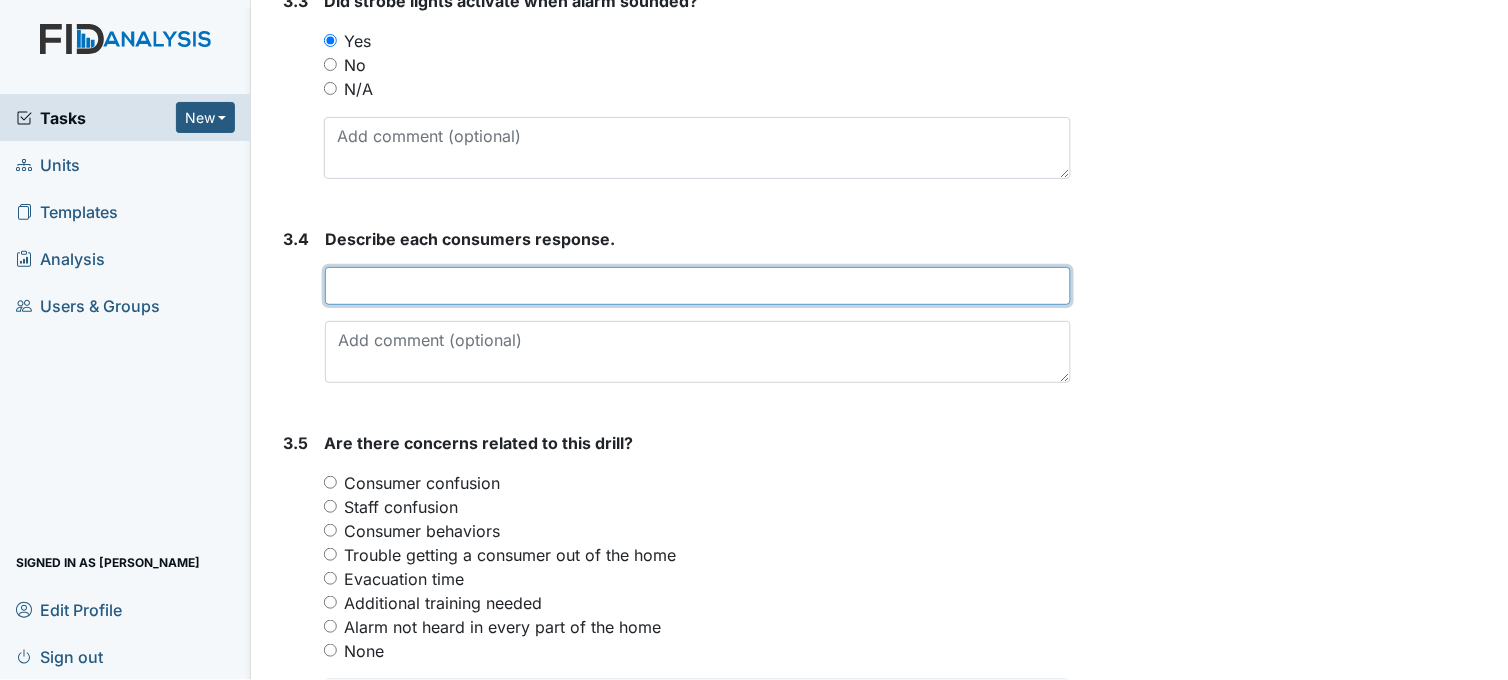 click at bounding box center (698, 286) 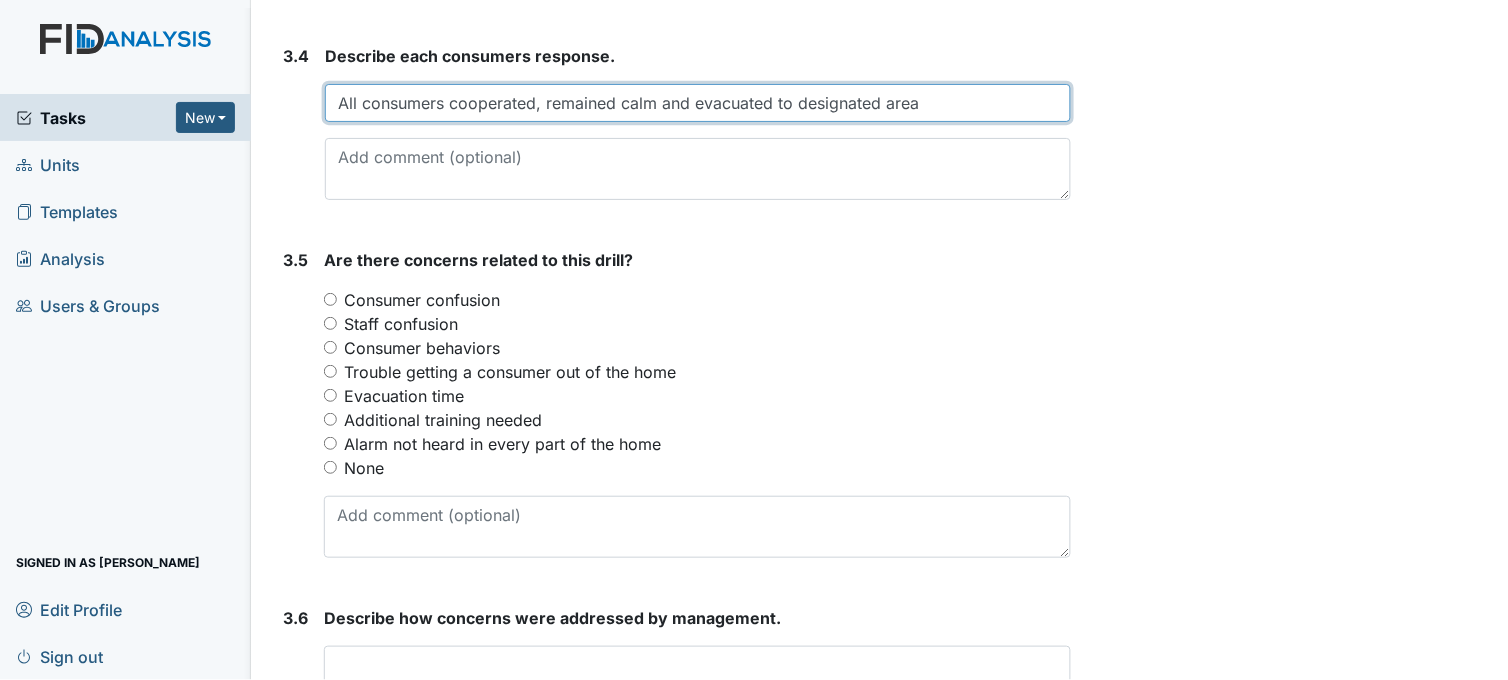 scroll, scrollTop: 2444, scrollLeft: 0, axis: vertical 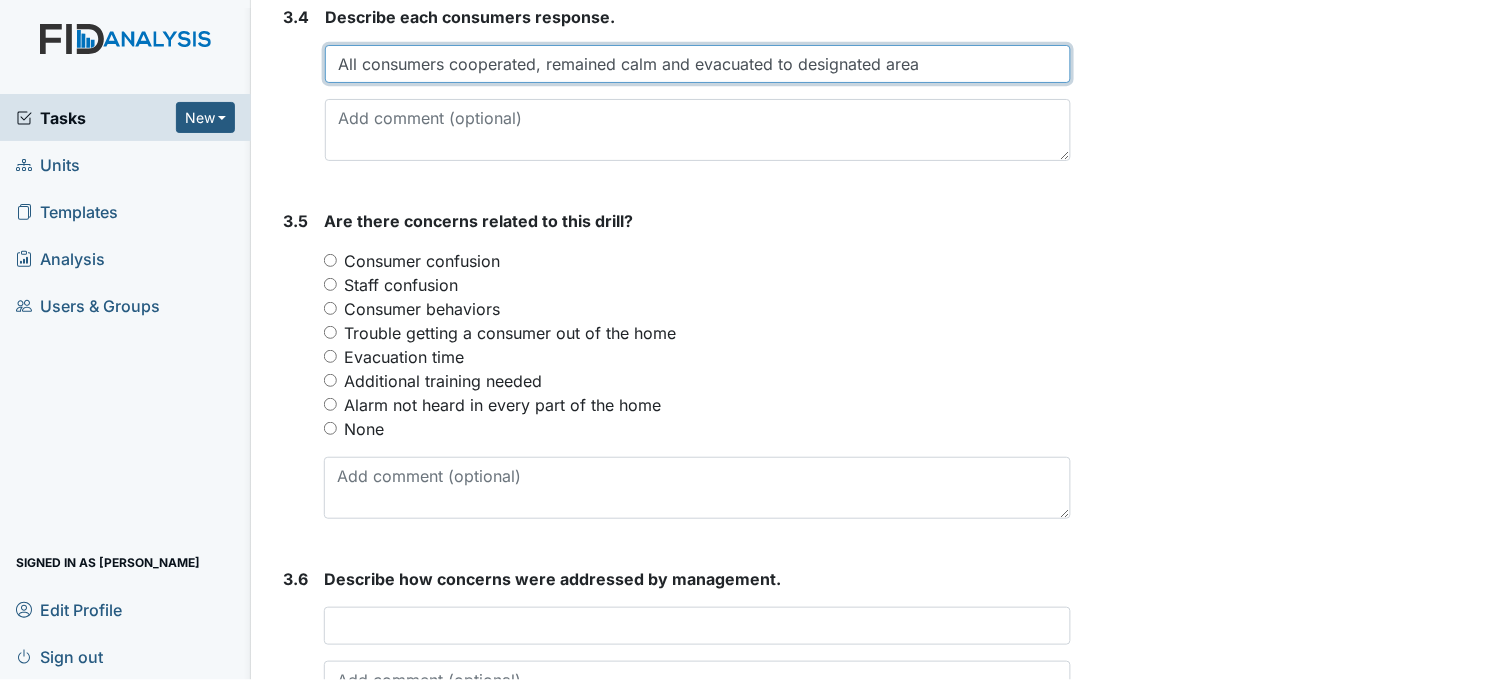 type on "All consumers cooperated, remained calm and evacuated to designated area" 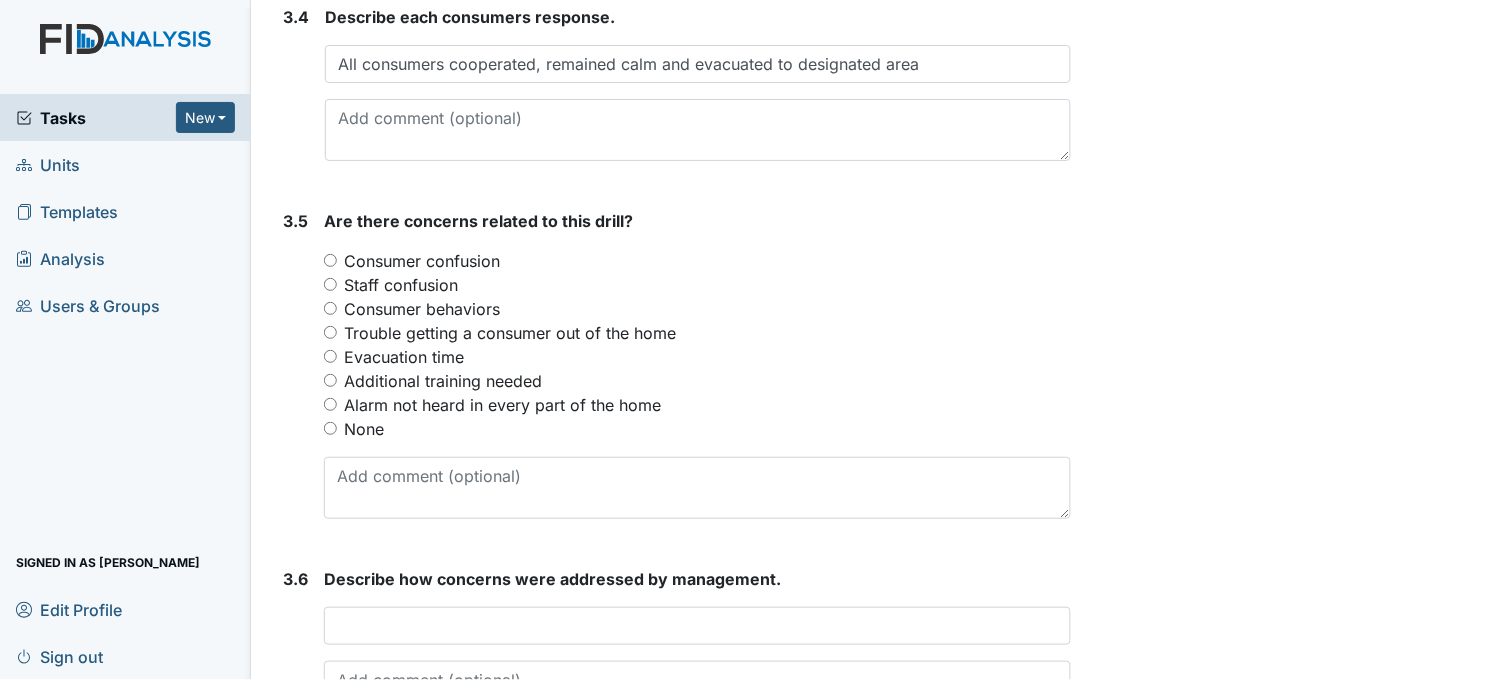 click on "Consumer behaviors" at bounding box center (330, 308) 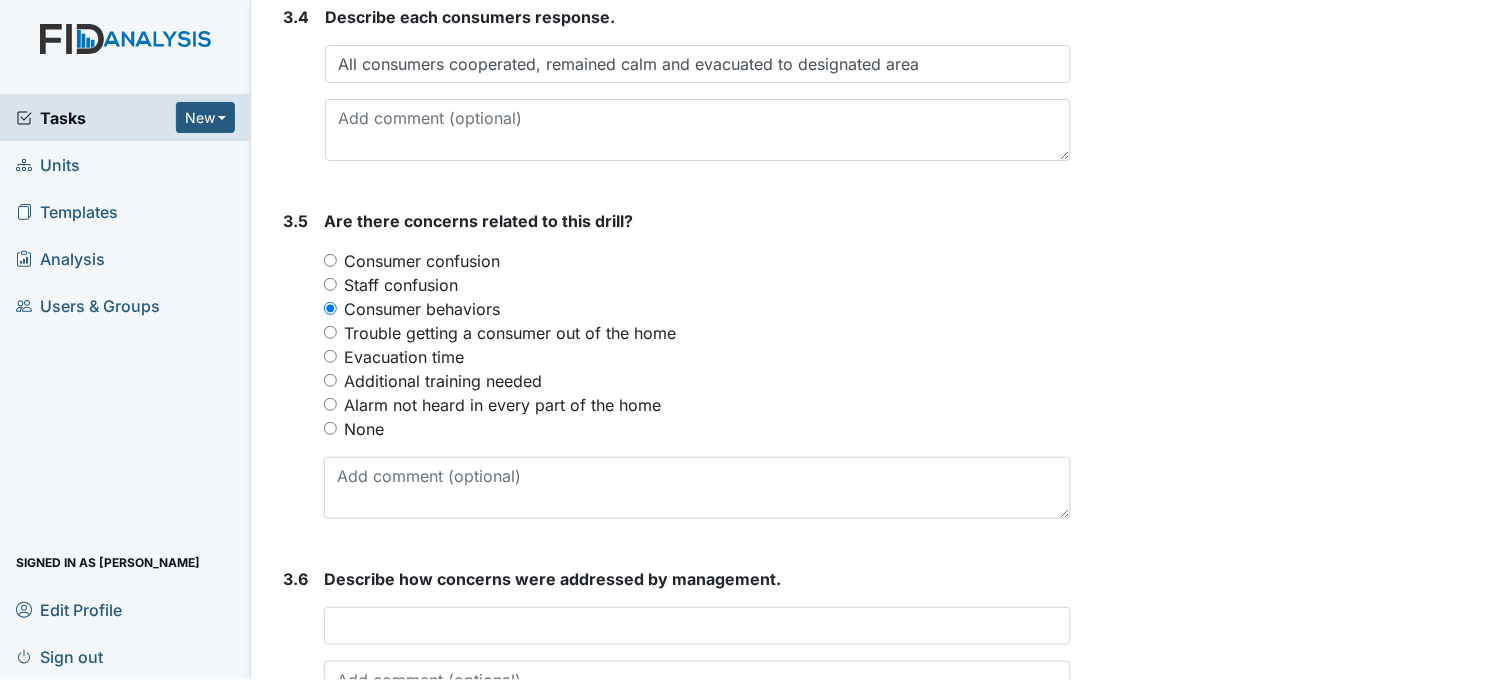 click on "Trouble getting a consumer out of the home" at bounding box center (330, 332) 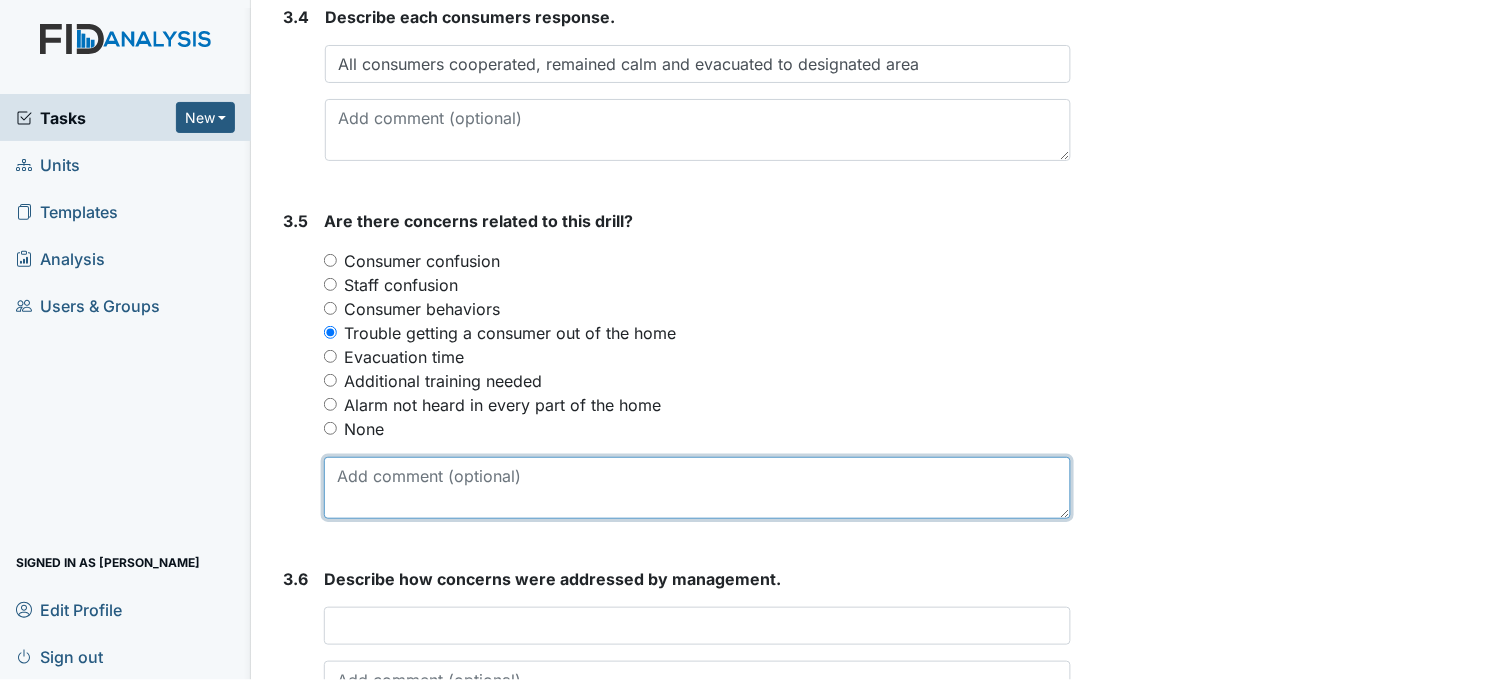 click at bounding box center (697, 488) 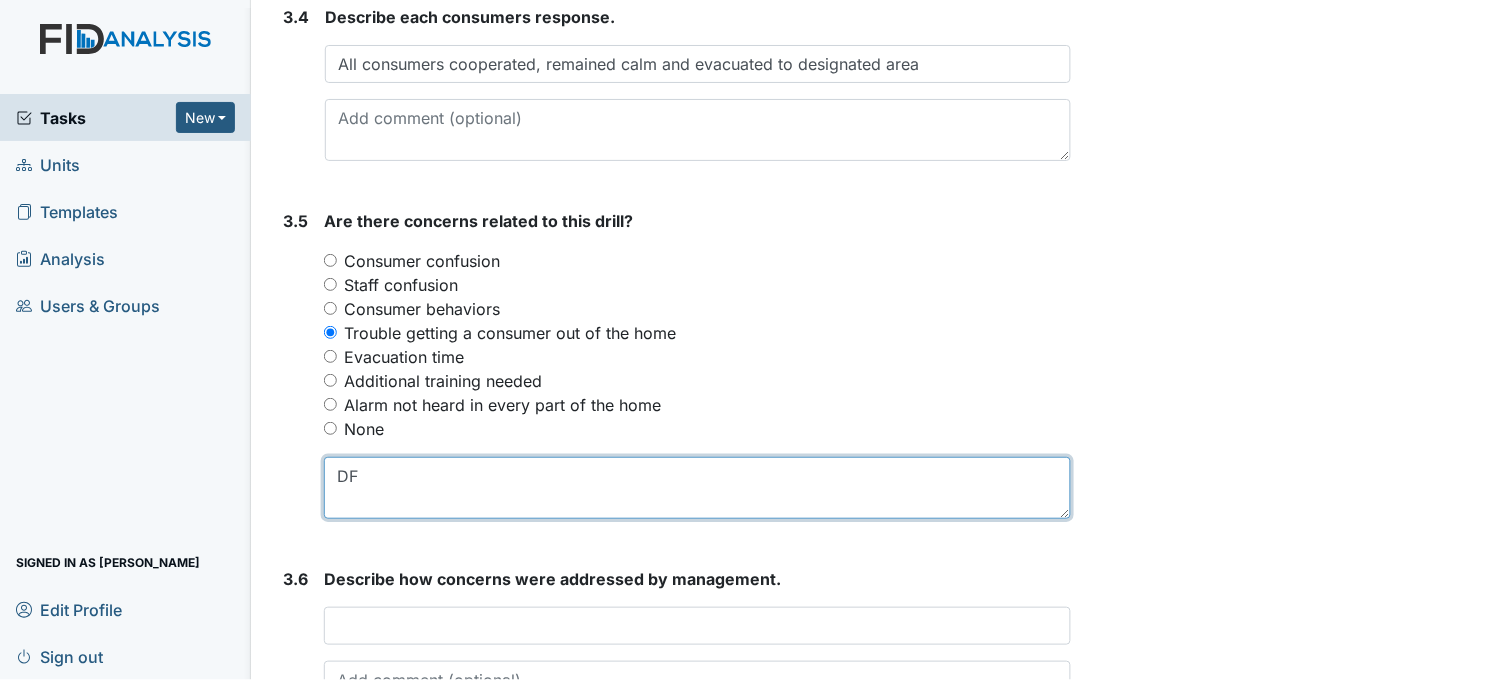 type on "DF" 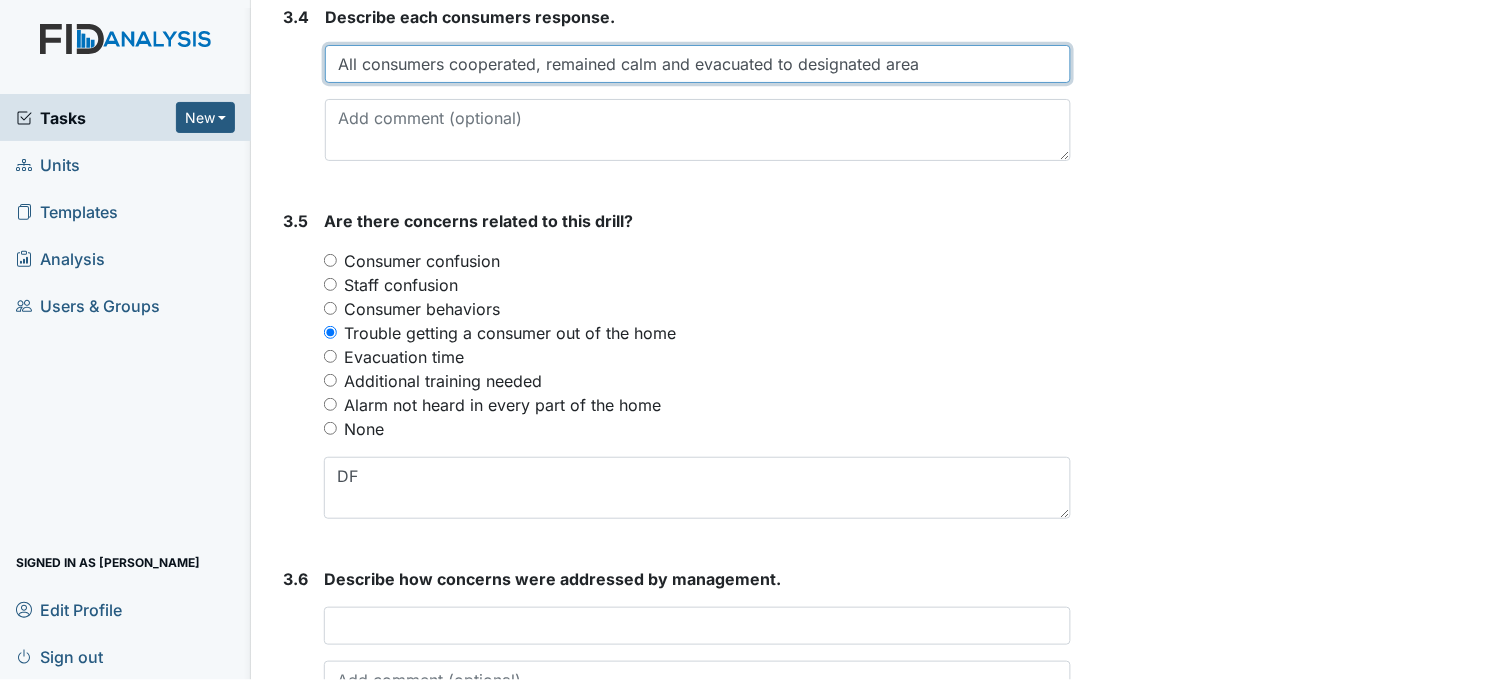 drag, startPoint x: 443, startPoint y: 60, endPoint x: 335, endPoint y: 53, distance: 108.226616 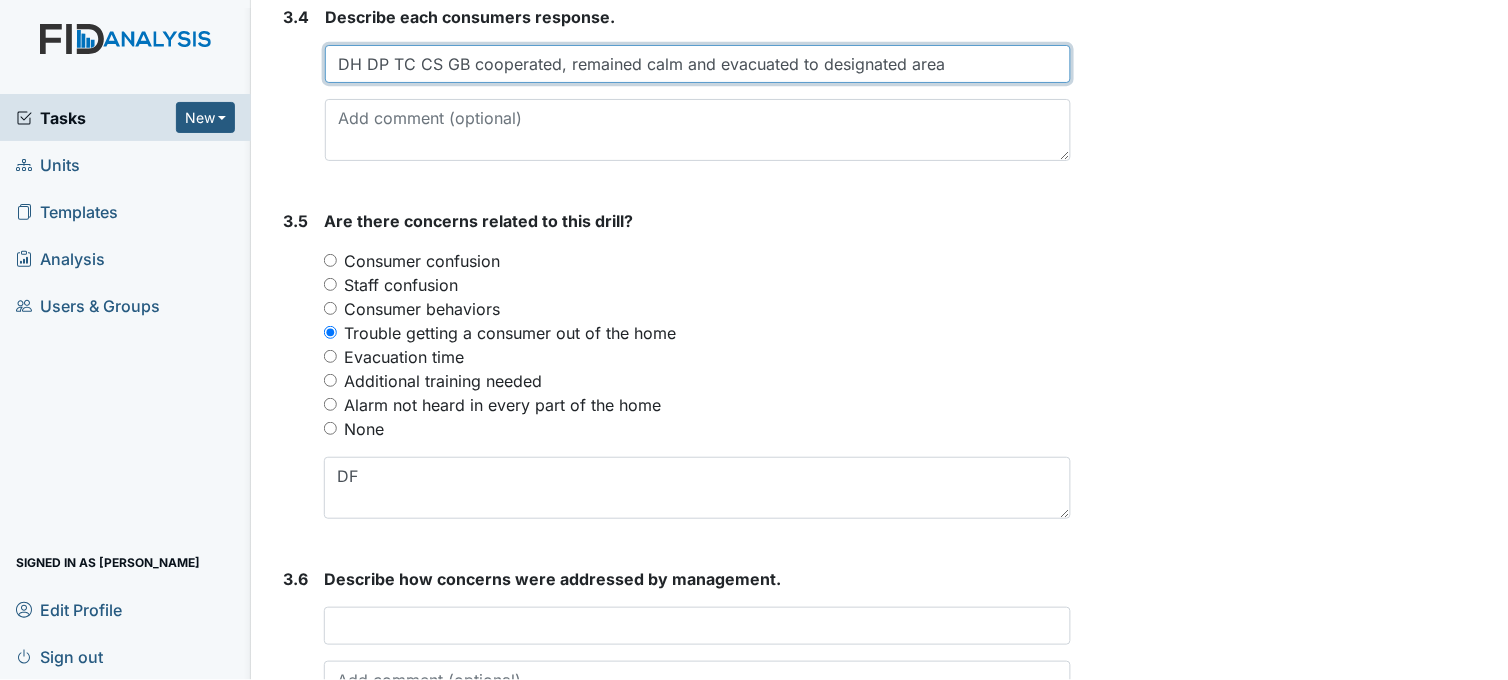 type on "DH DP TC CS GB cooperated, remained calm and evacuated to designated area" 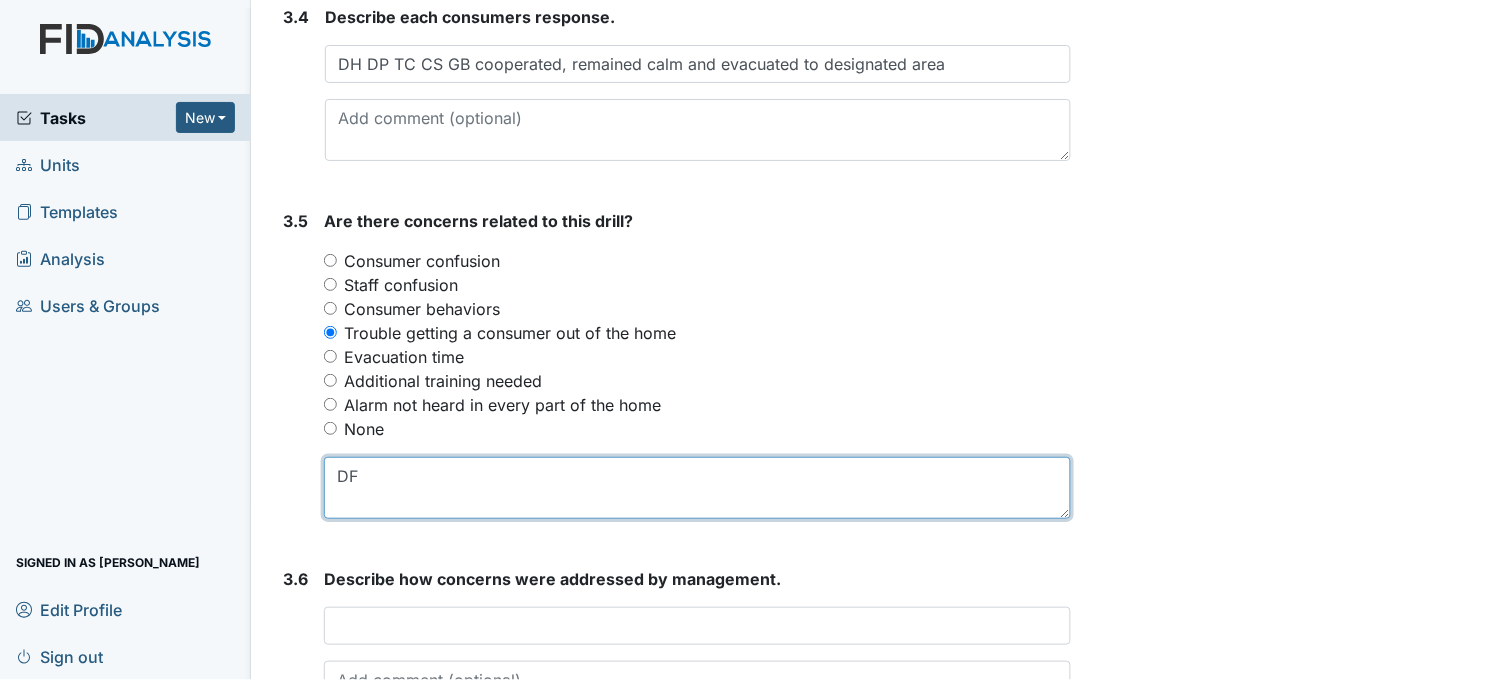 click on "DF" at bounding box center [697, 488] 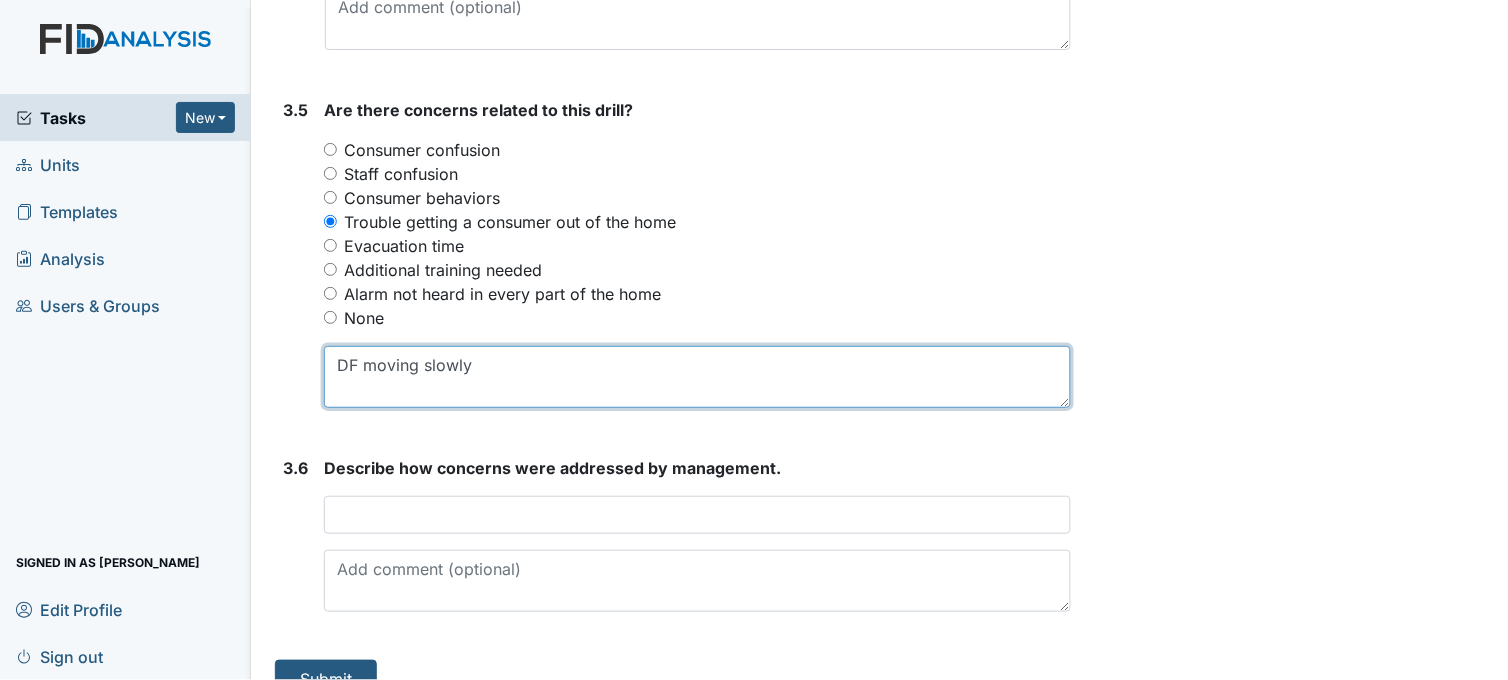scroll, scrollTop: 2588, scrollLeft: 0, axis: vertical 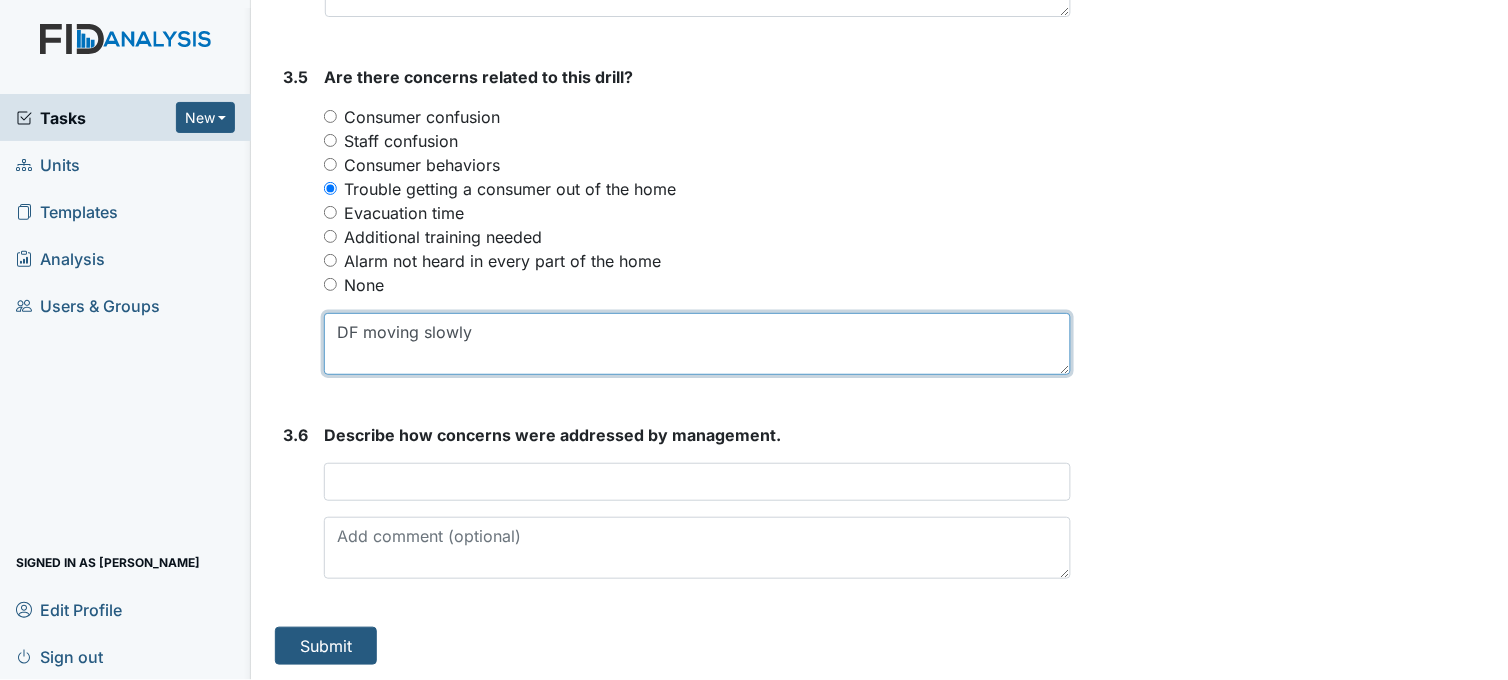 type on "DF moving slowly" 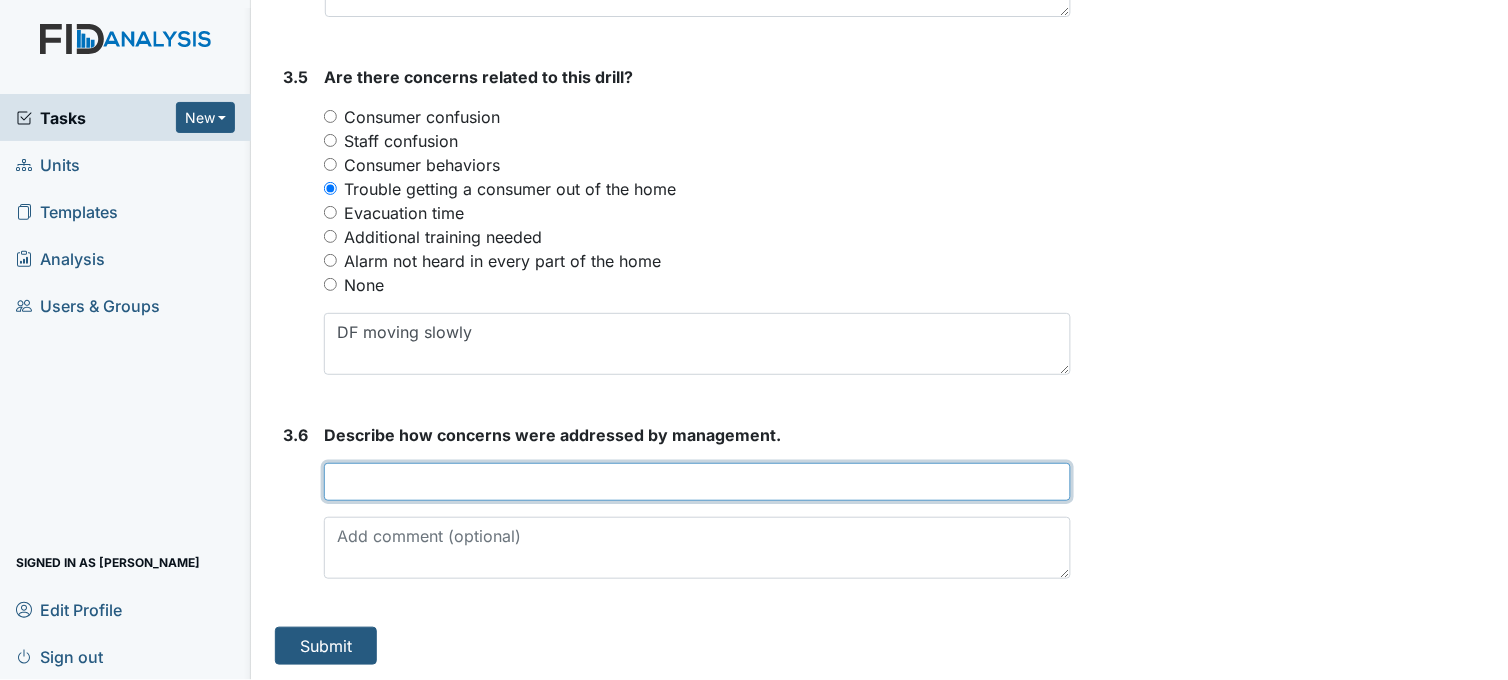 click at bounding box center (697, 482) 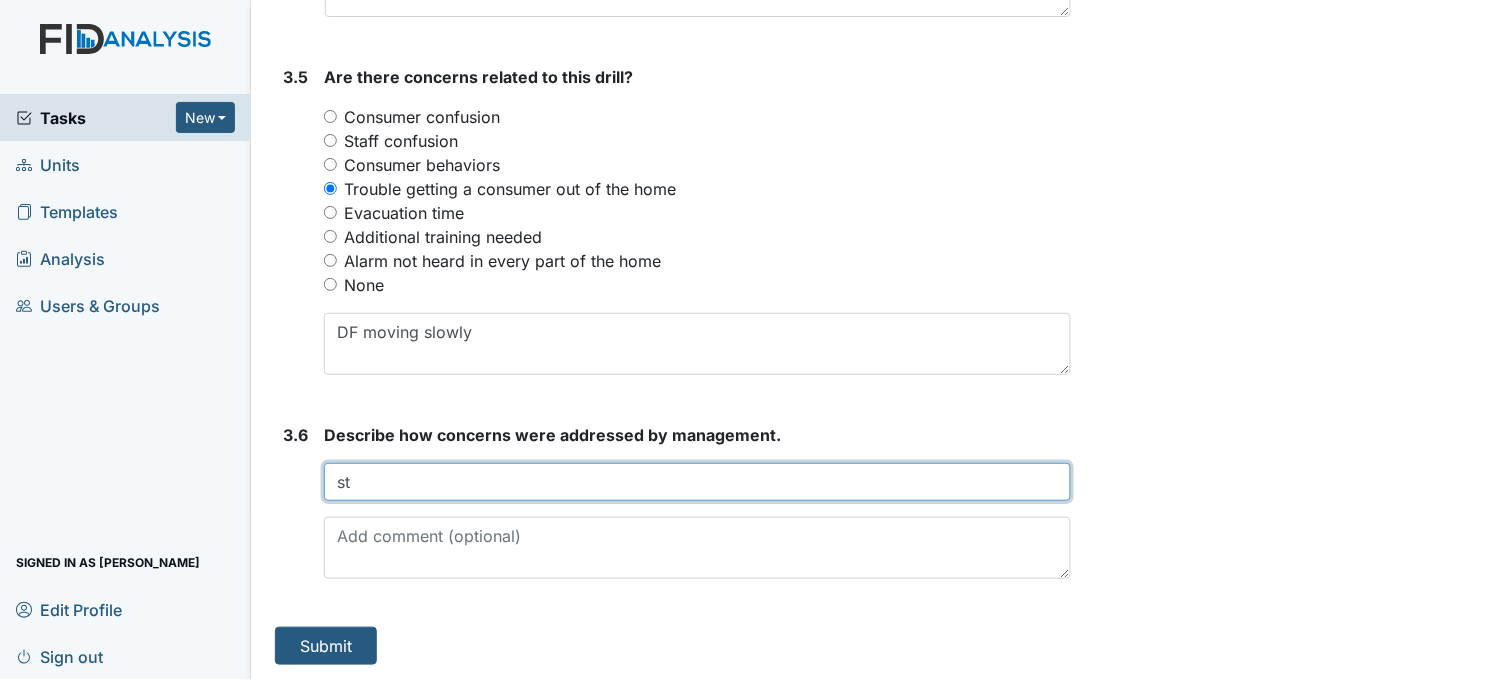 type on "s" 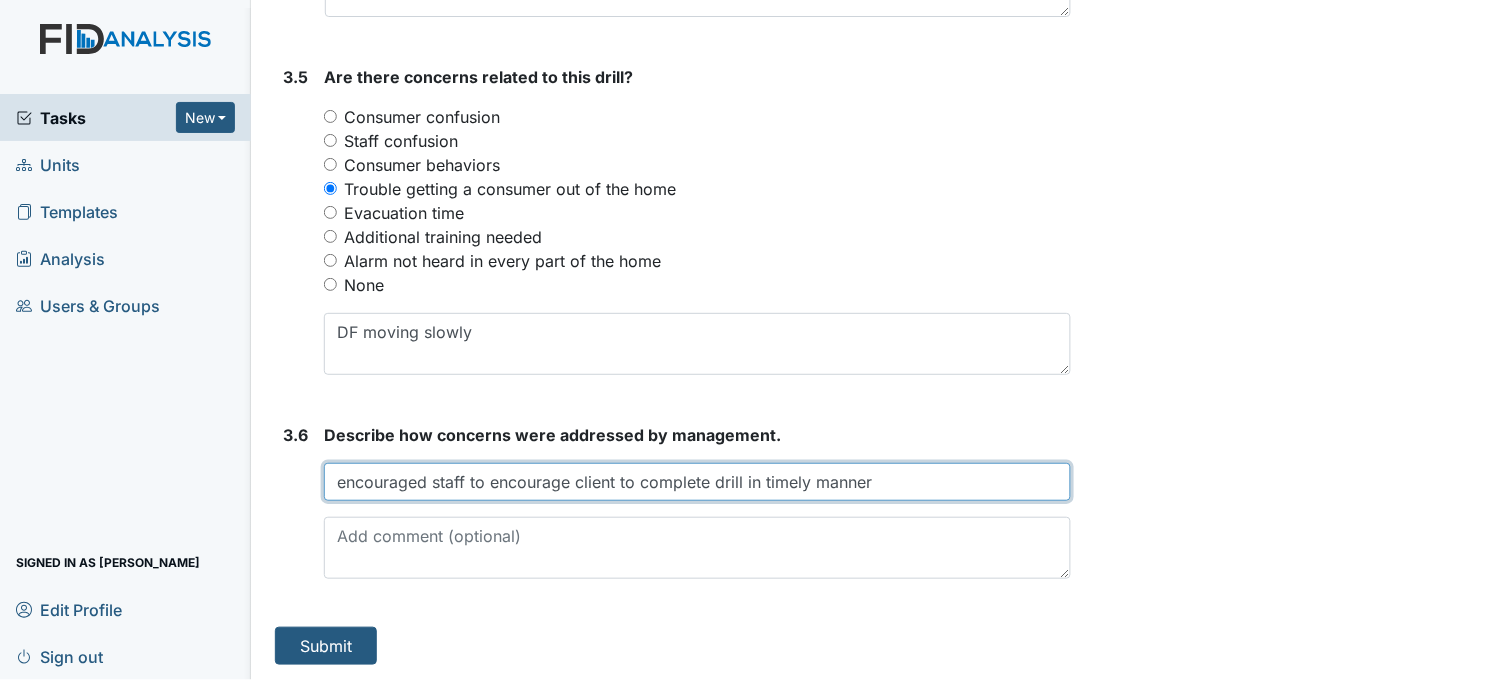 click on "encouraged staff to encourage client to complete drill in timely manner" at bounding box center (697, 482) 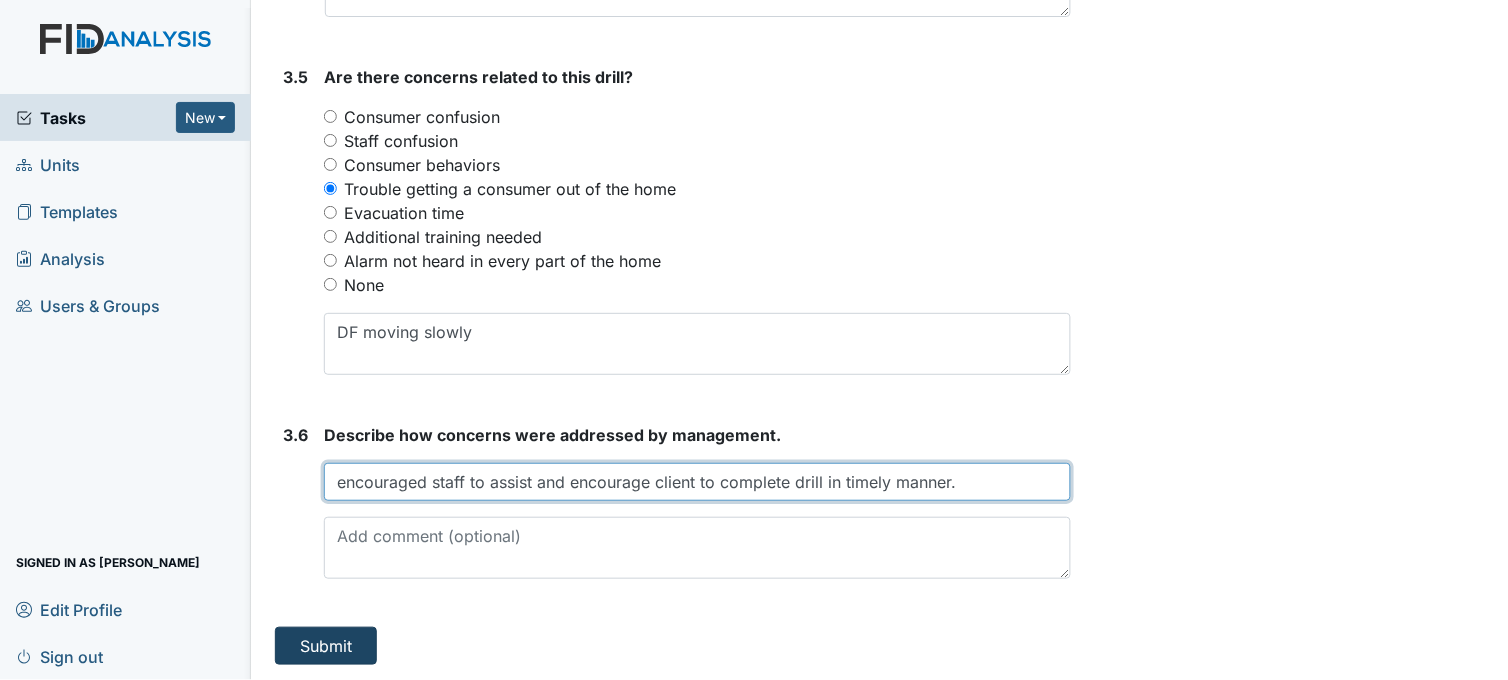type on "encouraged staff to assist and encourage client to complete drill in timely manner." 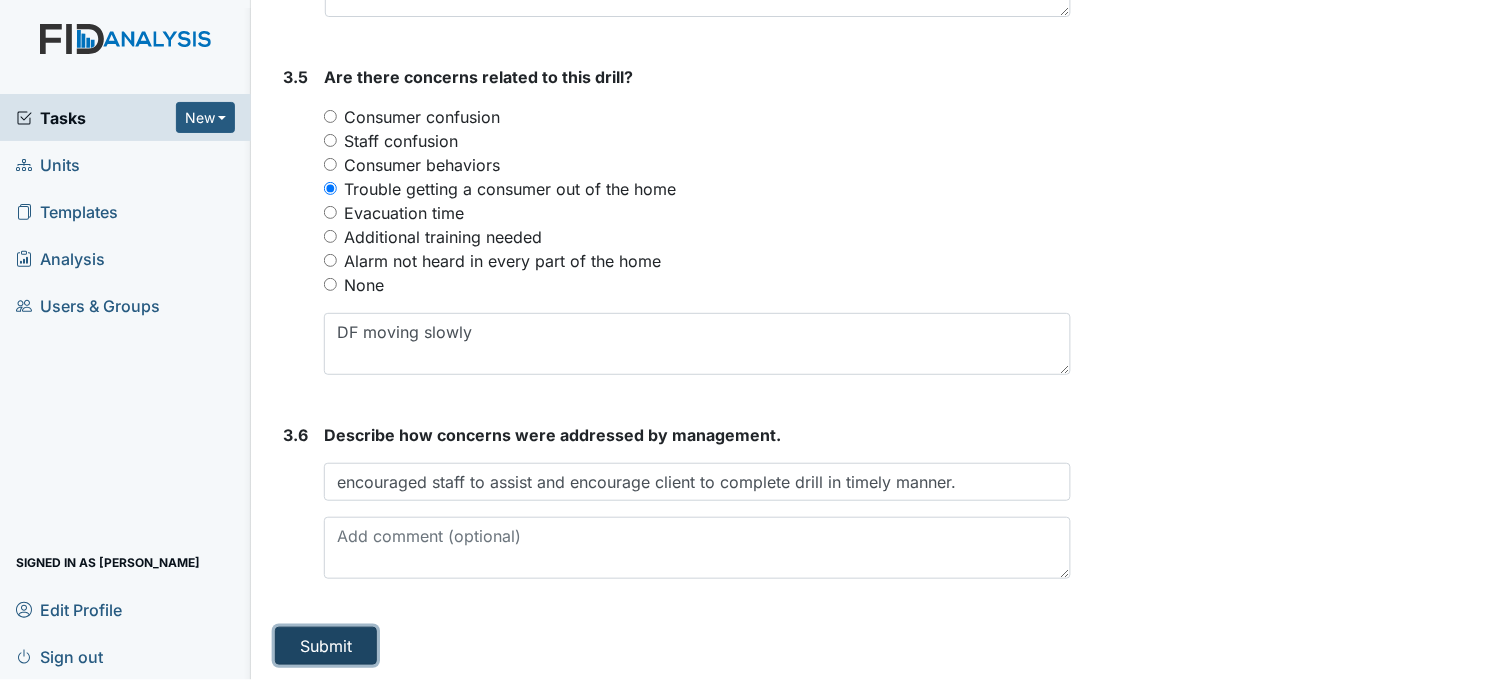 click on "Submit" at bounding box center (326, 646) 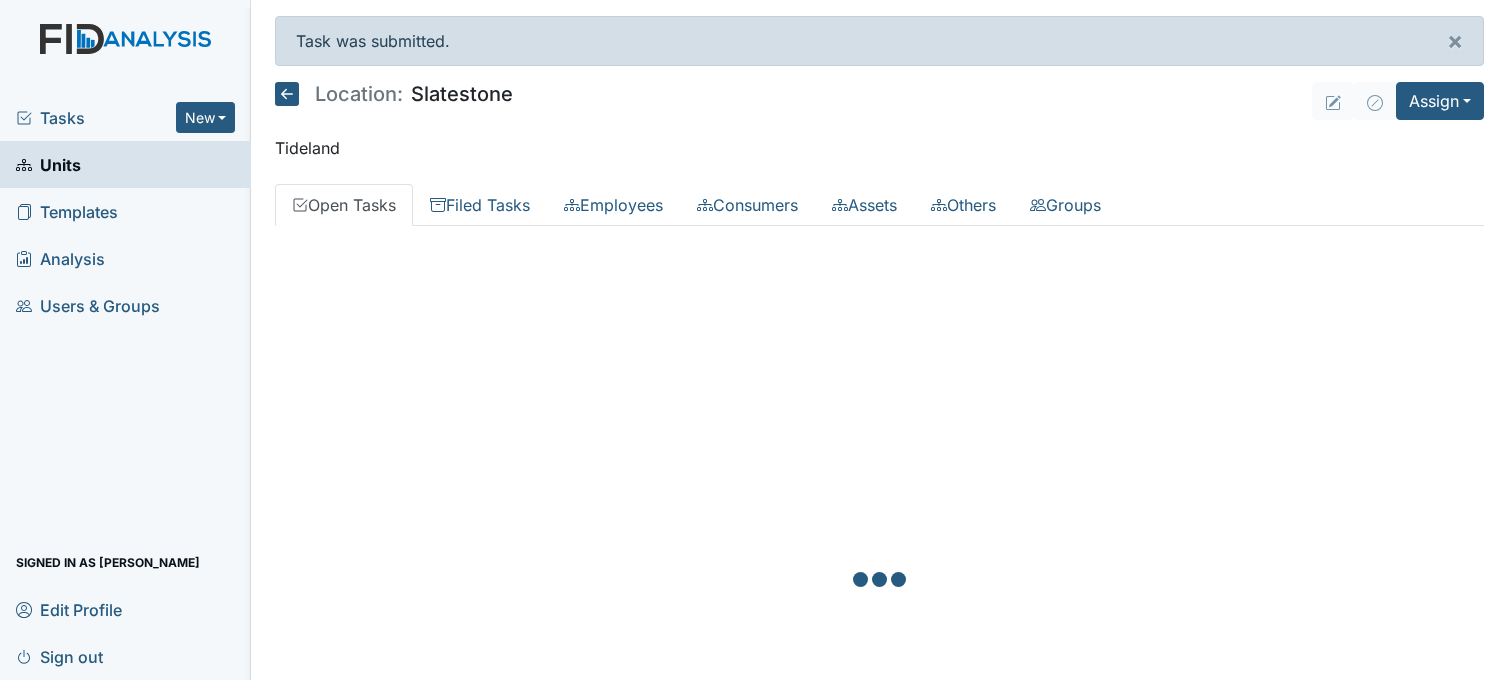scroll, scrollTop: 0, scrollLeft: 0, axis: both 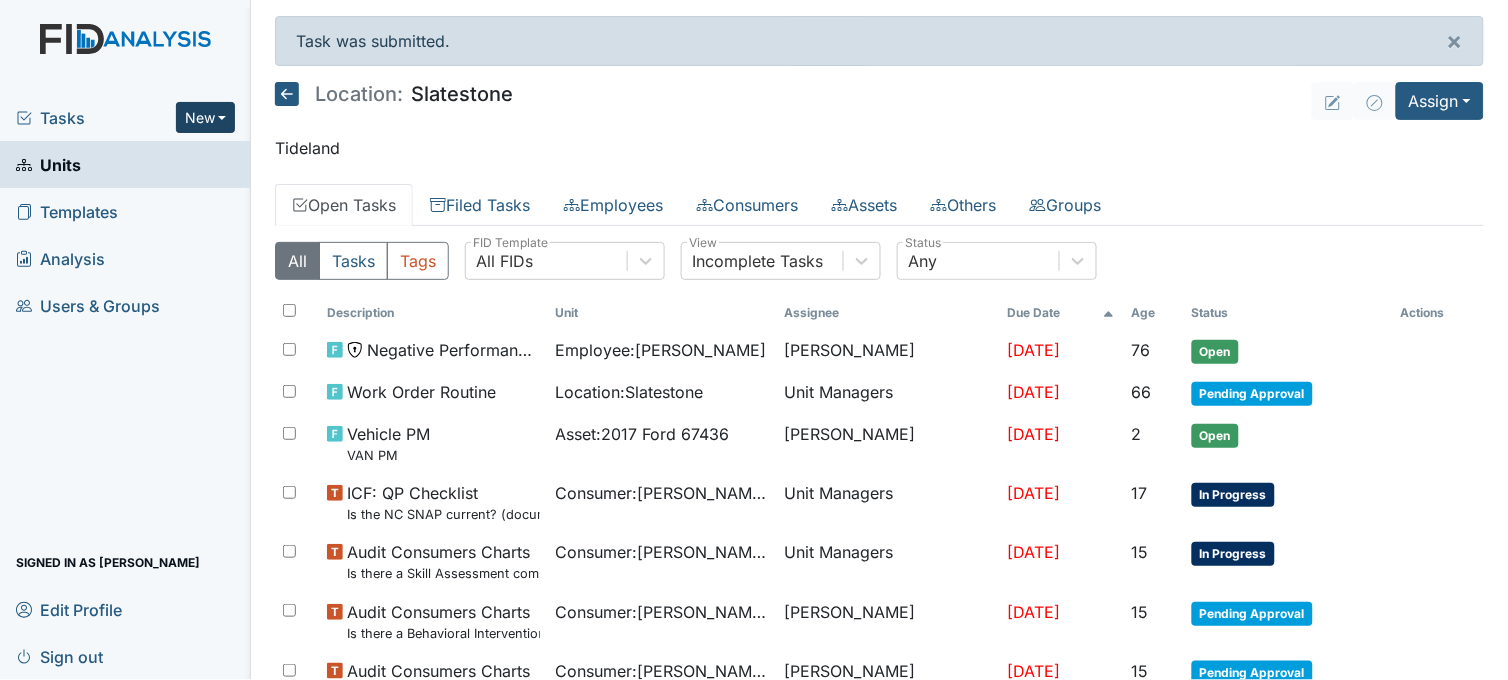 click on "New" at bounding box center (206, 117) 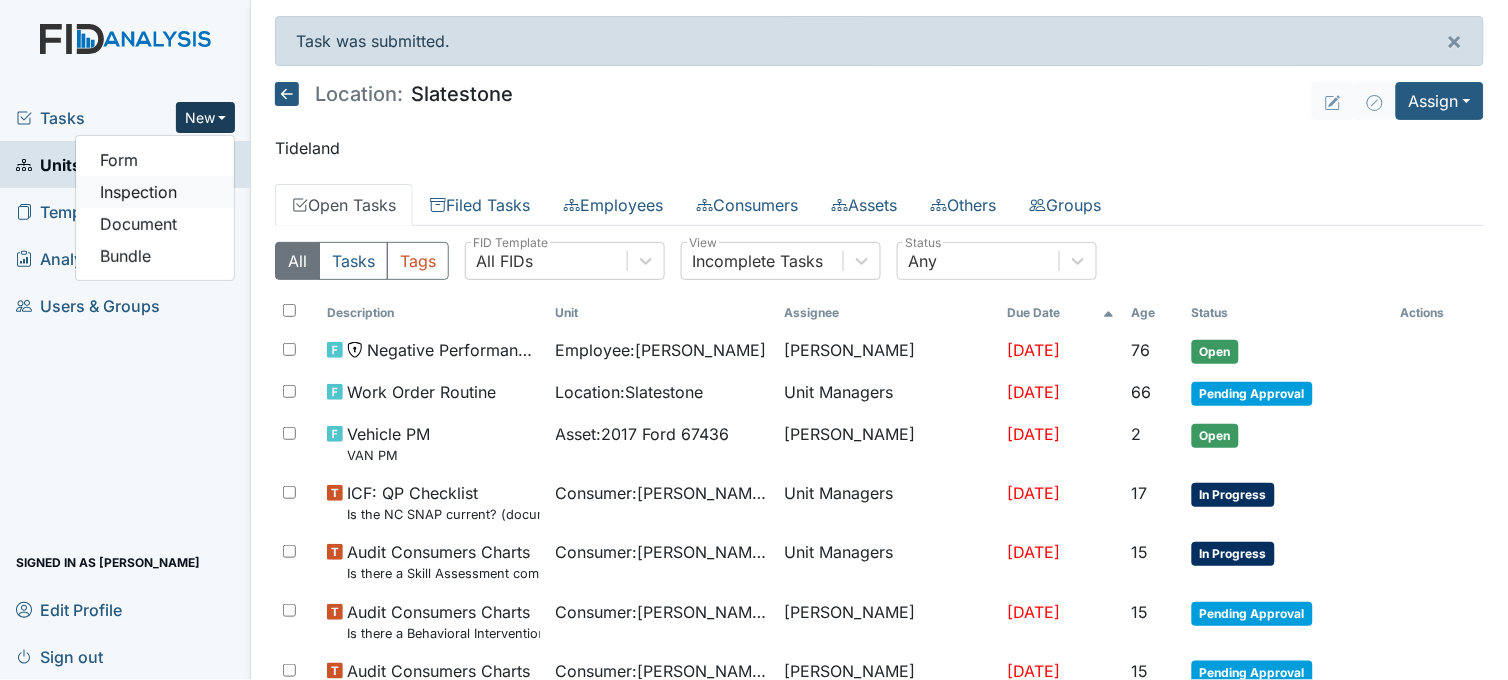 click on "Inspection" at bounding box center [155, 192] 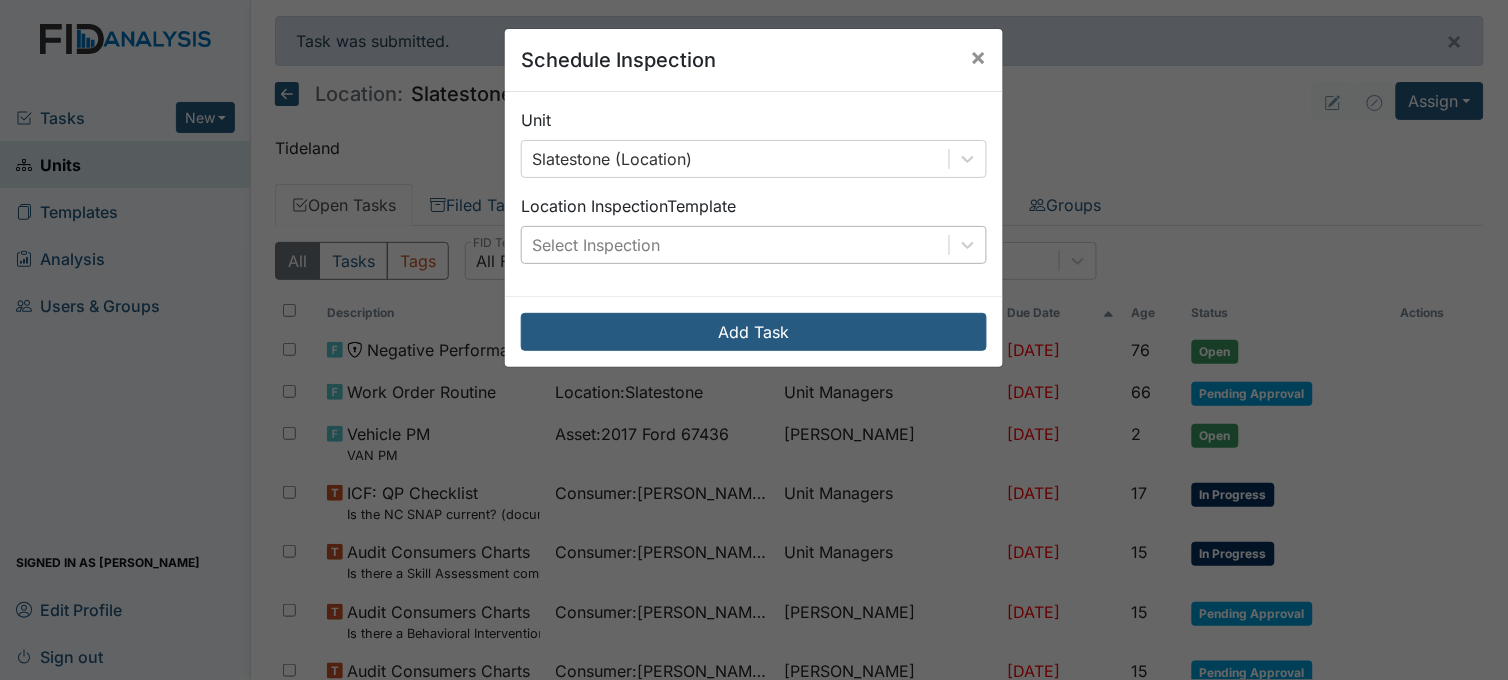 click on "Select Inspection" at bounding box center [596, 245] 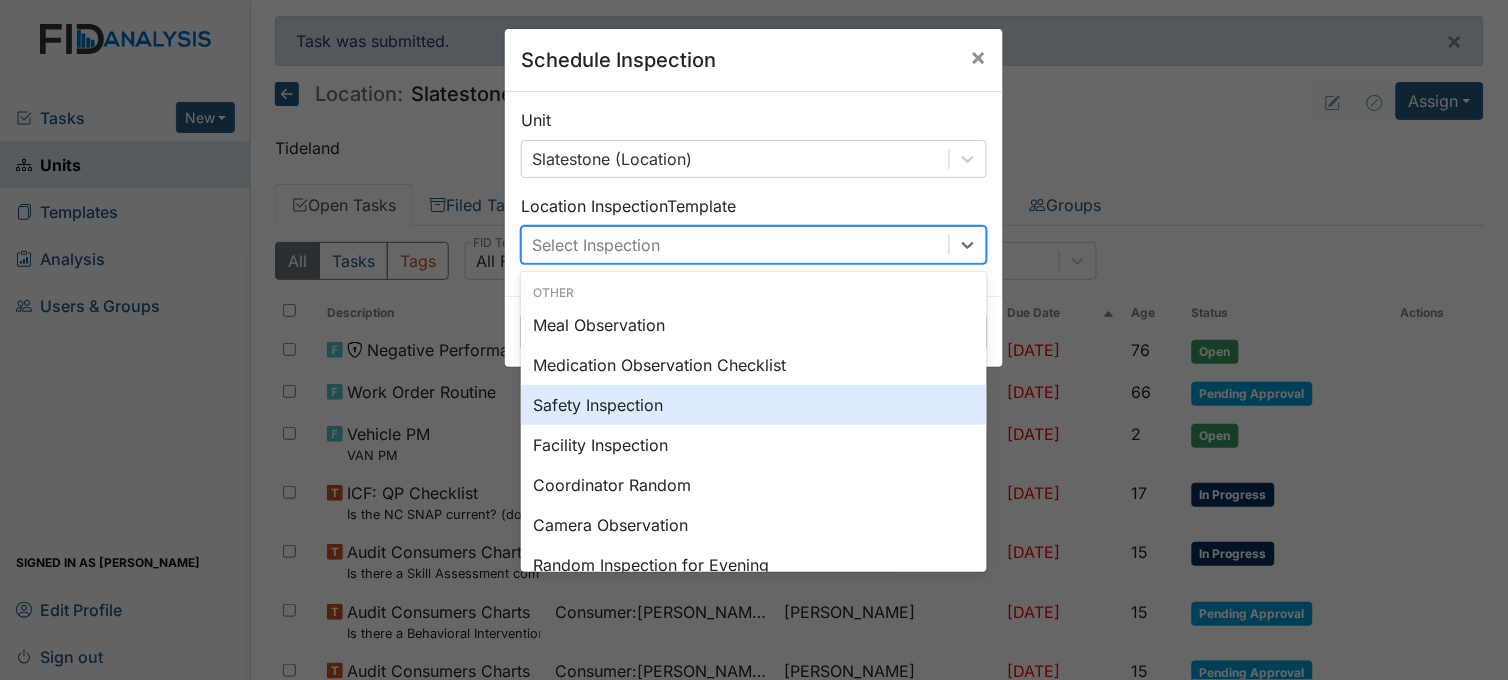 click on "Safety Inspection" at bounding box center (754, 405) 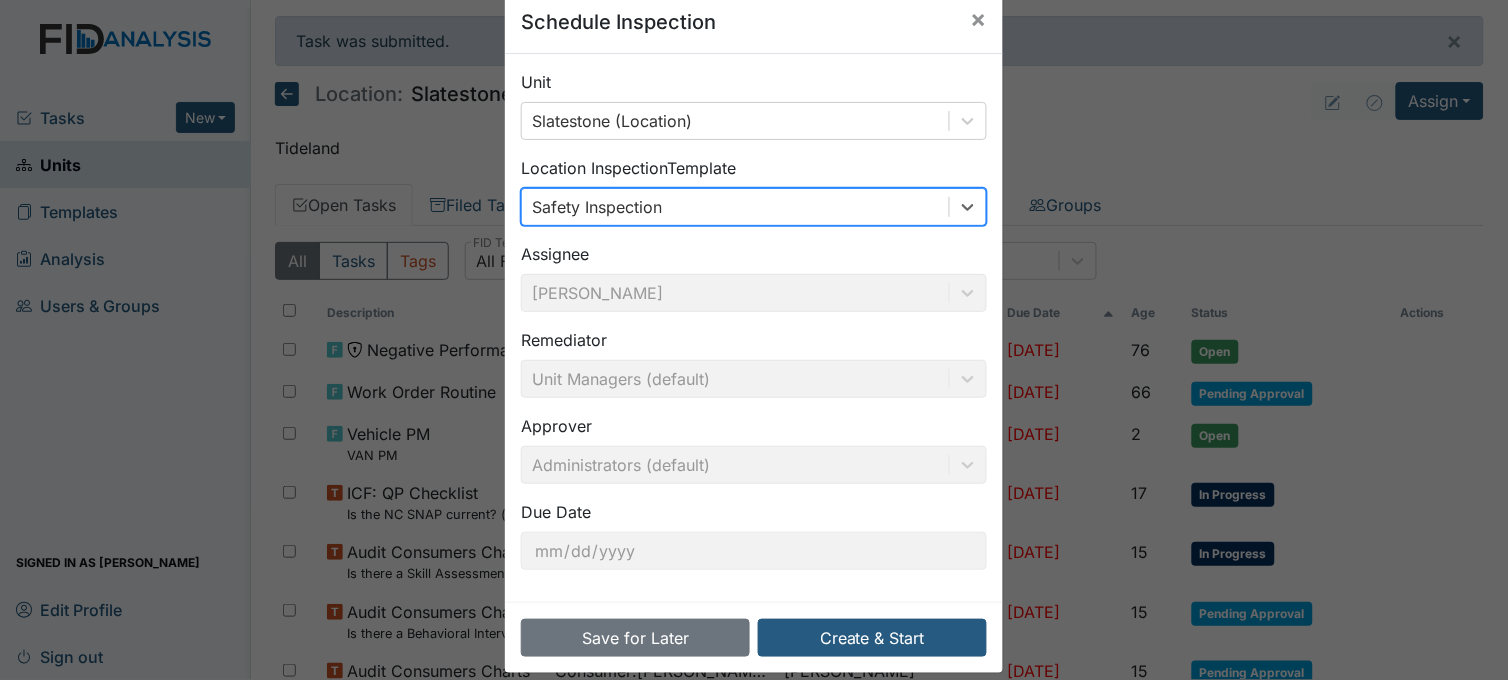 scroll, scrollTop: 61, scrollLeft: 0, axis: vertical 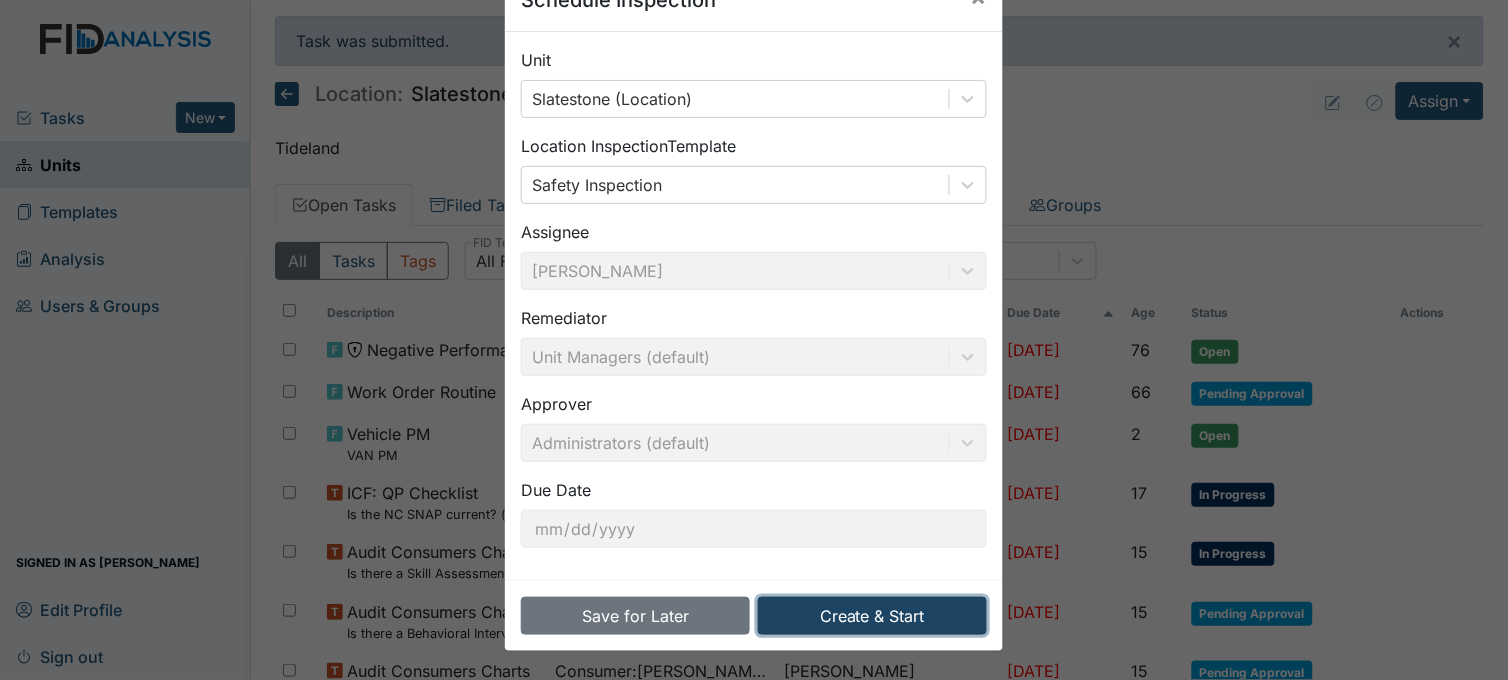 click on "Create & Start" at bounding box center (872, 616) 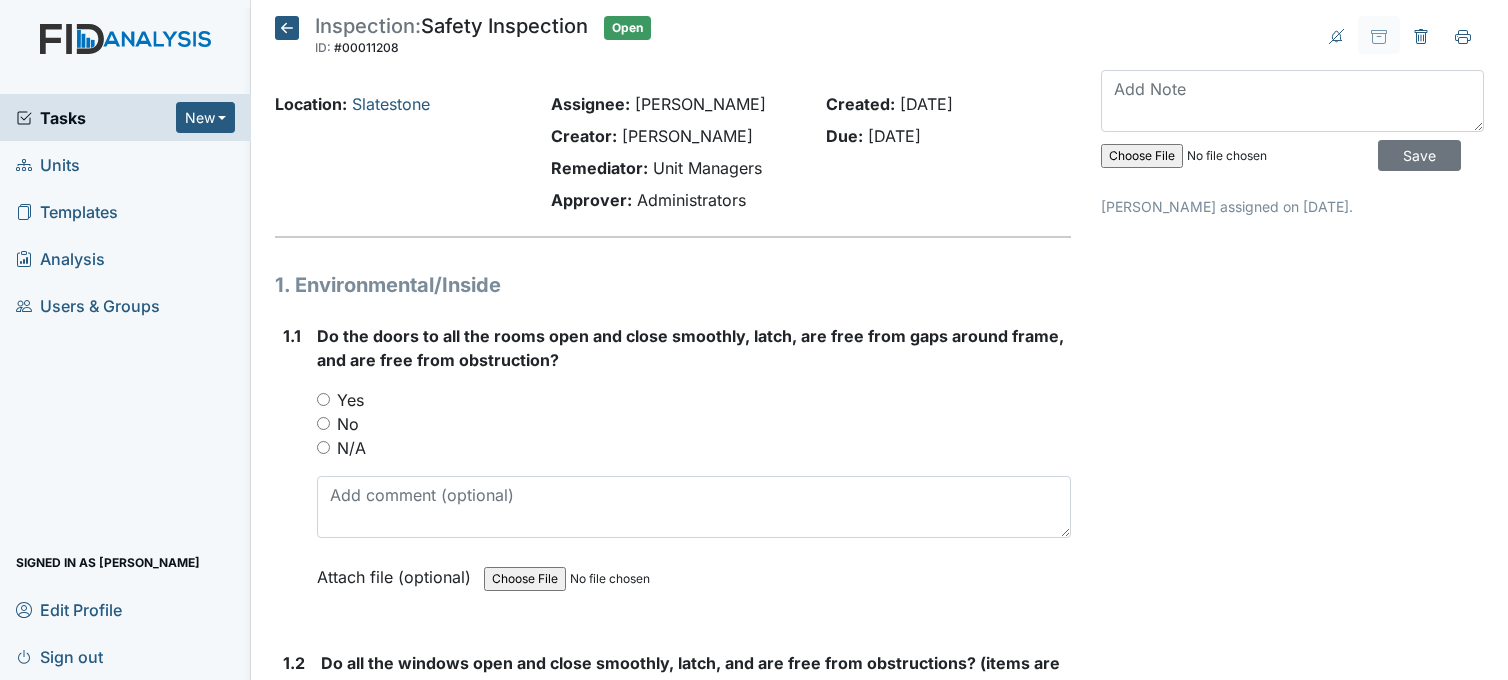 scroll, scrollTop: 0, scrollLeft: 0, axis: both 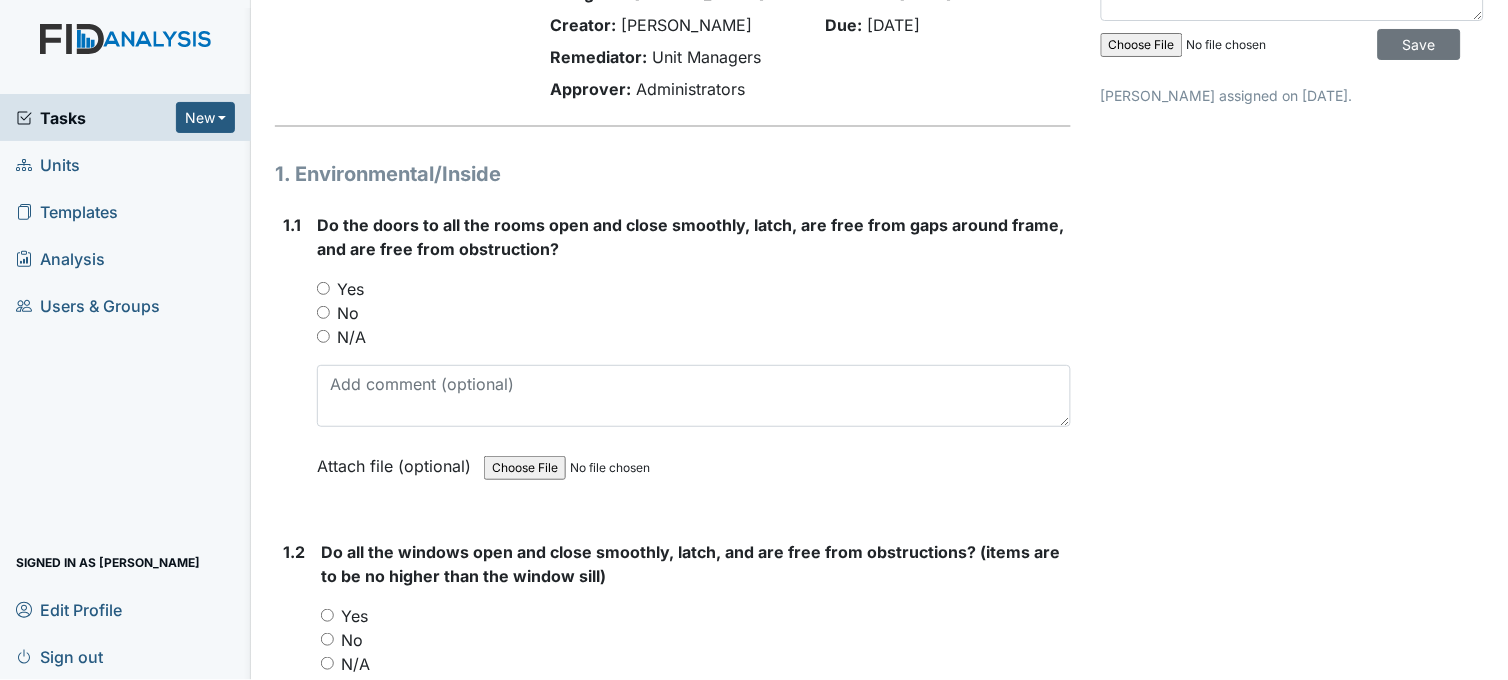 click on "Yes" at bounding box center (323, 288) 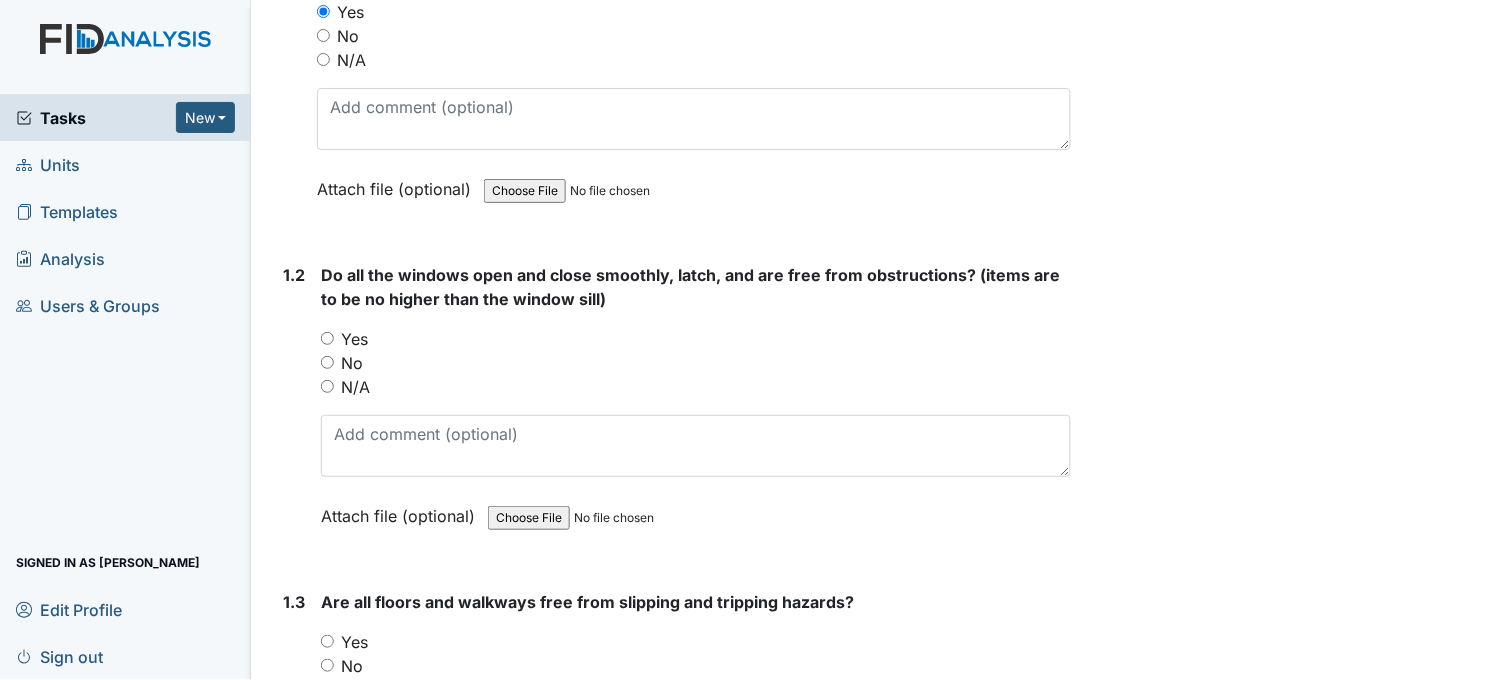 scroll, scrollTop: 444, scrollLeft: 0, axis: vertical 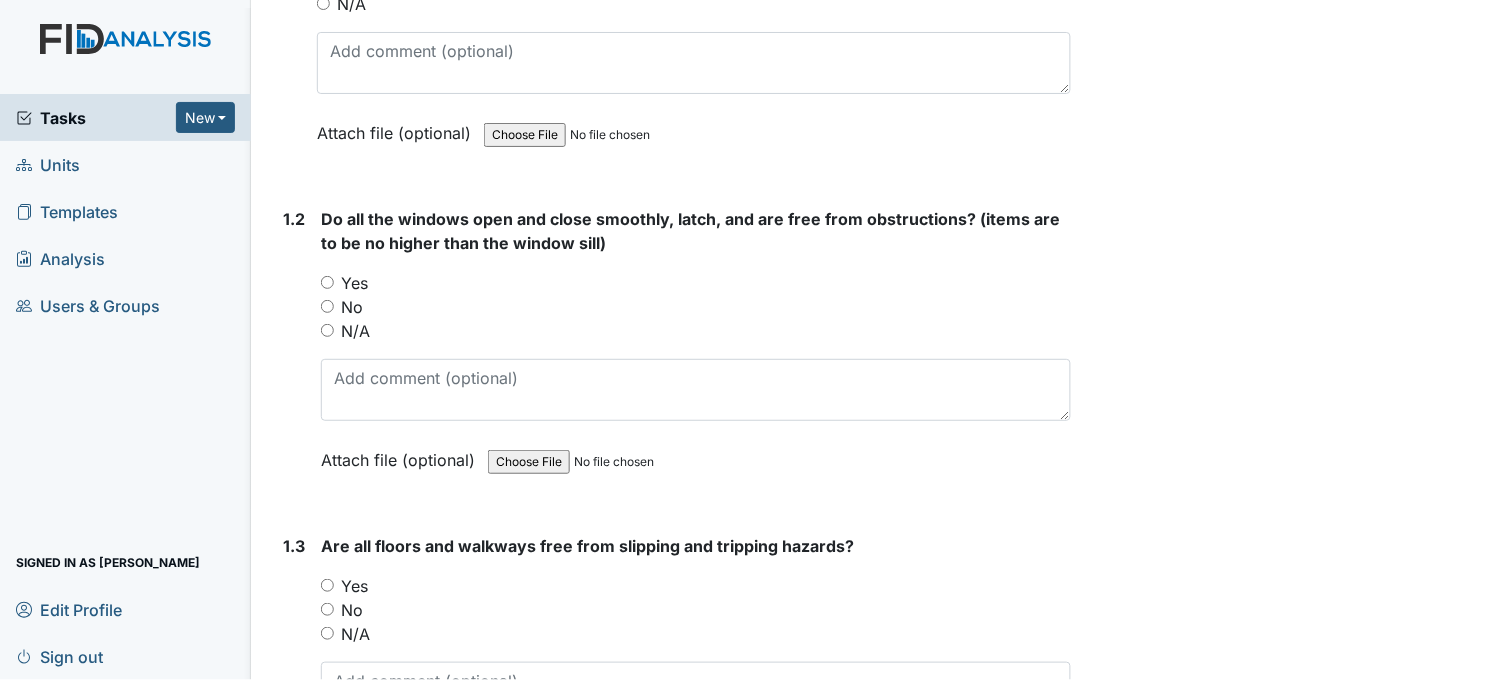 click on "Yes" at bounding box center (327, 282) 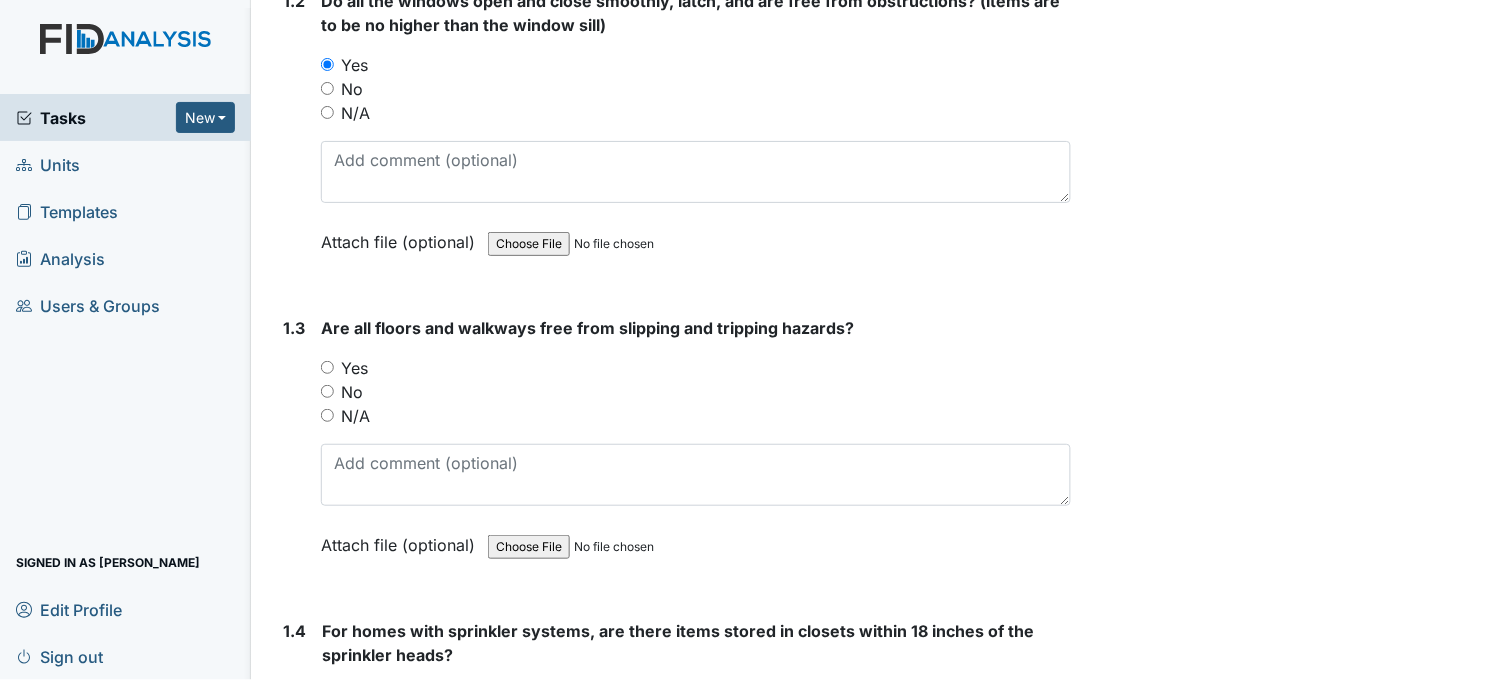 scroll, scrollTop: 666, scrollLeft: 0, axis: vertical 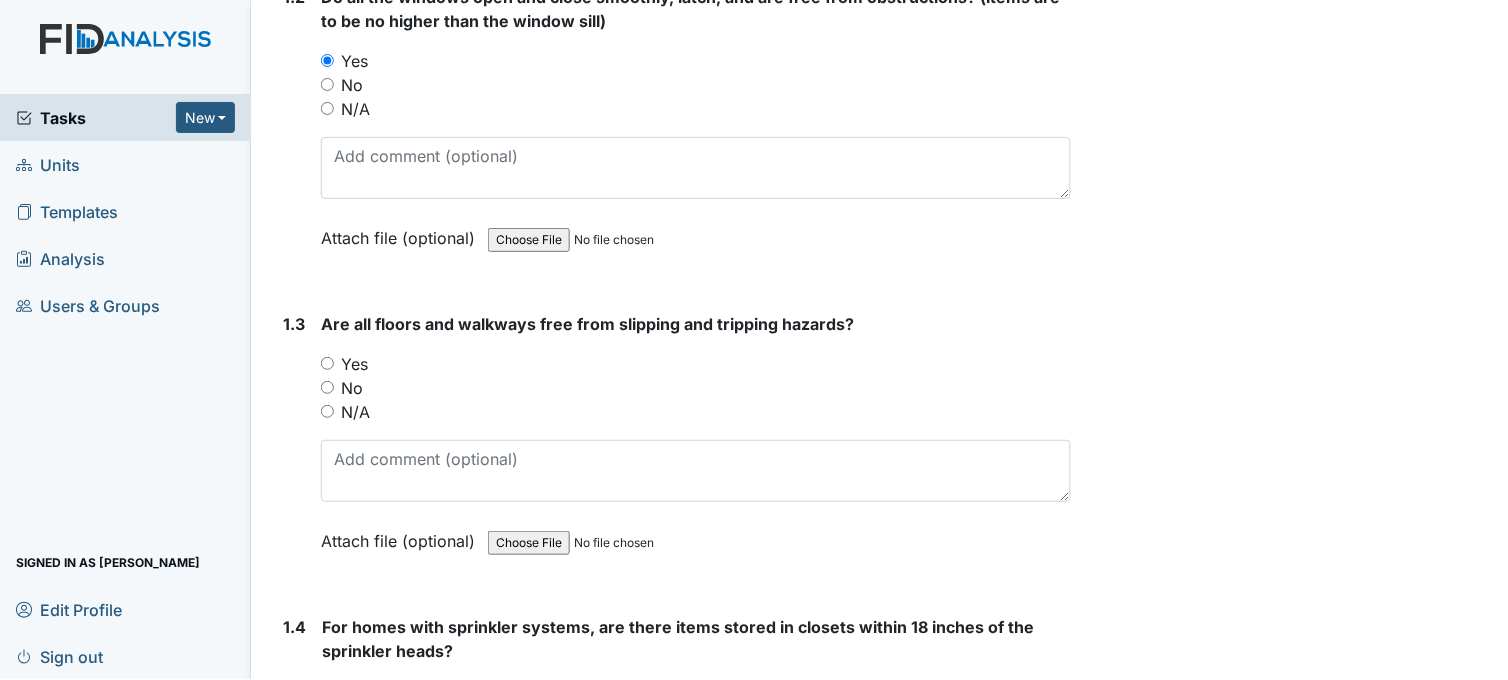 click on "Yes" at bounding box center (327, 363) 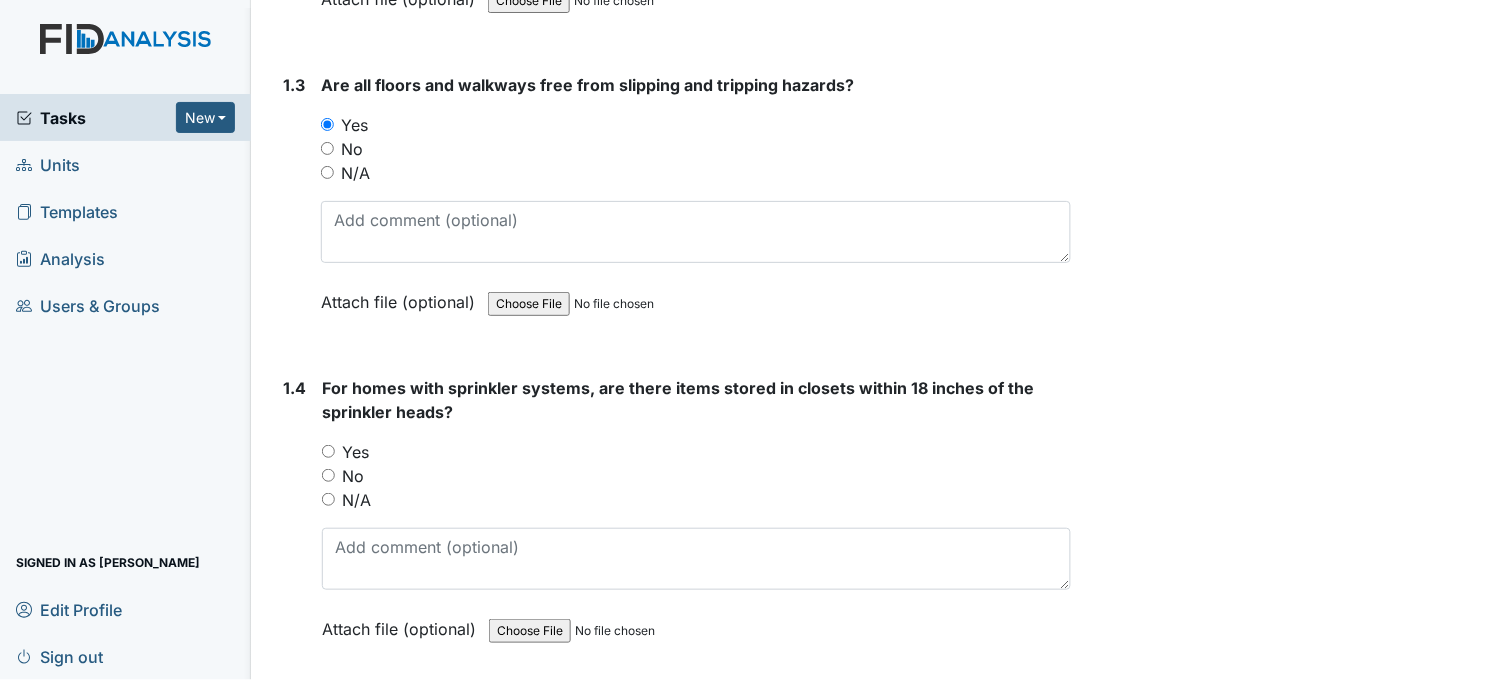 scroll, scrollTop: 1000, scrollLeft: 0, axis: vertical 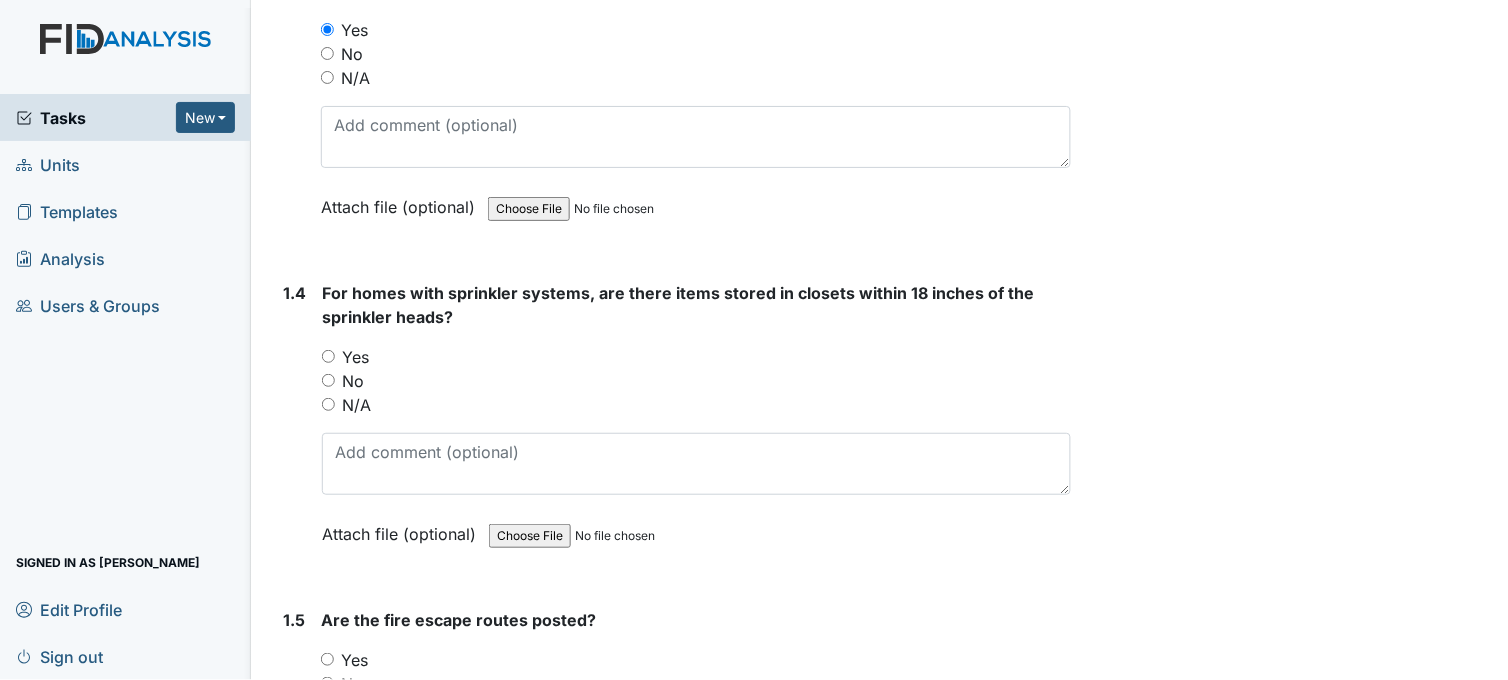 click on "N/A" at bounding box center [328, 404] 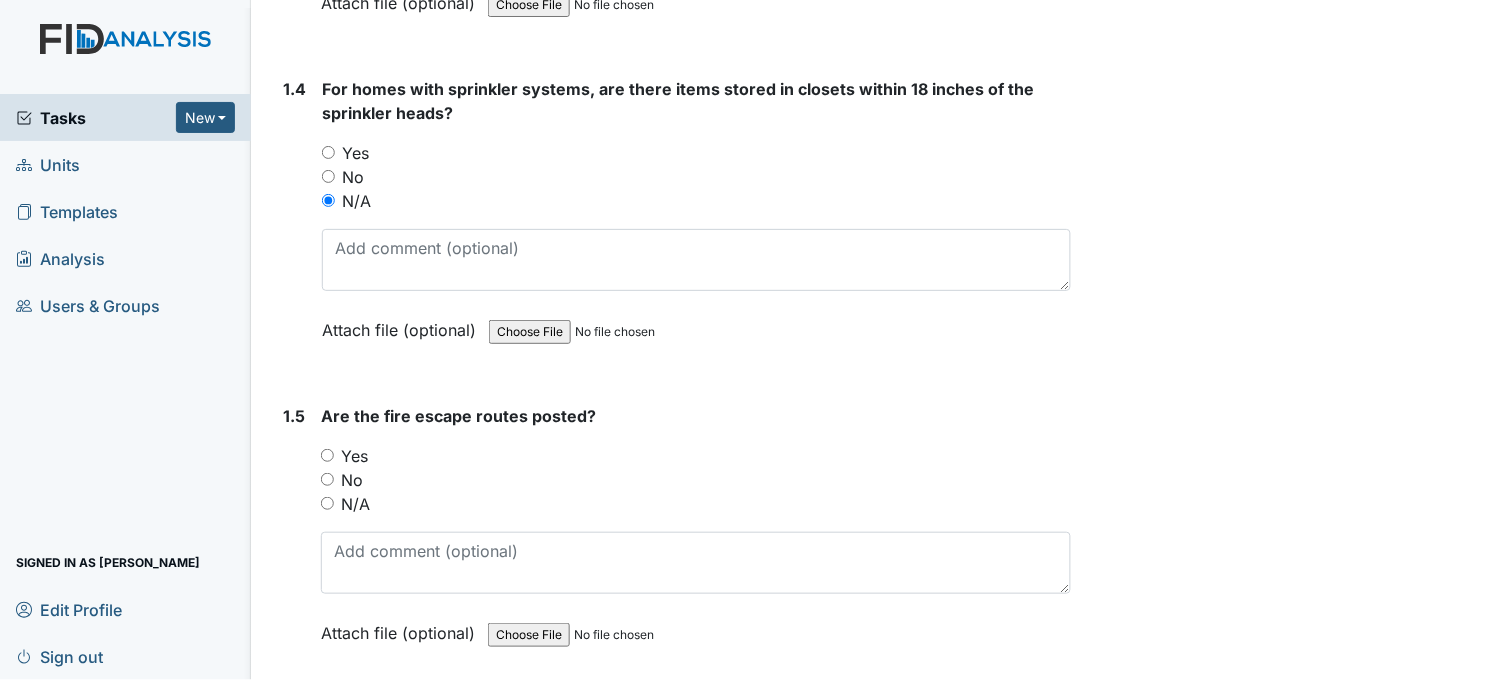 scroll, scrollTop: 1333, scrollLeft: 0, axis: vertical 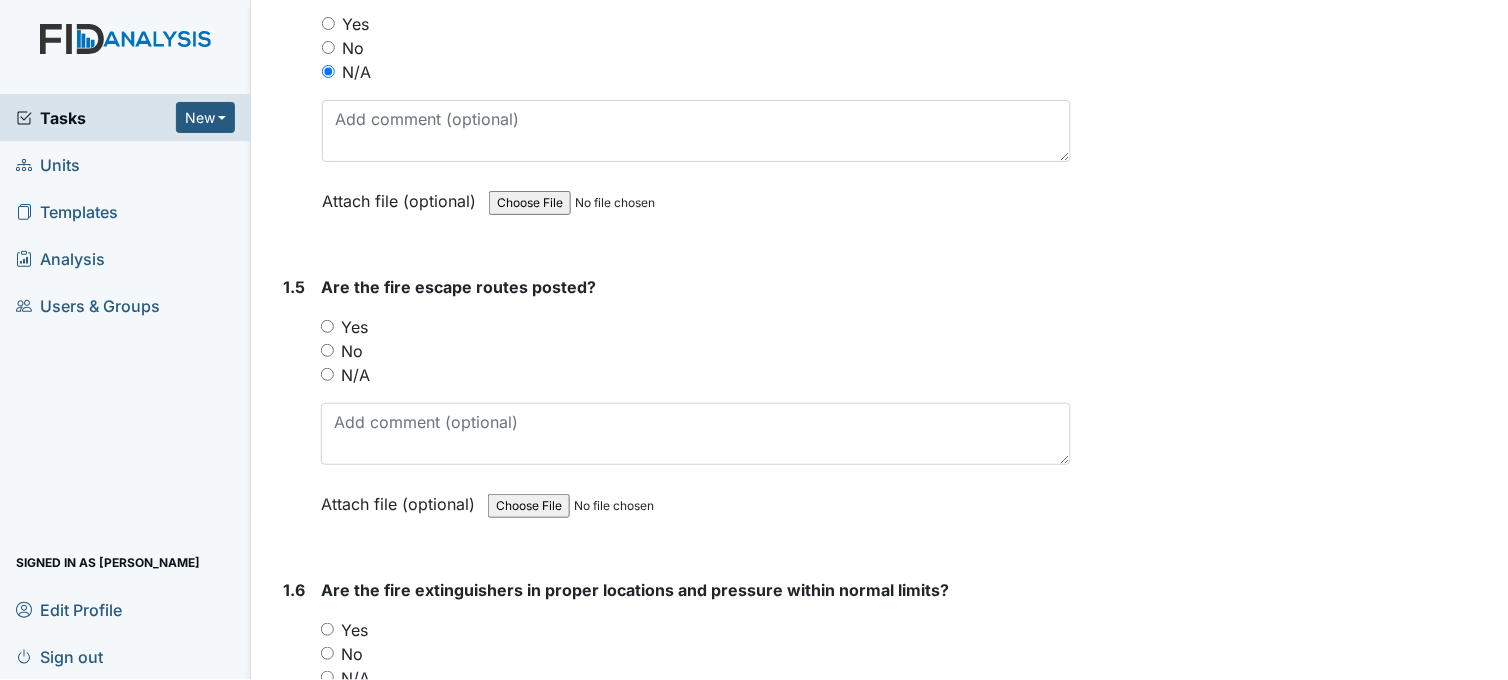click on "Yes" at bounding box center [327, 326] 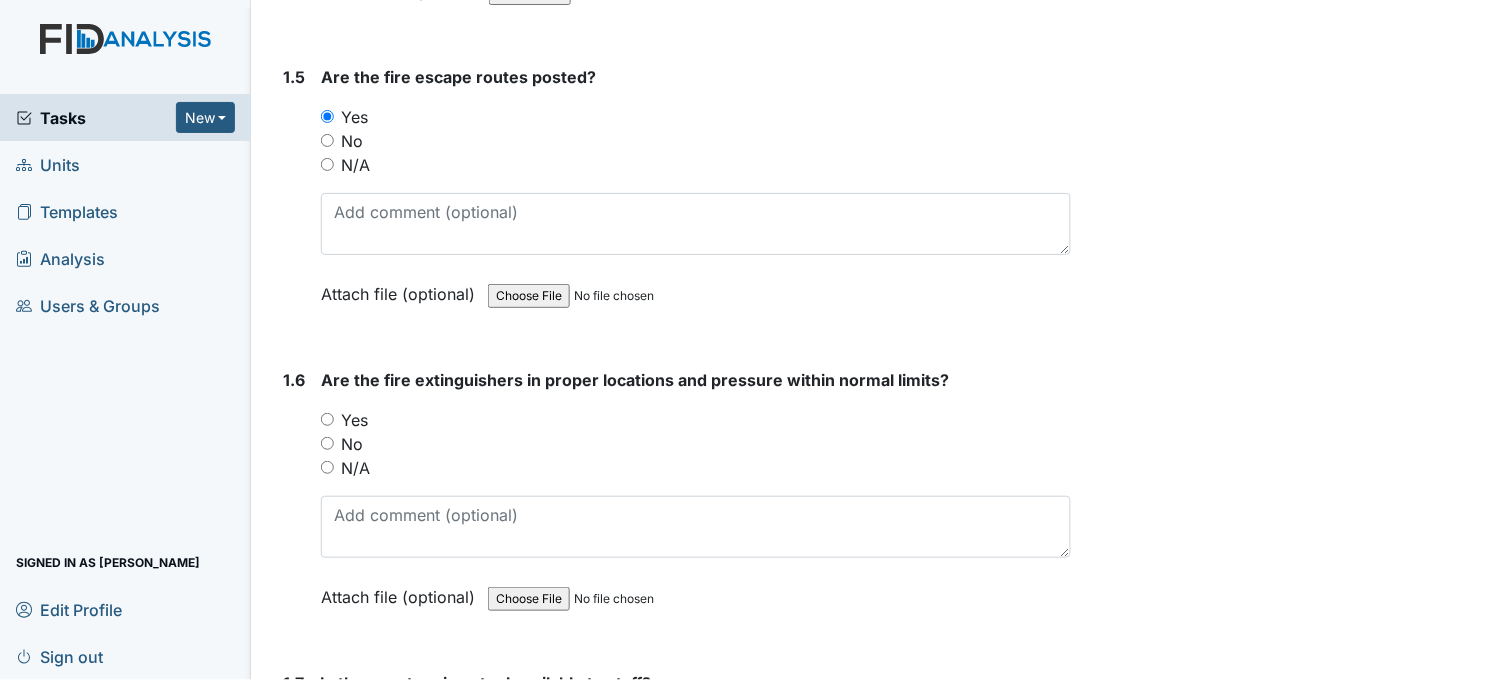 scroll, scrollTop: 1555, scrollLeft: 0, axis: vertical 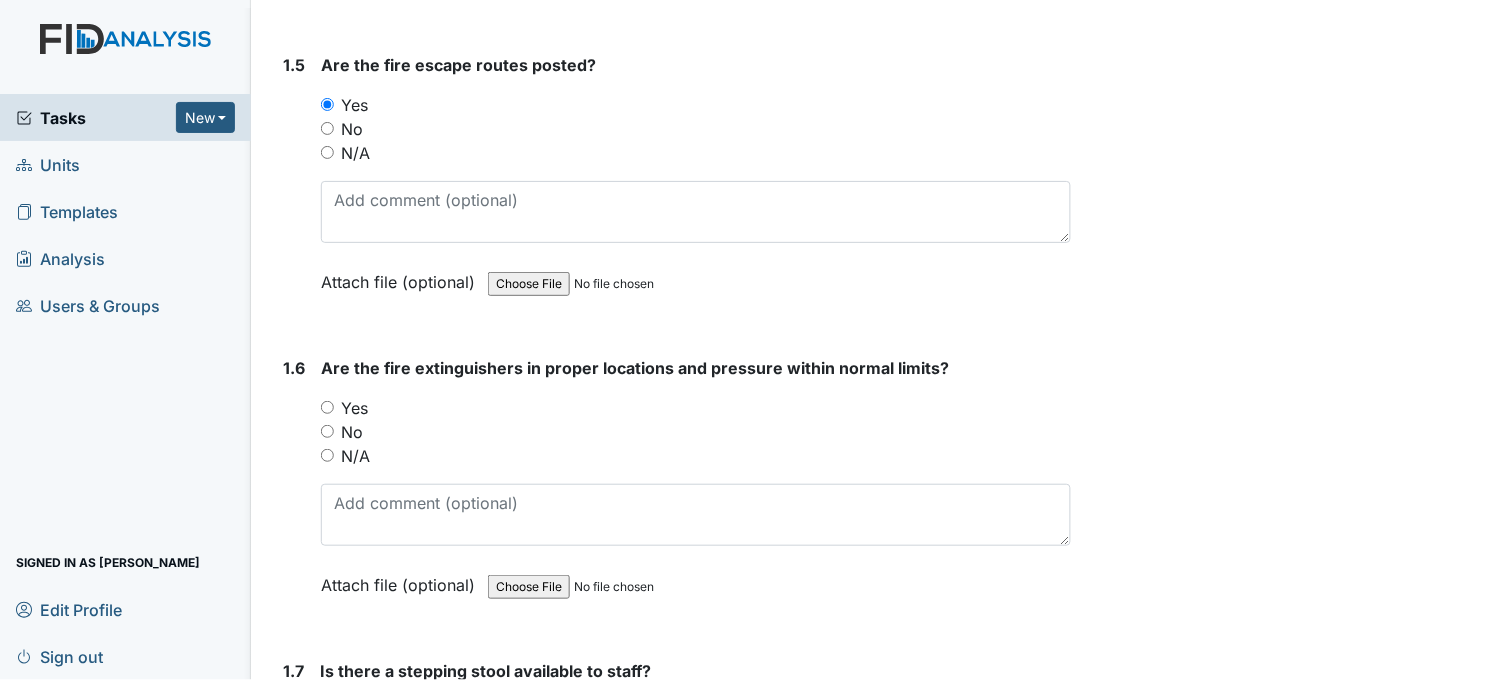 click on "Yes" at bounding box center [327, 407] 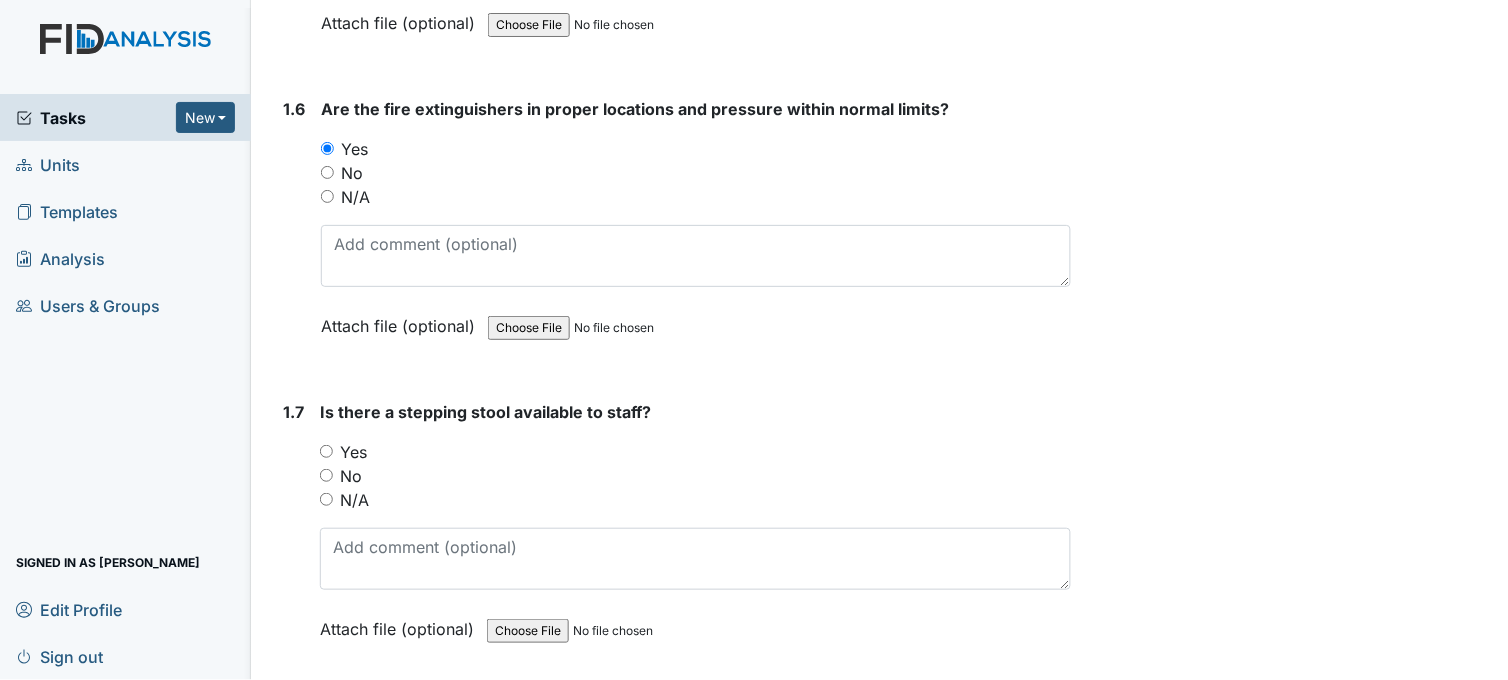 scroll, scrollTop: 1888, scrollLeft: 0, axis: vertical 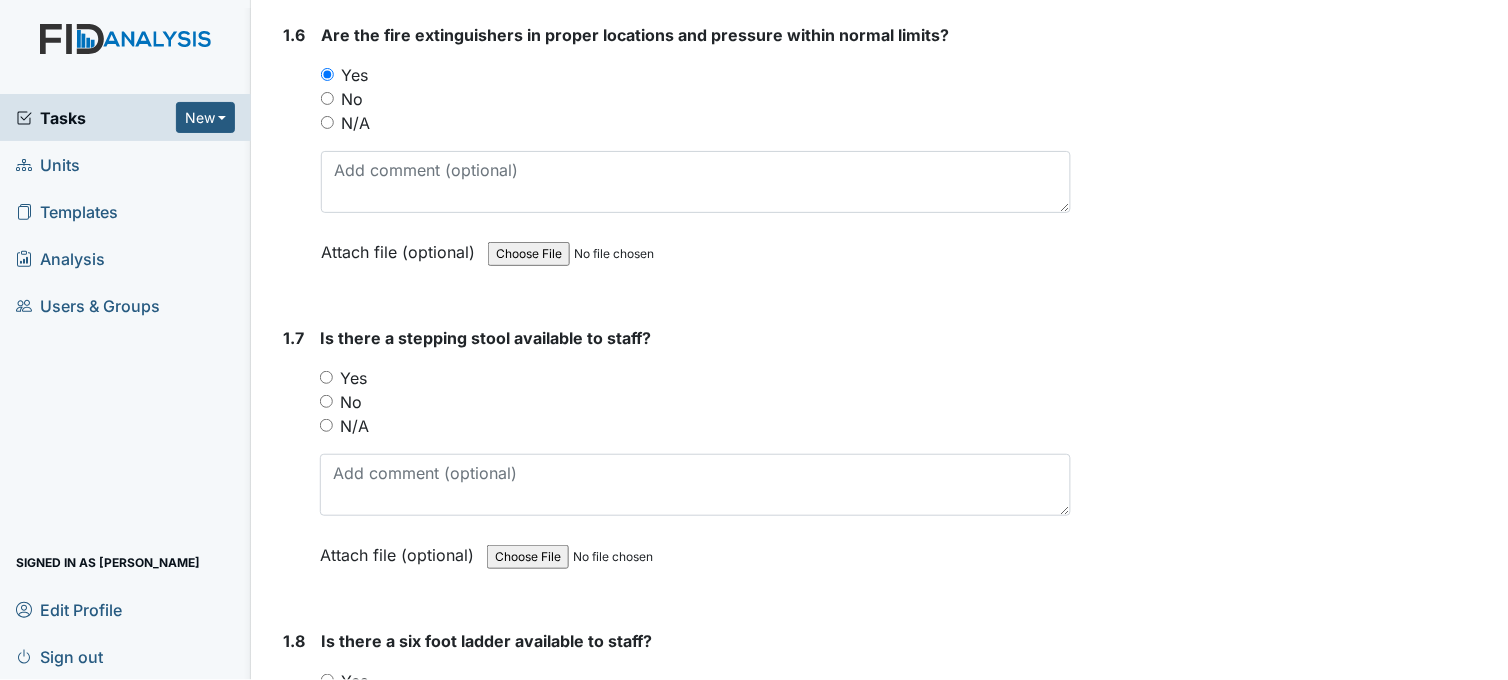click on "Yes" at bounding box center [326, 377] 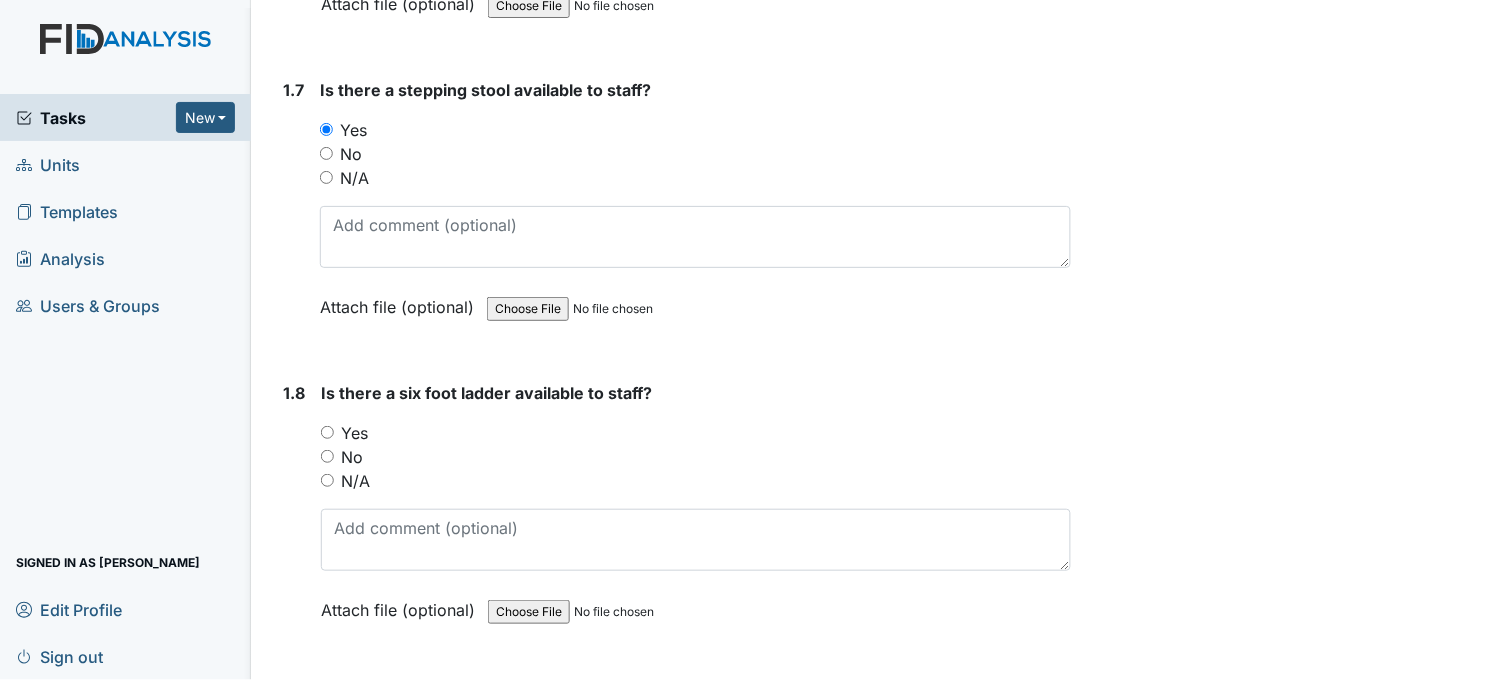 scroll, scrollTop: 2222, scrollLeft: 0, axis: vertical 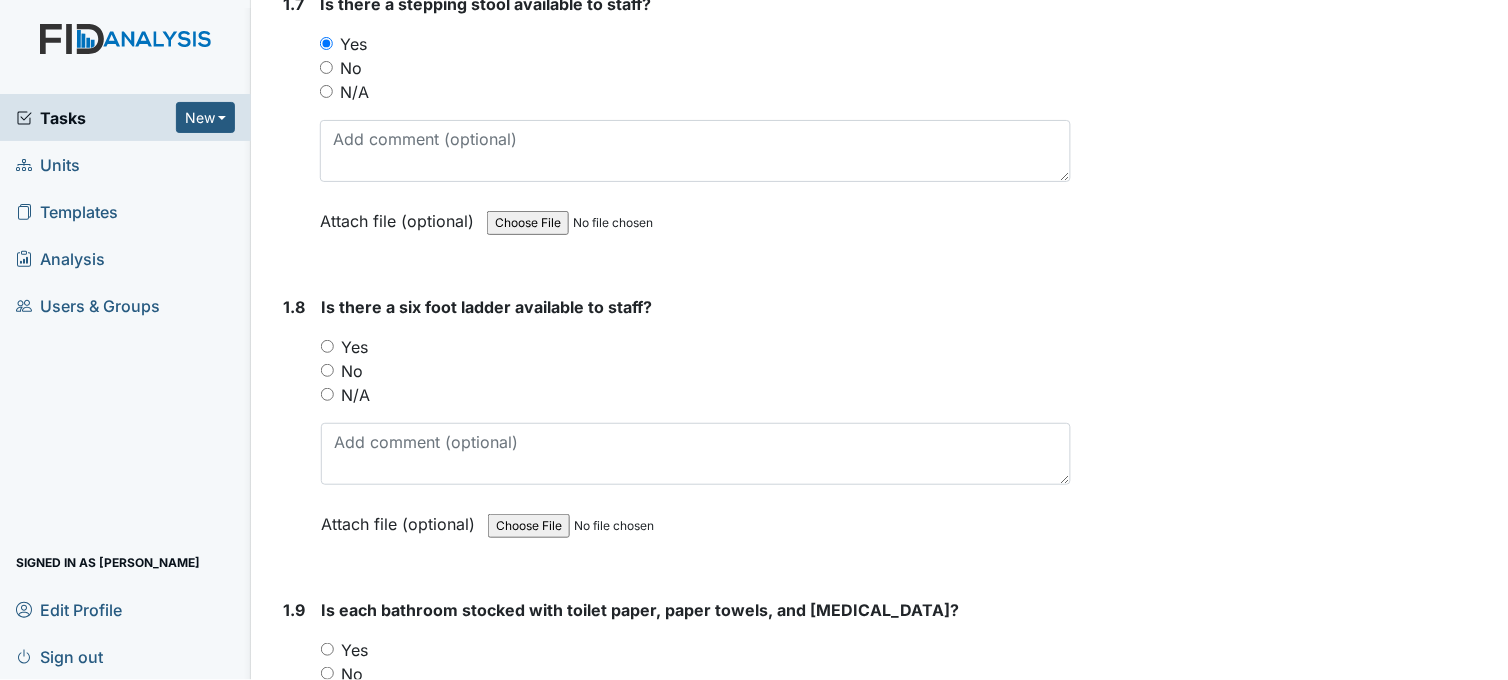 click on "Yes" at bounding box center (327, 346) 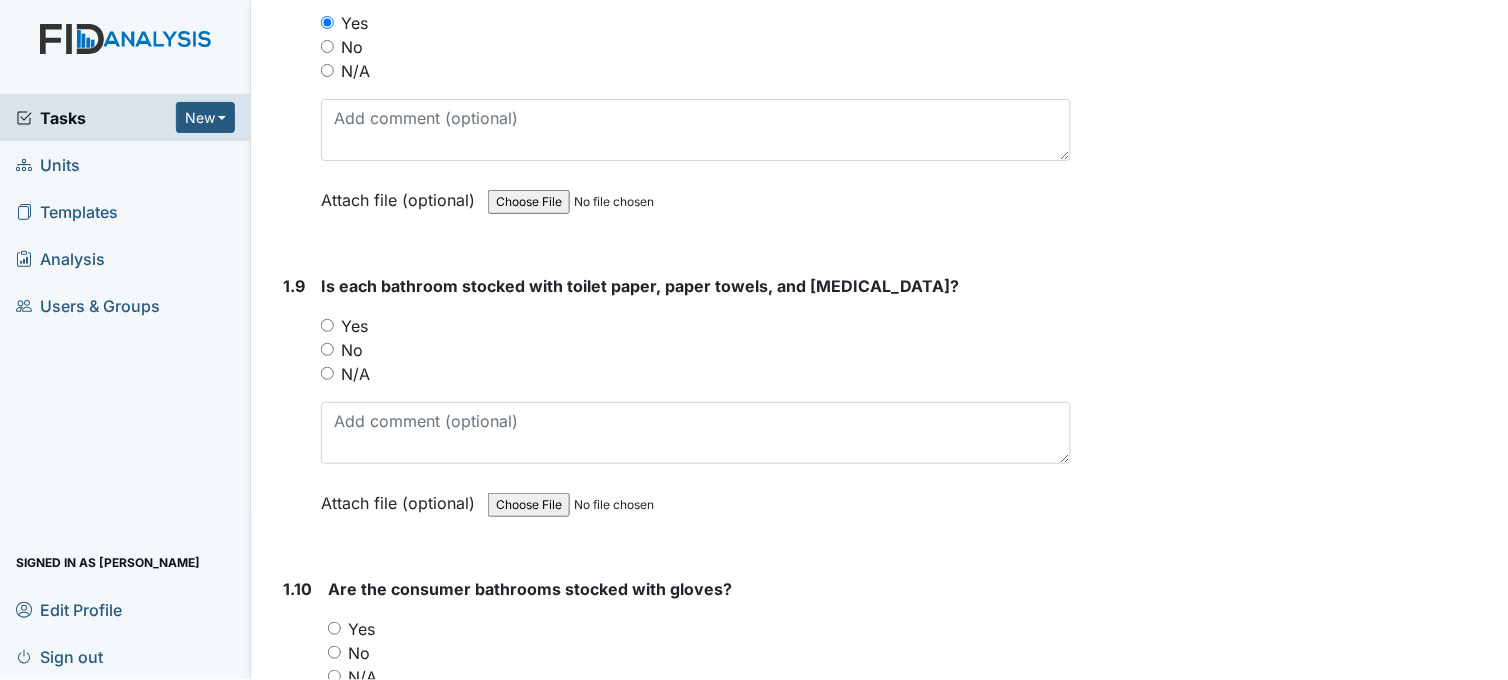 scroll, scrollTop: 2555, scrollLeft: 0, axis: vertical 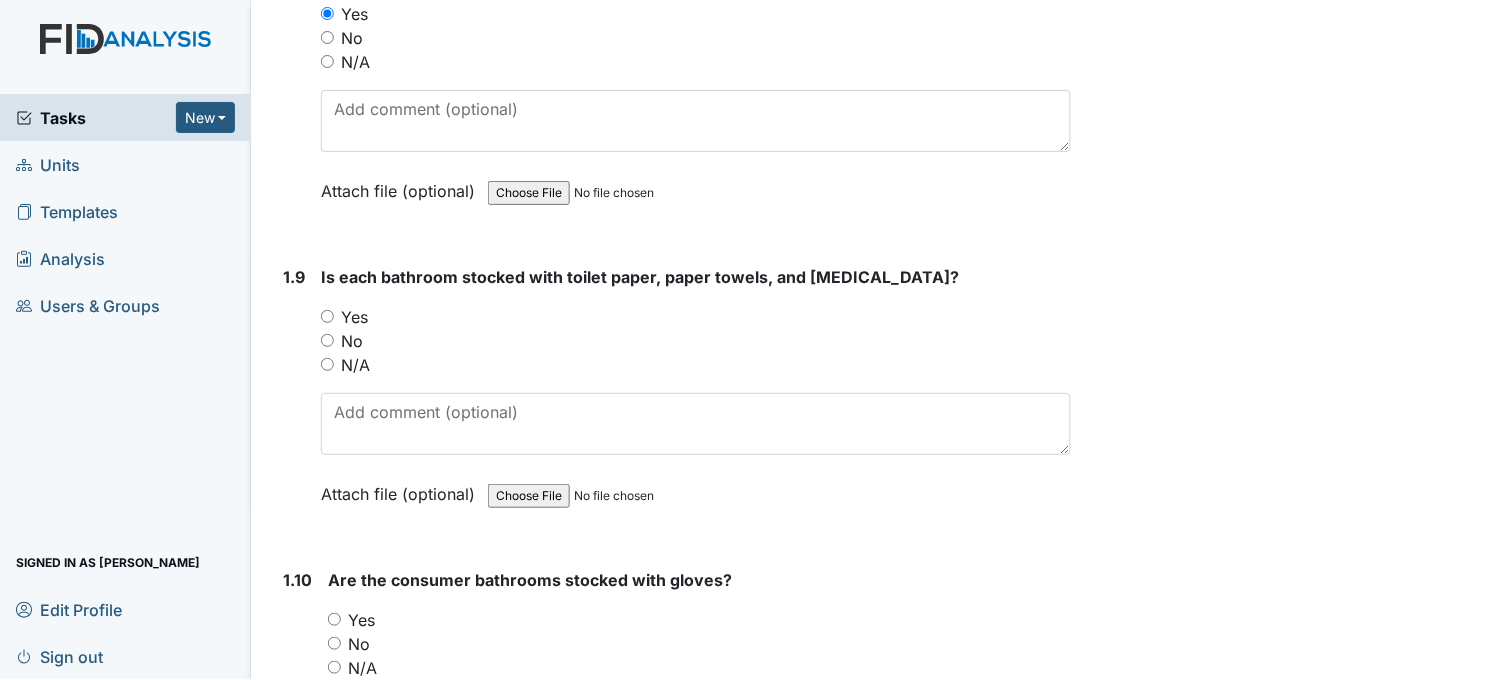click on "Yes" at bounding box center (327, 316) 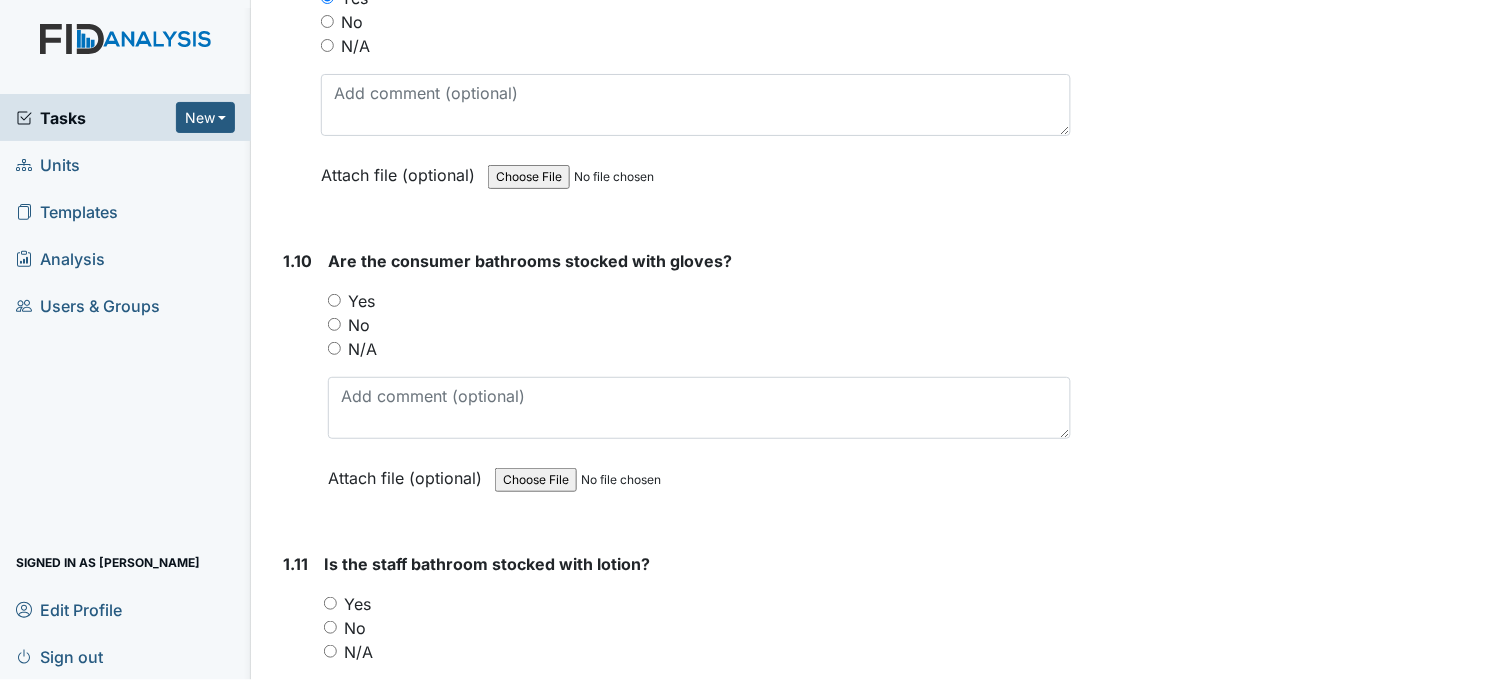scroll, scrollTop: 2888, scrollLeft: 0, axis: vertical 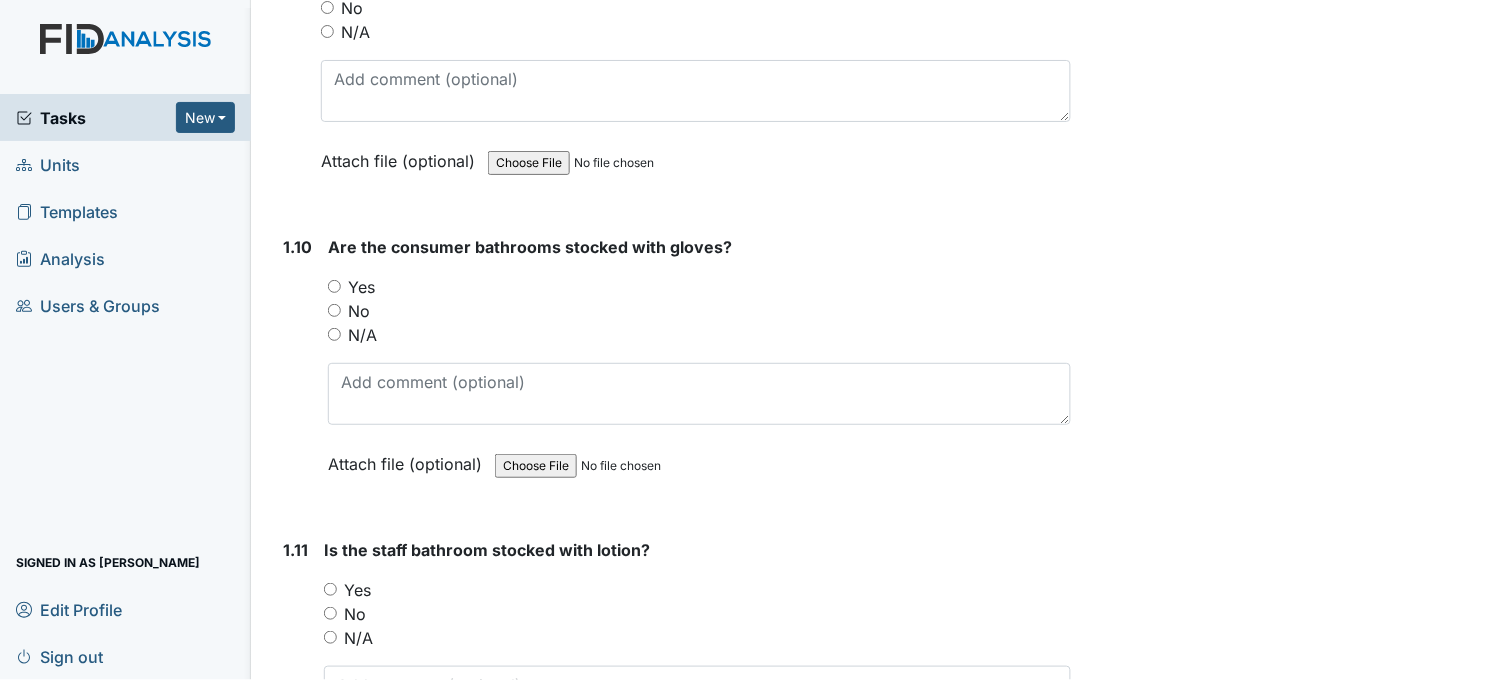 click on "N/A" at bounding box center [334, 334] 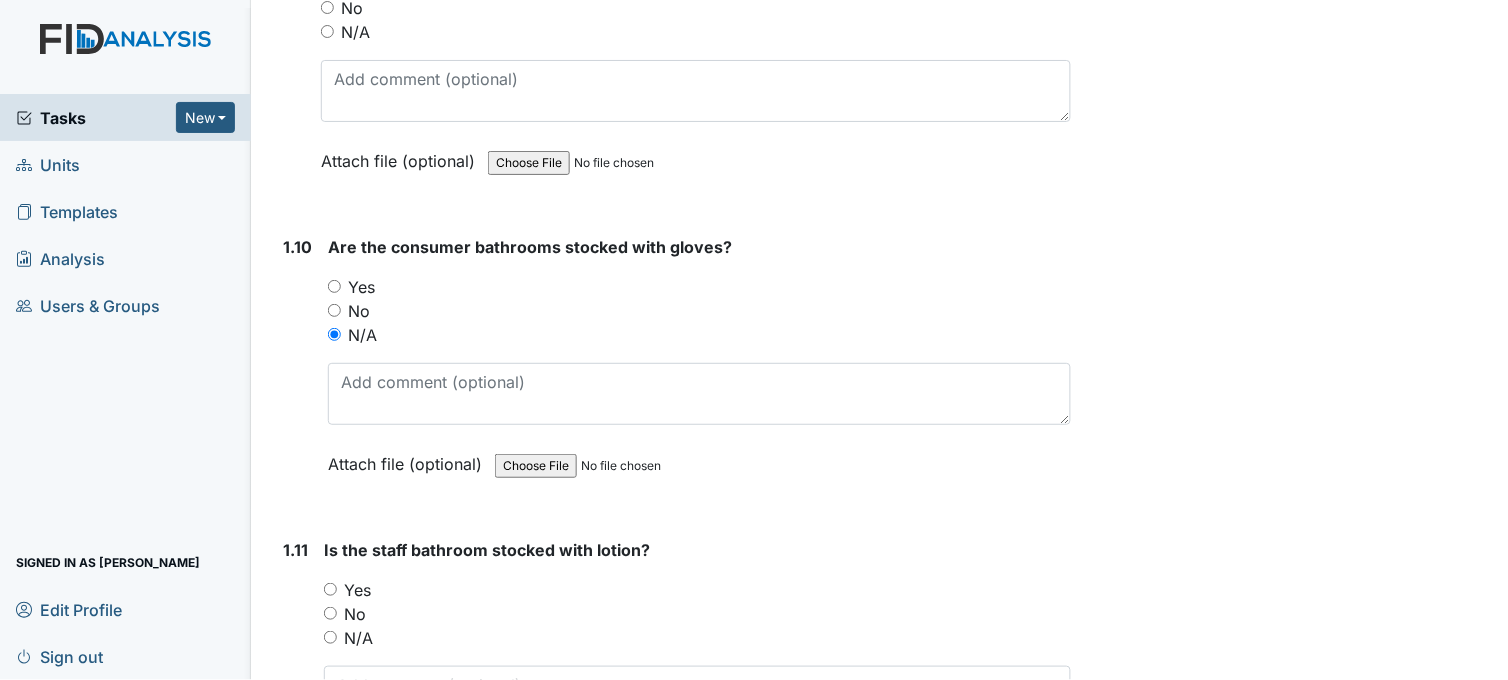 click on "No" at bounding box center [334, 310] 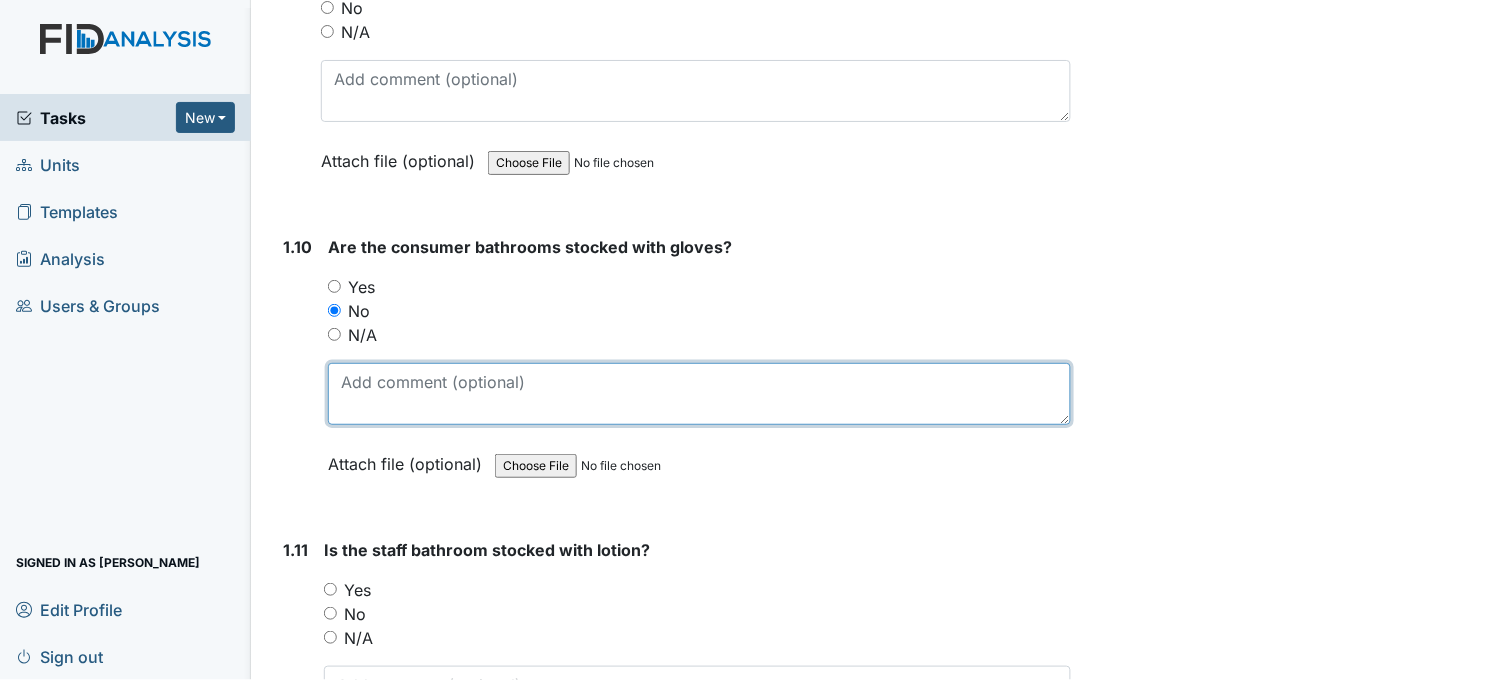 click at bounding box center (699, 394) 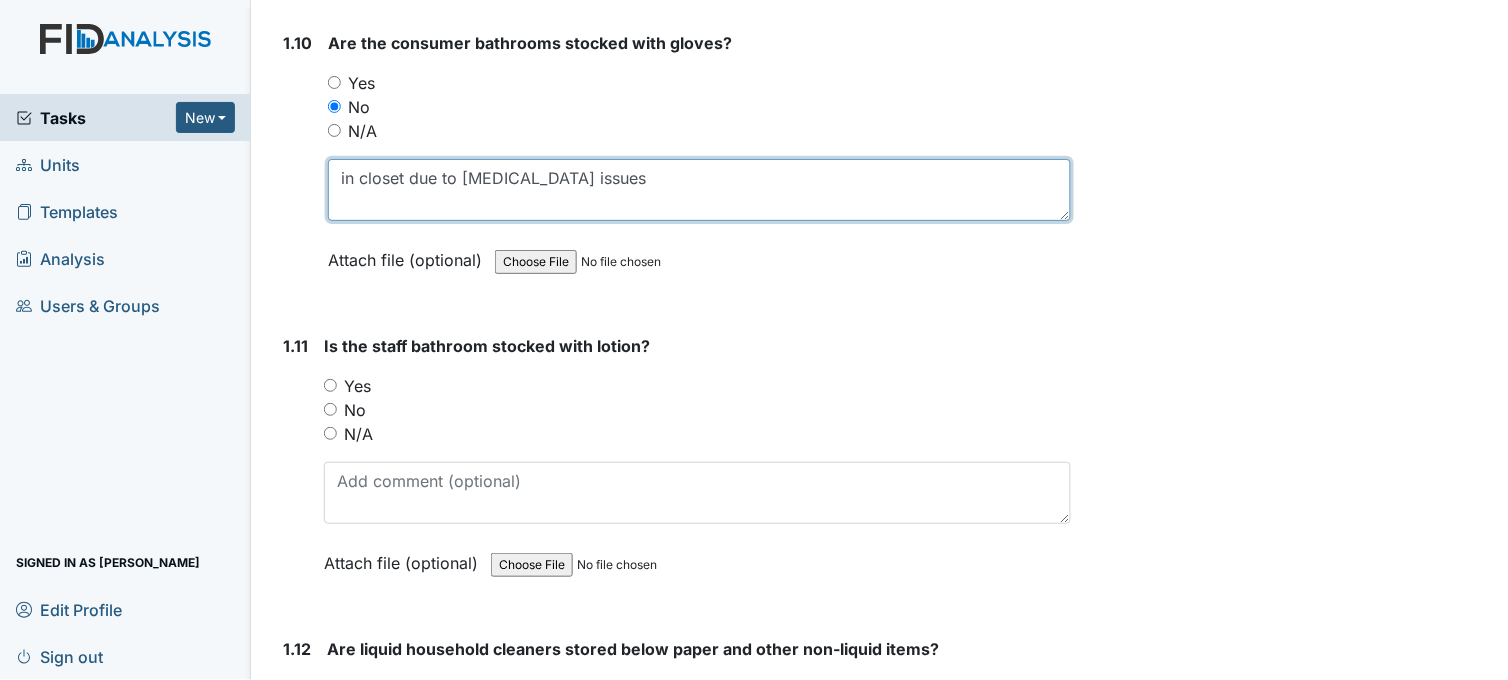 scroll, scrollTop: 3111, scrollLeft: 0, axis: vertical 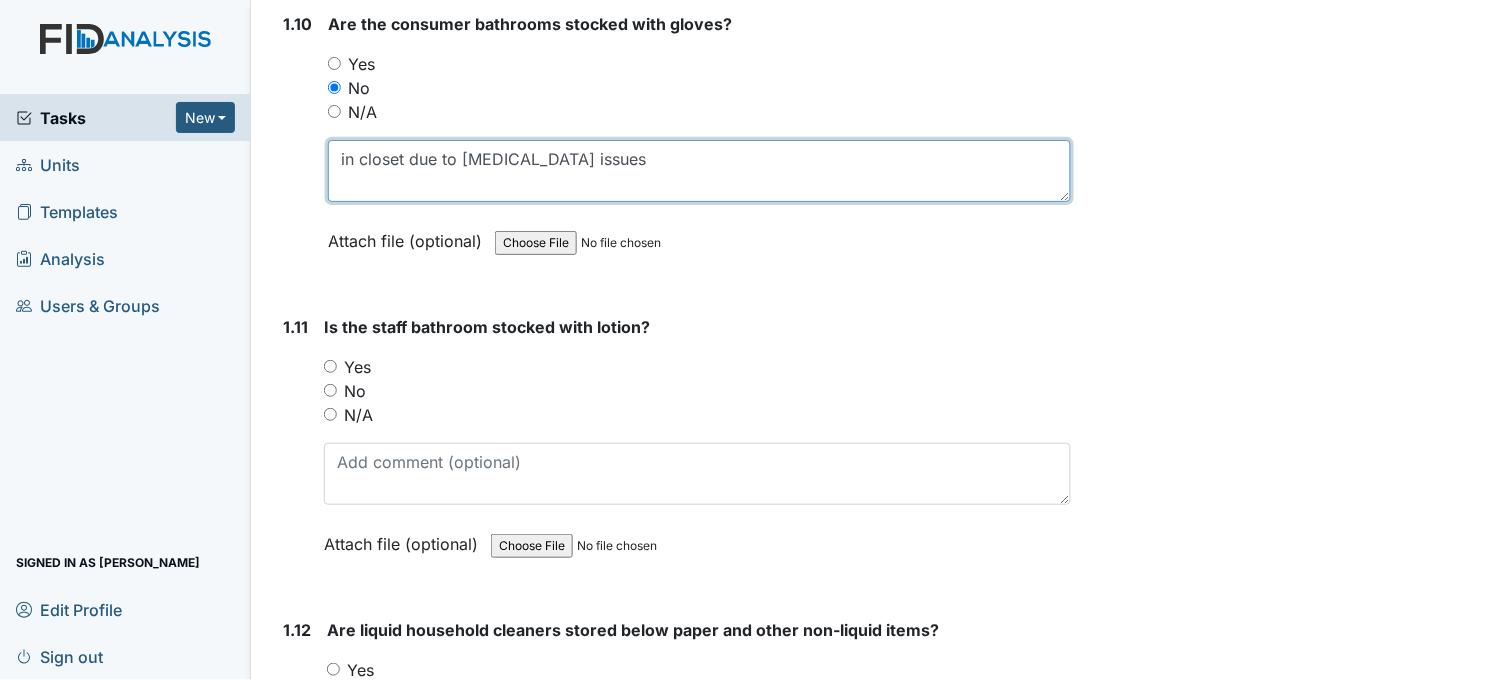 type on "in closet due to pica issues" 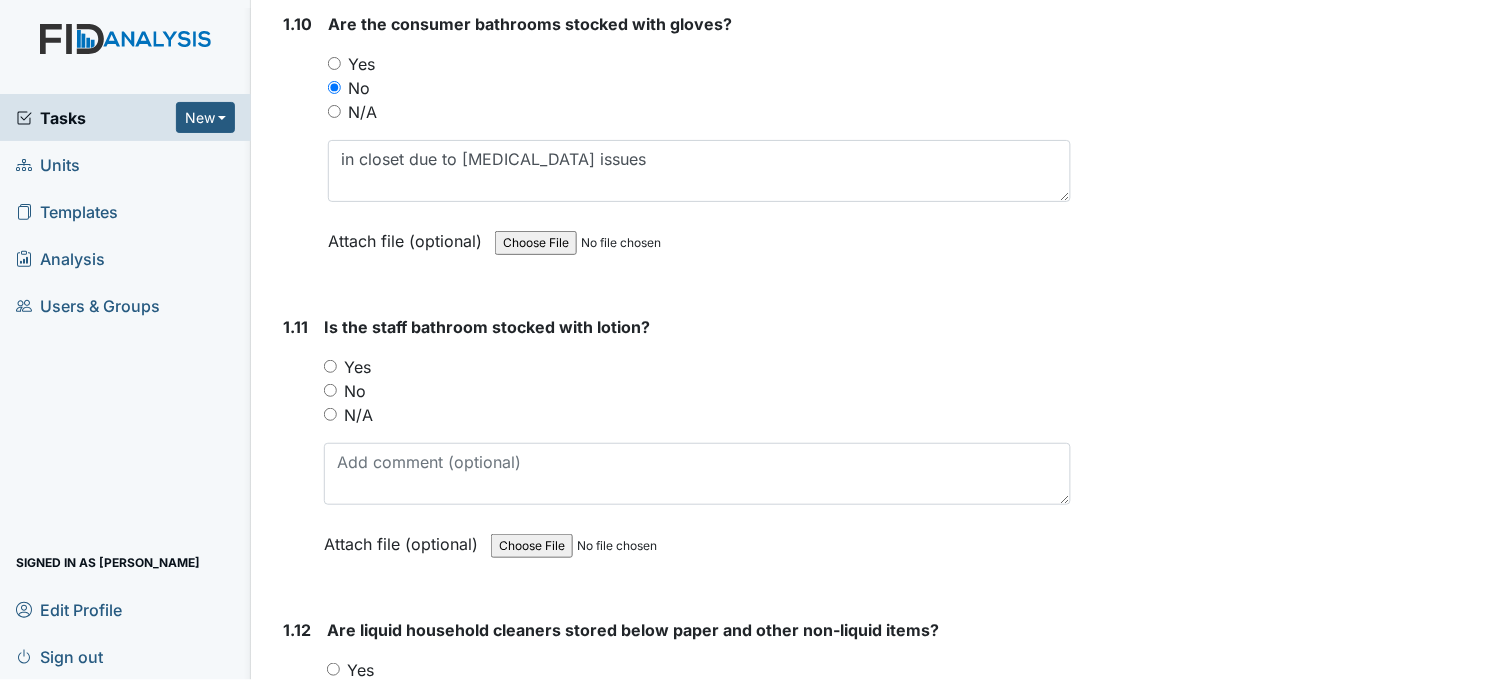 click on "Yes" at bounding box center (330, 366) 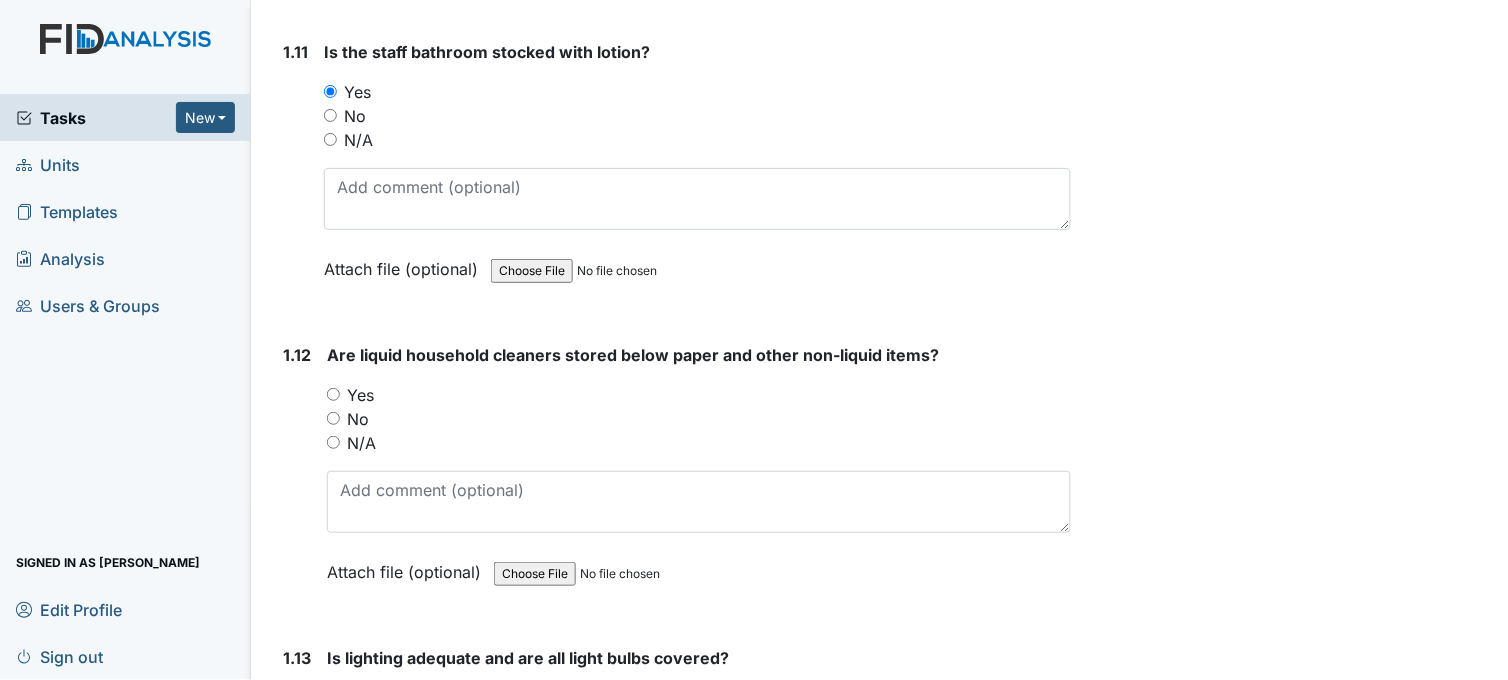 scroll, scrollTop: 3444, scrollLeft: 0, axis: vertical 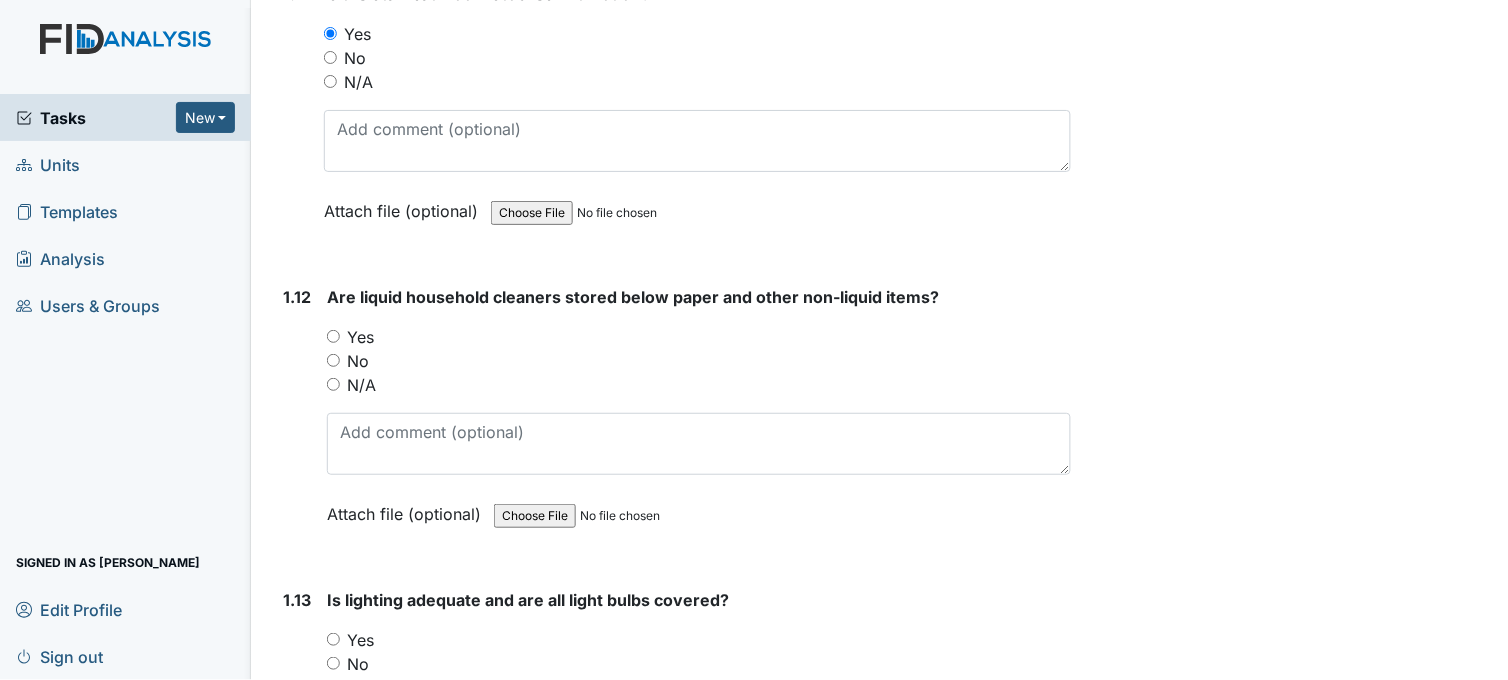 click on "Yes" at bounding box center [333, 336] 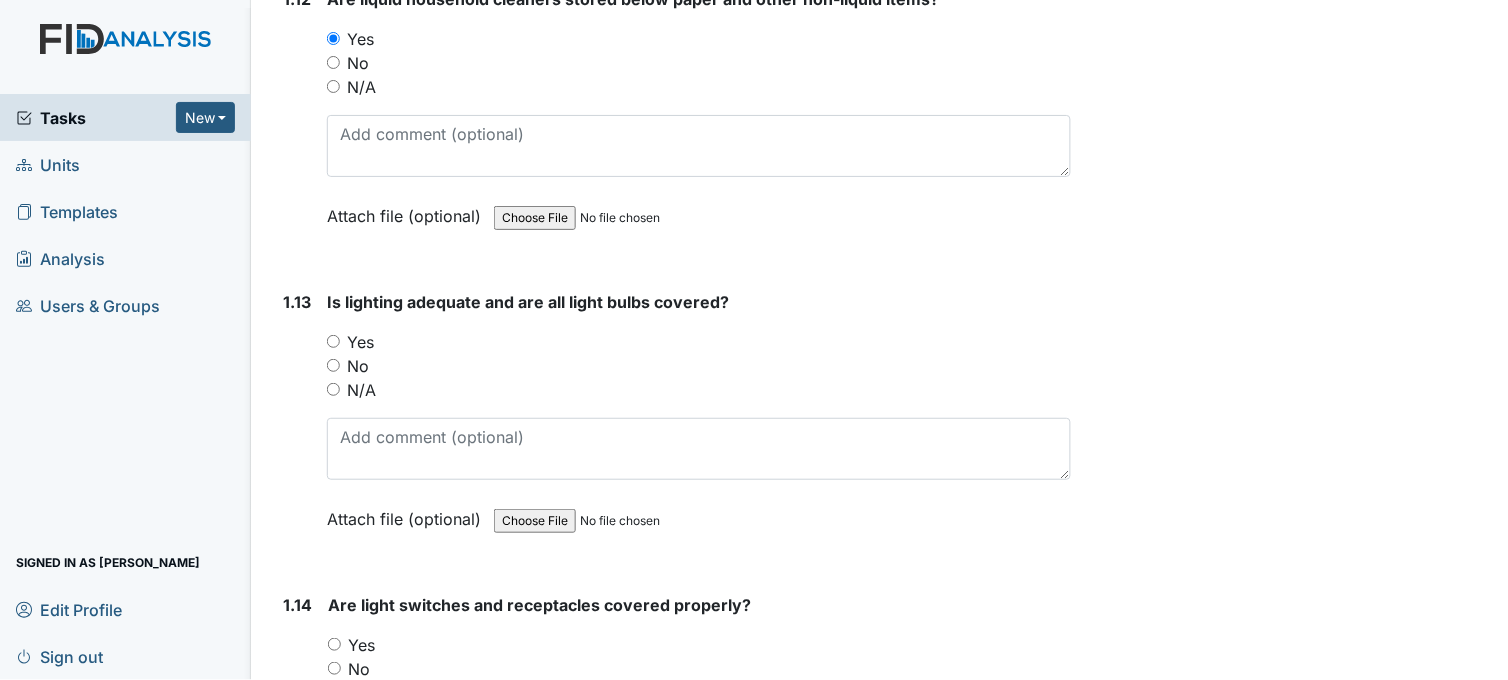 scroll, scrollTop: 3777, scrollLeft: 0, axis: vertical 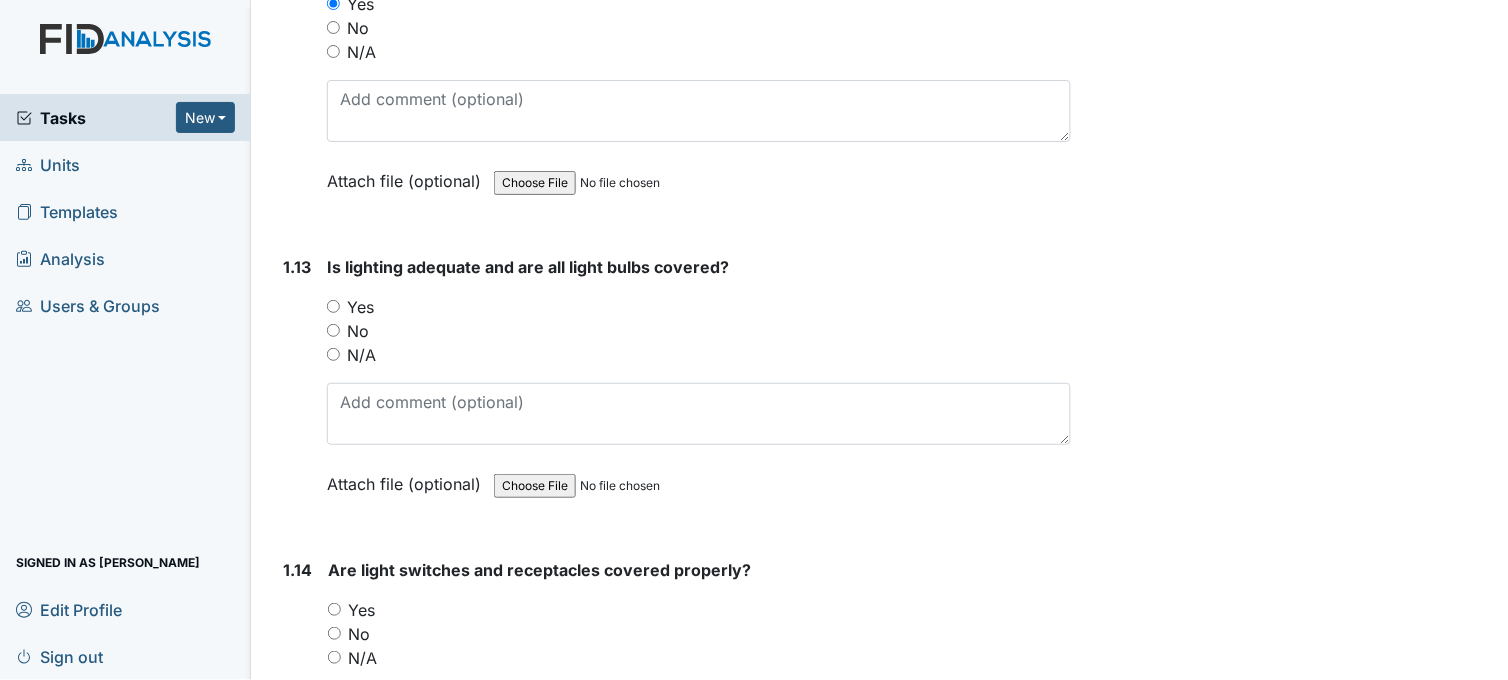 click on "Yes" at bounding box center [333, 306] 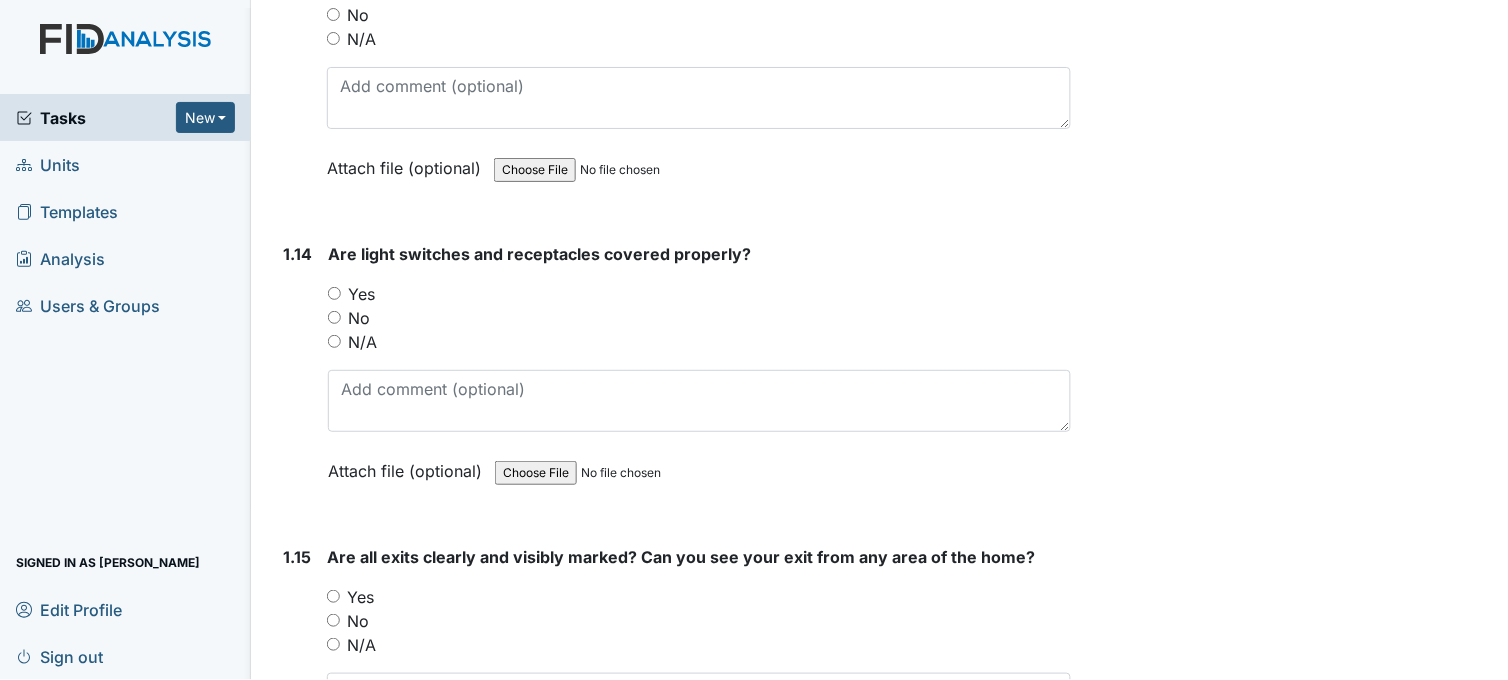 scroll, scrollTop: 4111, scrollLeft: 0, axis: vertical 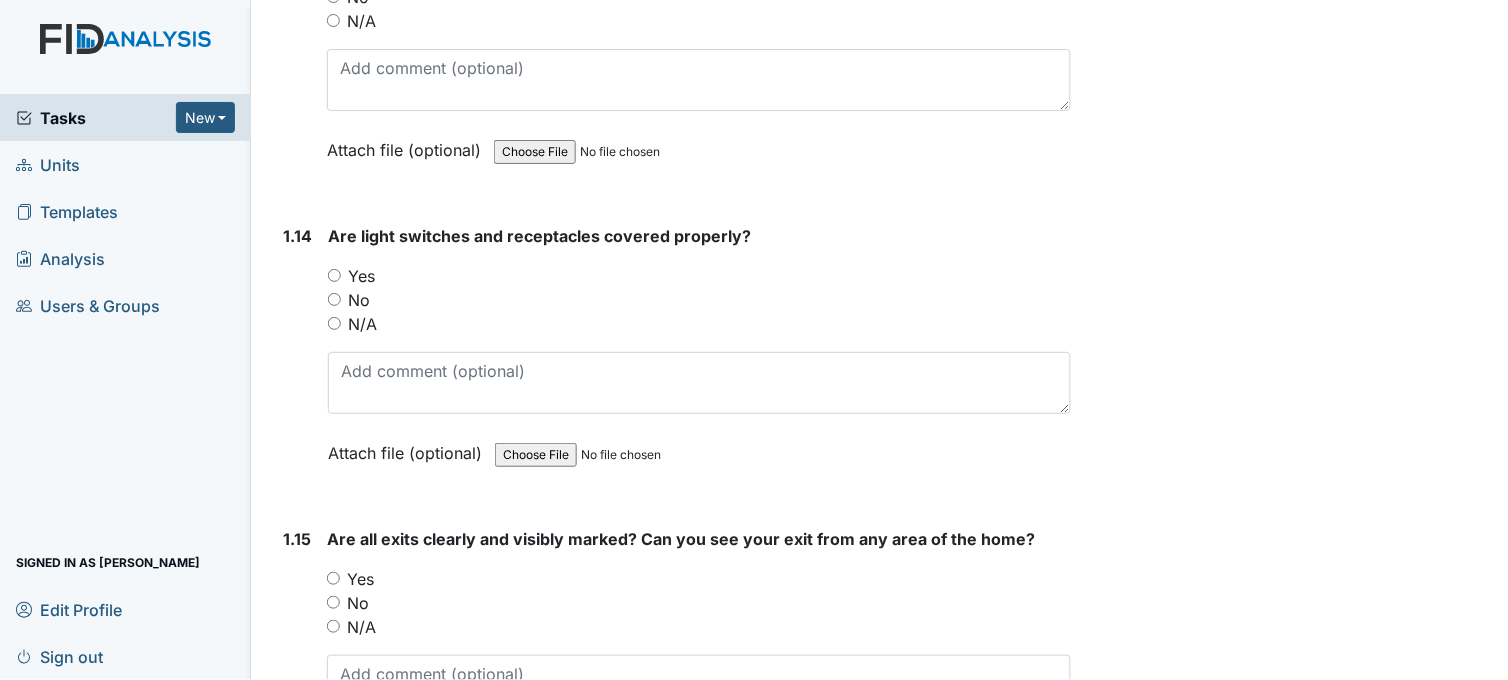 click on "Yes" at bounding box center [334, 275] 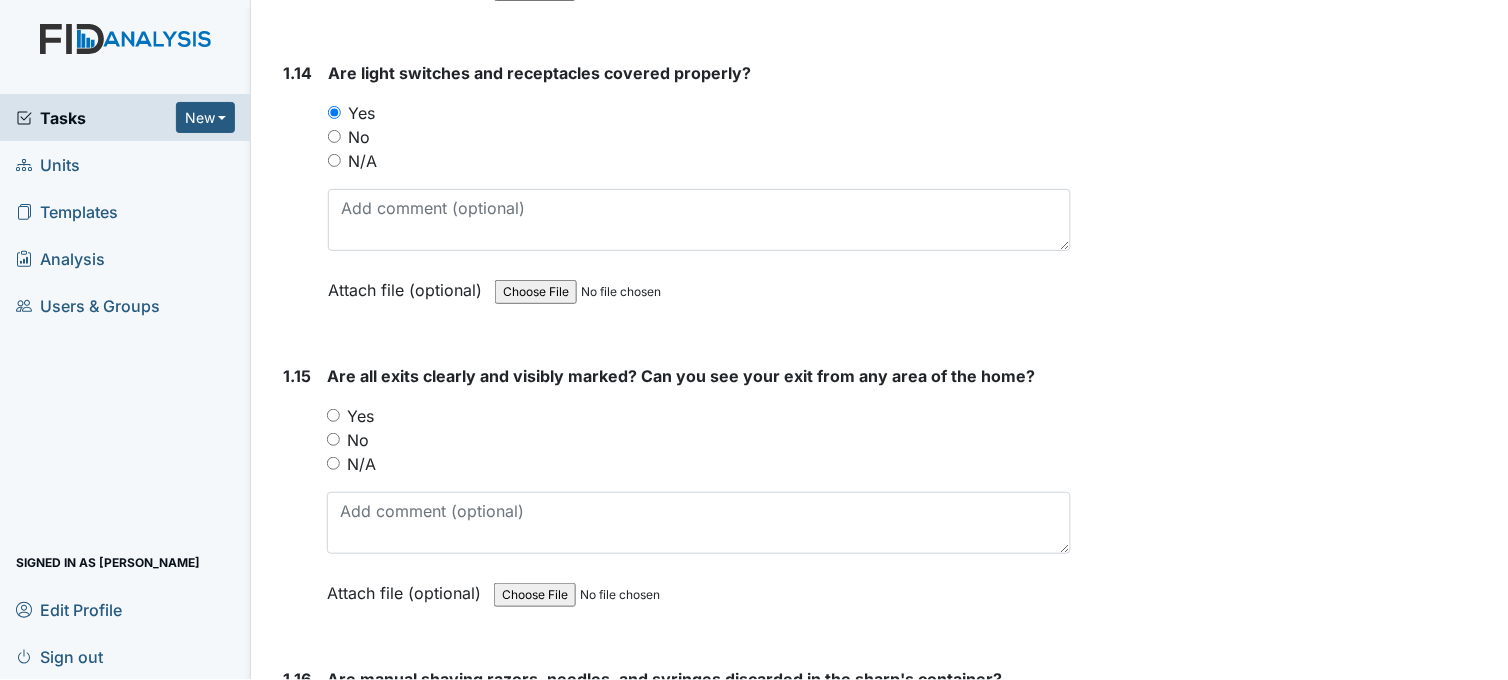 scroll, scrollTop: 4333, scrollLeft: 0, axis: vertical 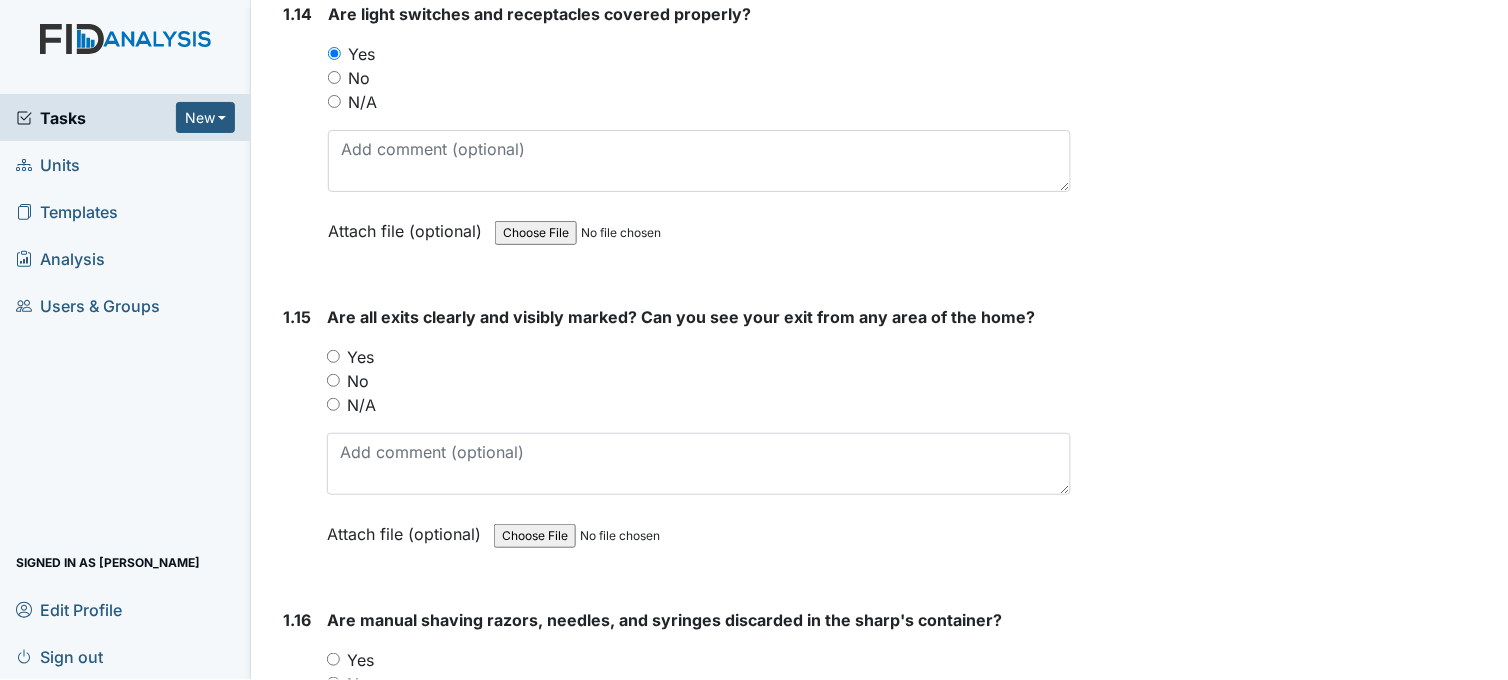 click on "Yes" at bounding box center [333, 356] 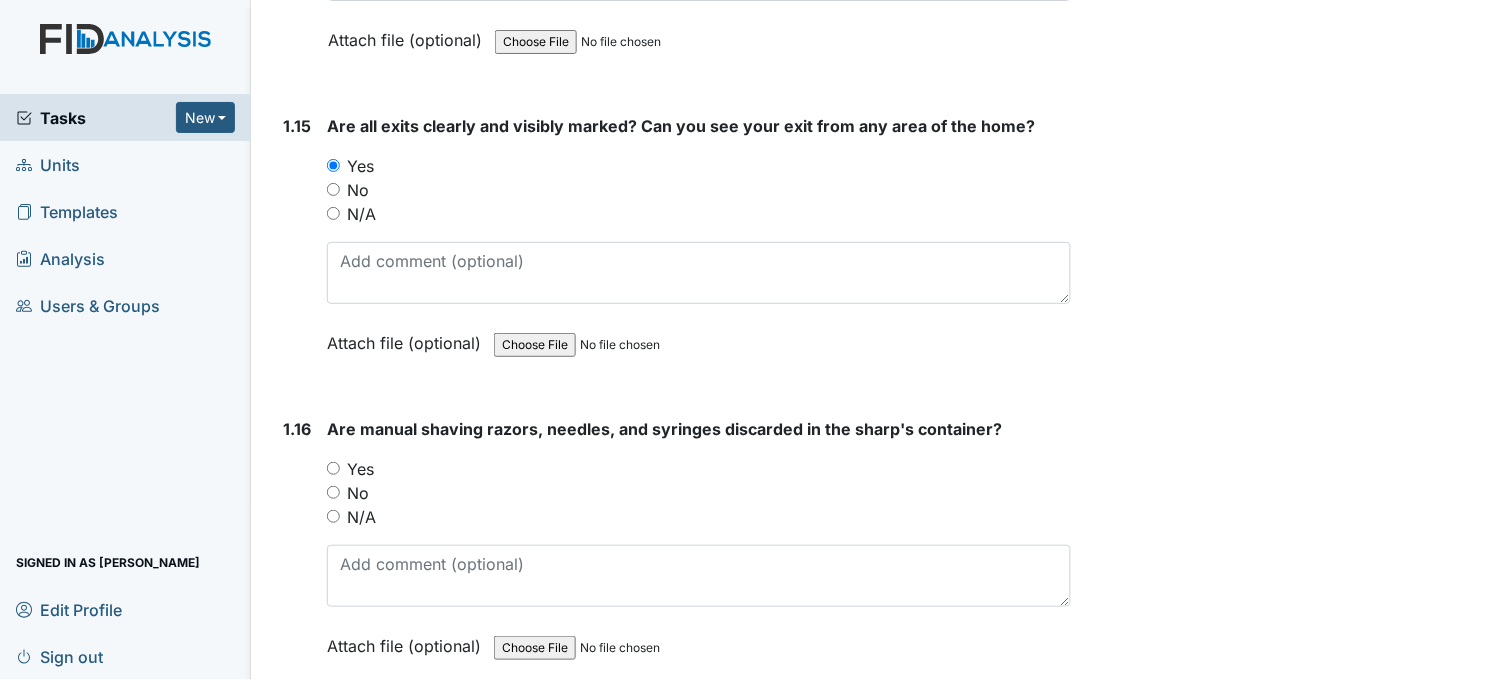 scroll, scrollTop: 4666, scrollLeft: 0, axis: vertical 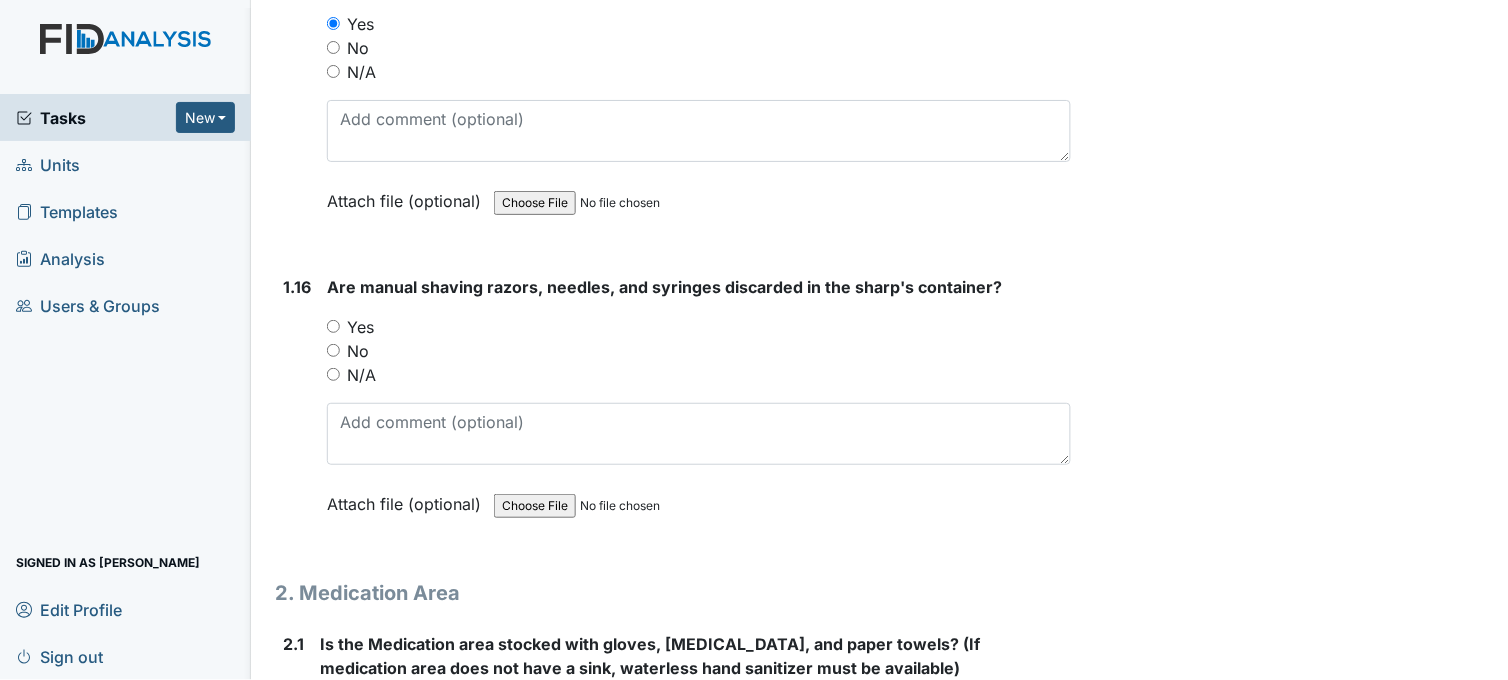 click on "Yes" at bounding box center [333, 326] 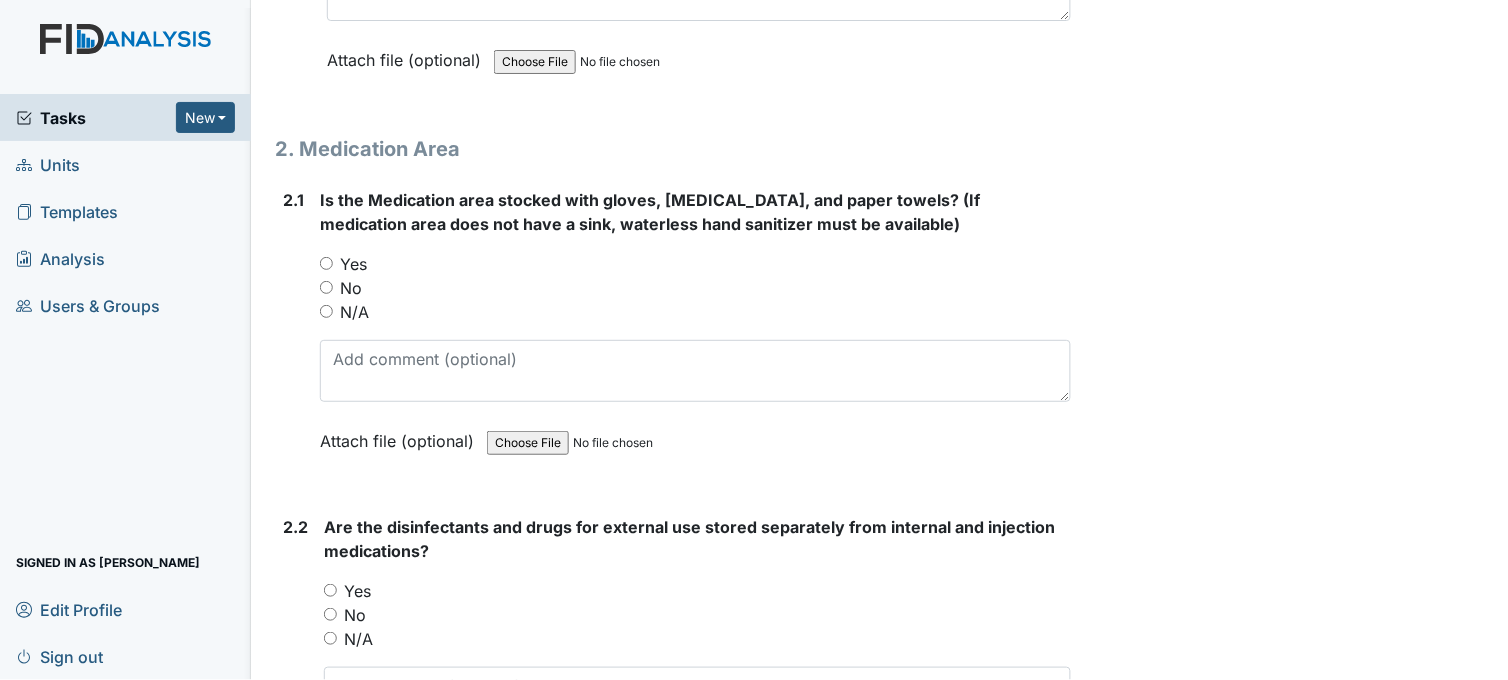 scroll, scrollTop: 5111, scrollLeft: 0, axis: vertical 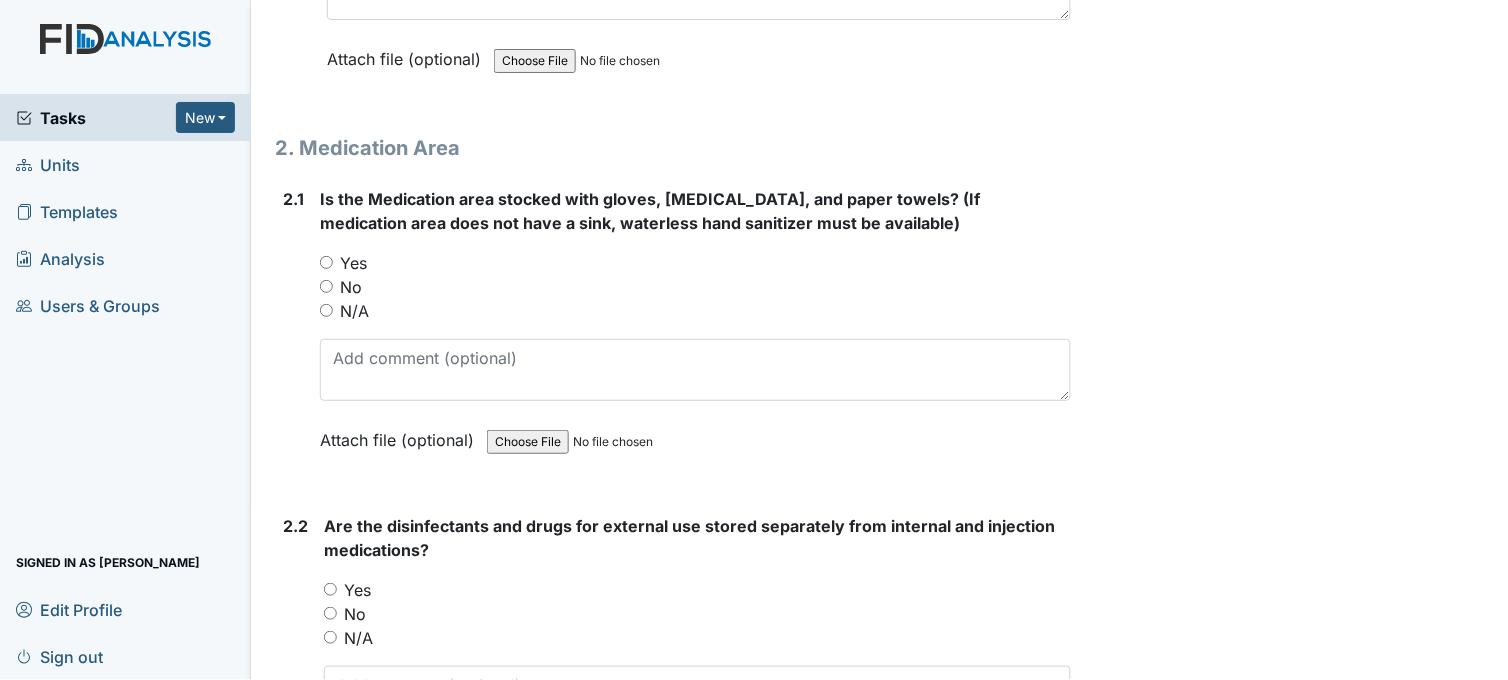 click on "Yes" at bounding box center [326, 262] 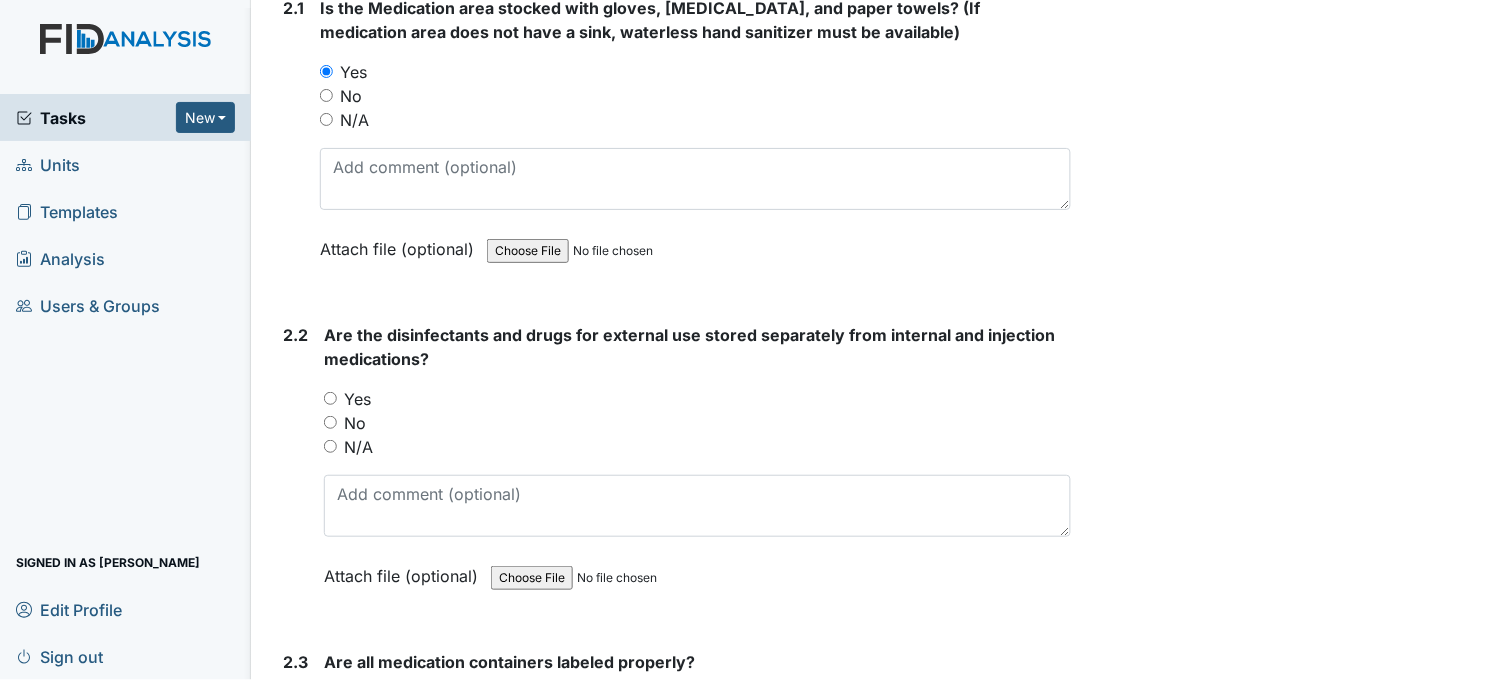 scroll, scrollTop: 5333, scrollLeft: 0, axis: vertical 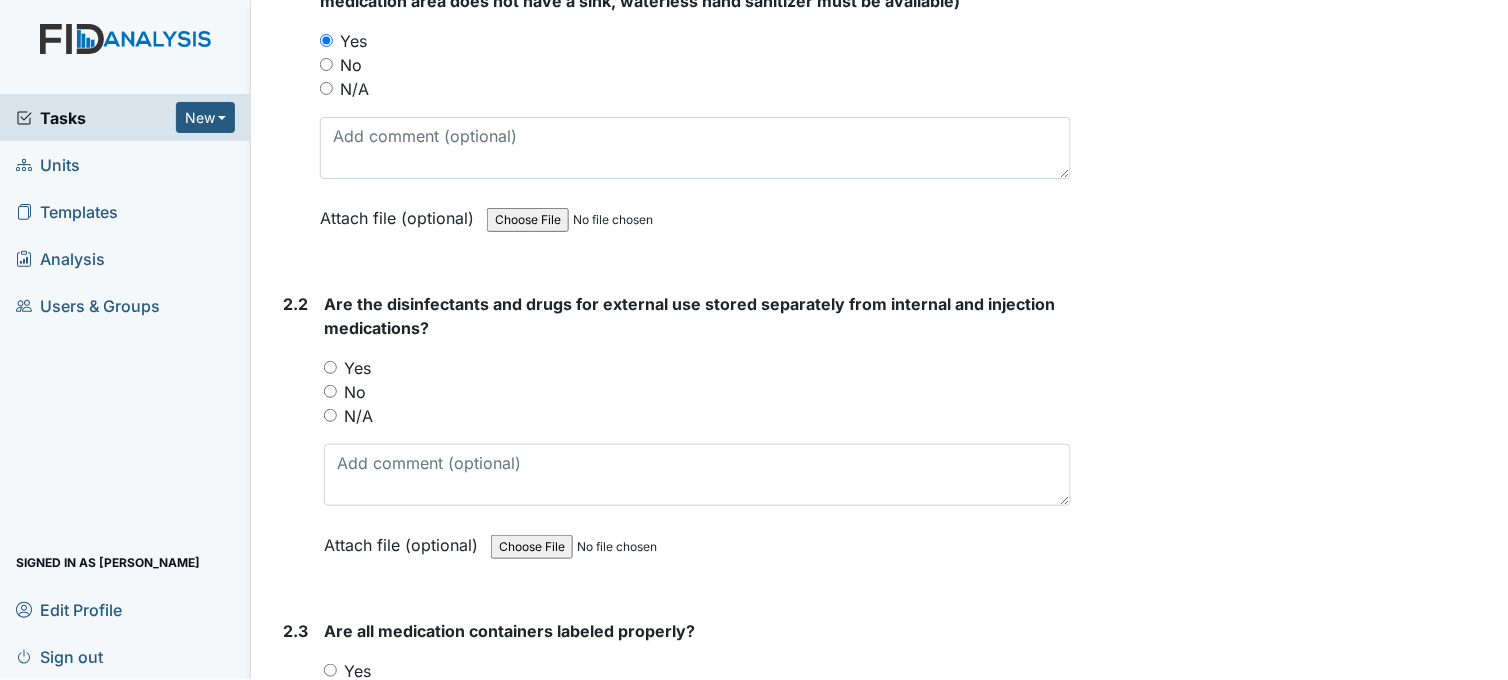 click on "Yes" at bounding box center (330, 367) 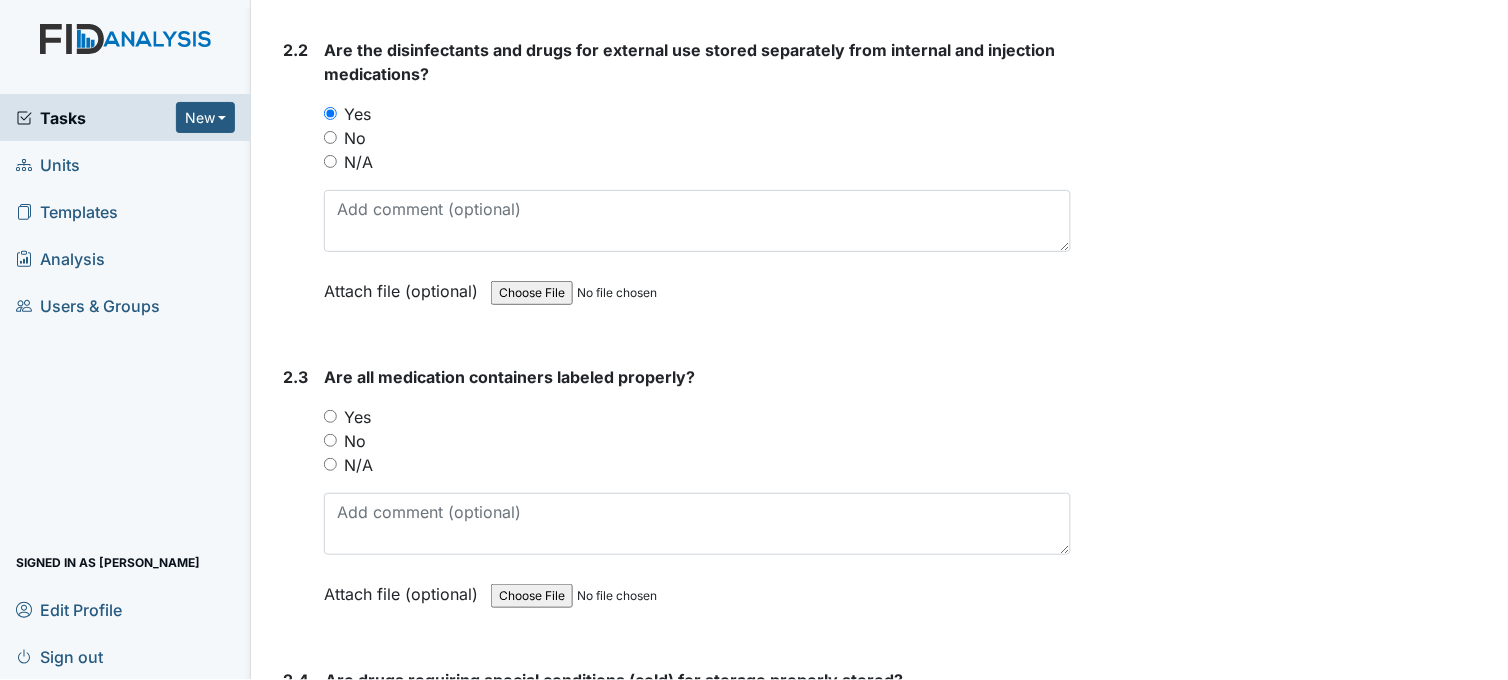 scroll, scrollTop: 5666, scrollLeft: 0, axis: vertical 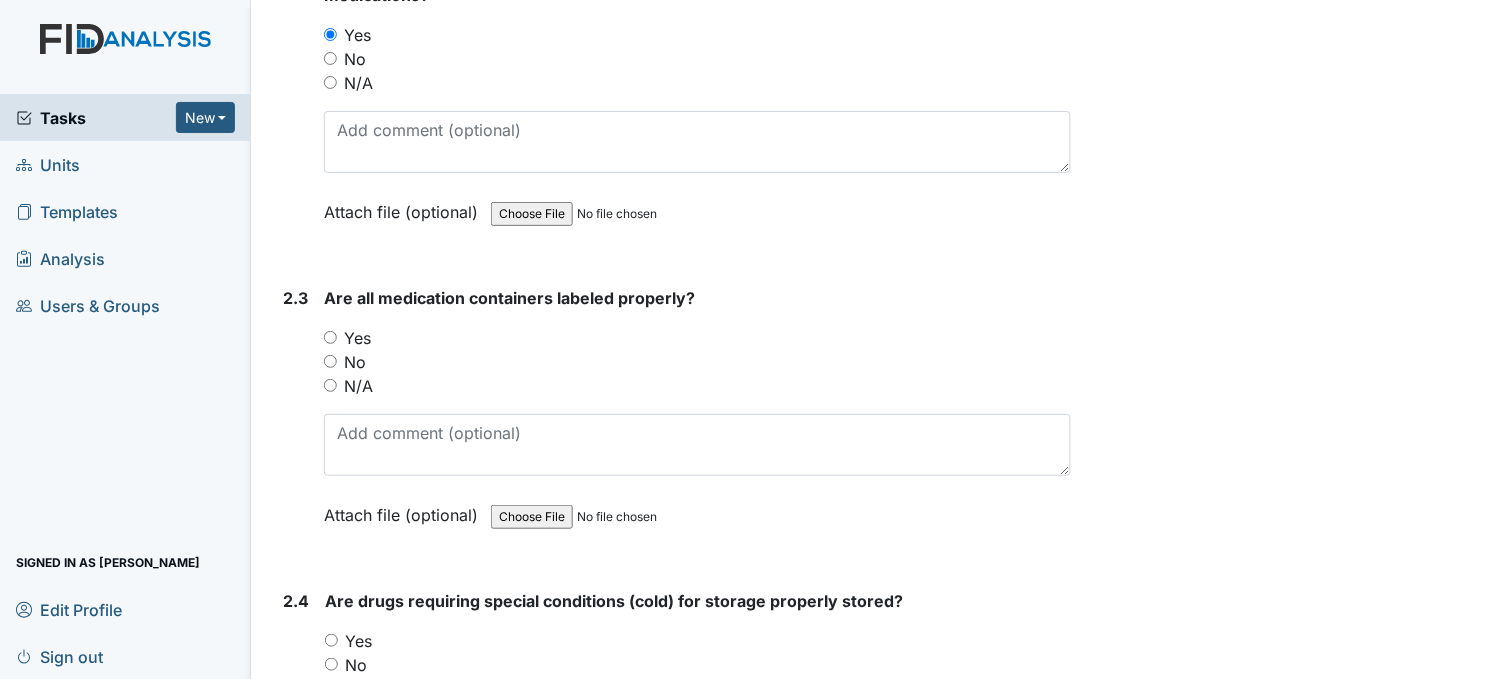 click on "Yes" at bounding box center [330, 337] 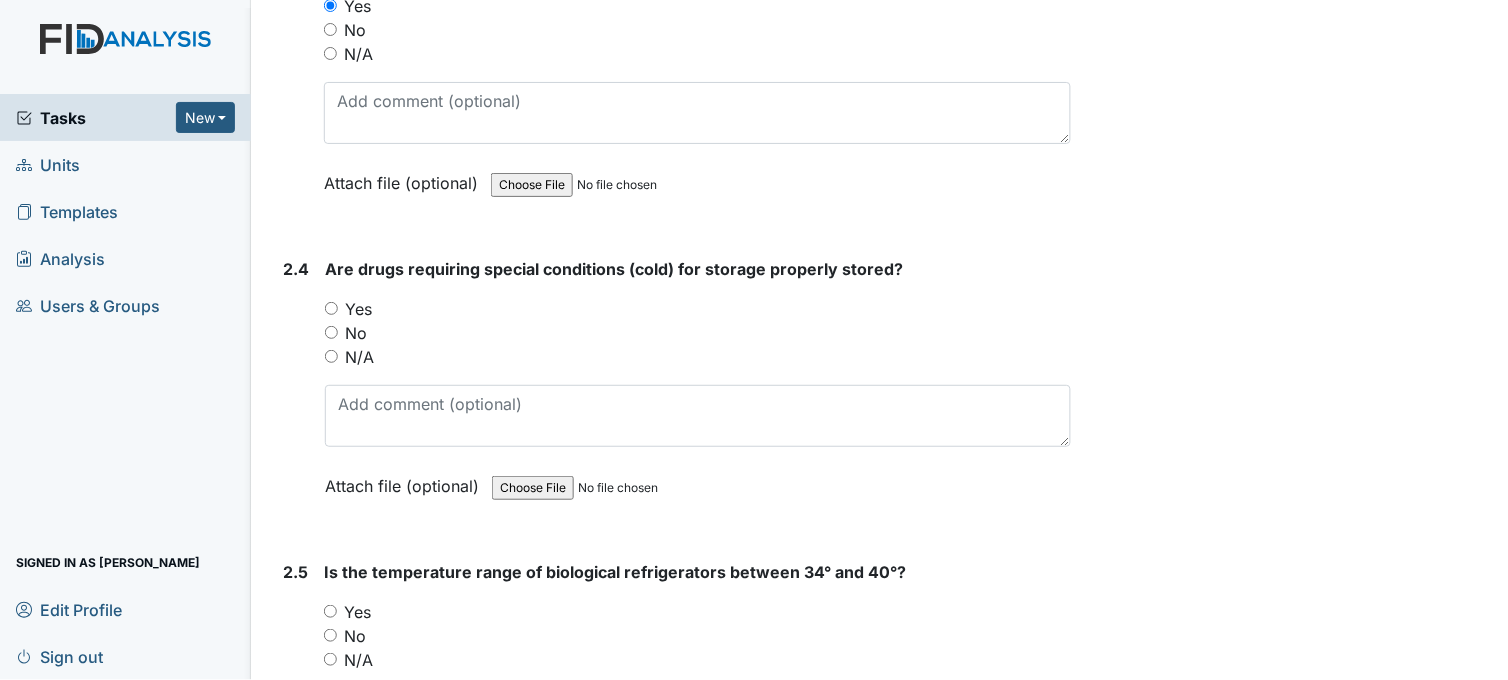 scroll, scrollTop: 6000, scrollLeft: 0, axis: vertical 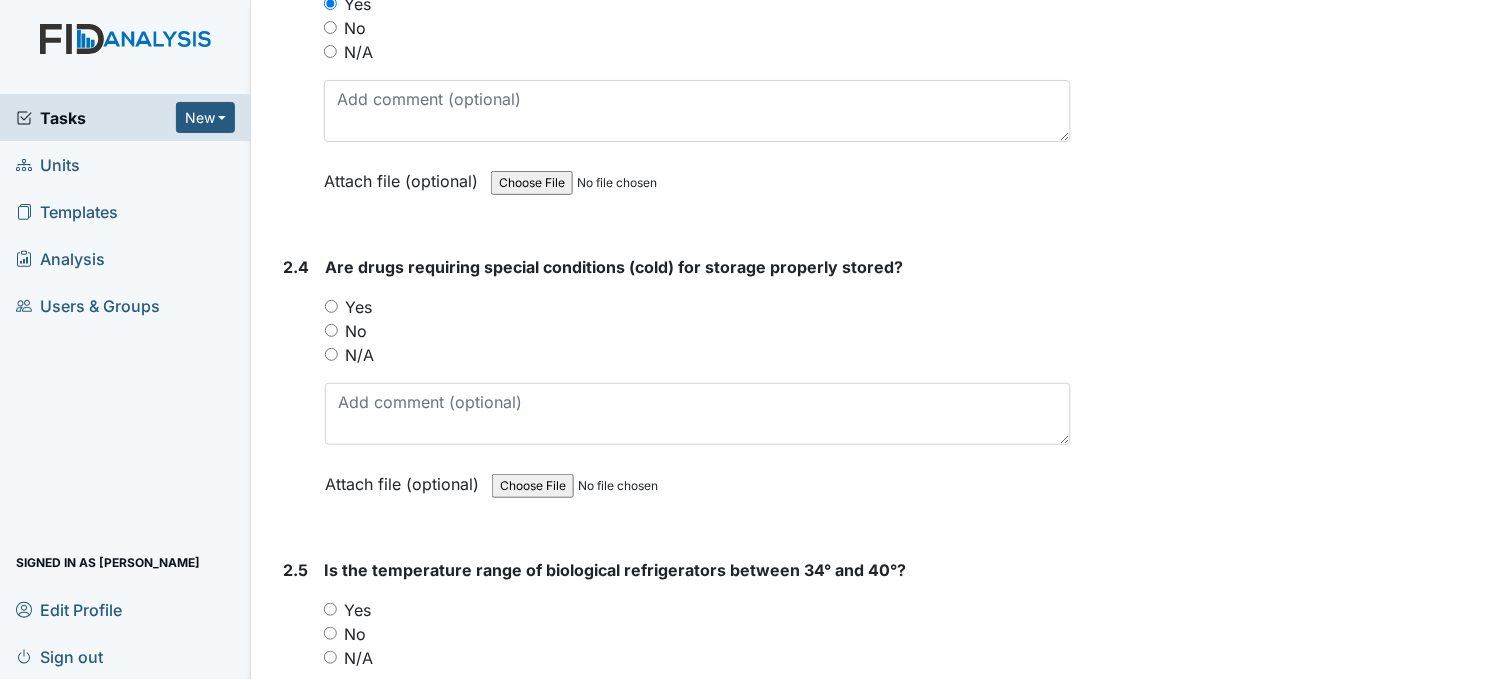 click on "Yes" at bounding box center [331, 306] 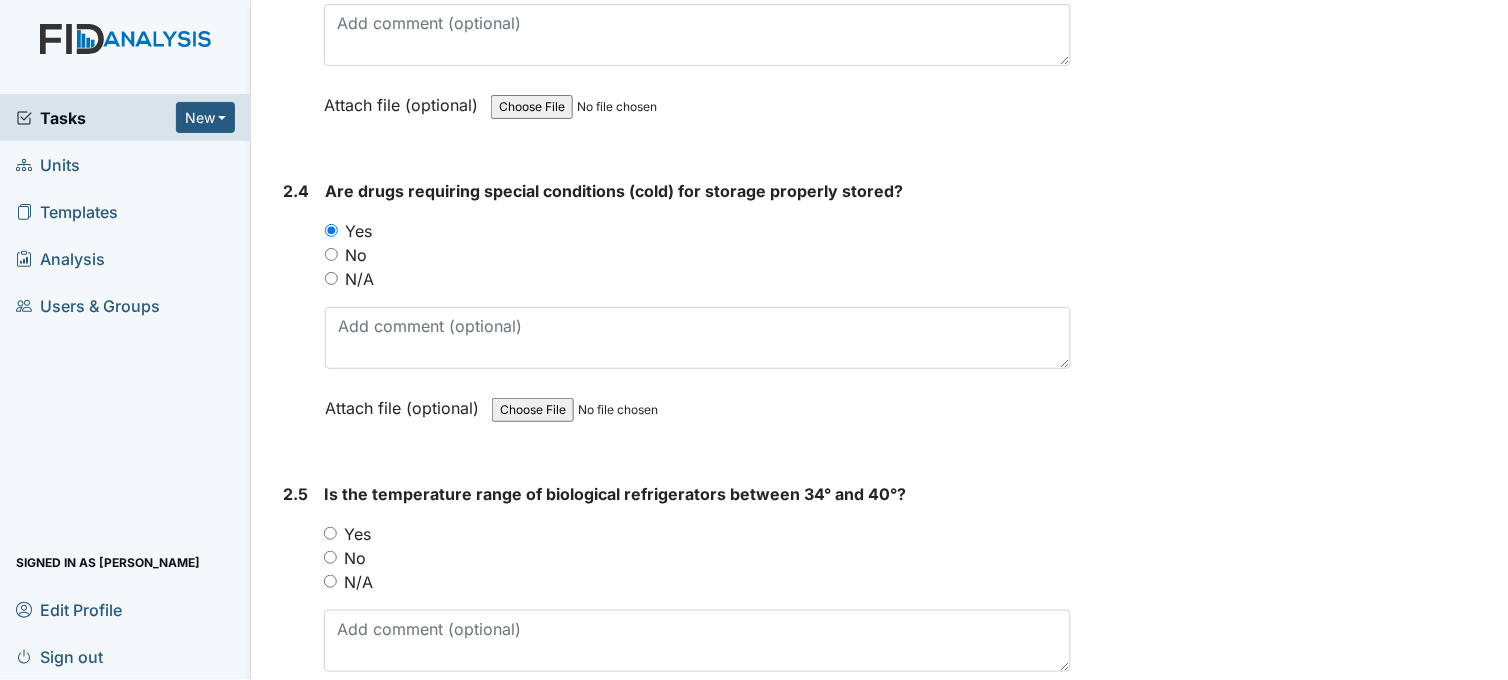 scroll, scrollTop: 6222, scrollLeft: 0, axis: vertical 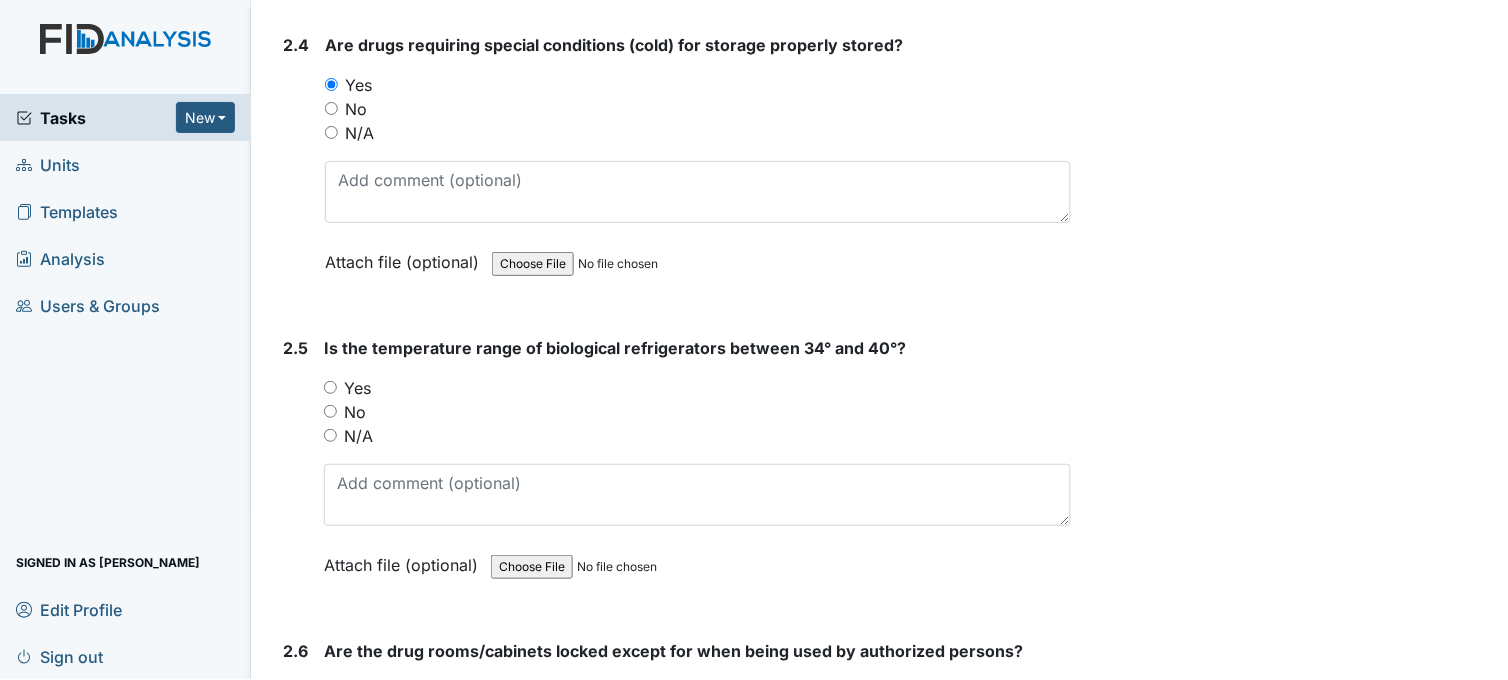 click on "Yes" at bounding box center (330, 387) 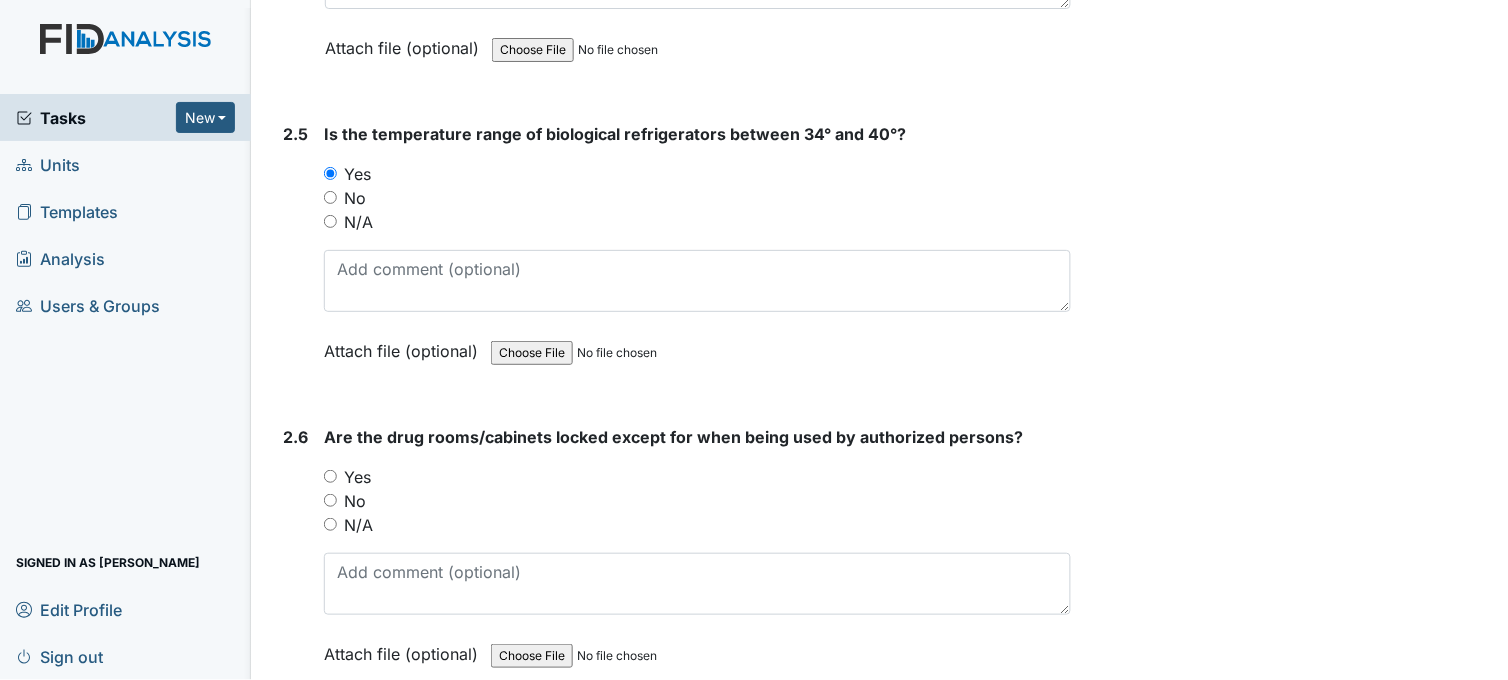 scroll, scrollTop: 6555, scrollLeft: 0, axis: vertical 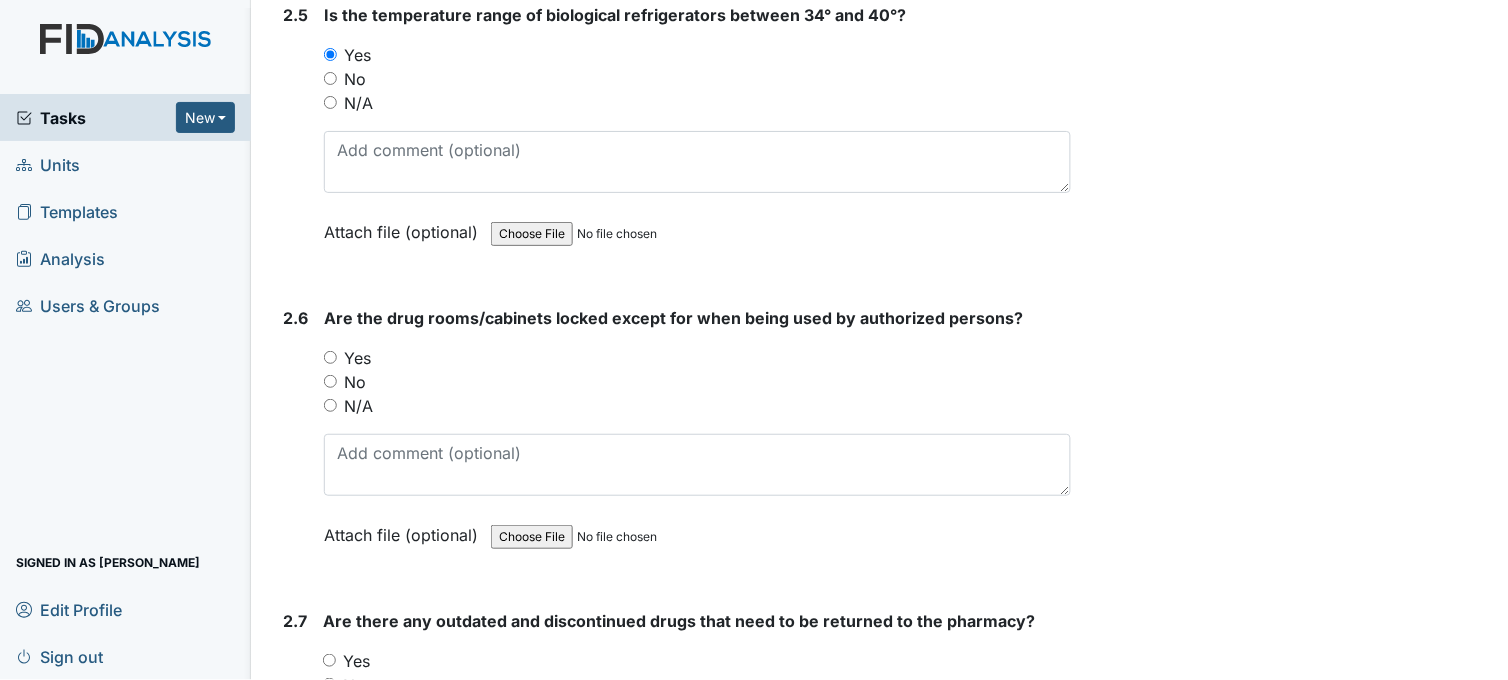 click on "Yes" at bounding box center (330, 357) 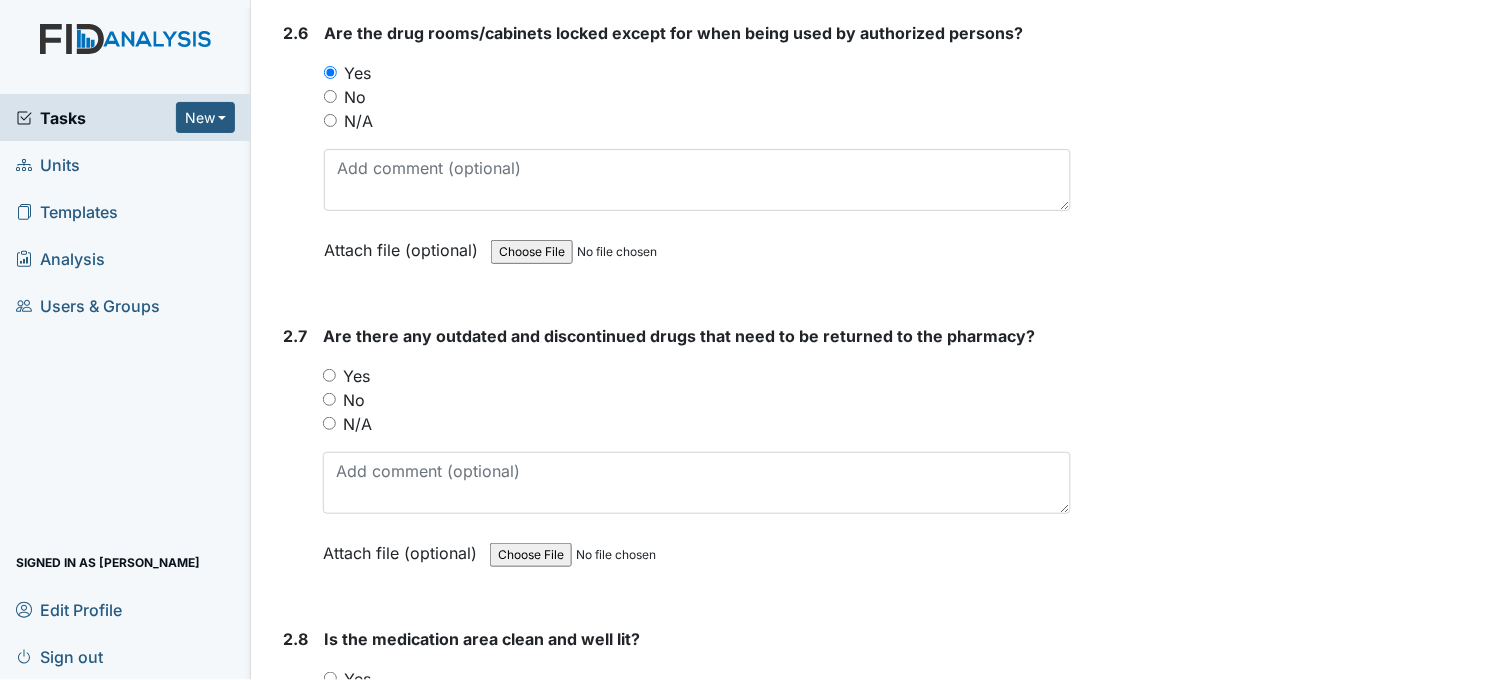 scroll, scrollTop: 6888, scrollLeft: 0, axis: vertical 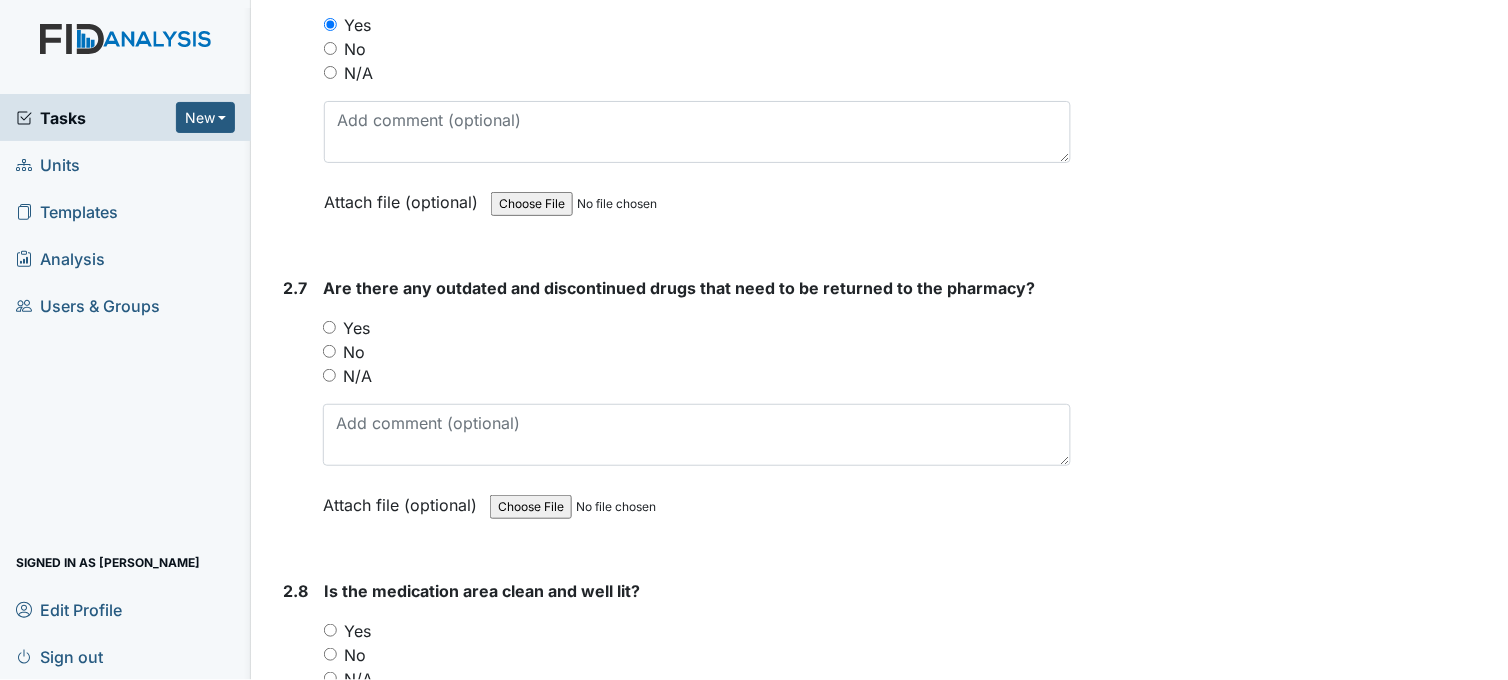 click on "Yes" at bounding box center [329, 327] 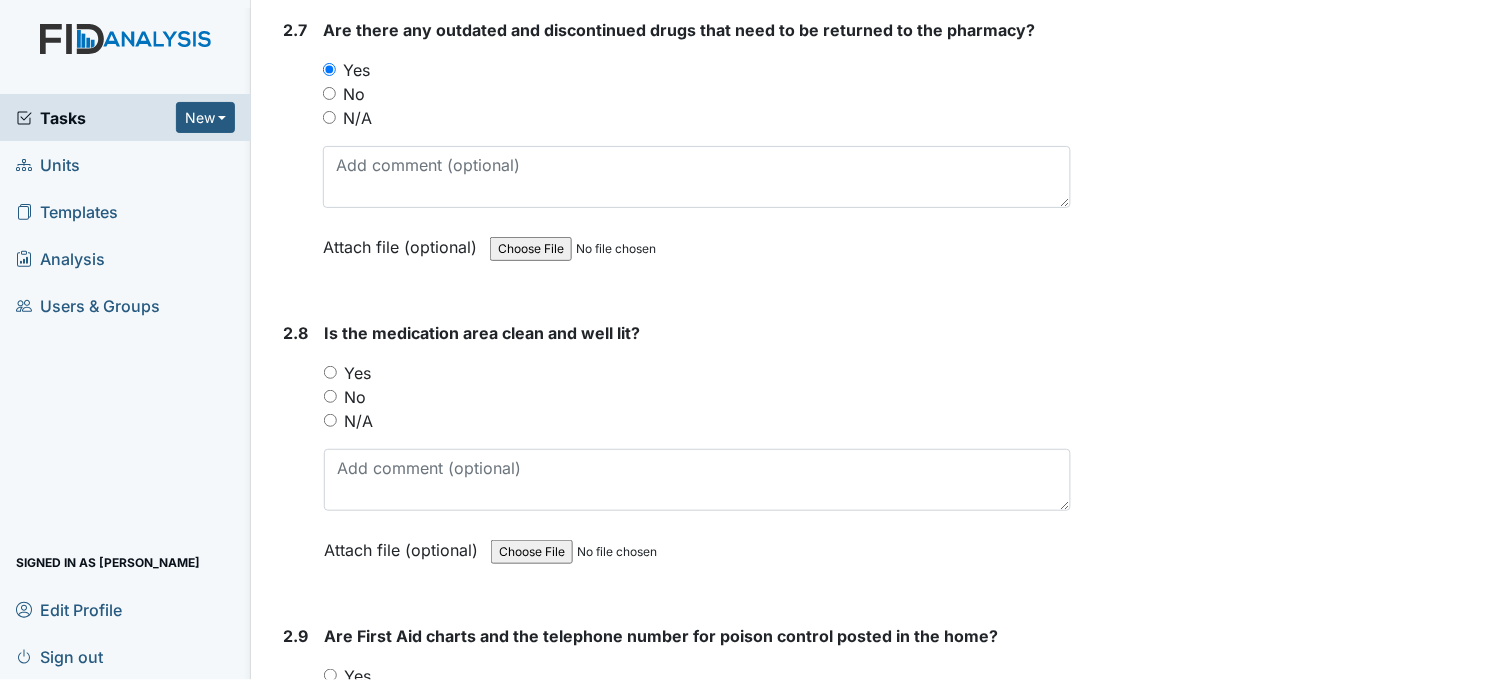 scroll, scrollTop: 7222, scrollLeft: 0, axis: vertical 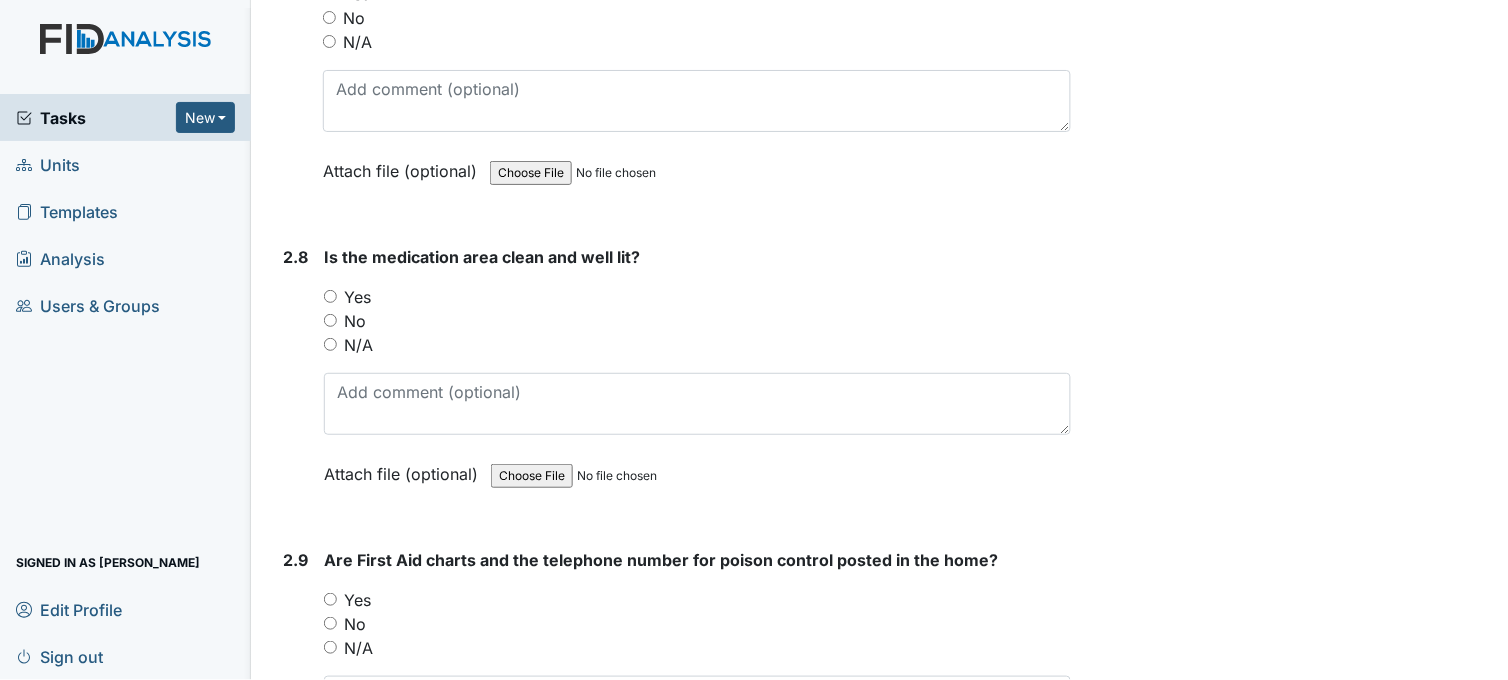 click on "Yes" at bounding box center (330, 296) 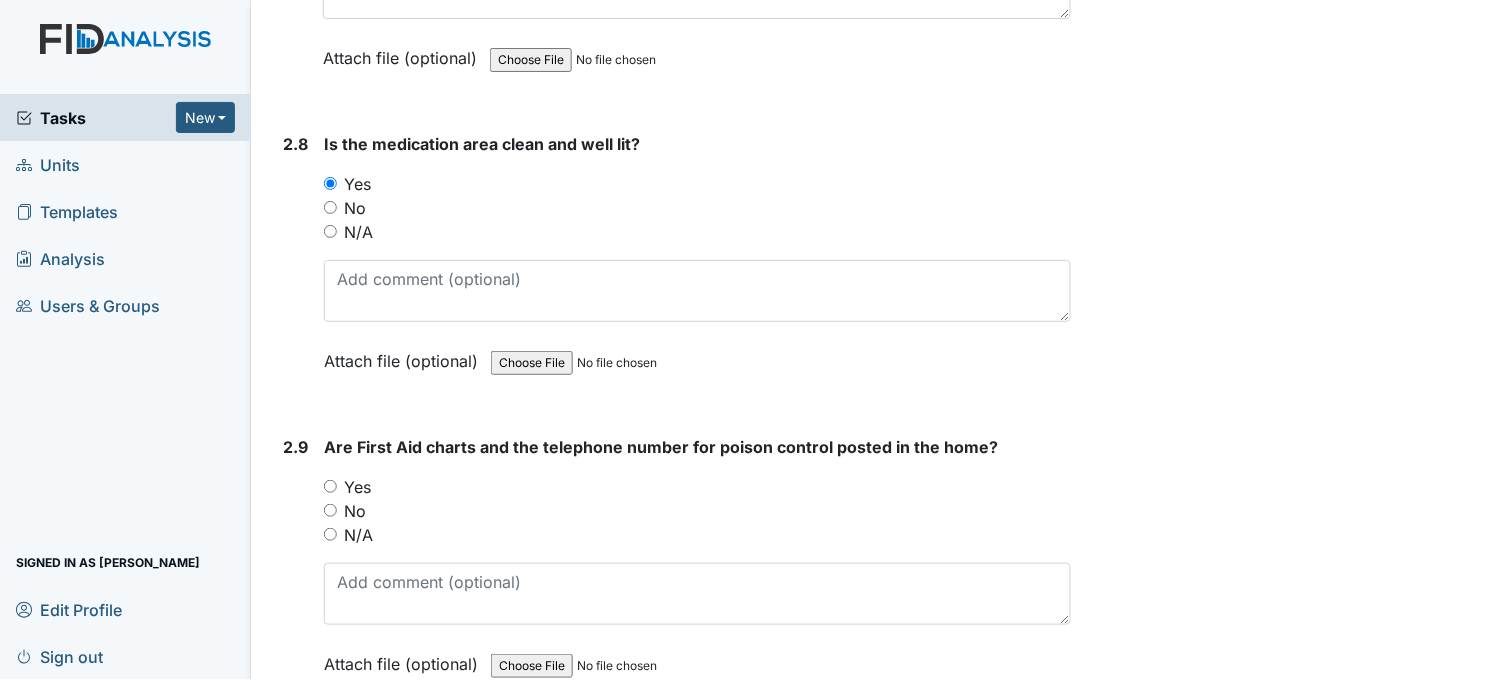 scroll, scrollTop: 7444, scrollLeft: 0, axis: vertical 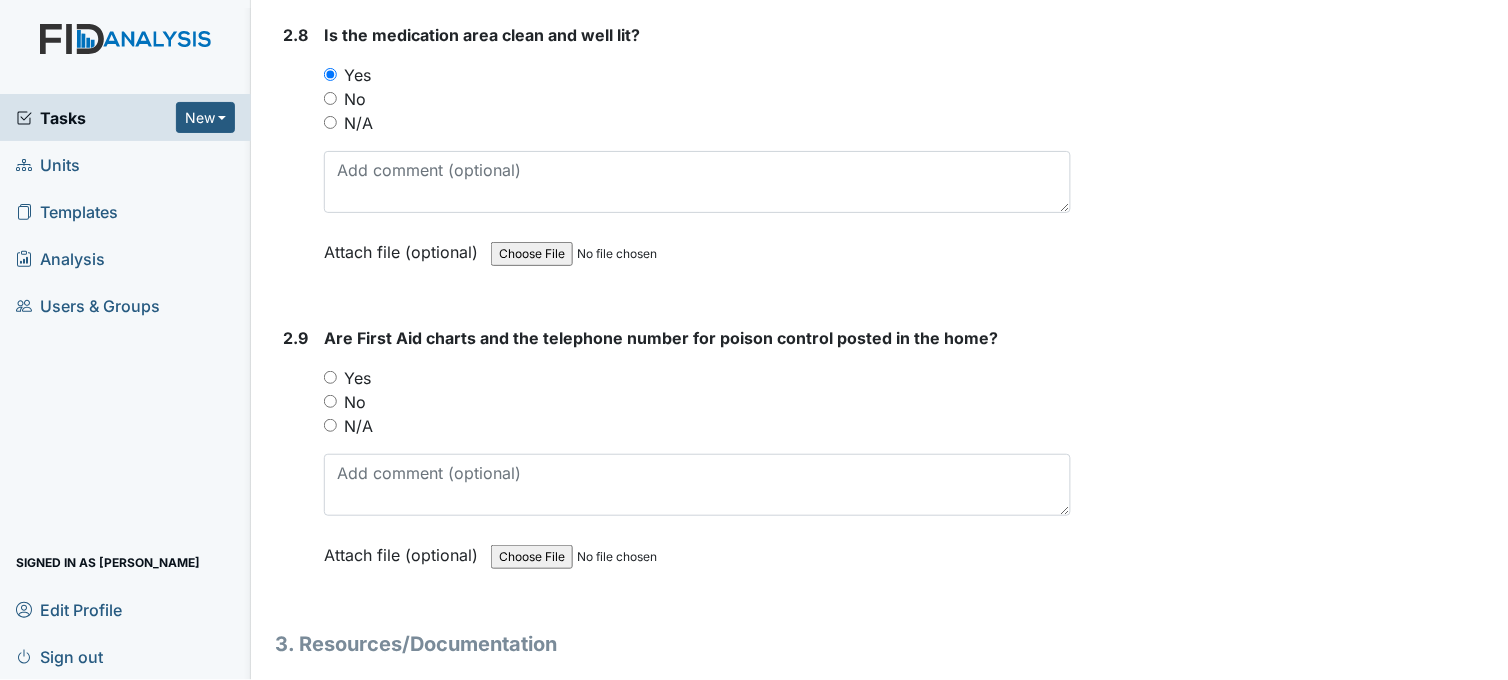 click on "Yes" at bounding box center [330, 377] 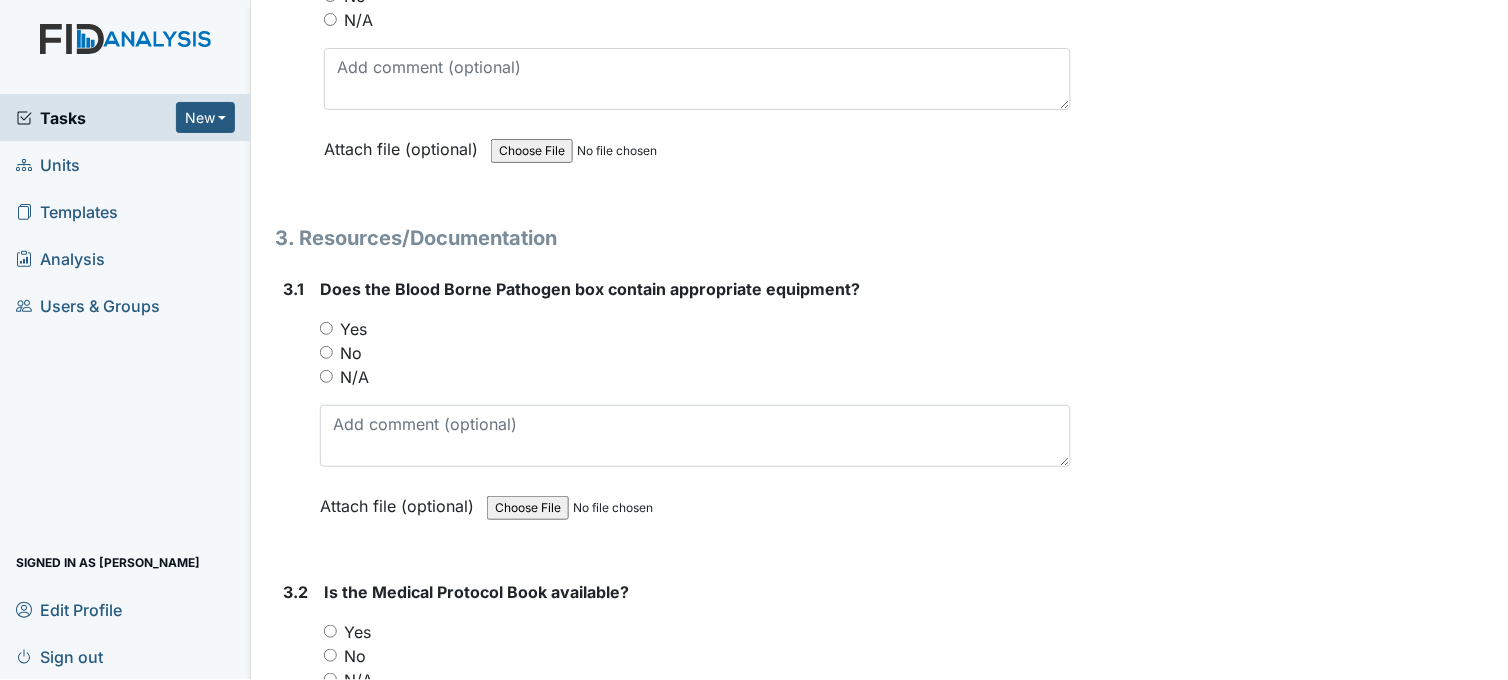 scroll, scrollTop: 7888, scrollLeft: 0, axis: vertical 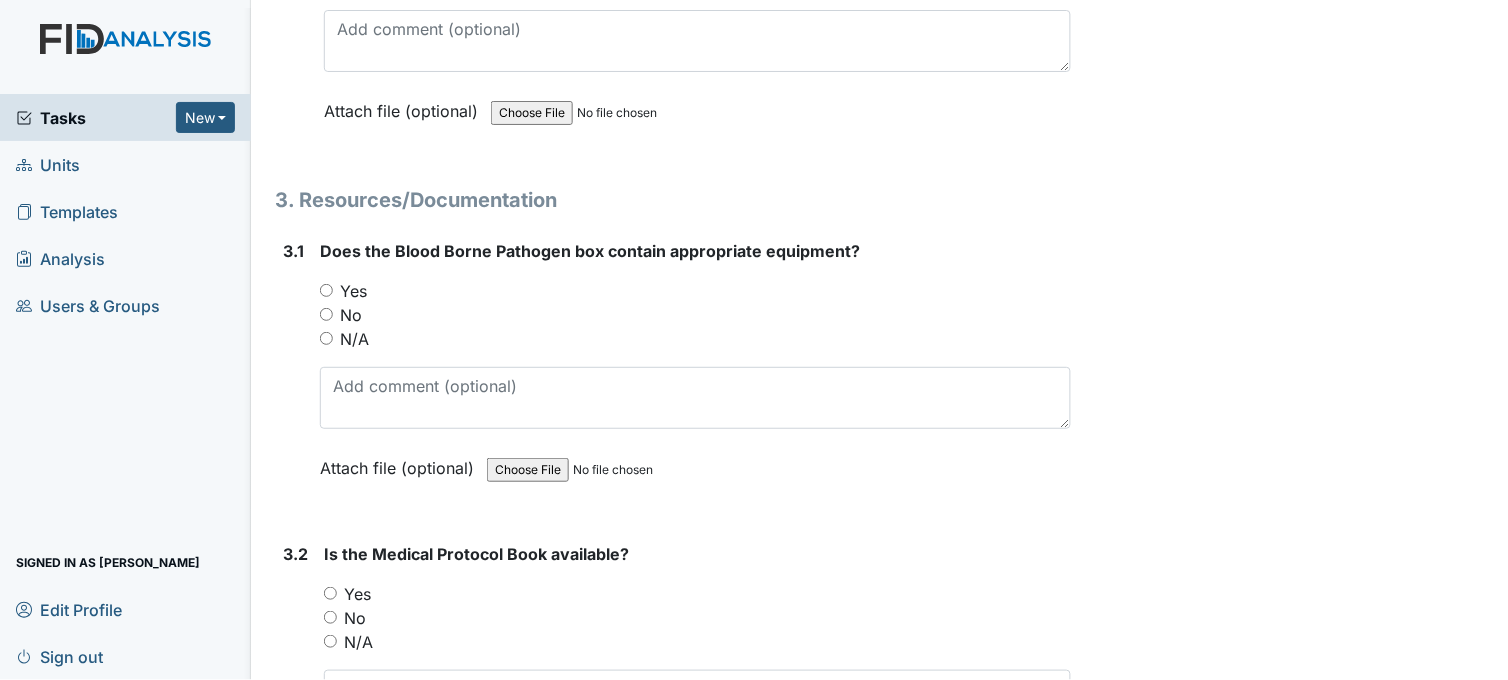 click on "Yes" at bounding box center (326, 290) 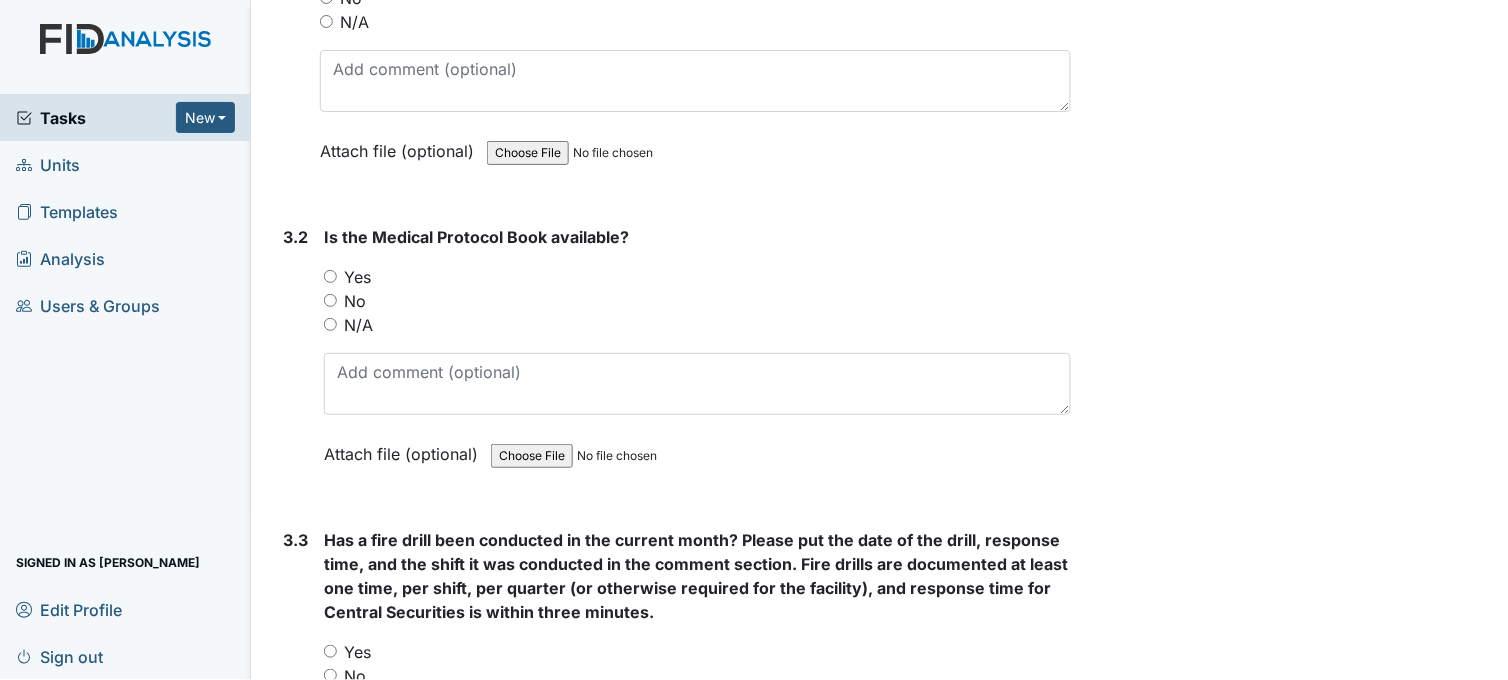 scroll, scrollTop: 8222, scrollLeft: 0, axis: vertical 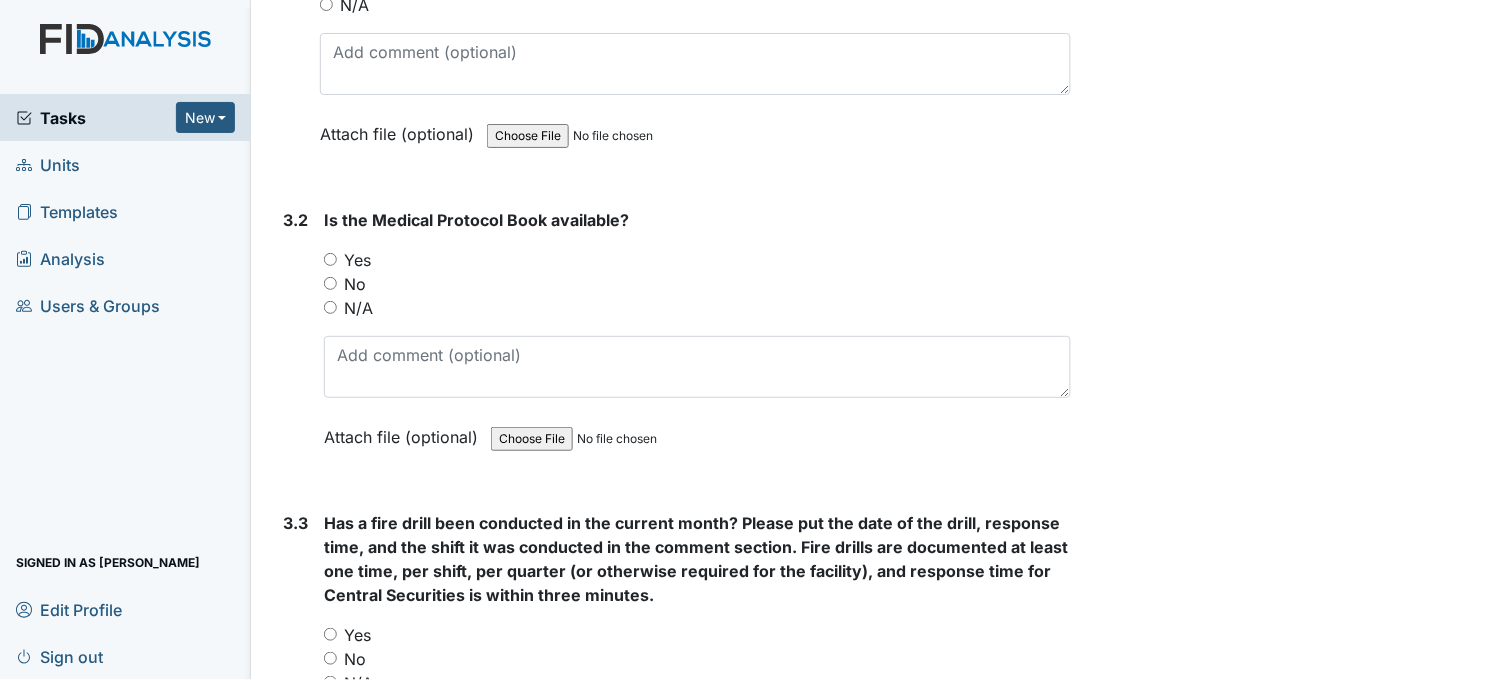 click on "Yes" at bounding box center (330, 259) 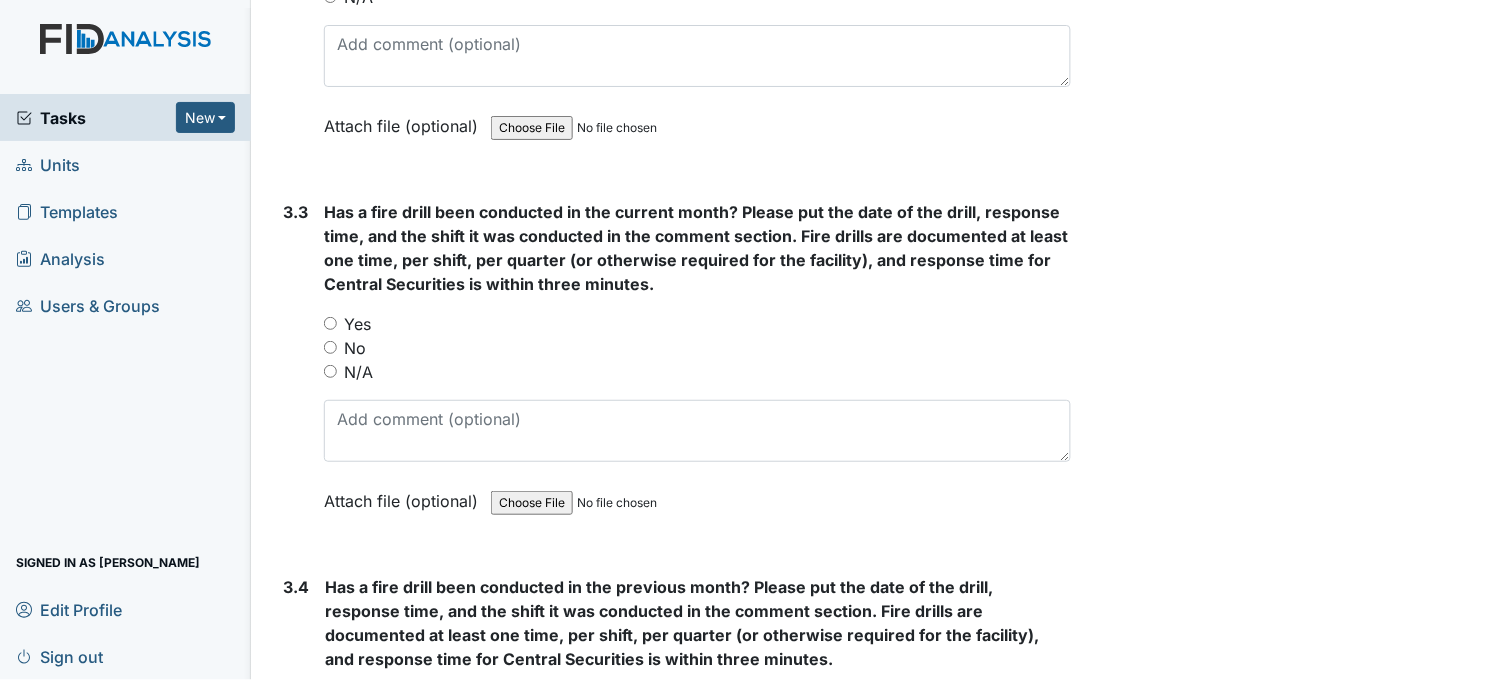 scroll, scrollTop: 8555, scrollLeft: 0, axis: vertical 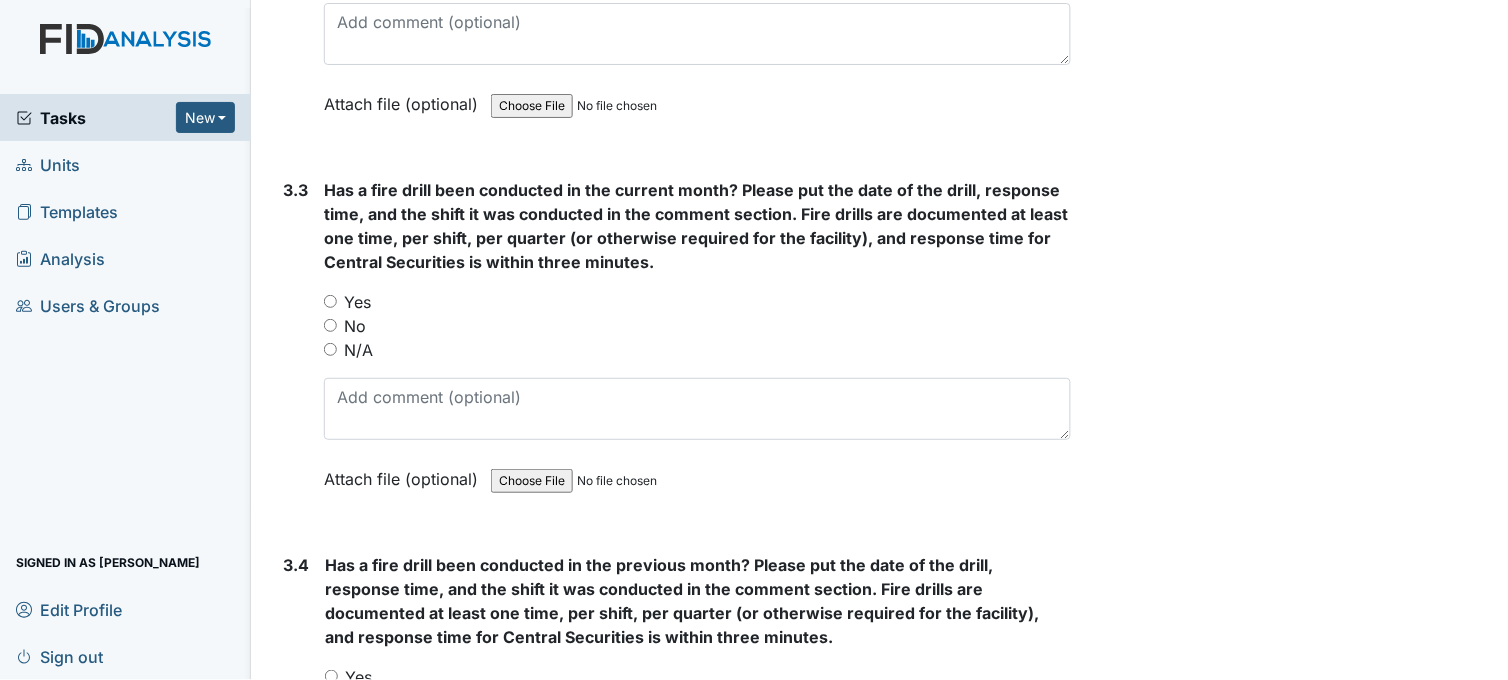 click on "Yes" at bounding box center (330, 301) 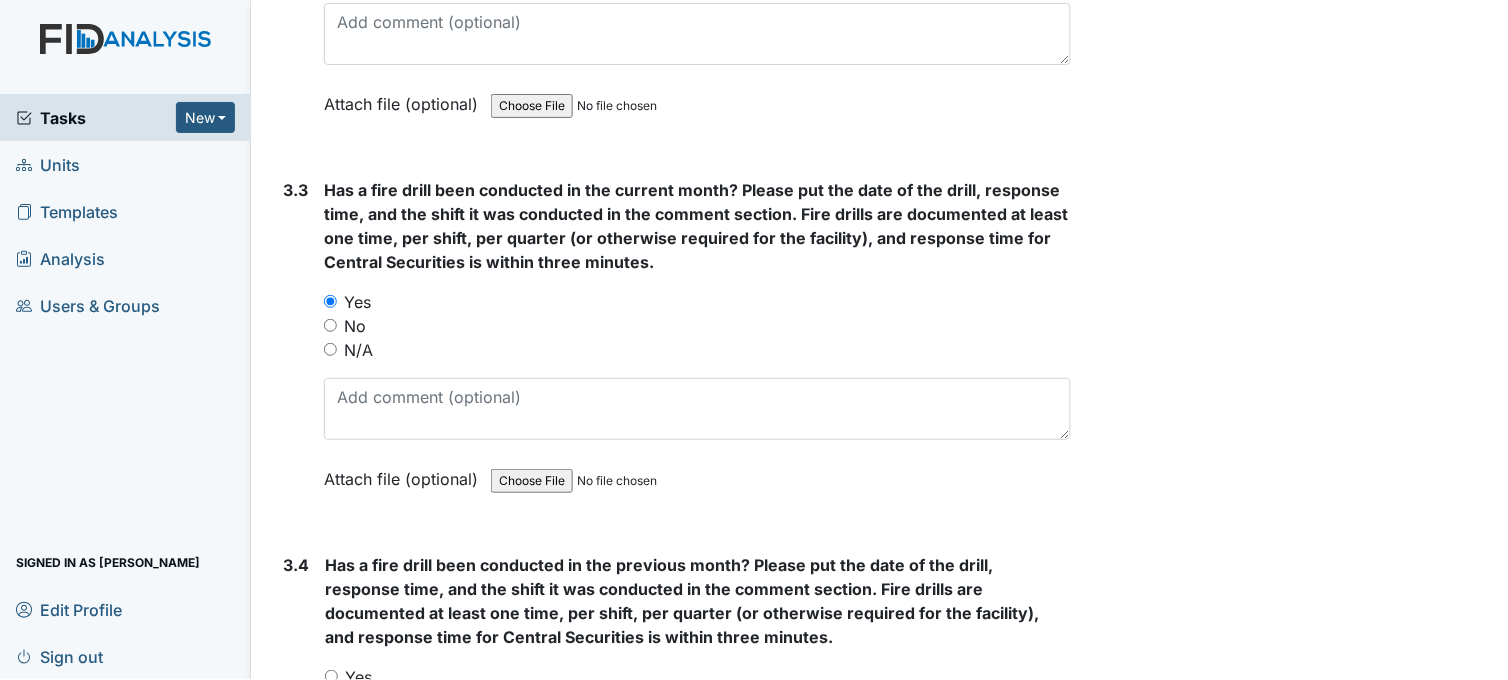 scroll, scrollTop: 8666, scrollLeft: 0, axis: vertical 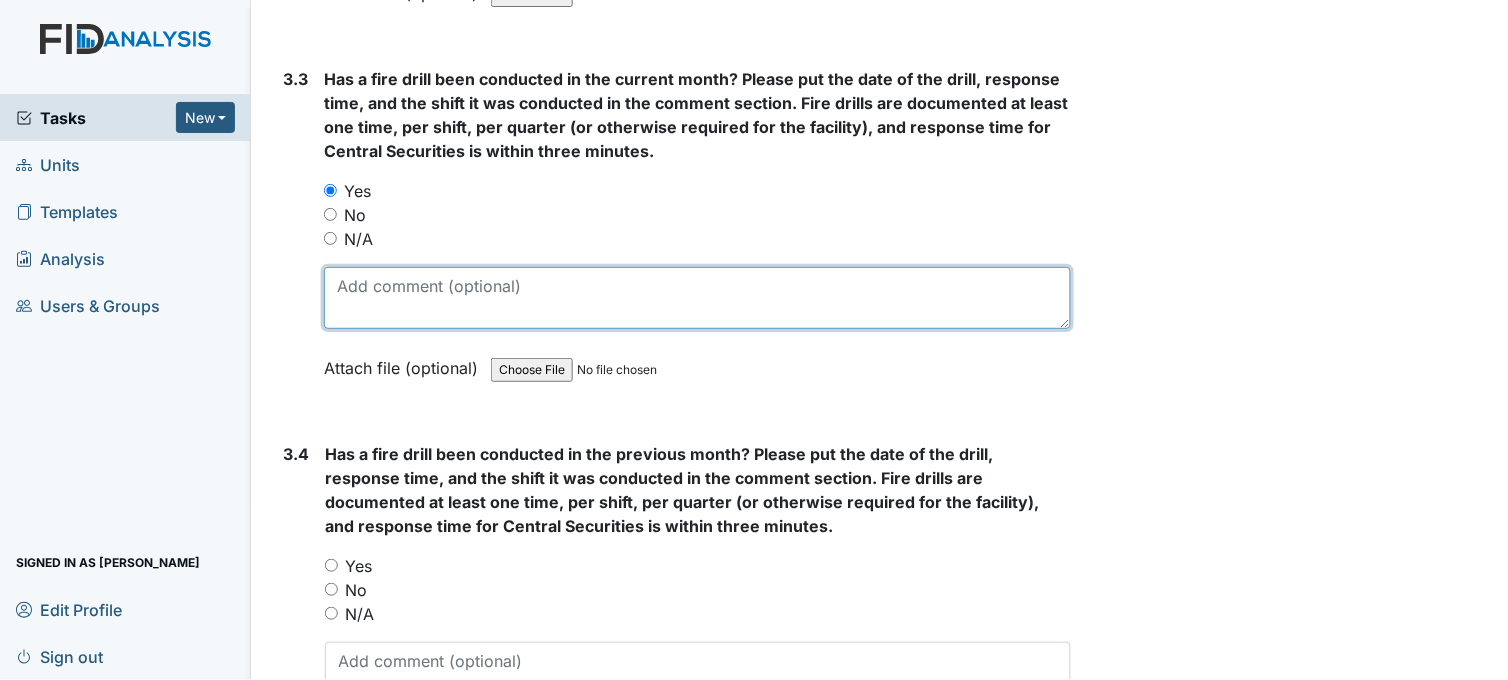 click at bounding box center [697, 298] 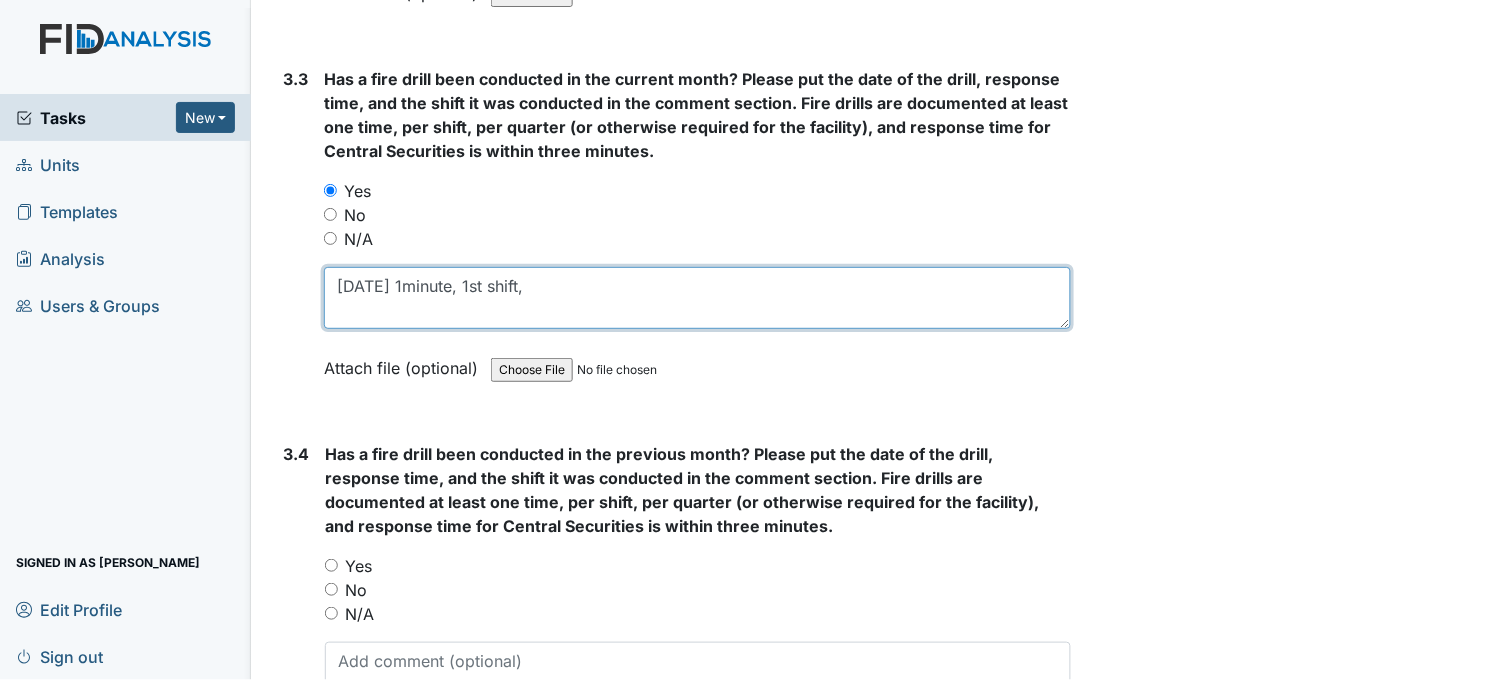 click on "7/5/25 1minute, 1st shift," at bounding box center (697, 298) 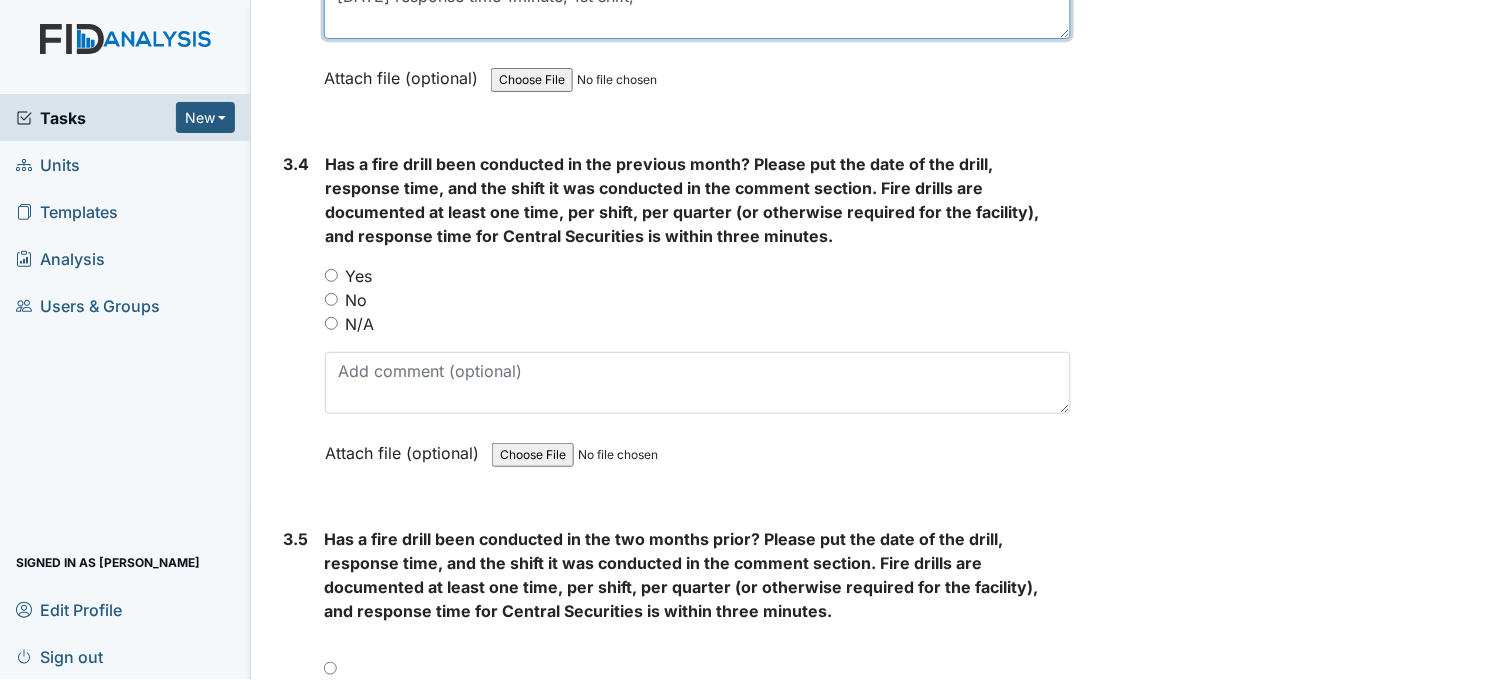 scroll, scrollTop: 9000, scrollLeft: 0, axis: vertical 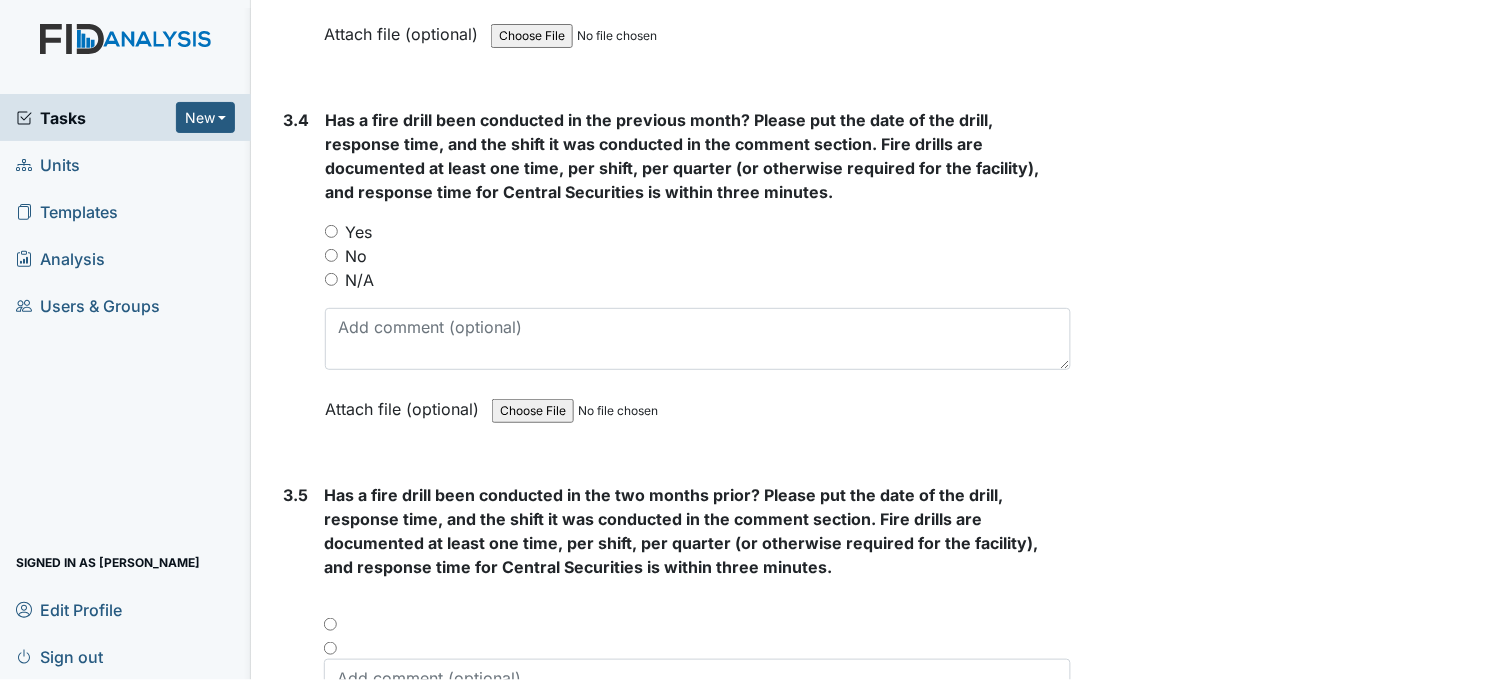 type on "7/5/25 response time 1minute, 1st shift," 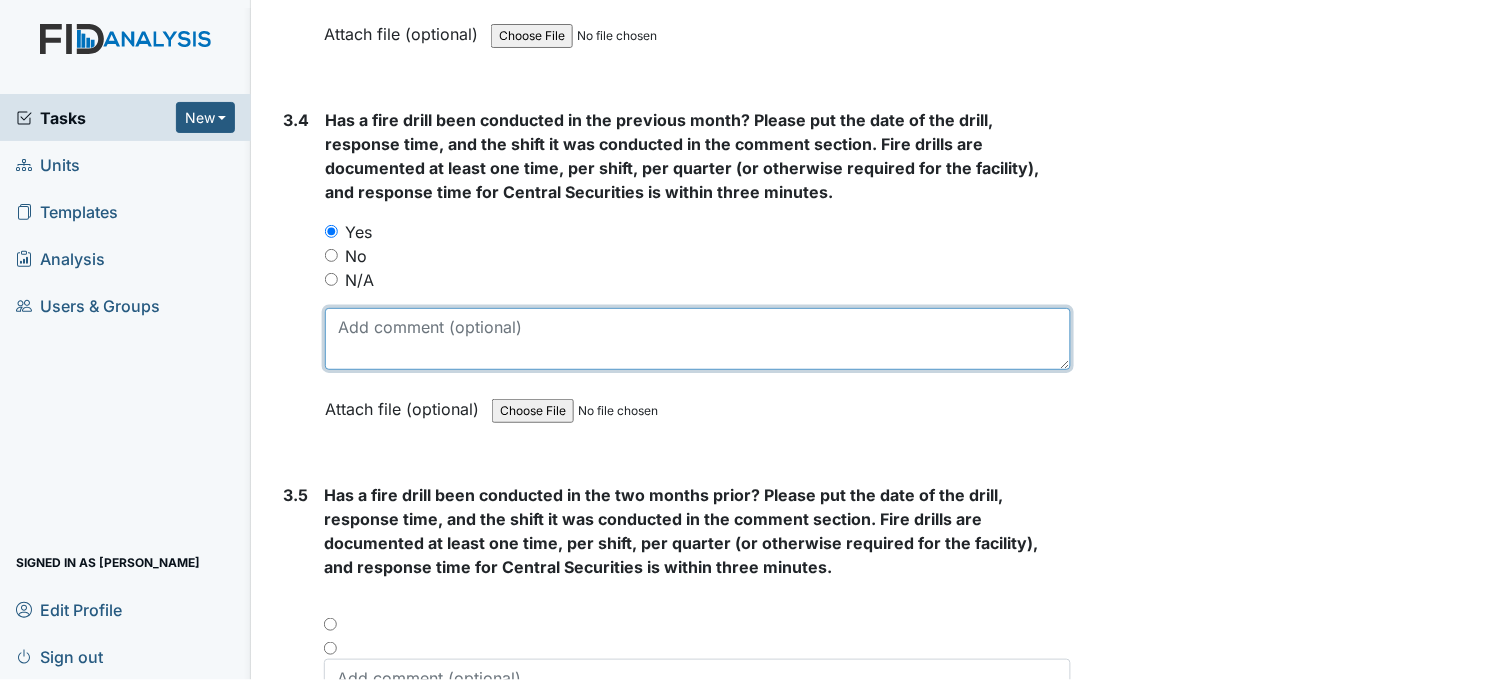 click at bounding box center [698, 339] 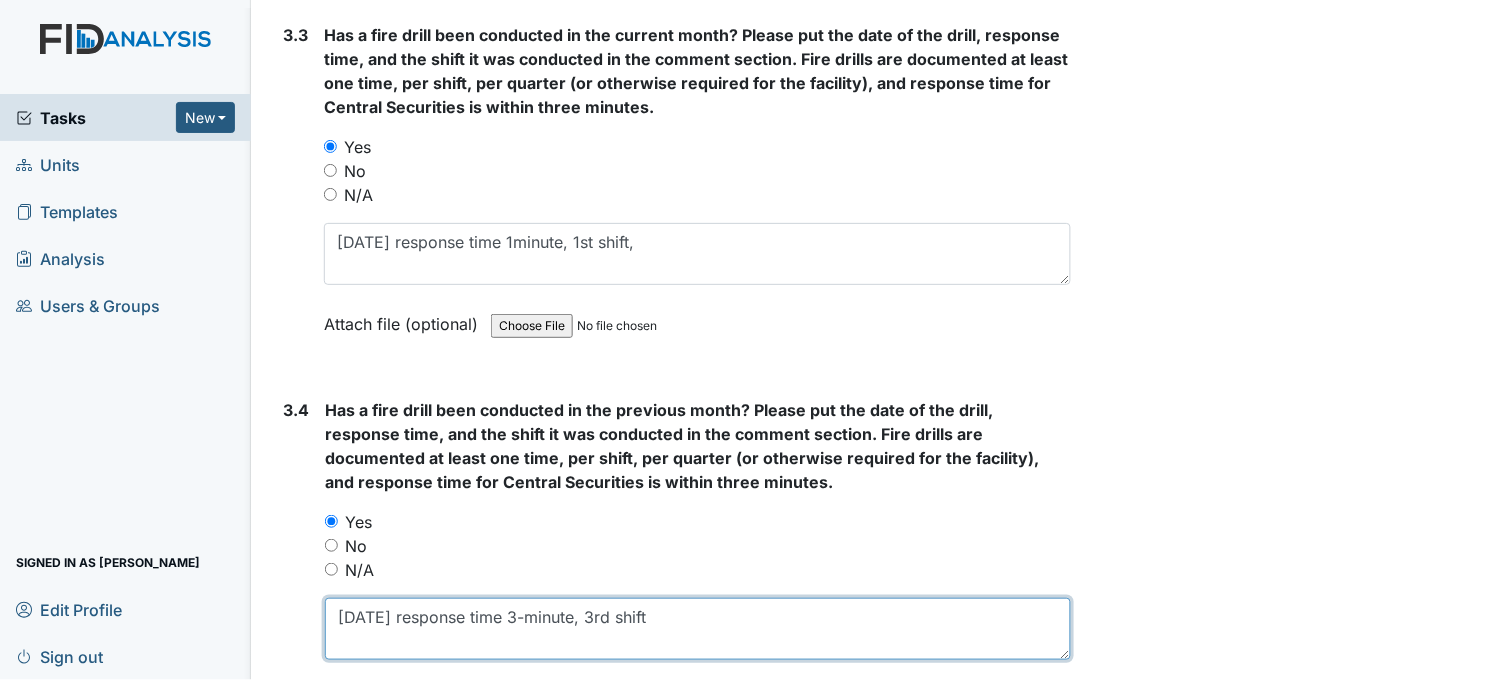 scroll, scrollTop: 8666, scrollLeft: 0, axis: vertical 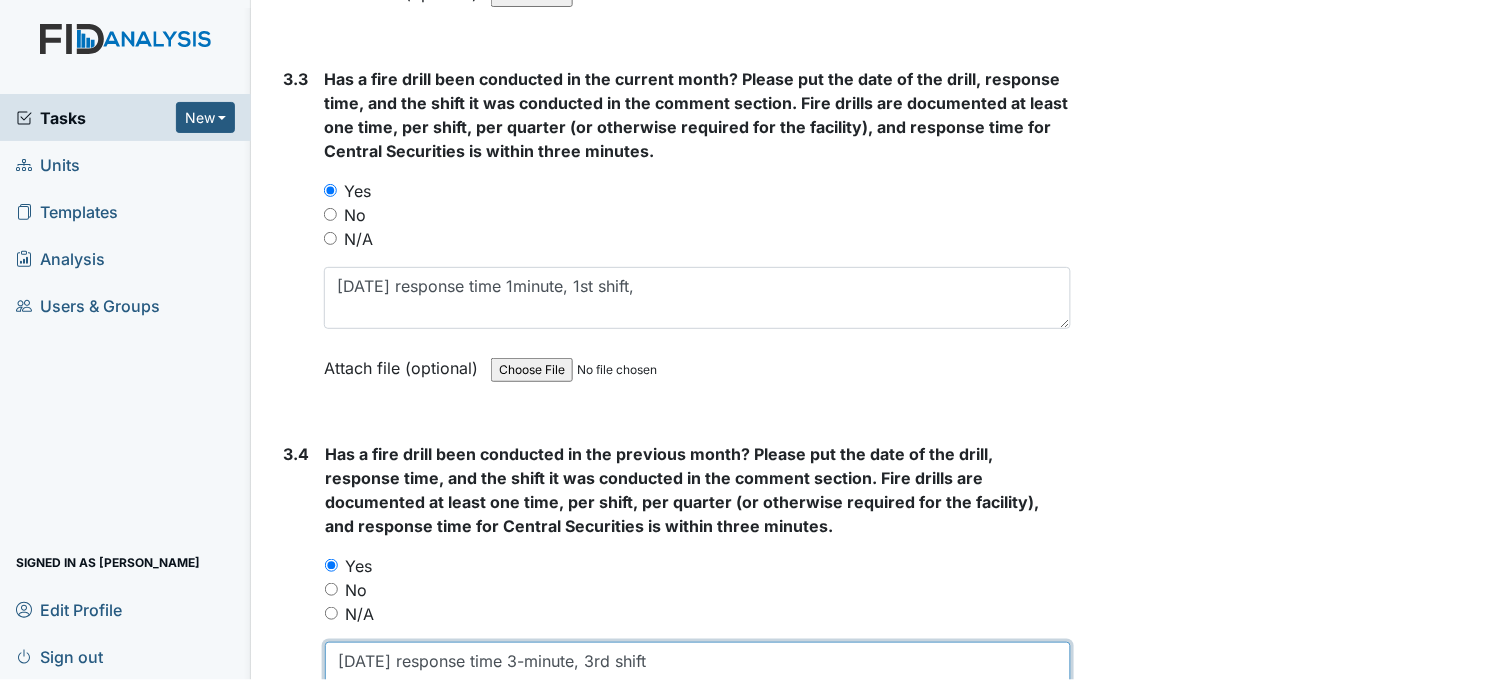 type on "6/6/25 response time 3-minute, 3rd shift" 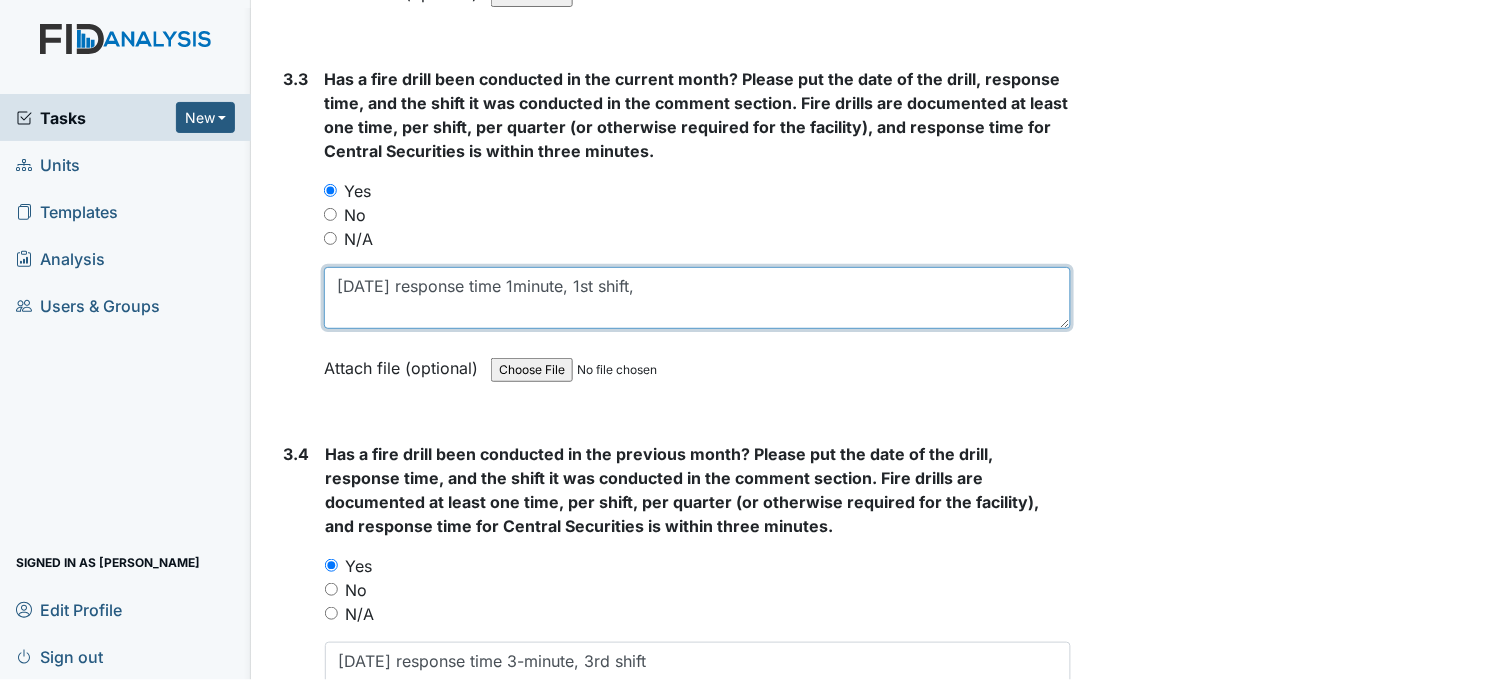 click on "7/5/25 response time 1minute, 1st shift," at bounding box center [697, 298] 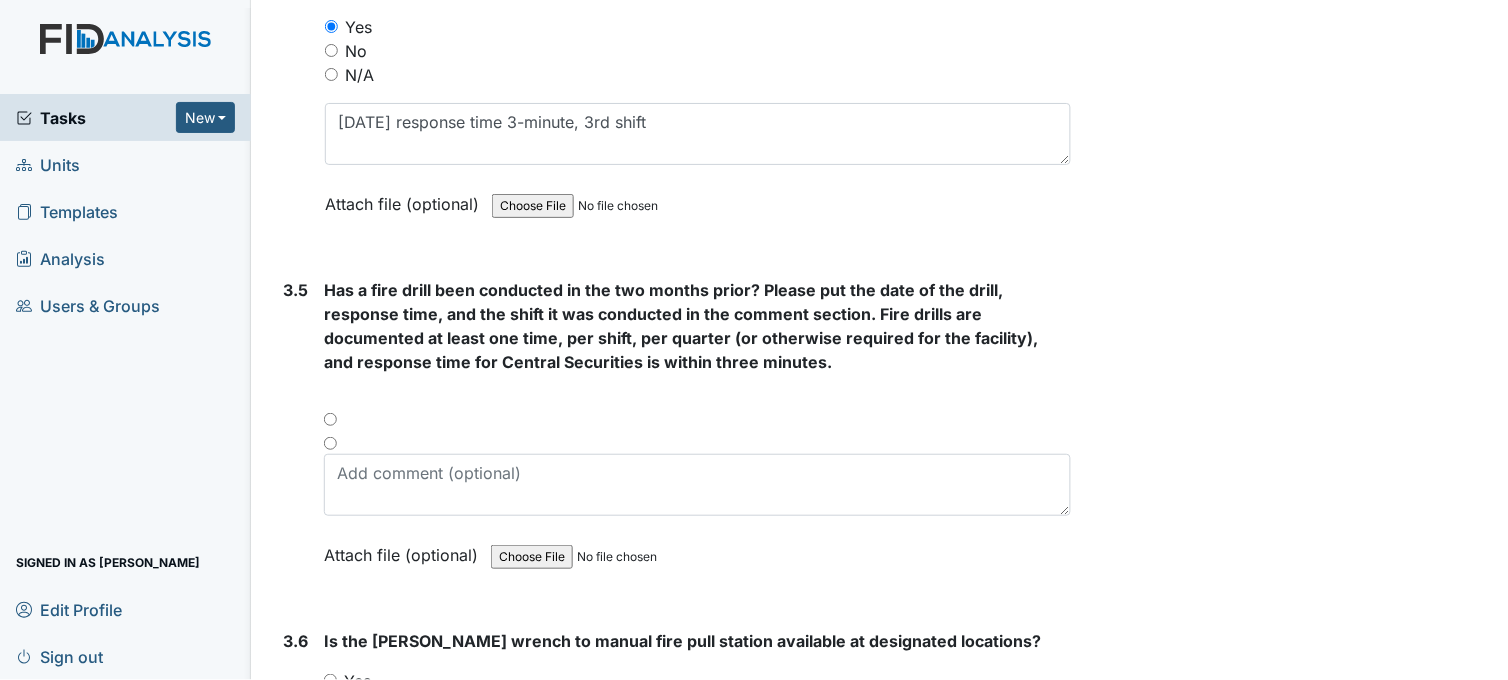 scroll, scrollTop: 9222, scrollLeft: 0, axis: vertical 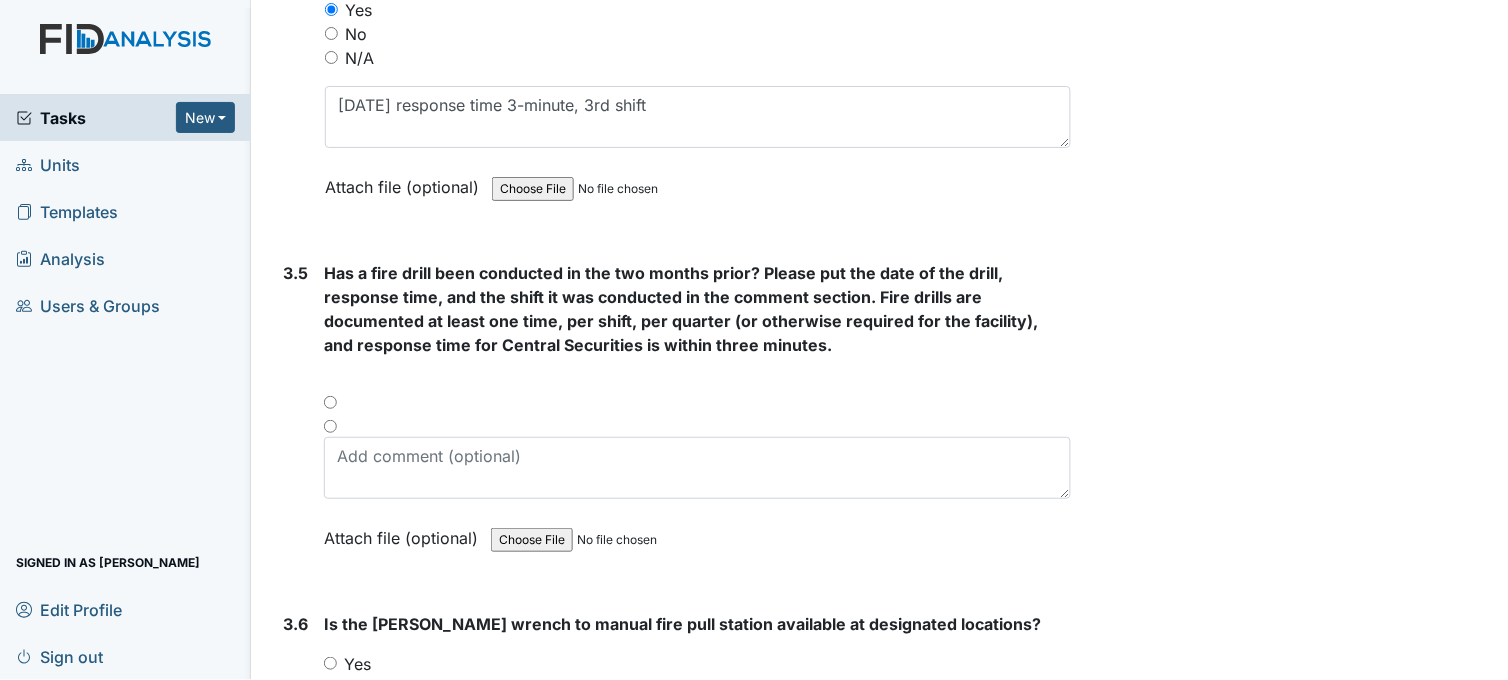 type on "7/5/25 response time 1-minute, 1st shift," 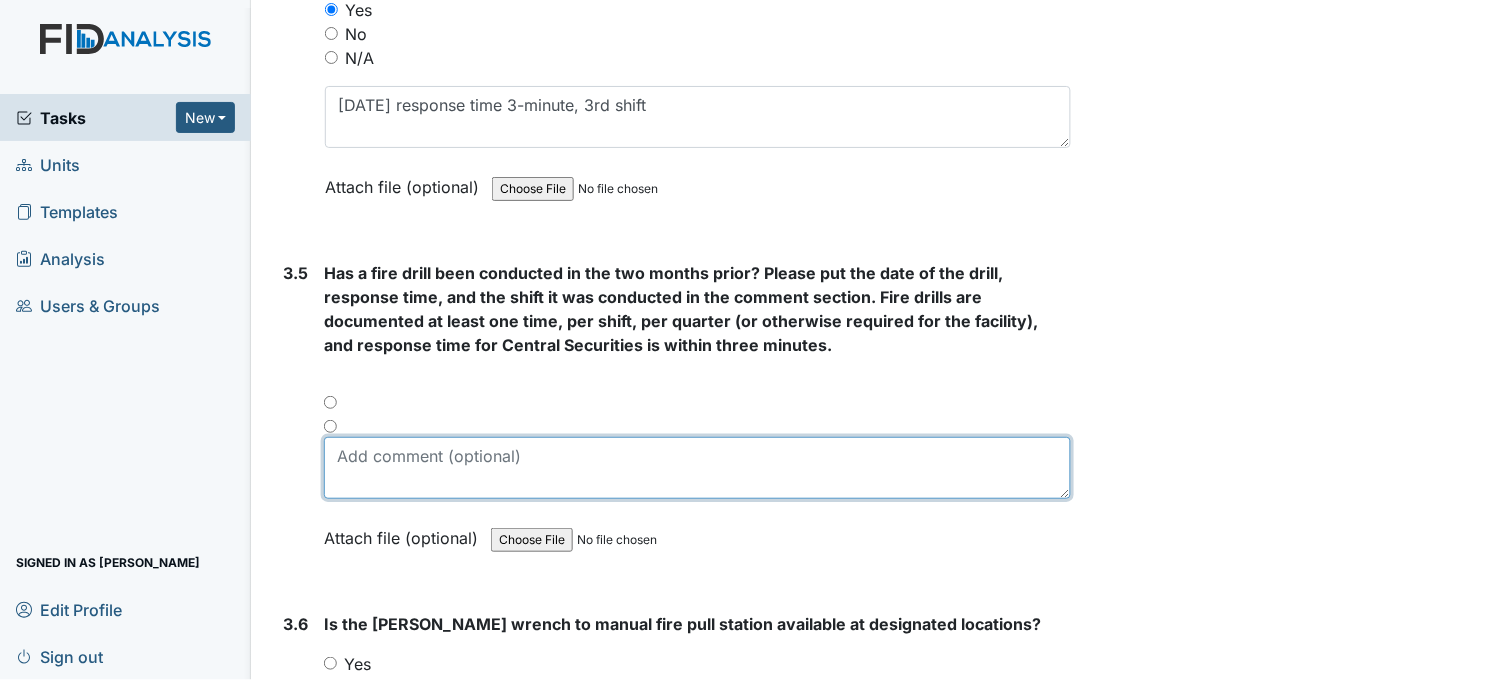 click at bounding box center (697, 468) 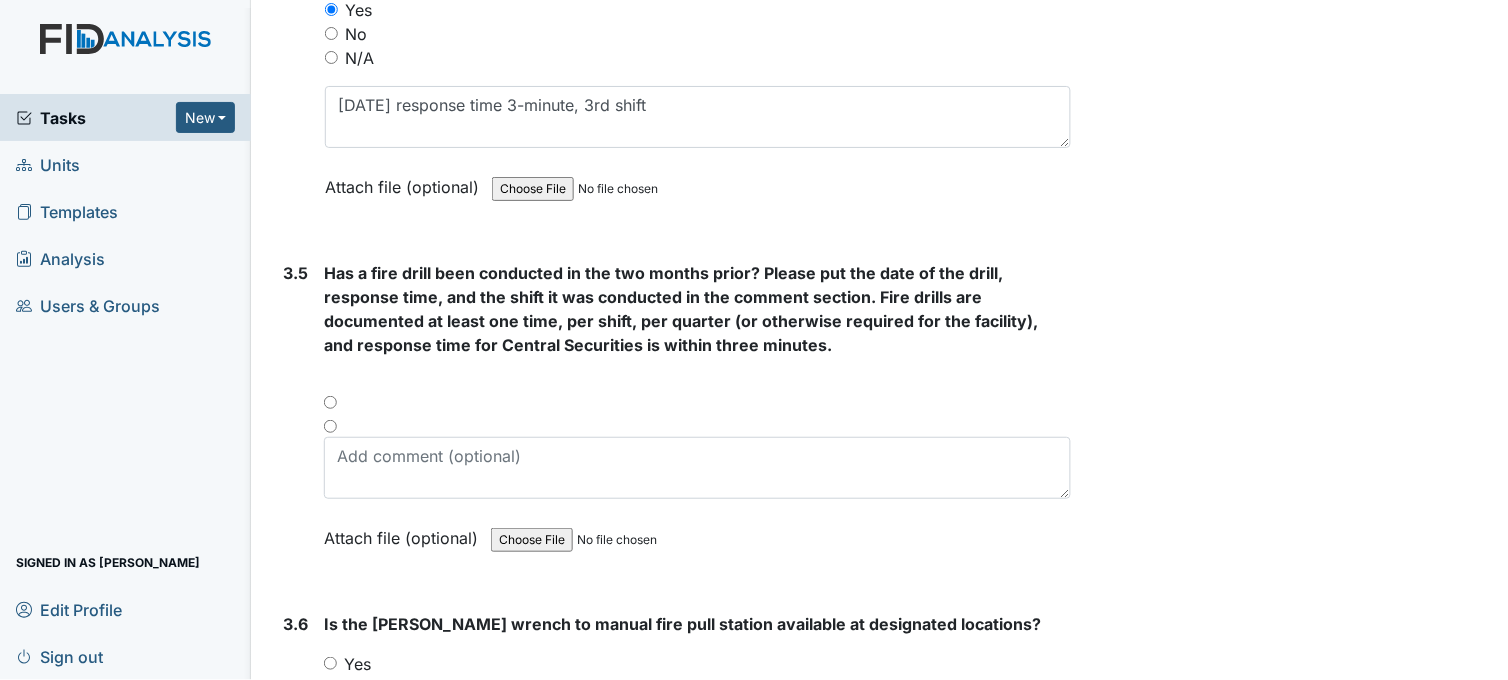 click at bounding box center [697, 409] 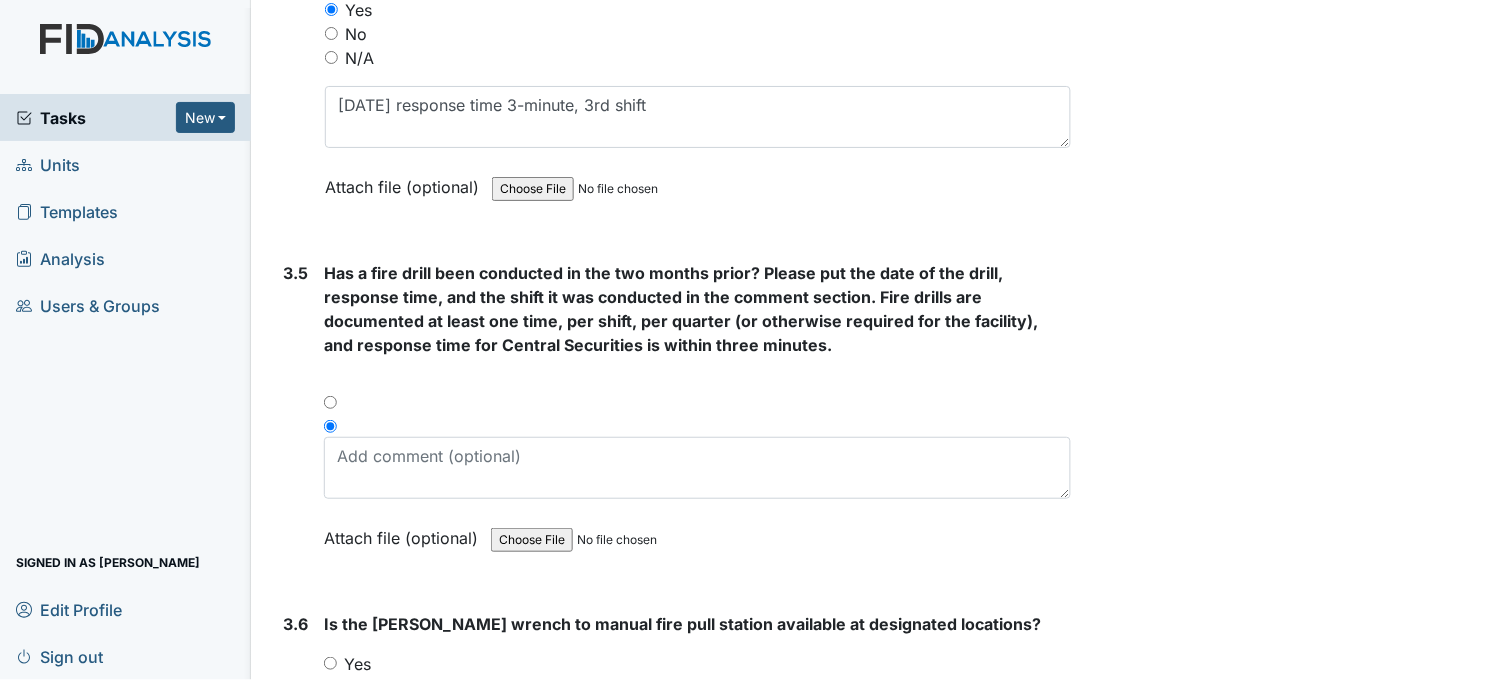 click at bounding box center (697, 409) 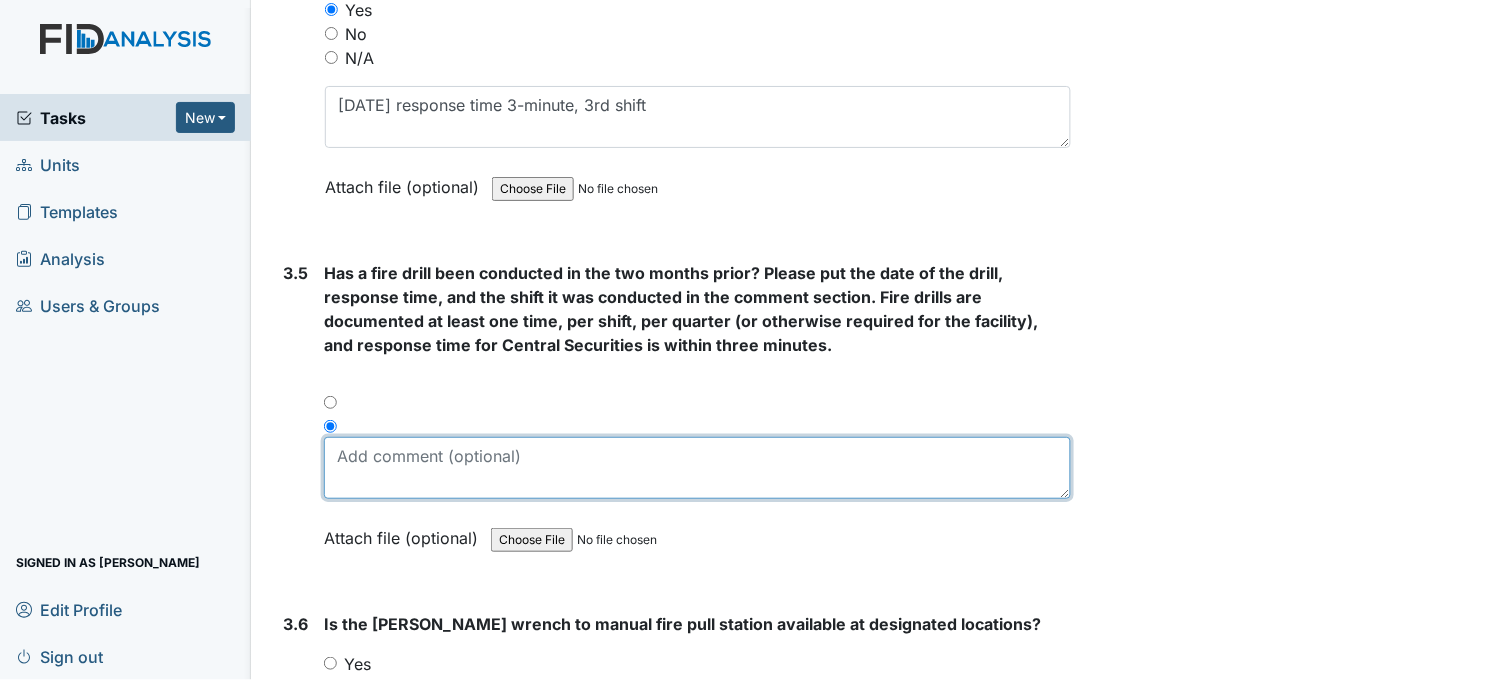 click at bounding box center [697, 468] 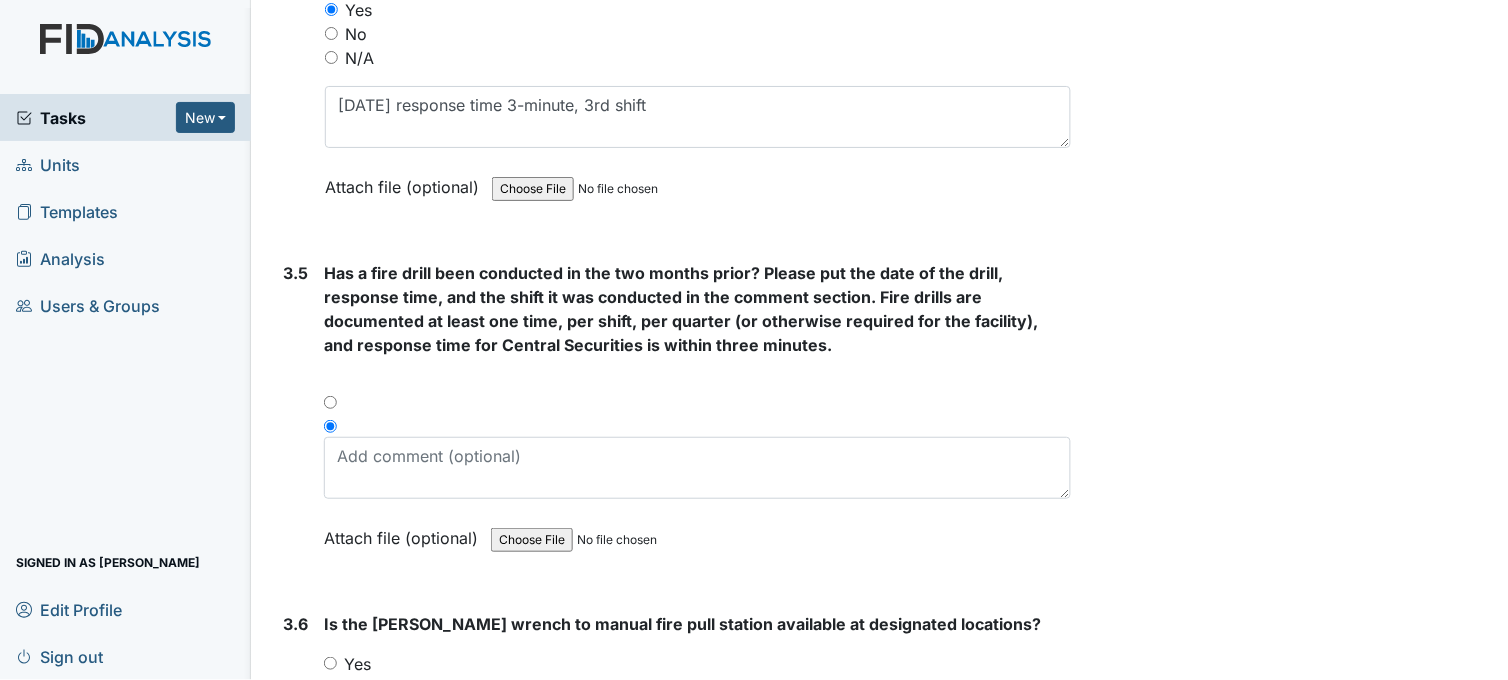 click at bounding box center [330, 426] 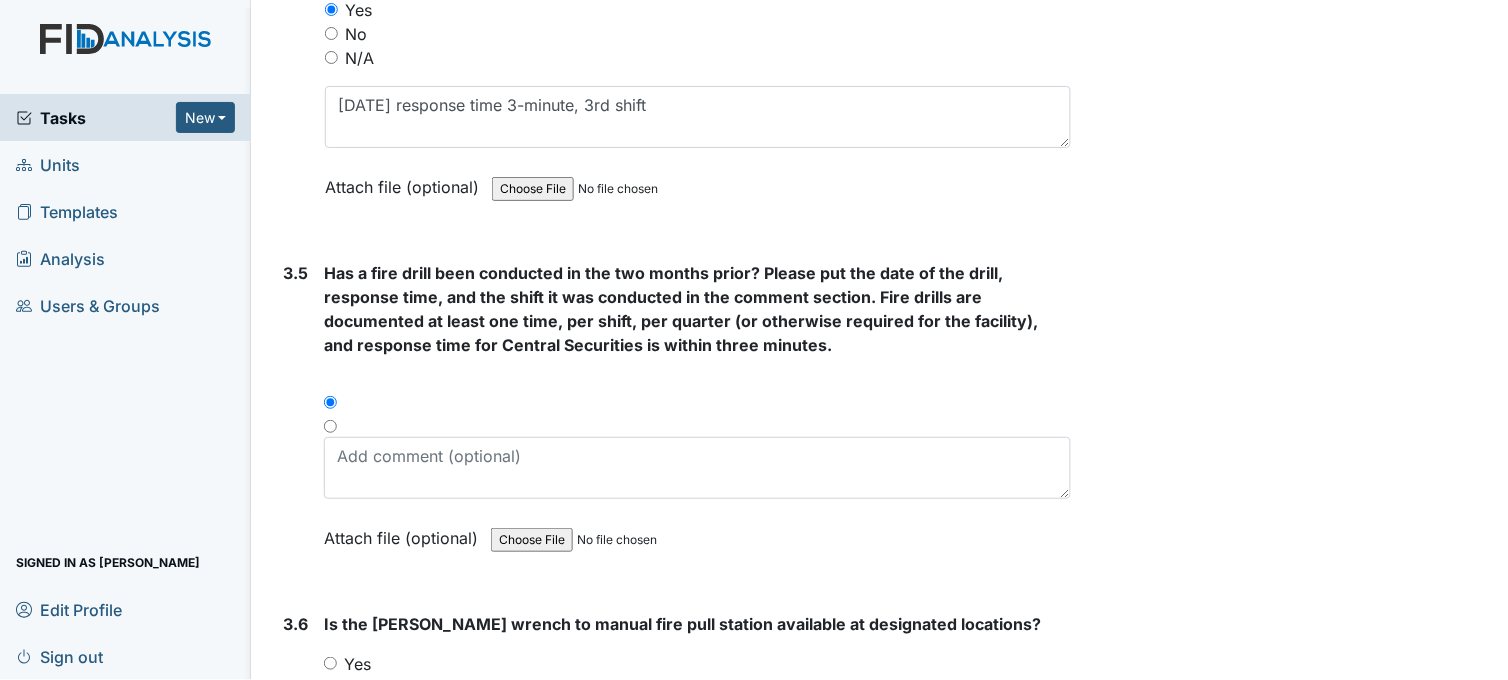 click at bounding box center (330, 402) 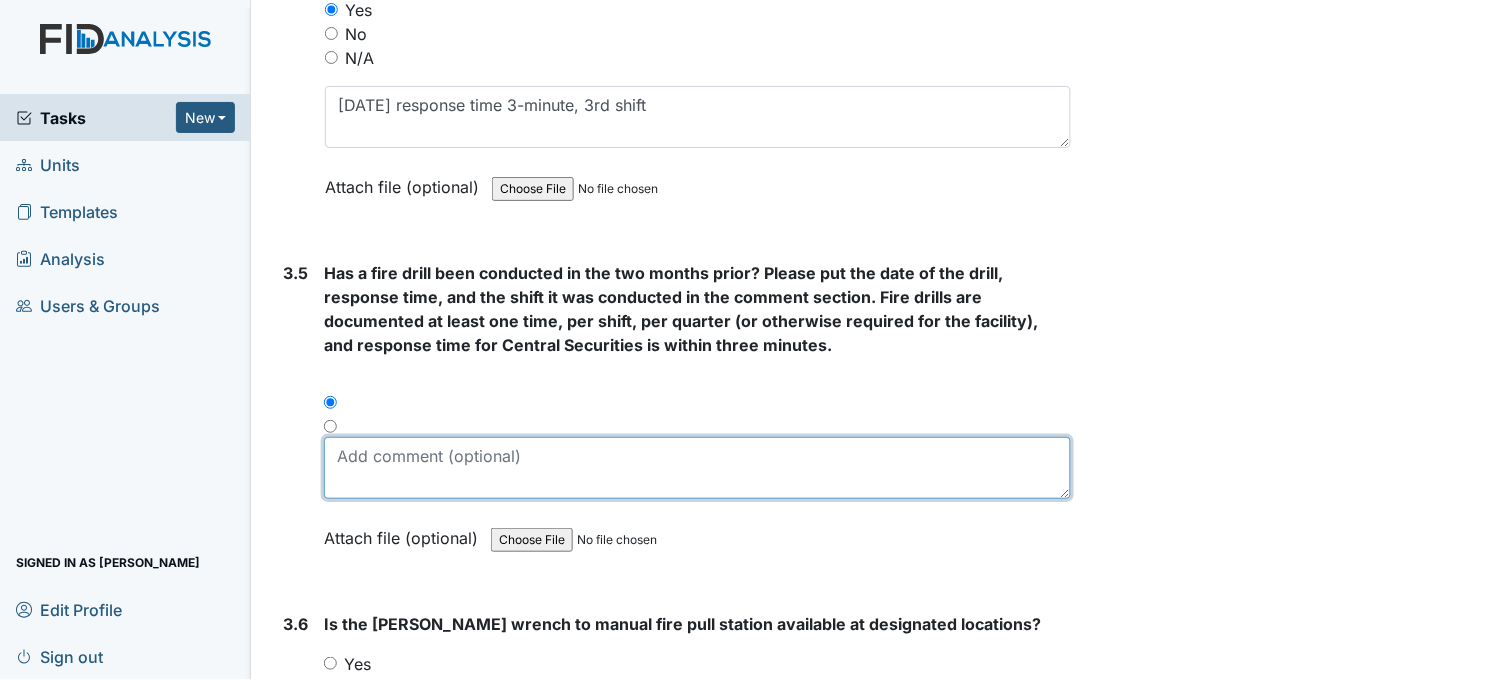 click at bounding box center [697, 468] 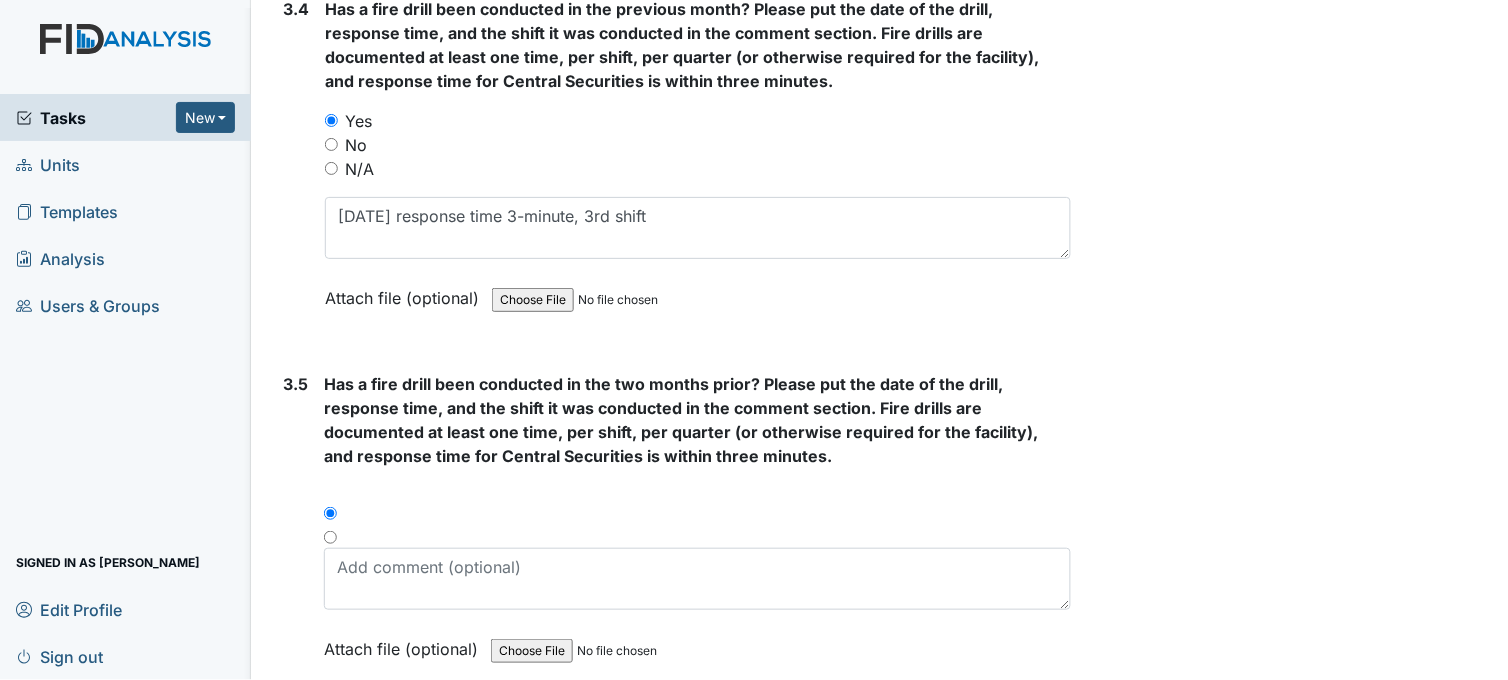 click on "Has a fire drill been conducted in the two months prior? Please put the date of the drill, response time, and the shift it was conducted in the comment section. Fire drills are documented at least one time, per shift, per quarter (or otherwise required for the facility), and response time for Central Securities is within three minutes.
You must select one of the below options.
Attach file (optional)
You can upload .pdf, .txt, .jpg, .jpeg, .png, .csv, .xls, or .doc files under 100MB." at bounding box center [697, 523] 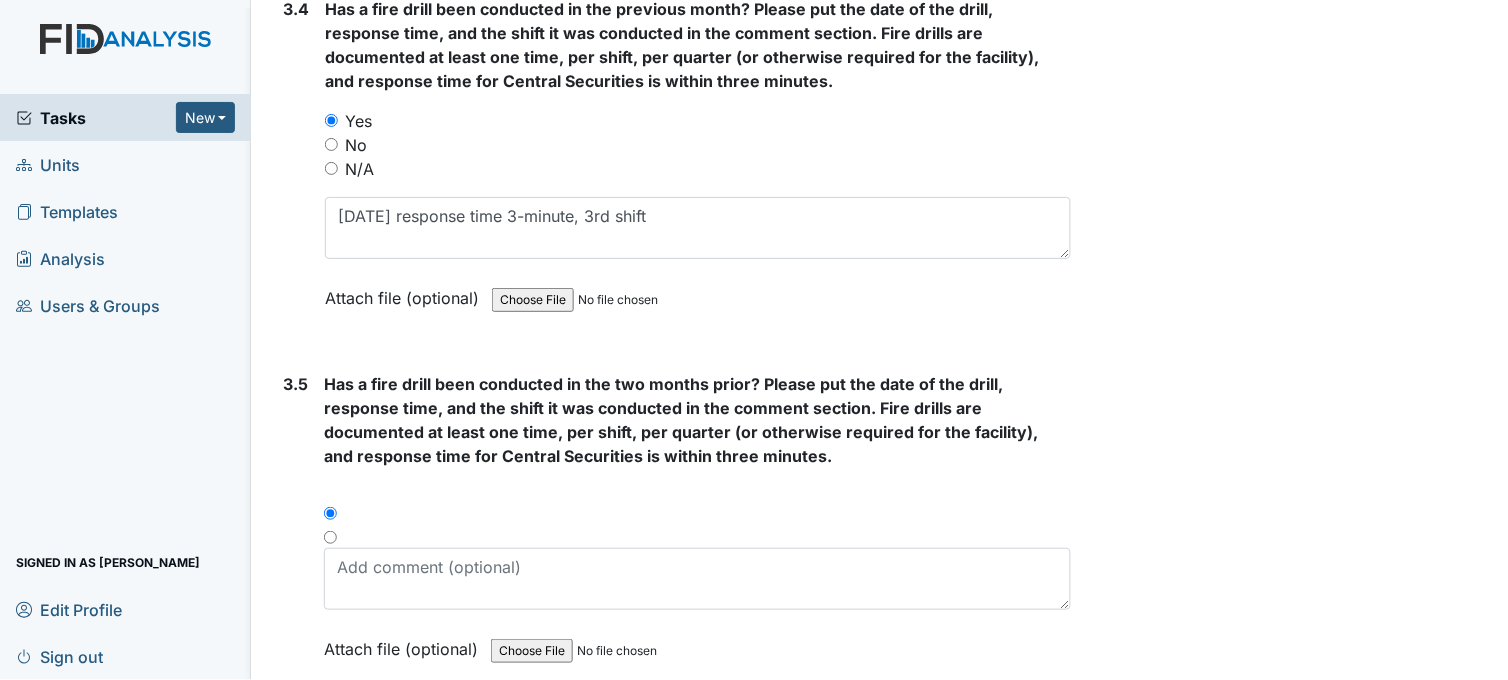 click at bounding box center [697, 520] 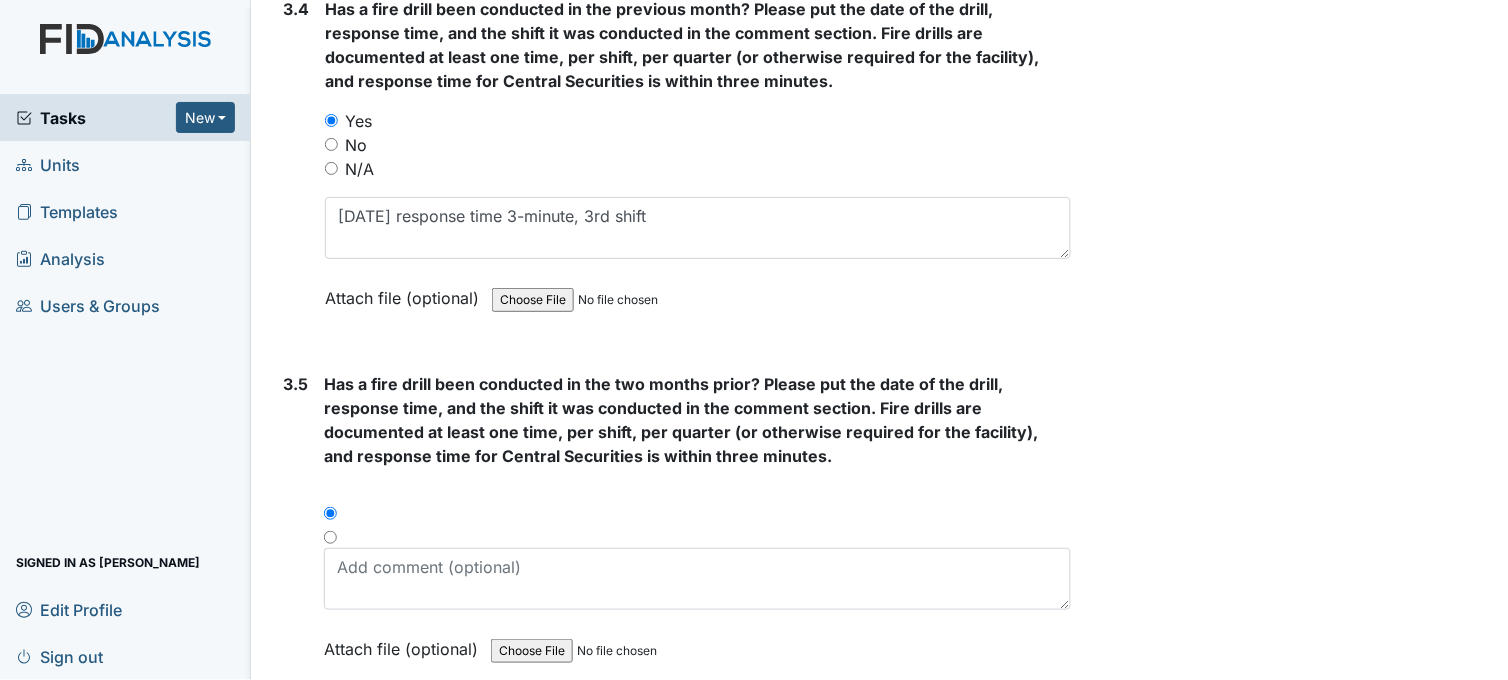 click at bounding box center [330, 537] 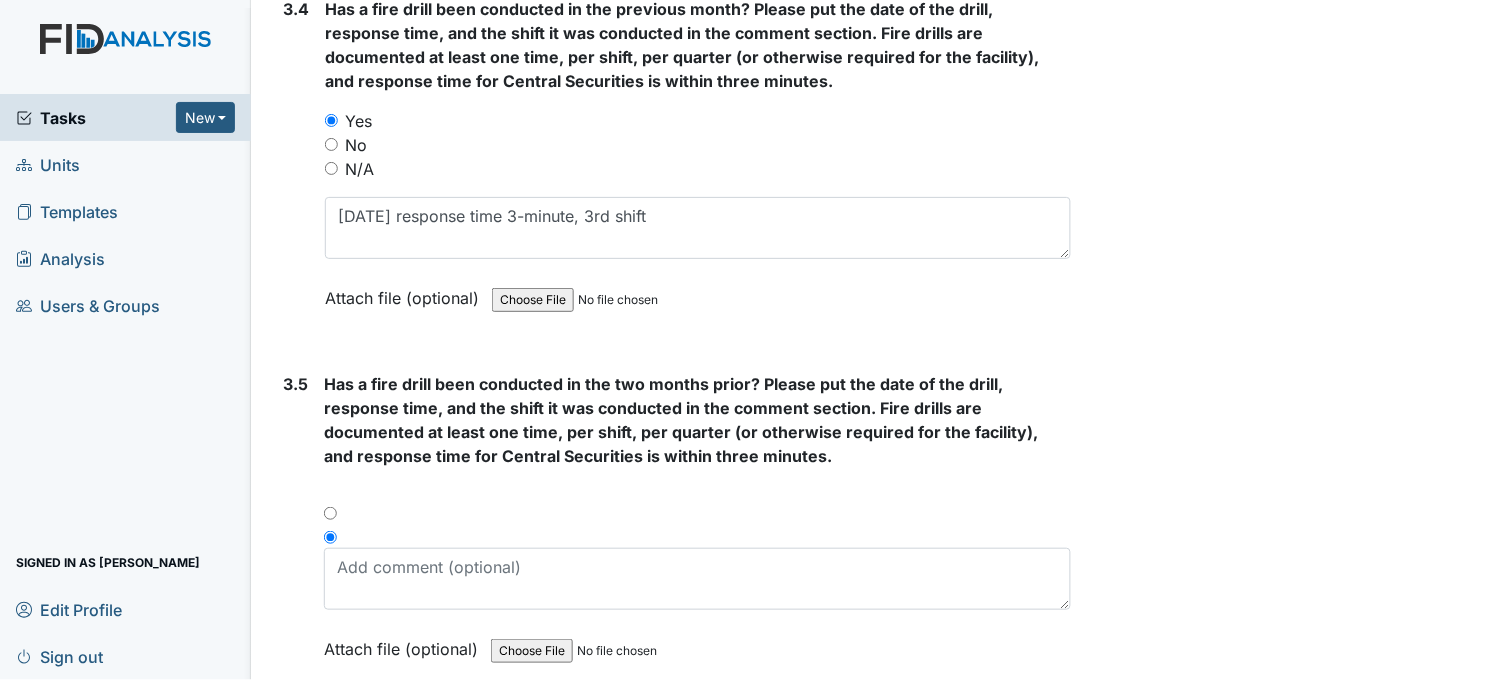 click at bounding box center (330, 537) 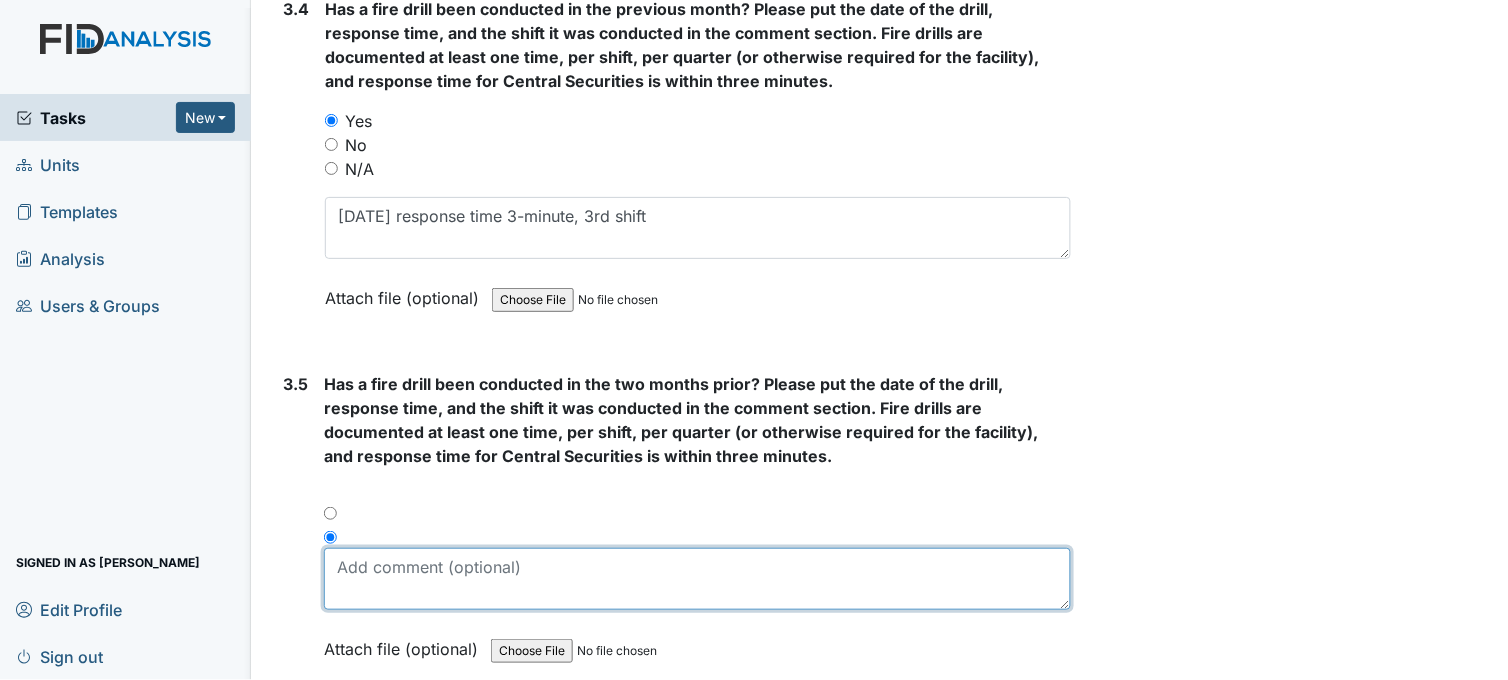 click at bounding box center [697, 579] 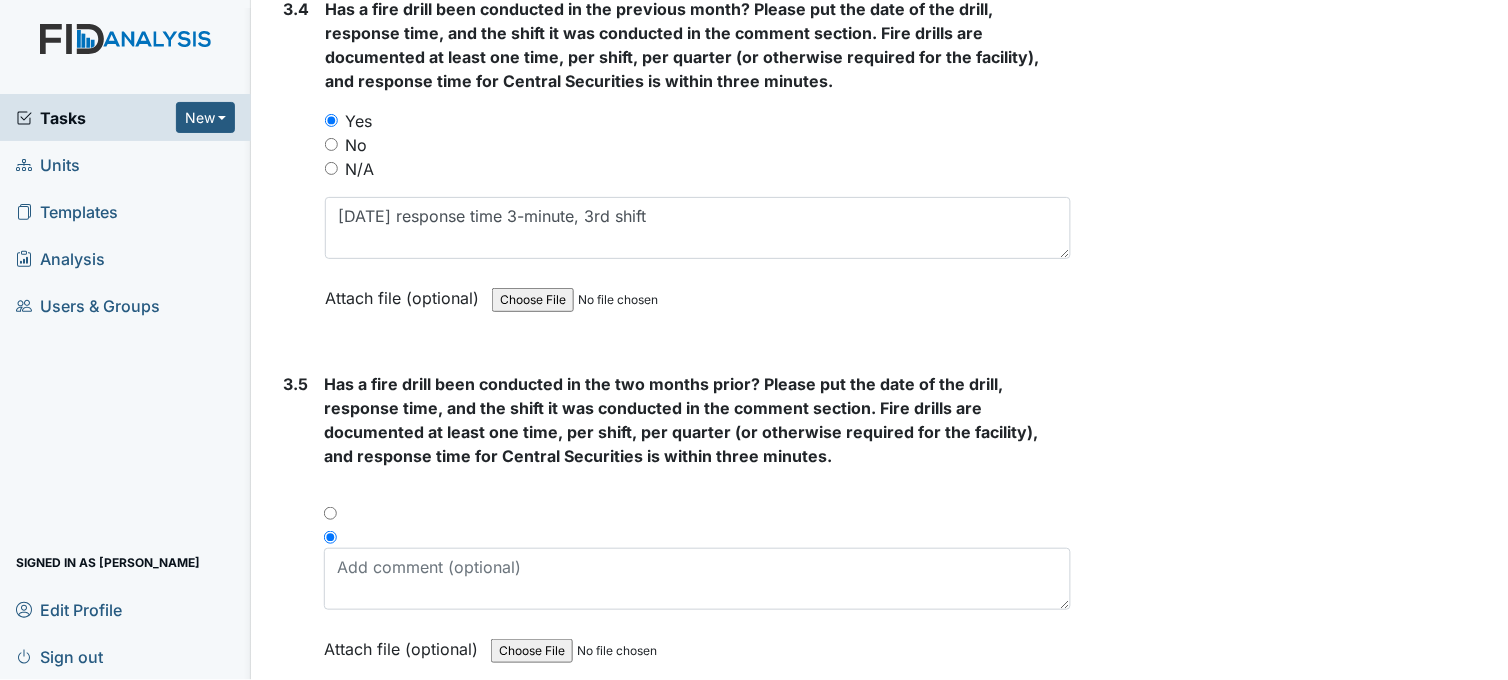 click at bounding box center [697, 520] 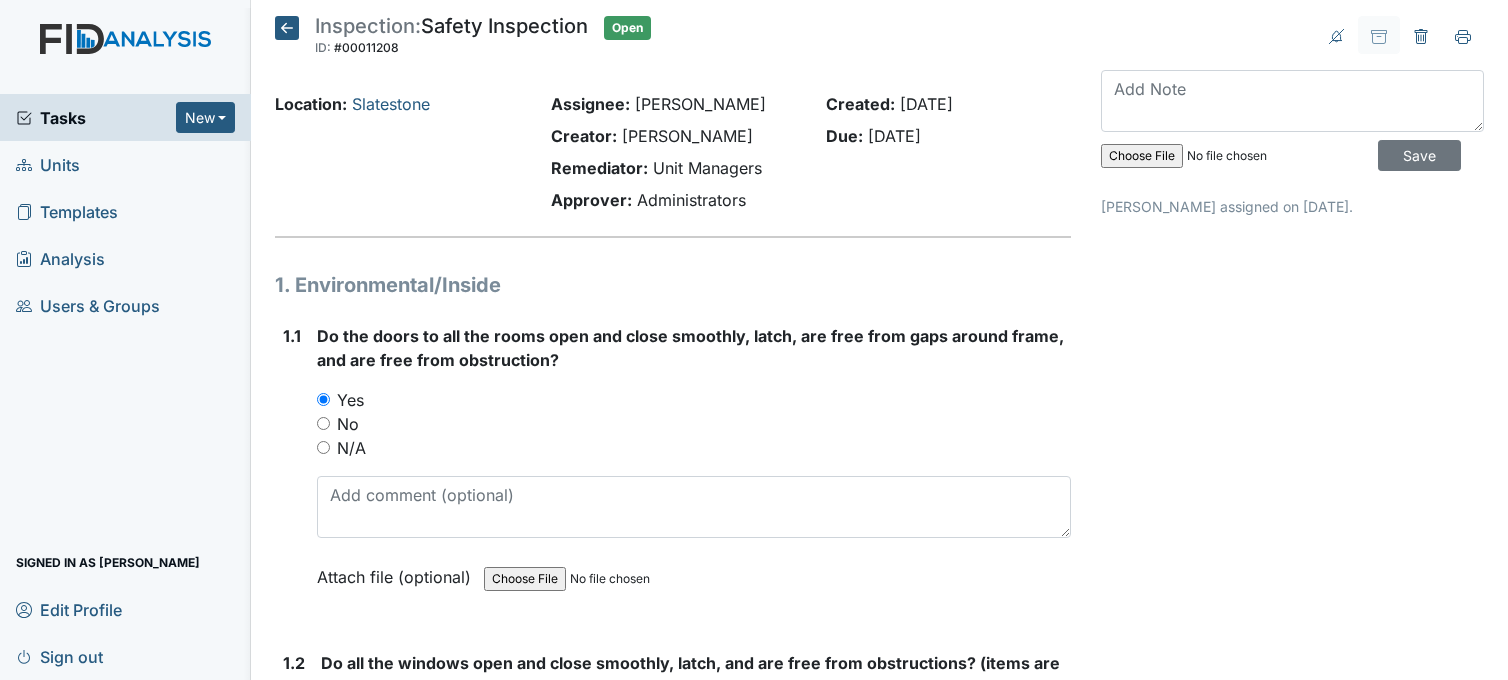 scroll, scrollTop: 0, scrollLeft: 0, axis: both 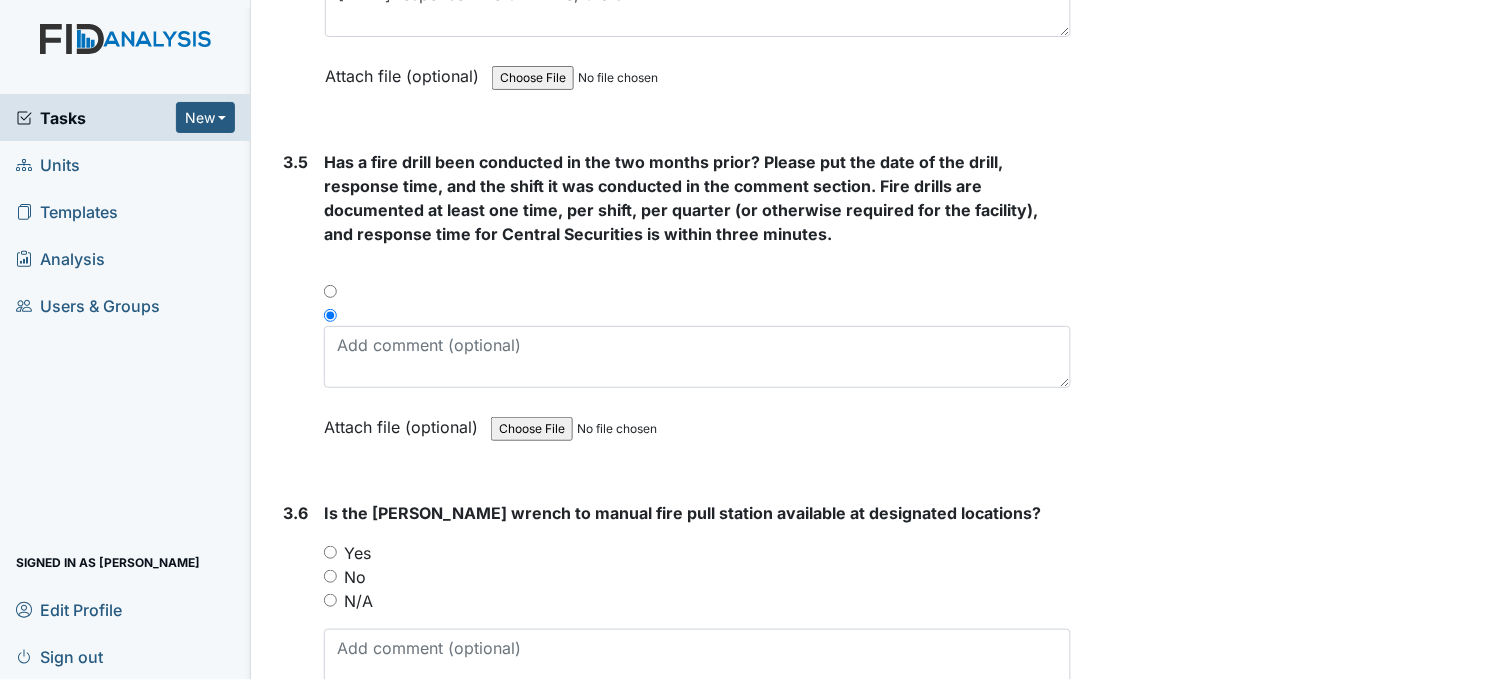 click at bounding box center [697, 274] 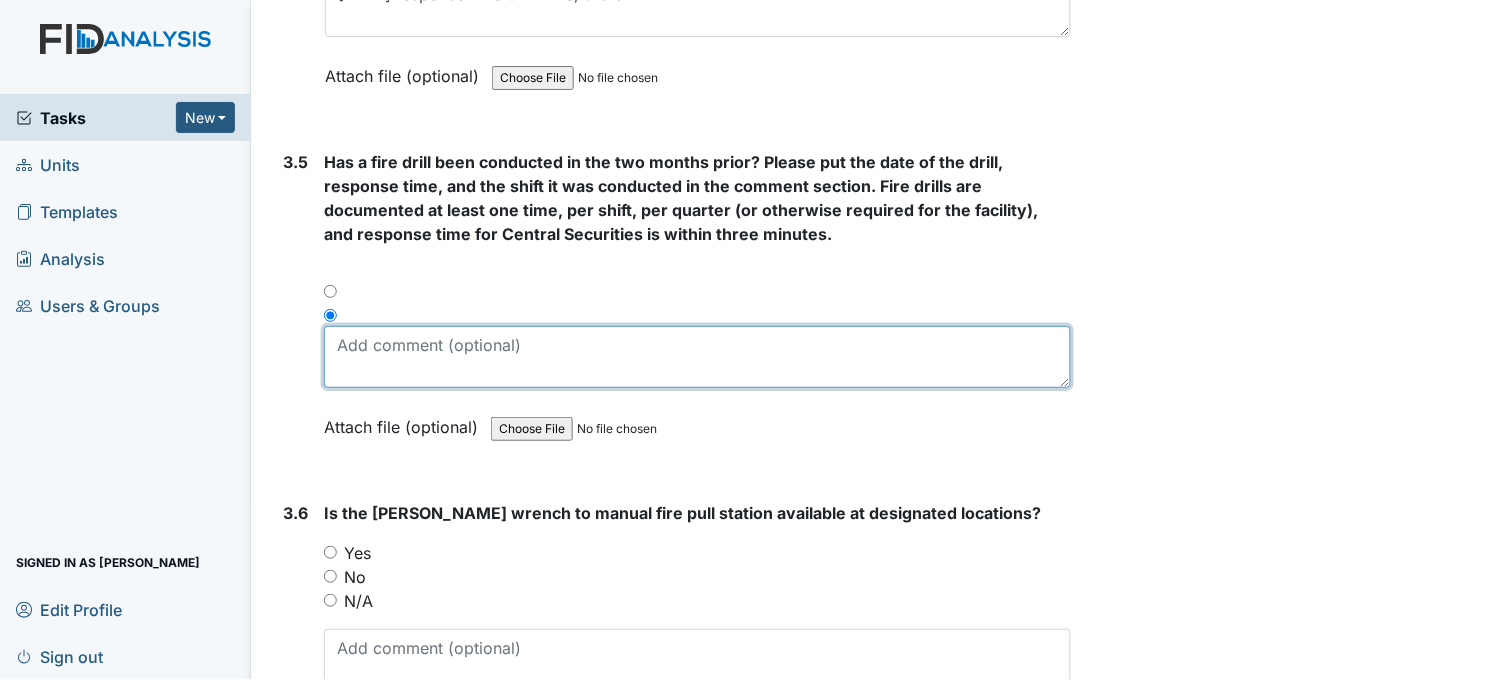 click at bounding box center (697, 357) 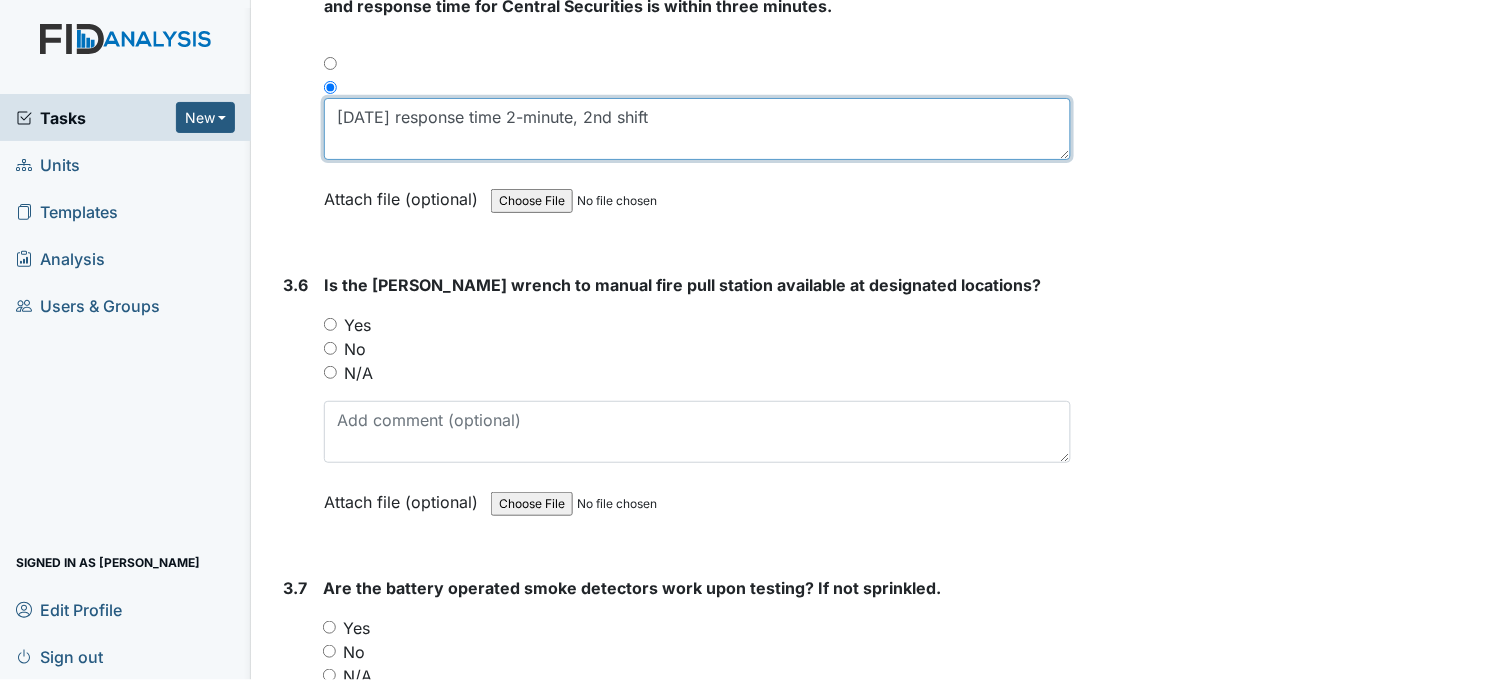 scroll, scrollTop: 9666, scrollLeft: 0, axis: vertical 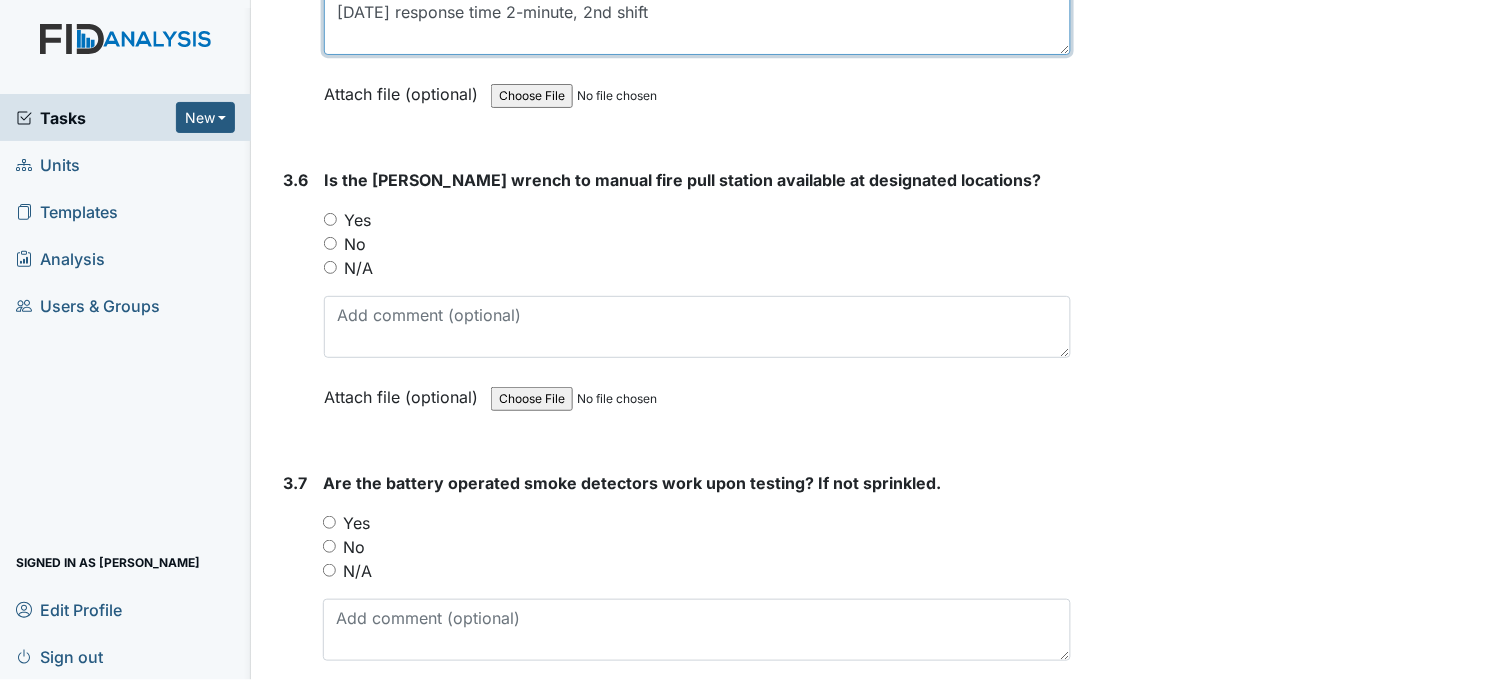 type on "5/22/25 response time 2-minute, 2nd shift" 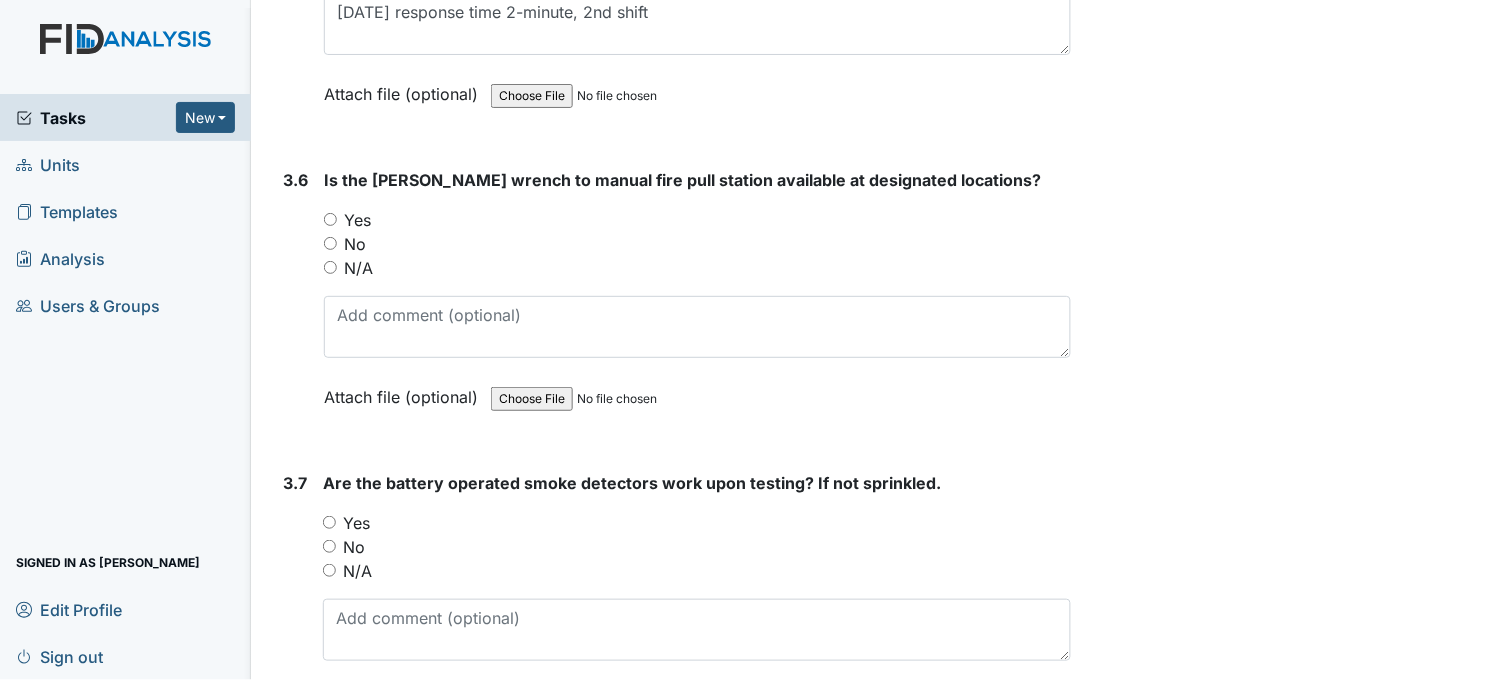 click on "Yes" at bounding box center (330, 219) 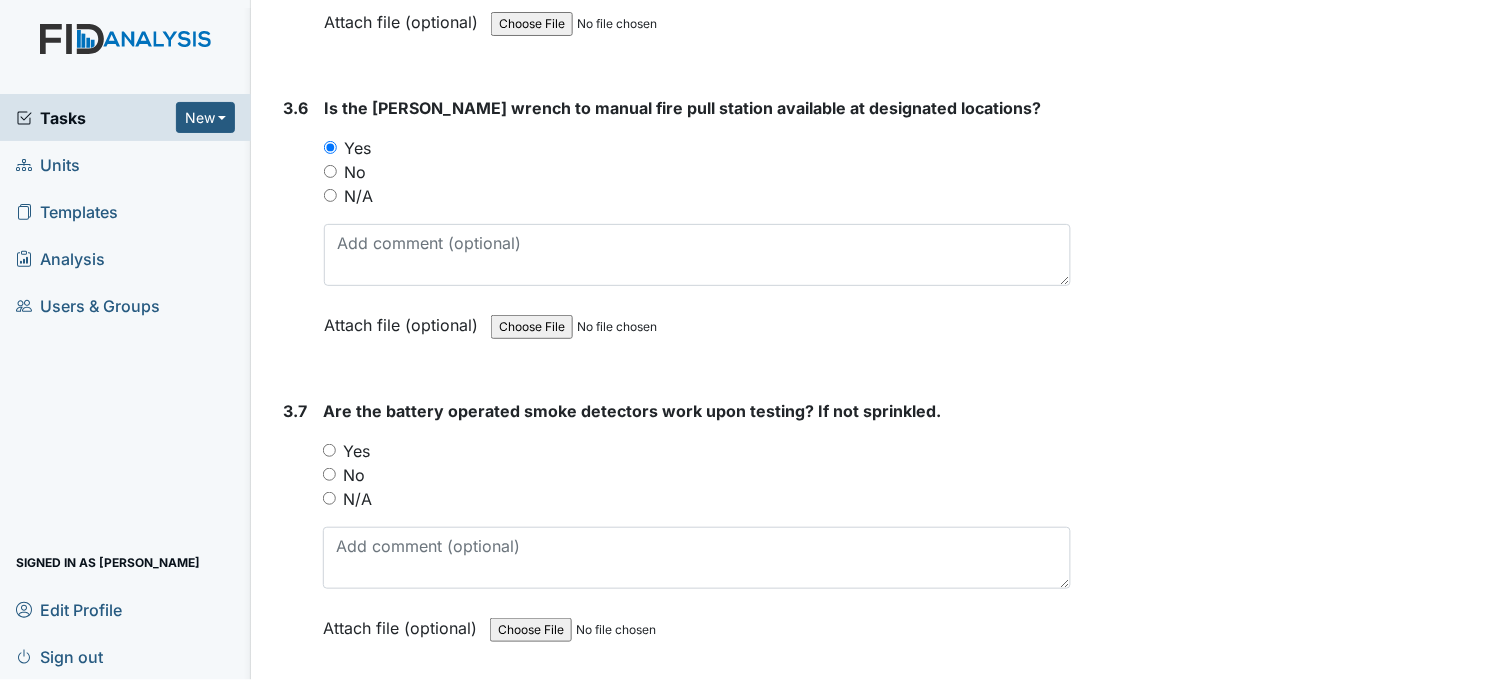 scroll, scrollTop: 9888, scrollLeft: 0, axis: vertical 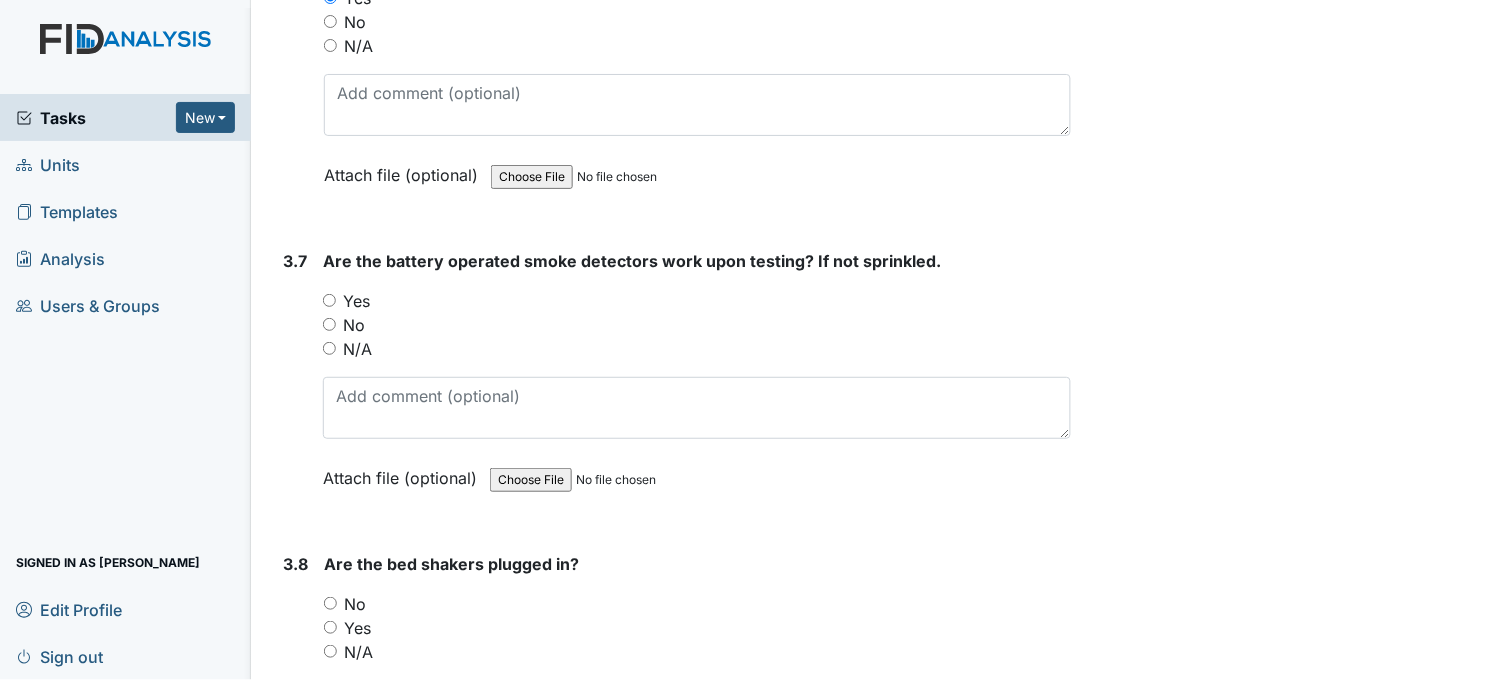 click on "N/A" at bounding box center (329, 348) 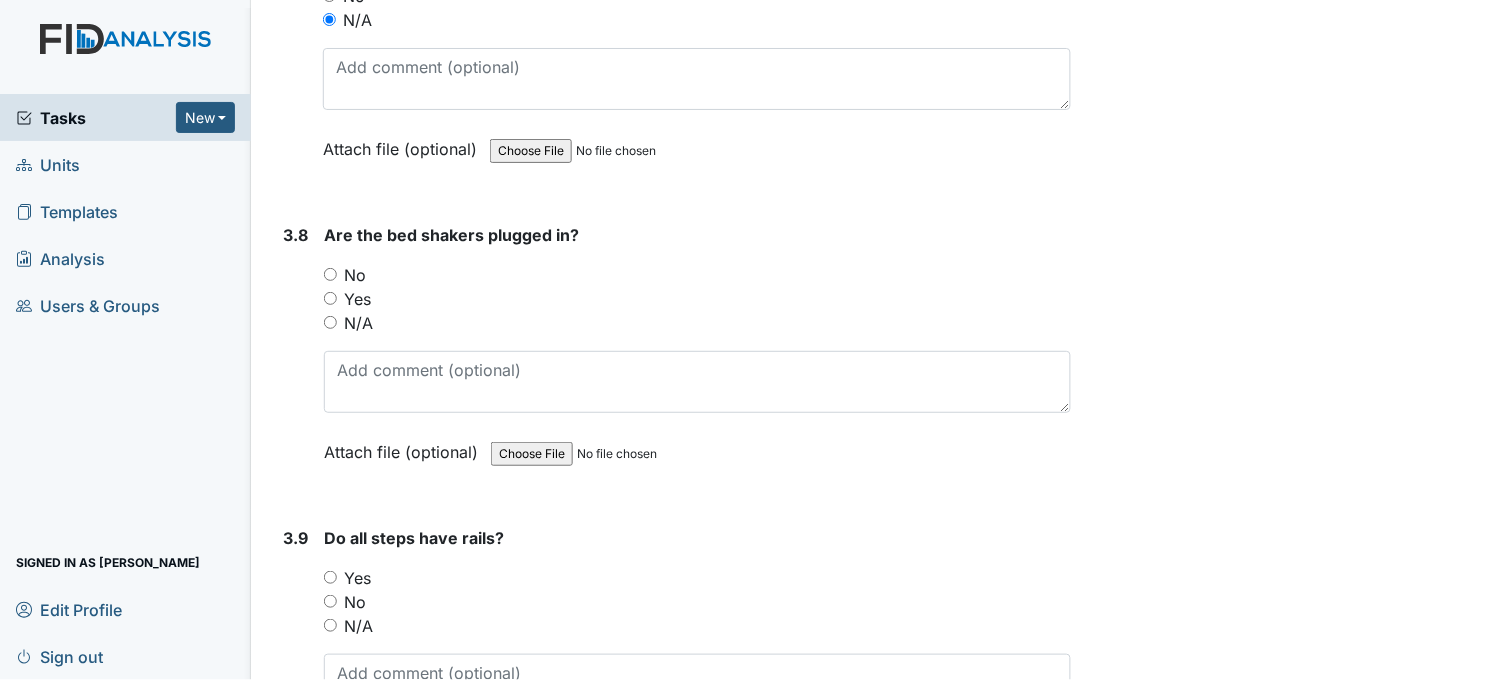 scroll, scrollTop: 10222, scrollLeft: 0, axis: vertical 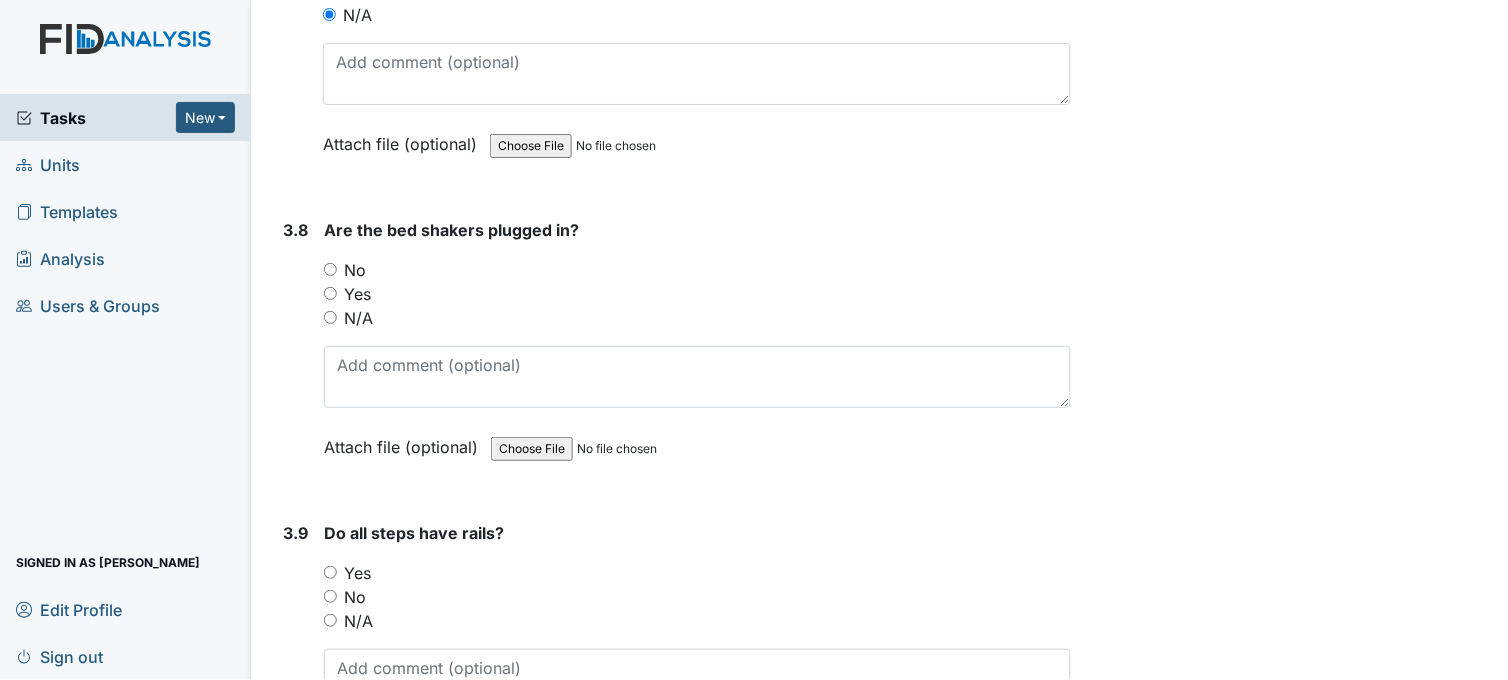 click on "N/A" at bounding box center [330, 317] 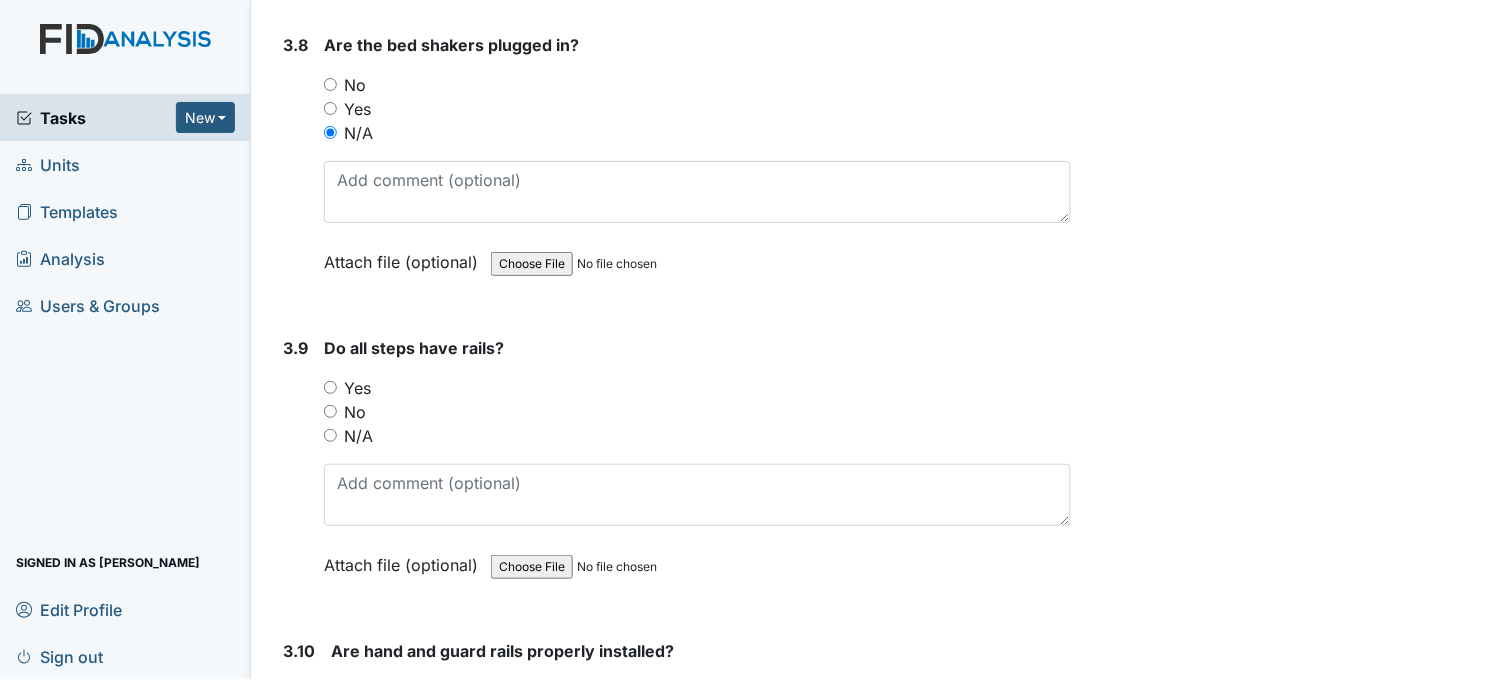 scroll, scrollTop: 10444, scrollLeft: 0, axis: vertical 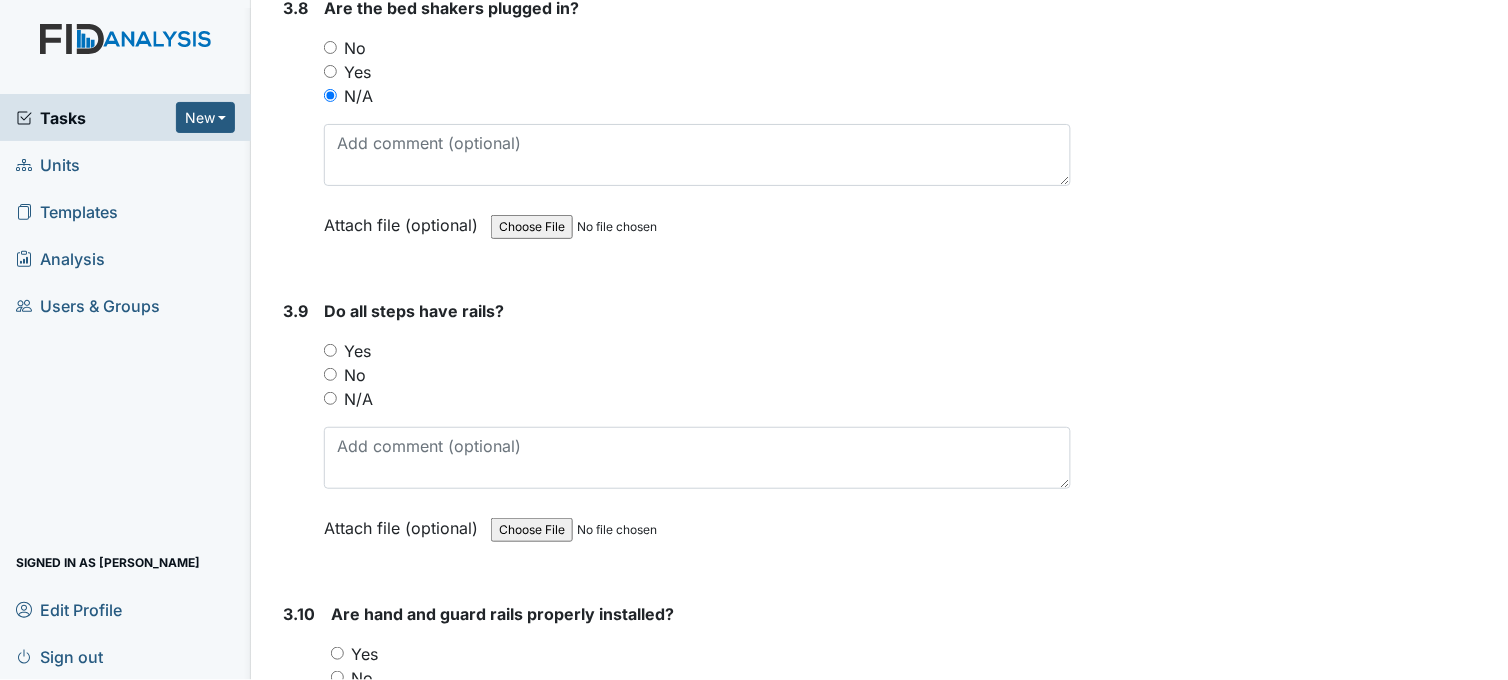 click on "N/A" at bounding box center (330, 398) 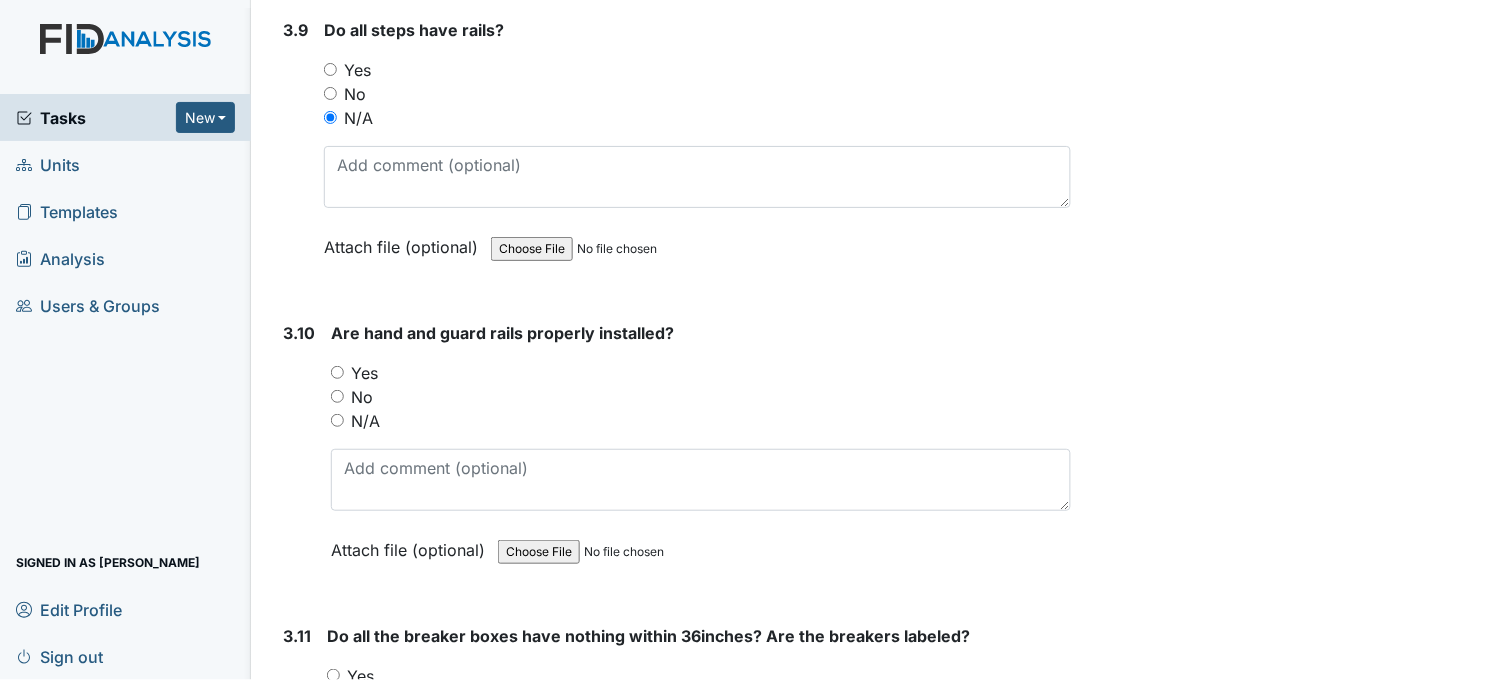 scroll, scrollTop: 10777, scrollLeft: 0, axis: vertical 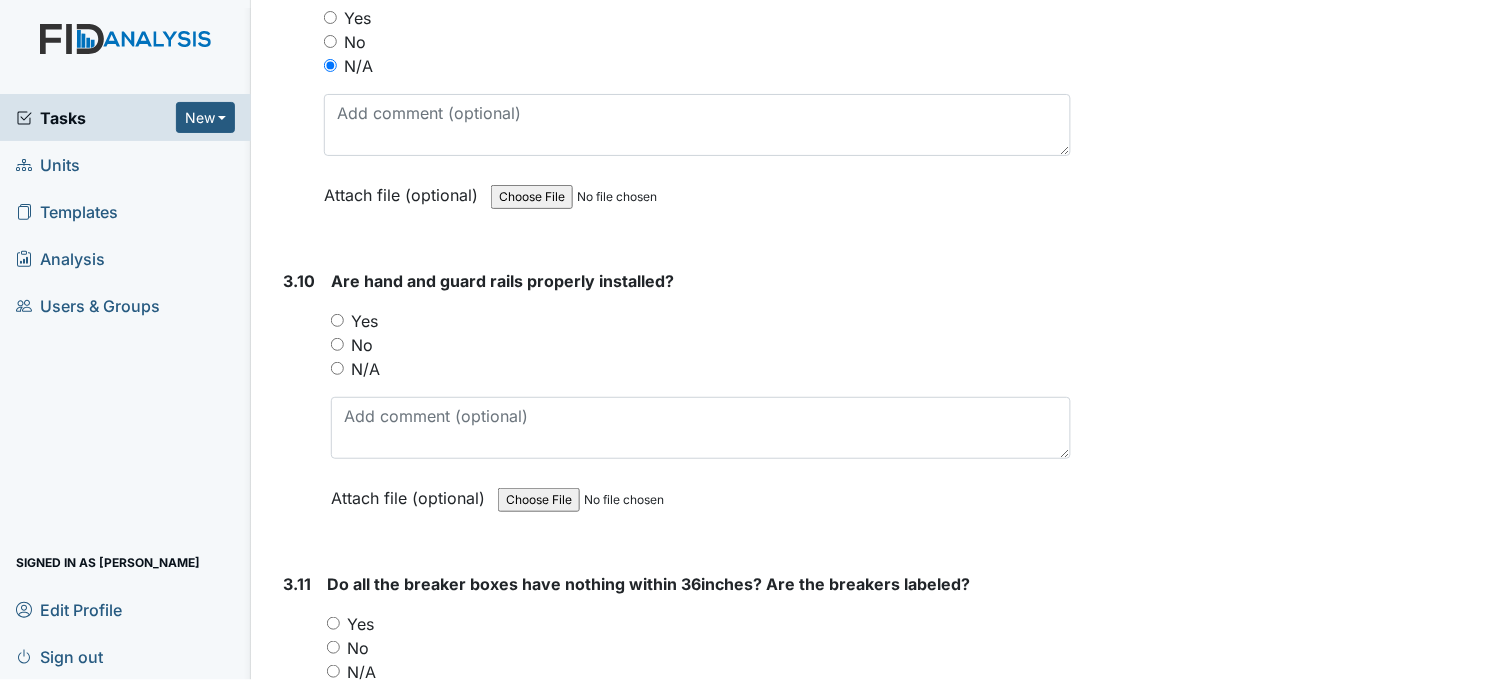 click on "Yes" at bounding box center [337, 320] 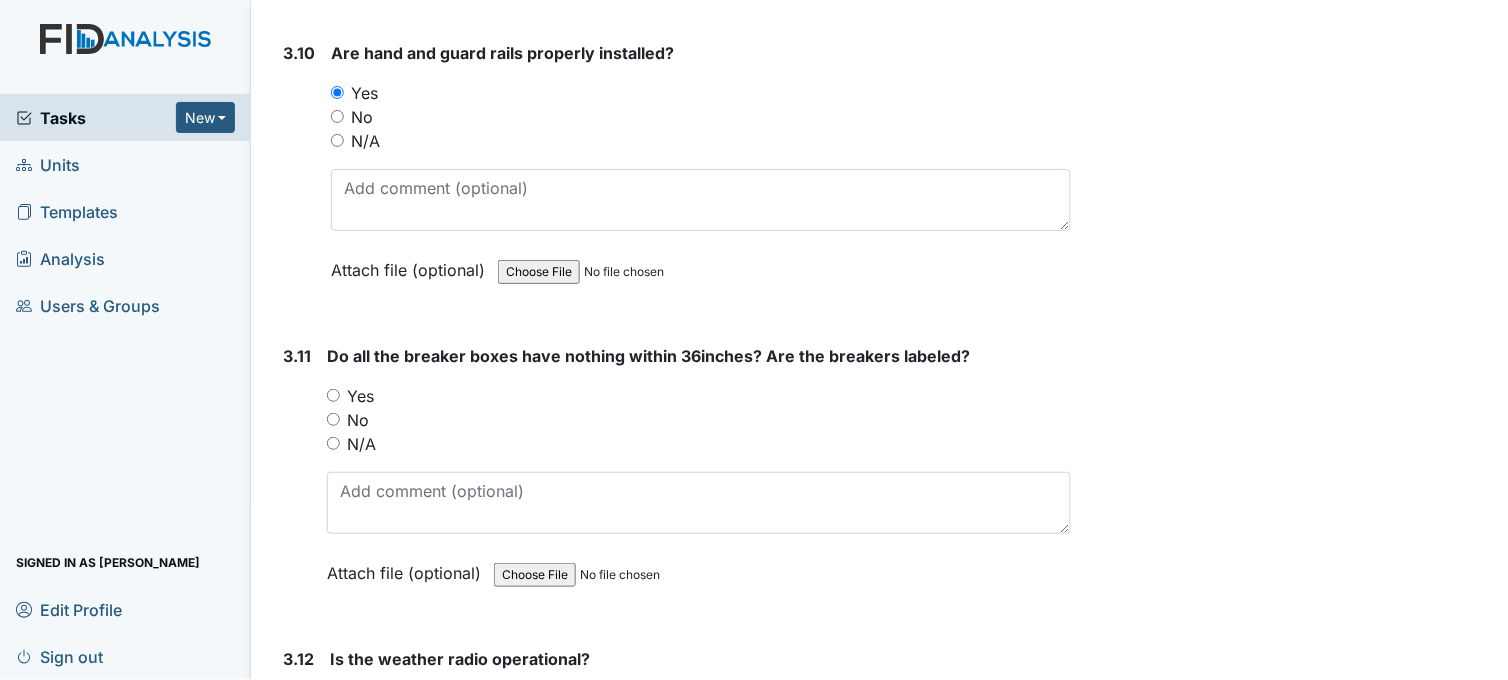 scroll, scrollTop: 11111, scrollLeft: 0, axis: vertical 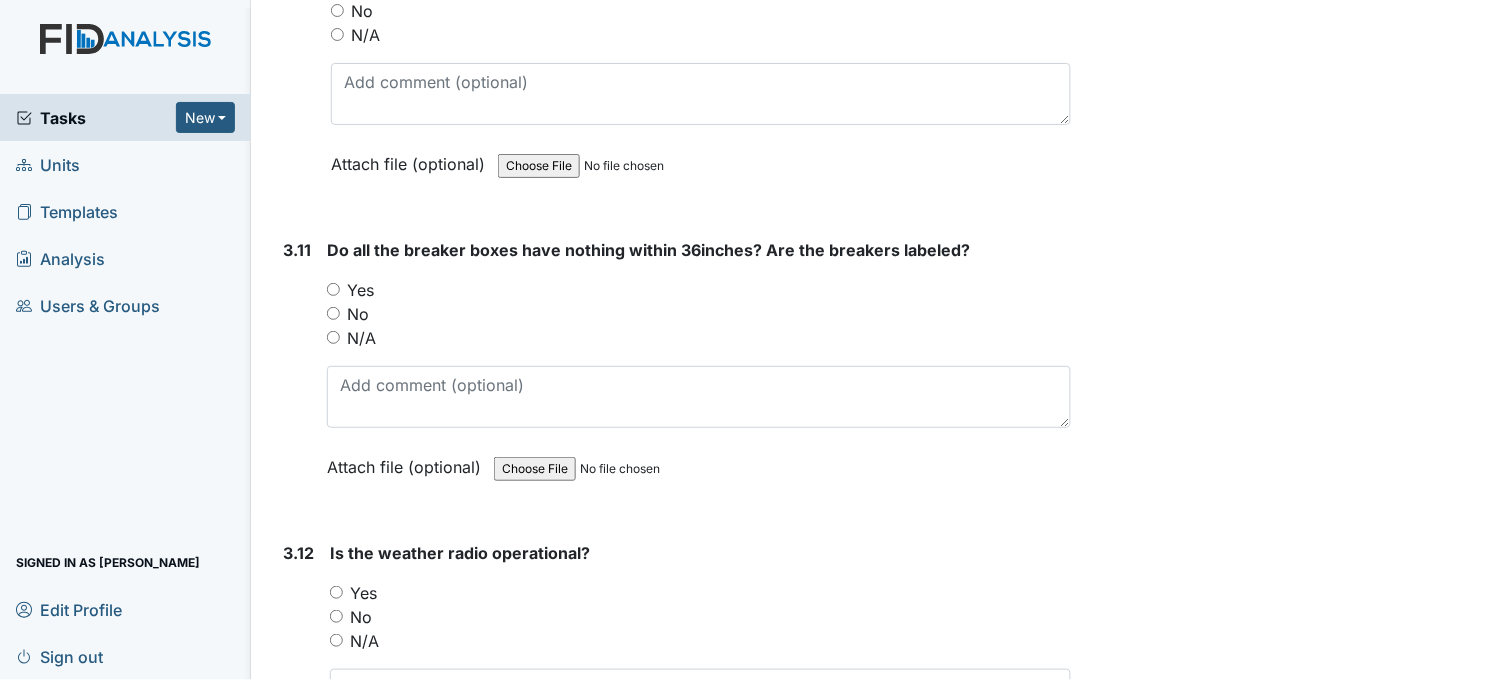 click on "Yes" at bounding box center (333, 289) 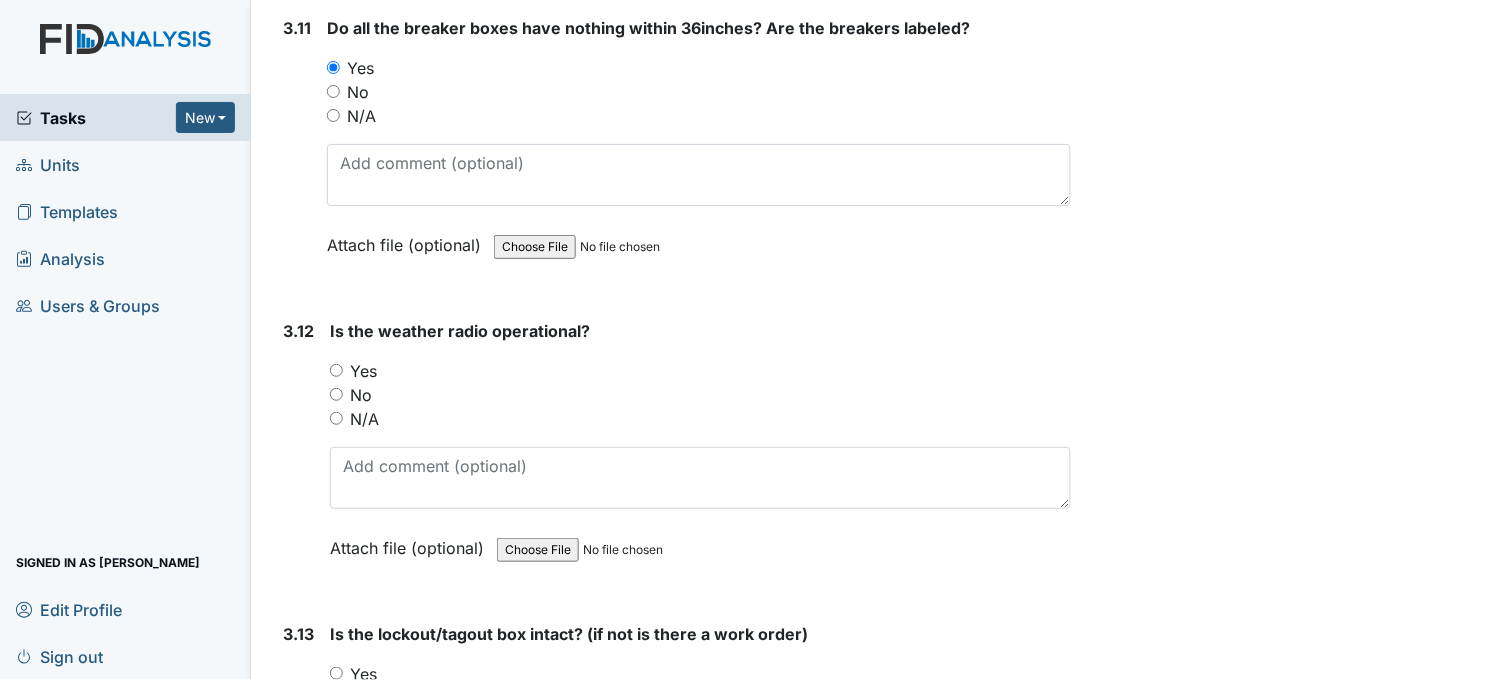 scroll, scrollTop: 11444, scrollLeft: 0, axis: vertical 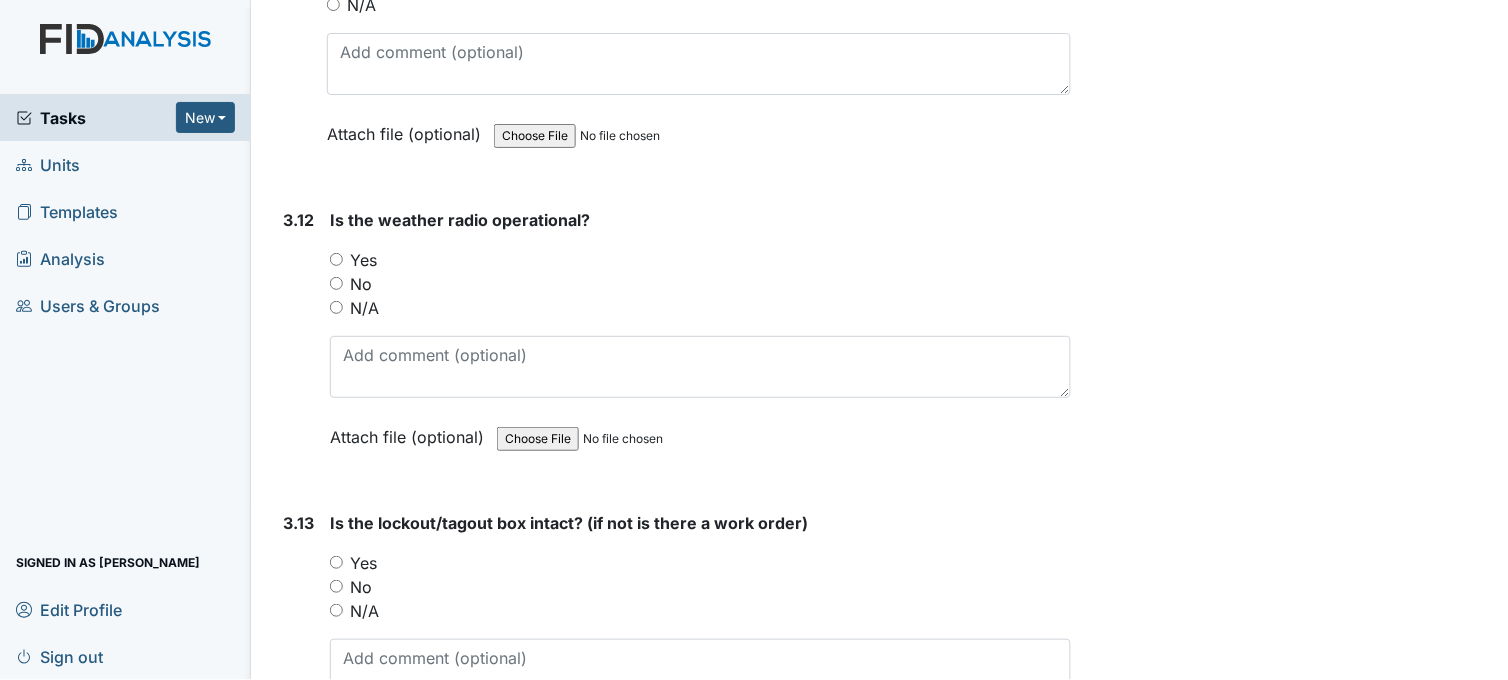 click on "Yes" at bounding box center (336, 259) 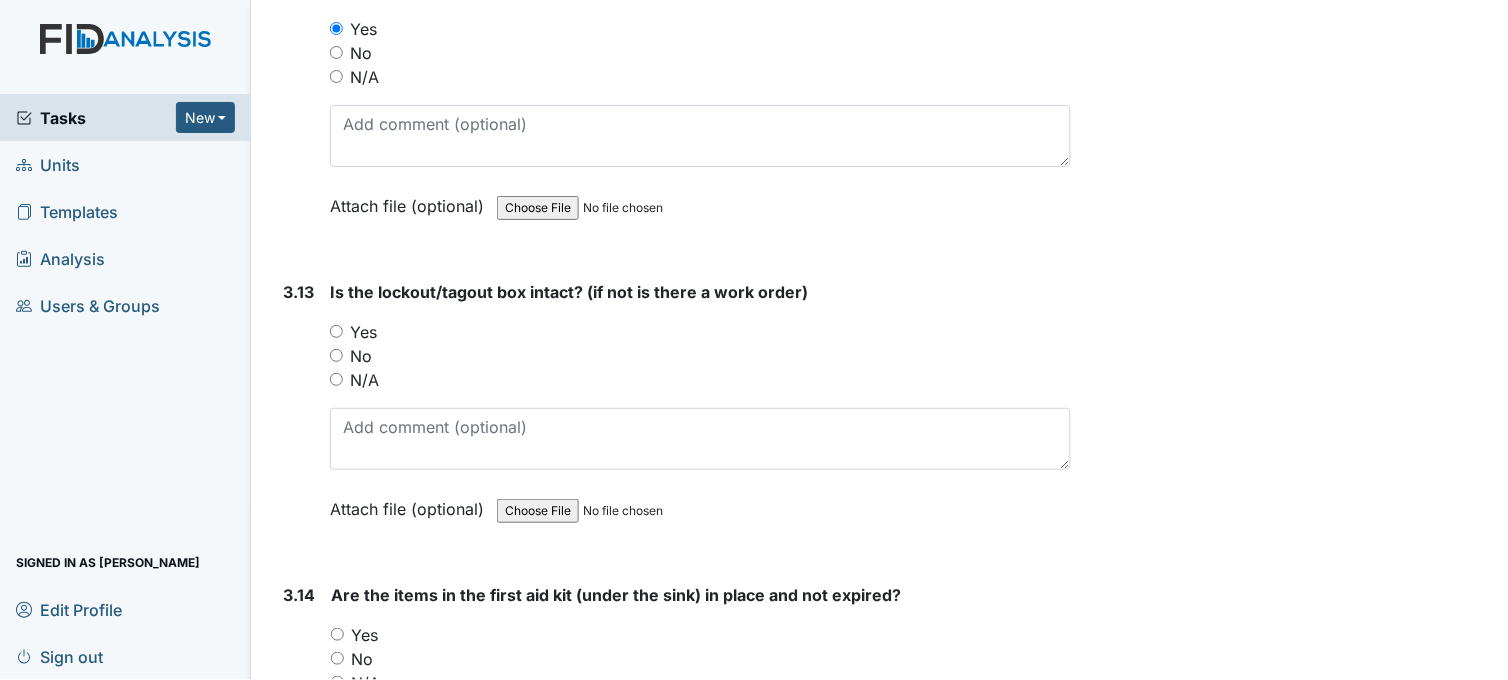 scroll, scrollTop: 11777, scrollLeft: 0, axis: vertical 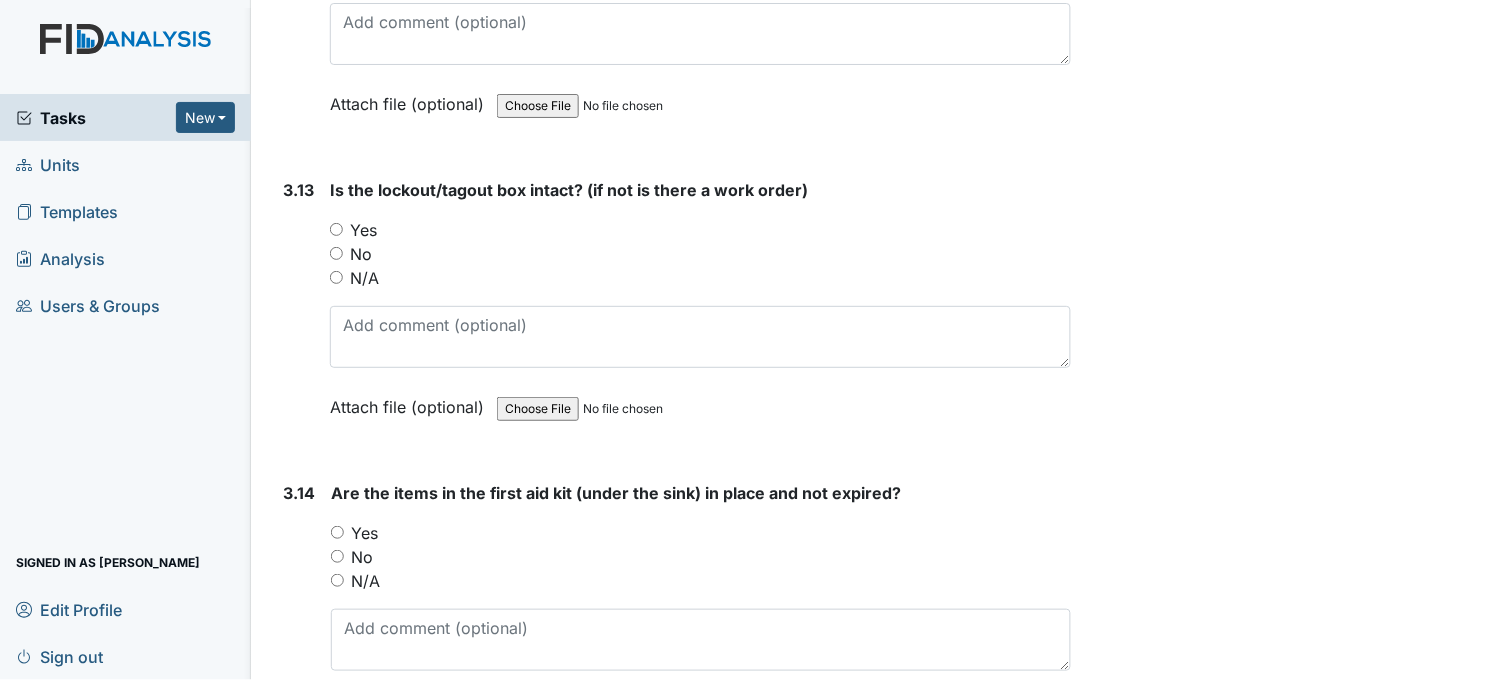 click on "Yes" at bounding box center [336, 229] 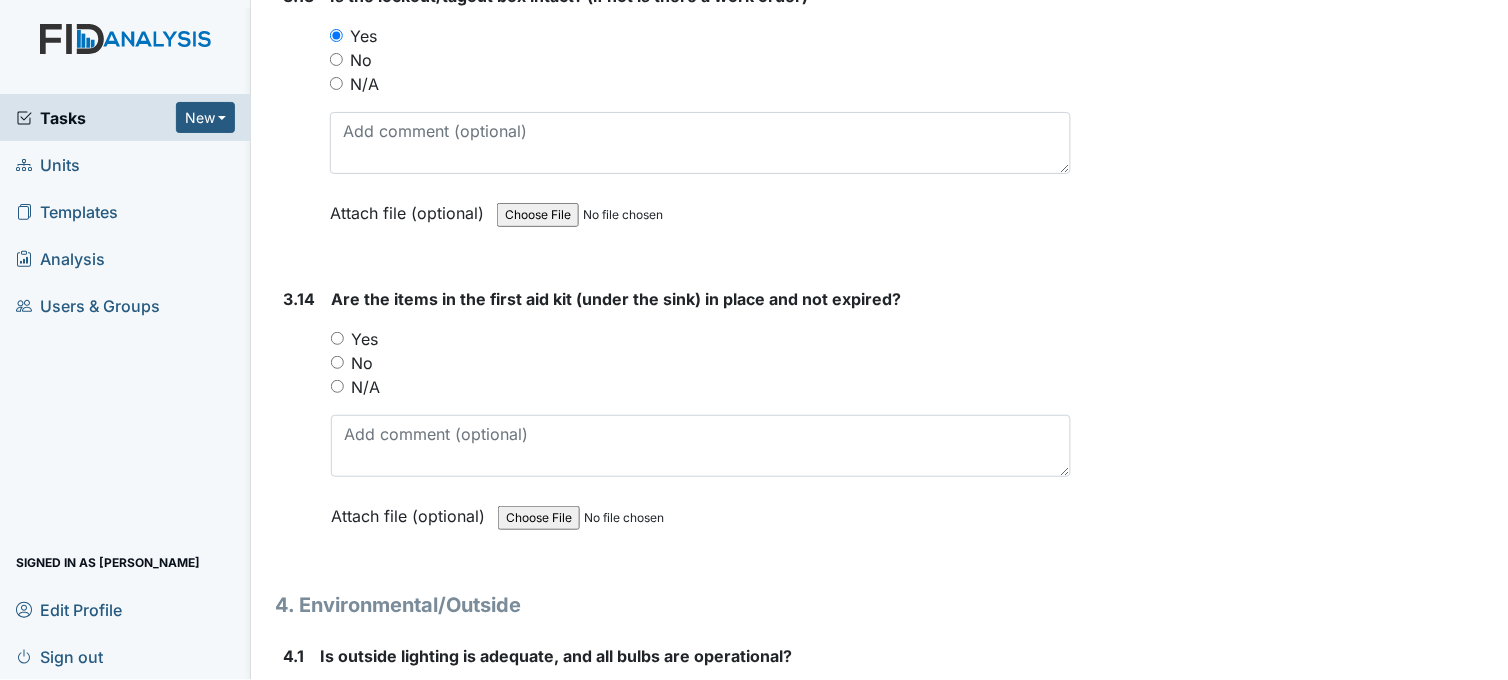 scroll, scrollTop: 12000, scrollLeft: 0, axis: vertical 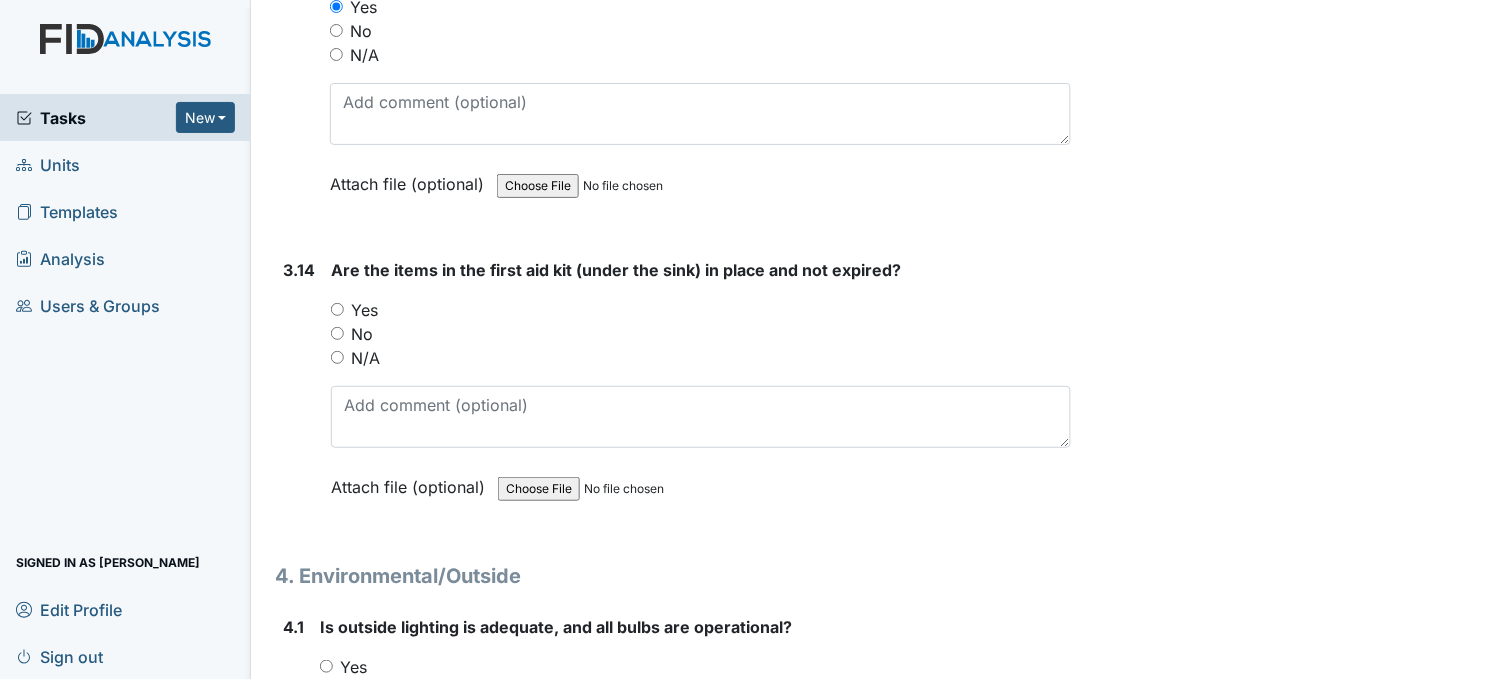 click on "Yes" at bounding box center [337, 309] 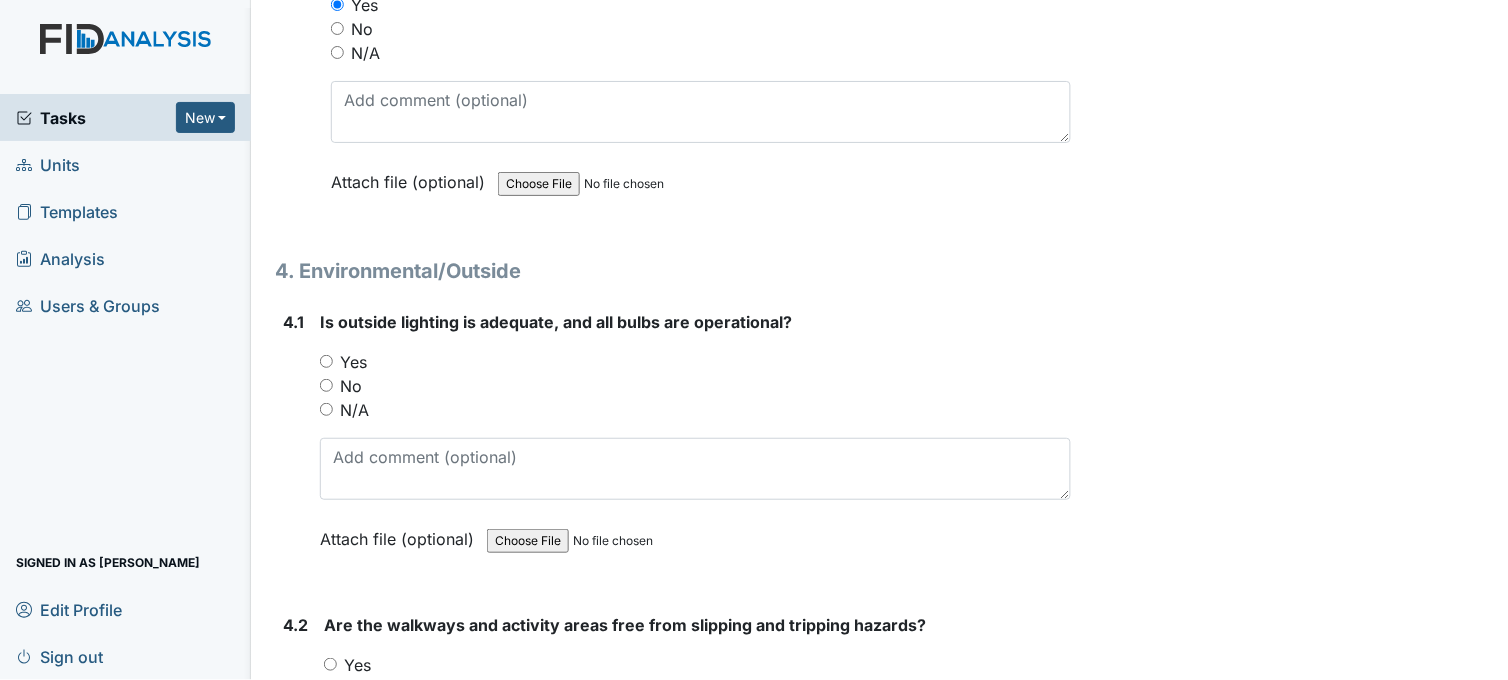 scroll, scrollTop: 12333, scrollLeft: 0, axis: vertical 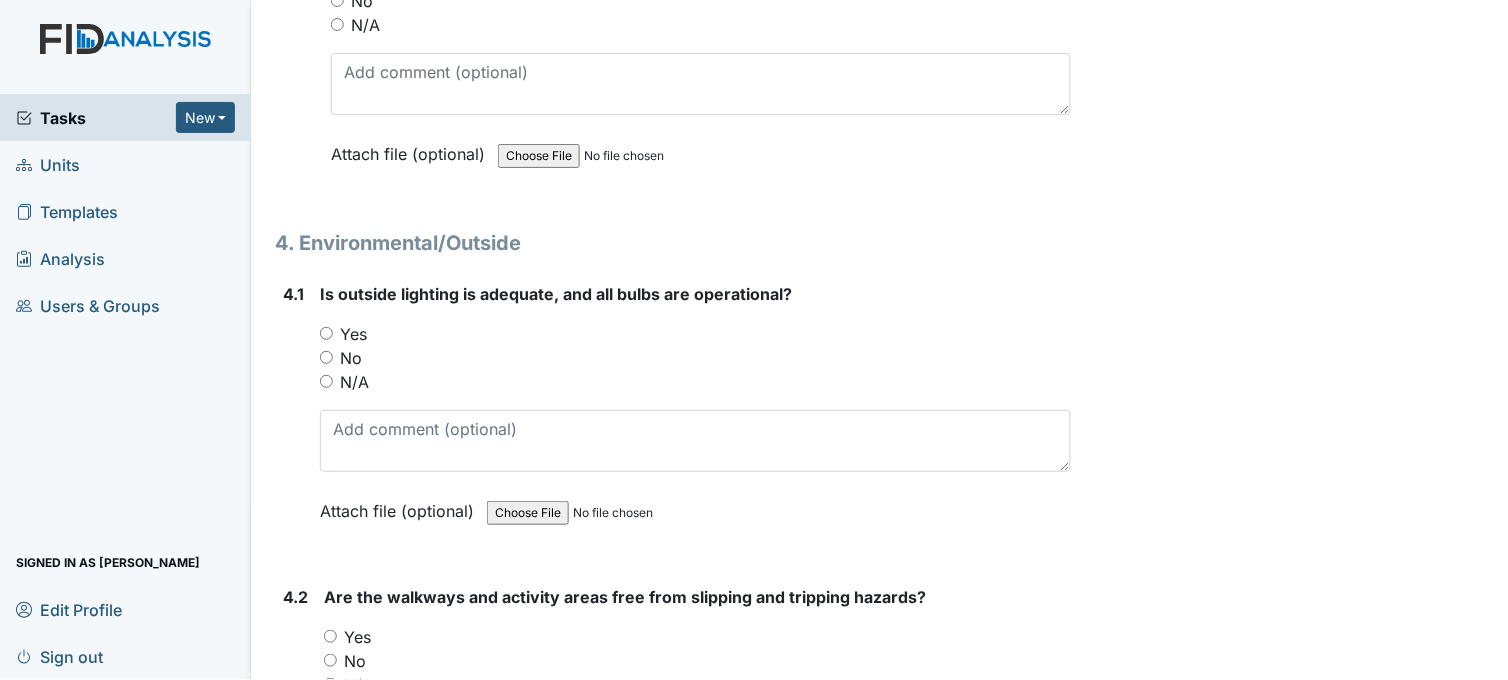click on "Yes" at bounding box center (326, 333) 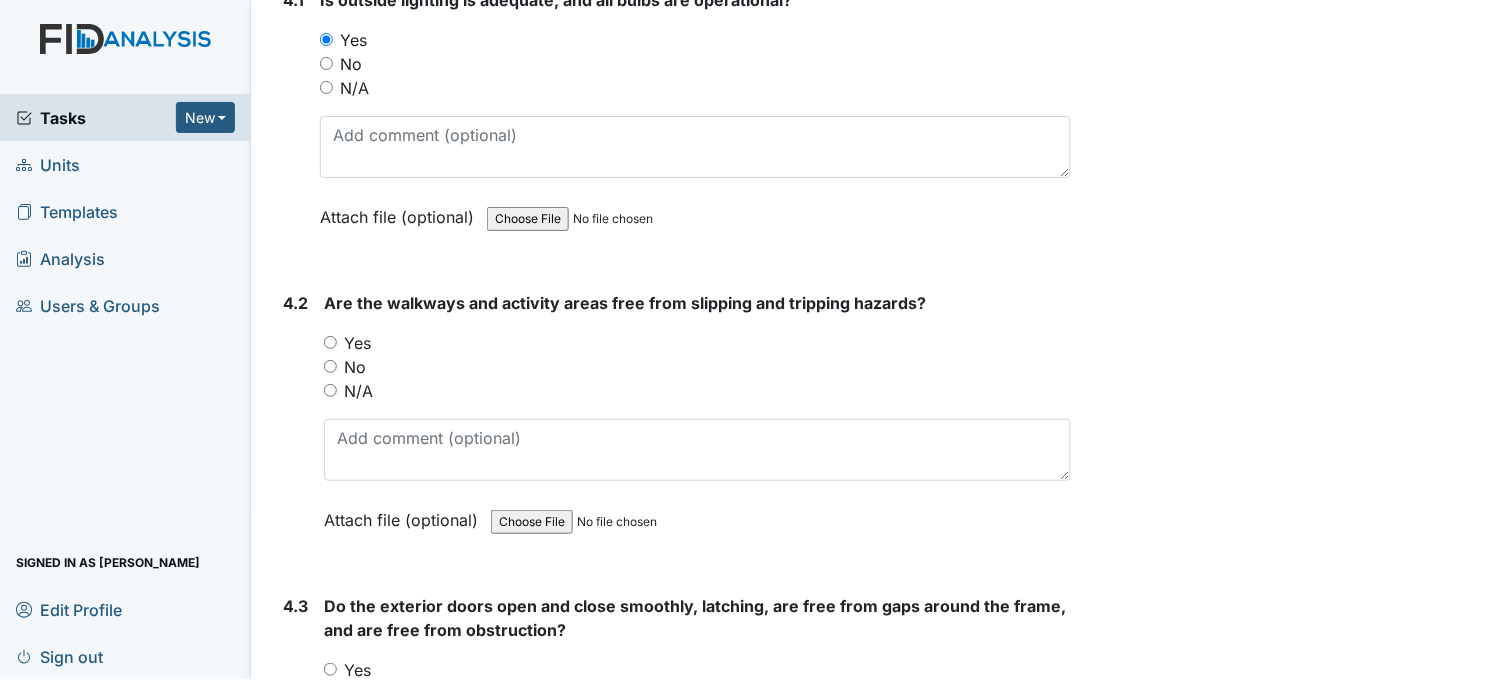 scroll, scrollTop: 12666, scrollLeft: 0, axis: vertical 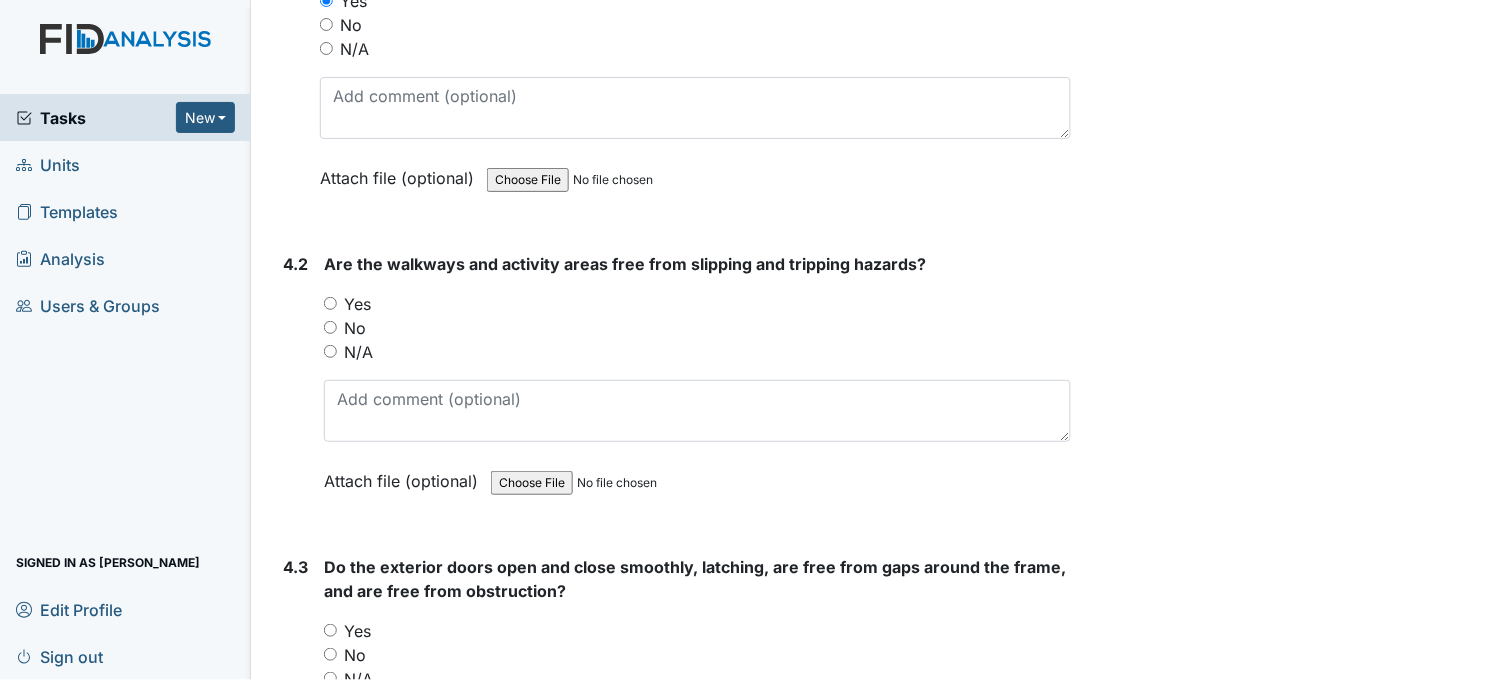 click on "Yes" at bounding box center (330, 303) 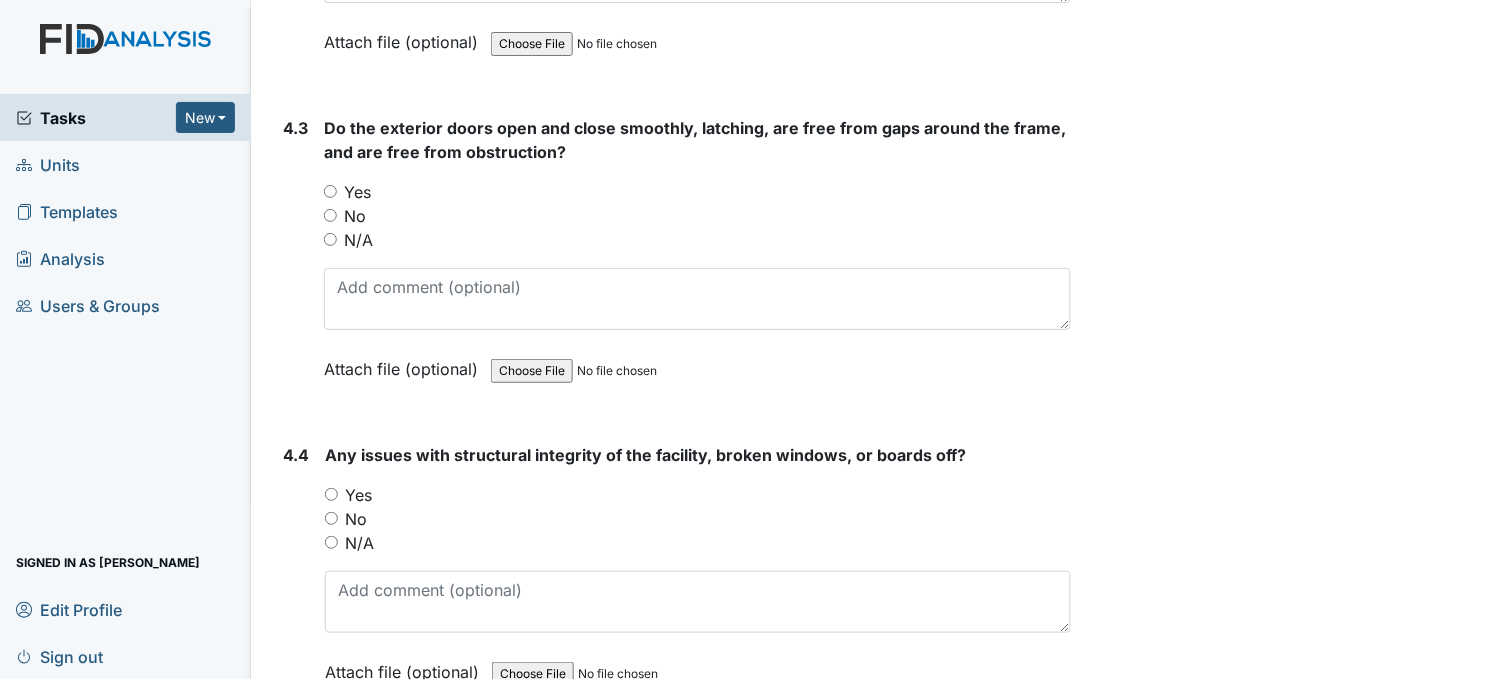 scroll, scrollTop: 13111, scrollLeft: 0, axis: vertical 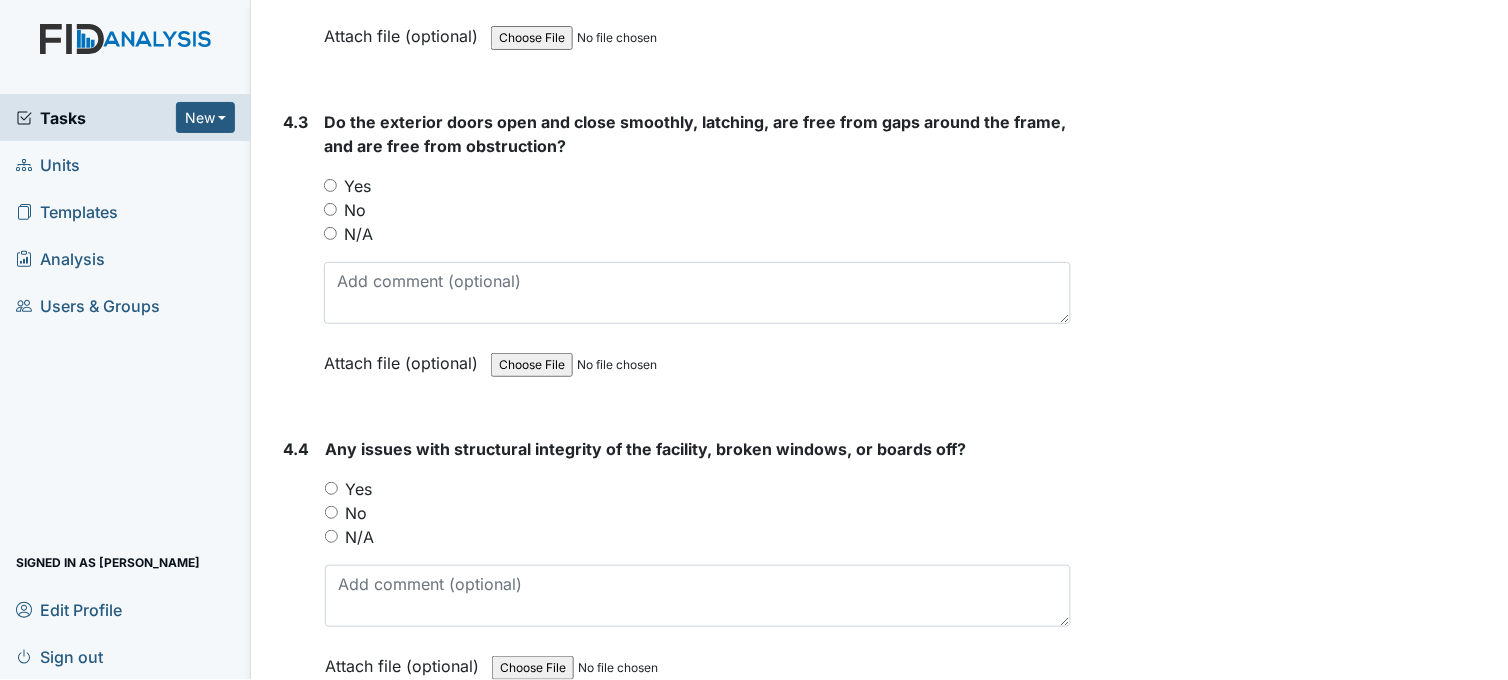 click on "Yes" at bounding box center [330, 185] 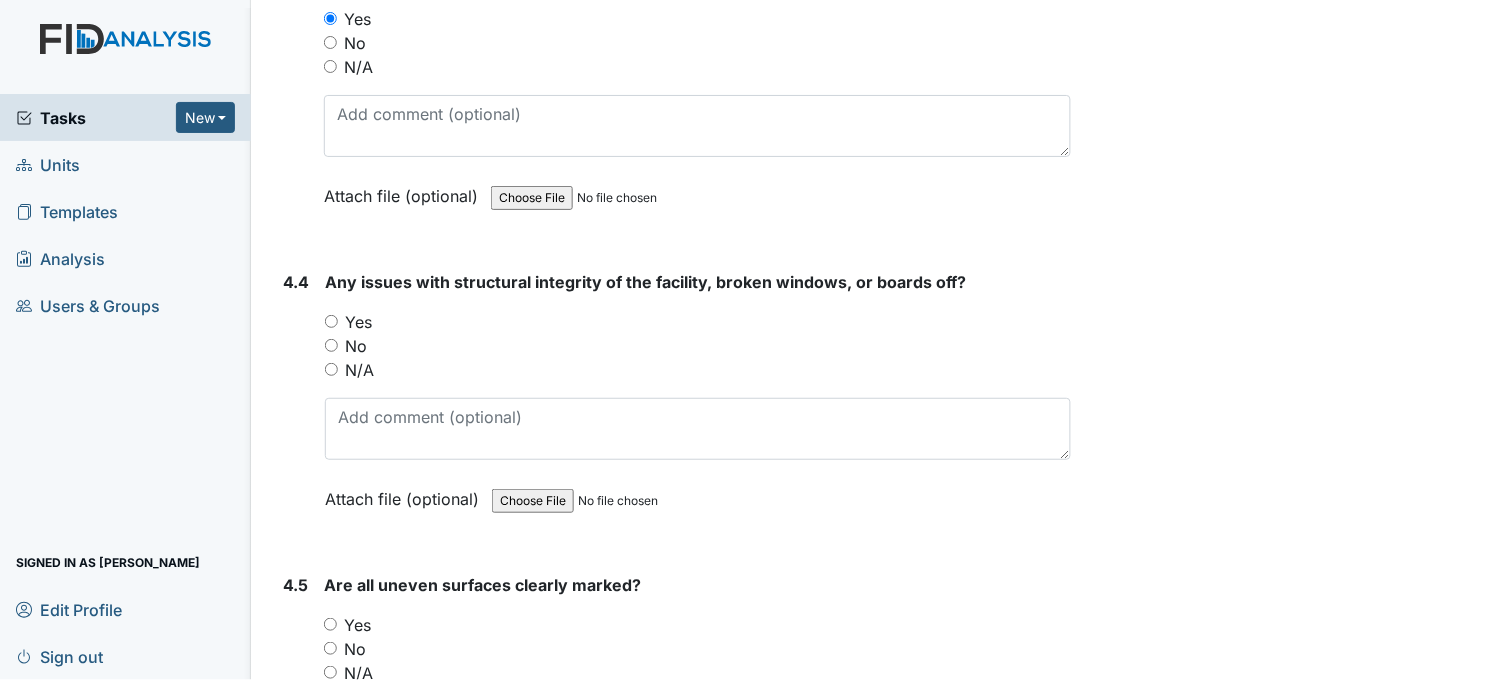 scroll, scrollTop: 13333, scrollLeft: 0, axis: vertical 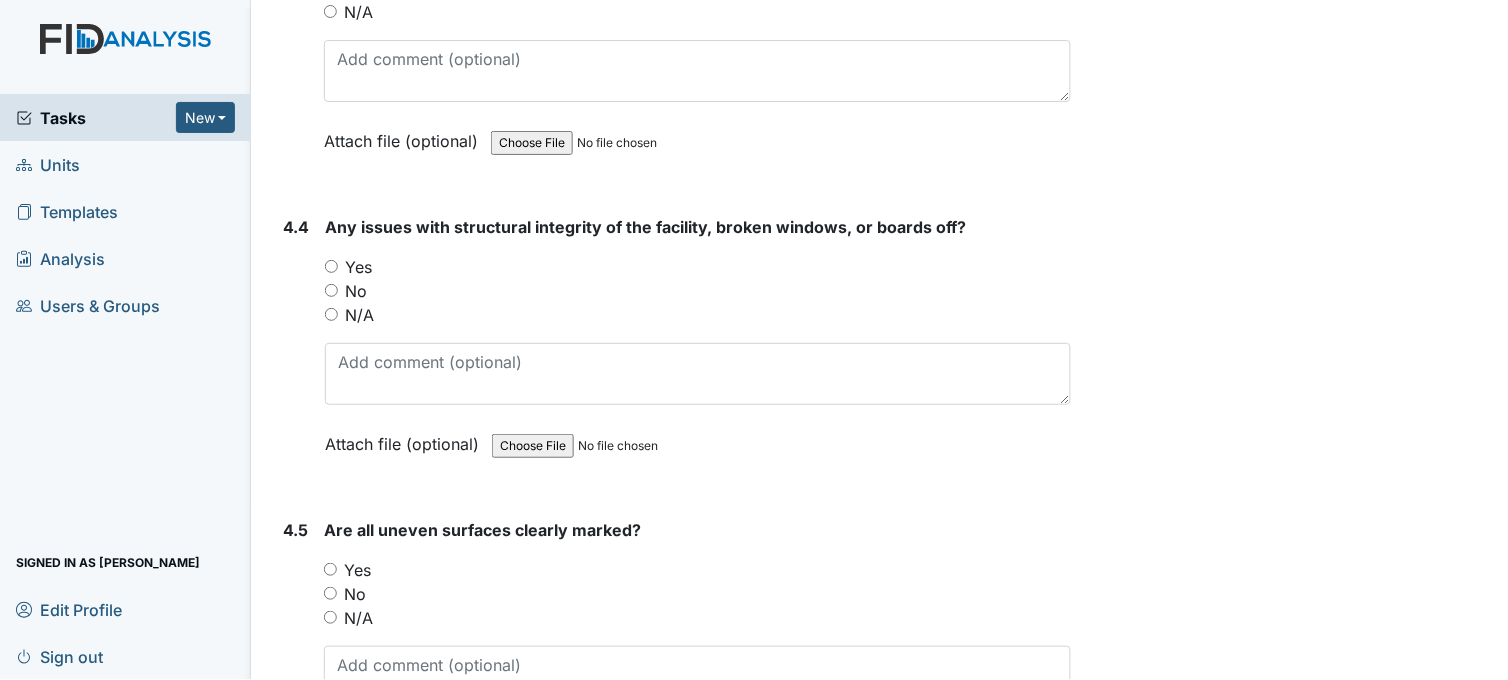 click on "No" at bounding box center [331, 290] 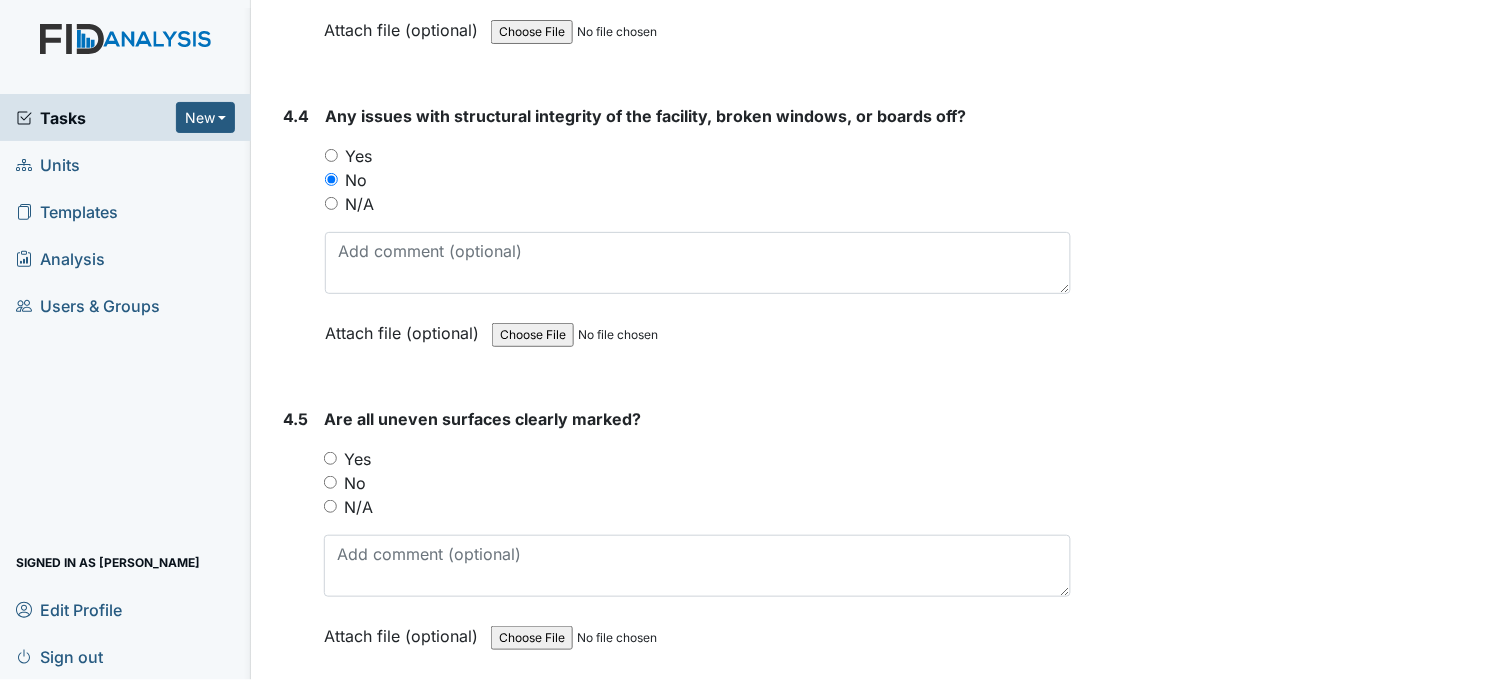scroll, scrollTop: 13555, scrollLeft: 0, axis: vertical 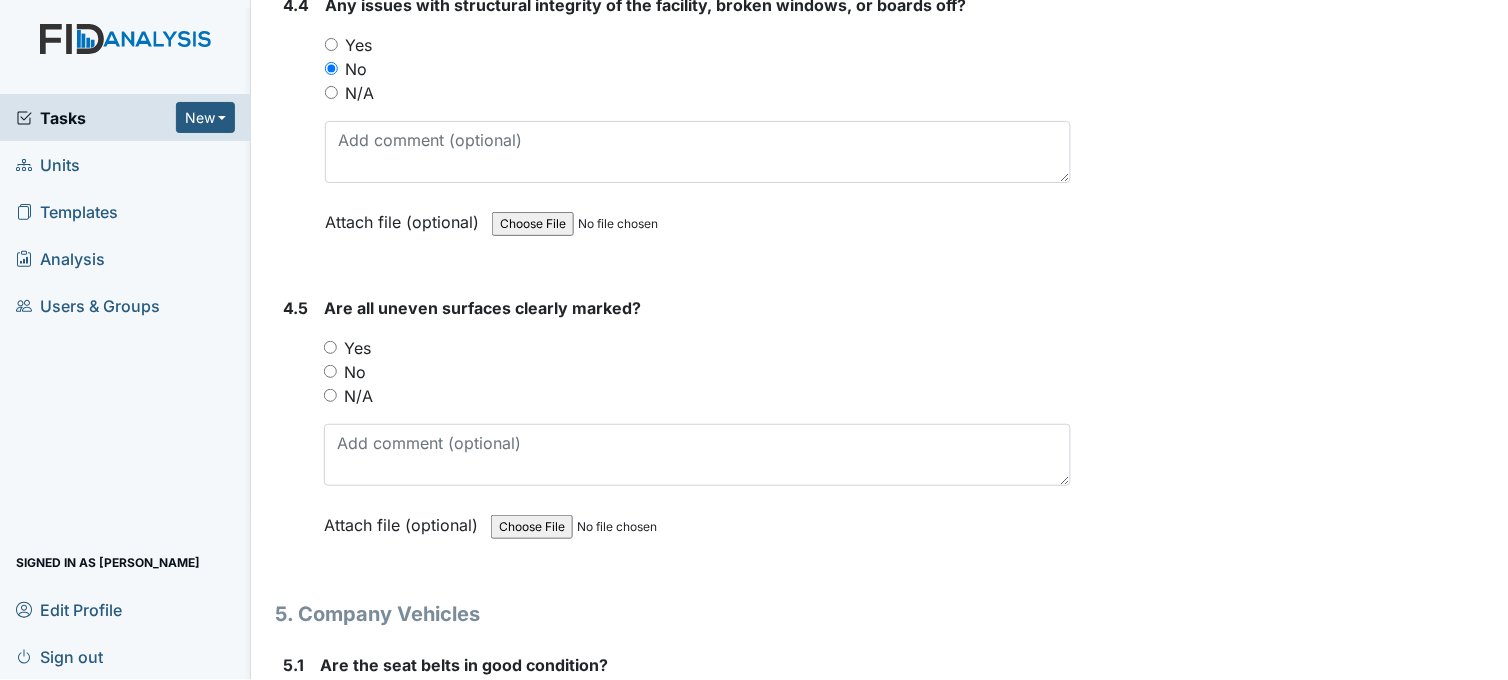 click on "Yes" at bounding box center (330, 347) 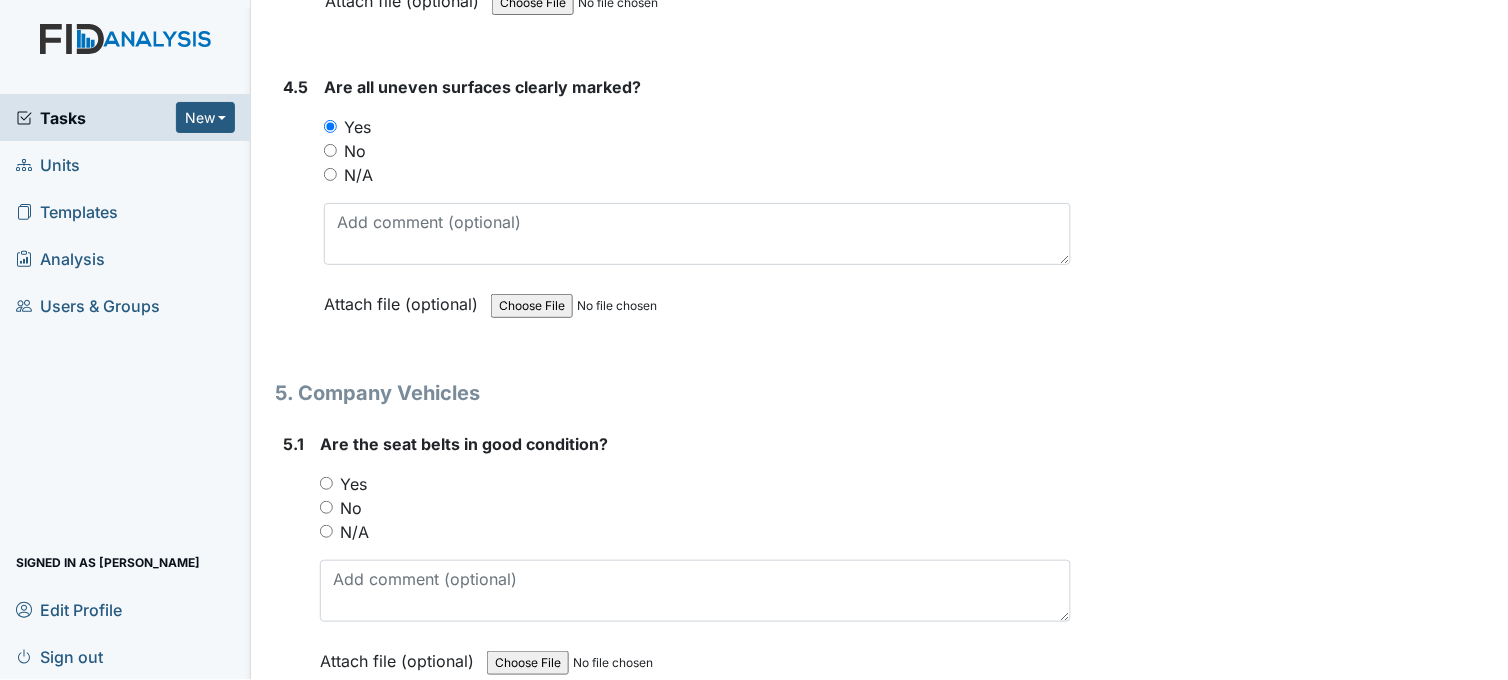 scroll, scrollTop: 13777, scrollLeft: 0, axis: vertical 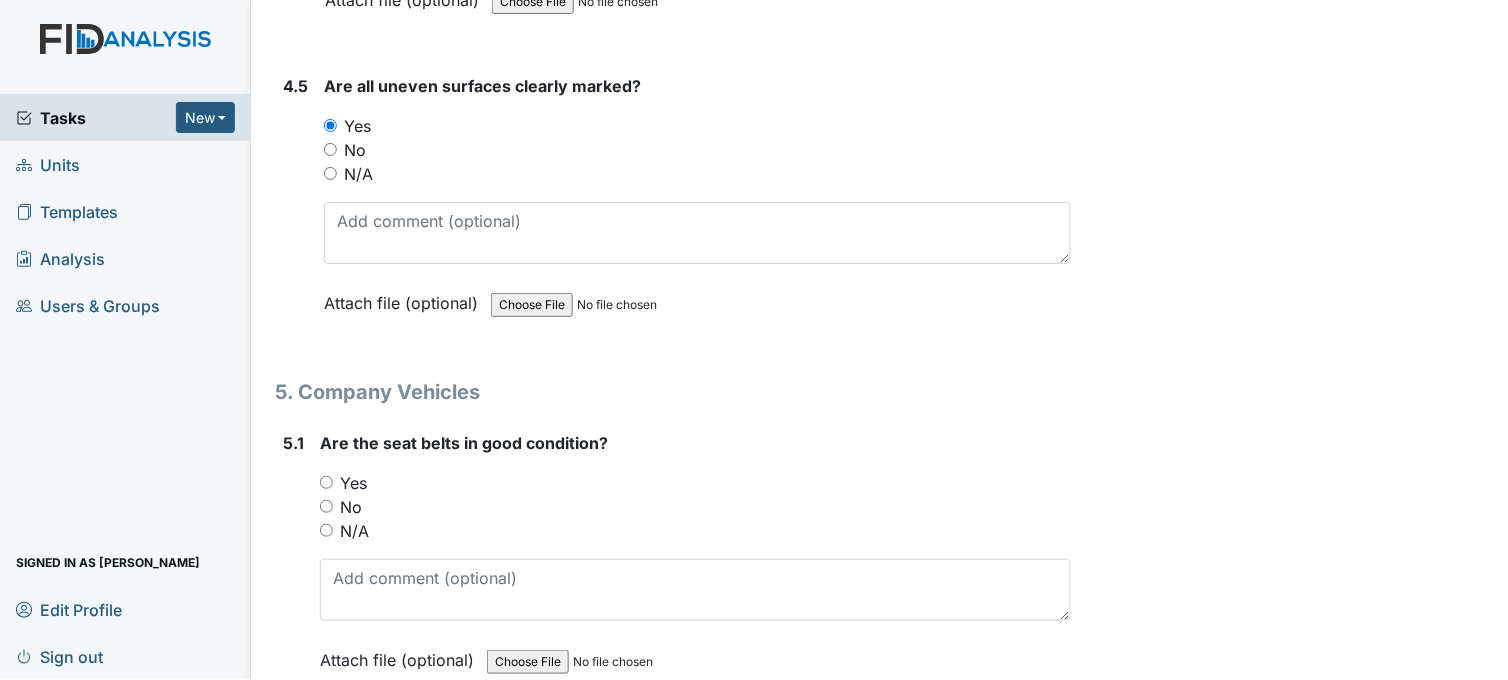 click on "Yes" at bounding box center (326, 482) 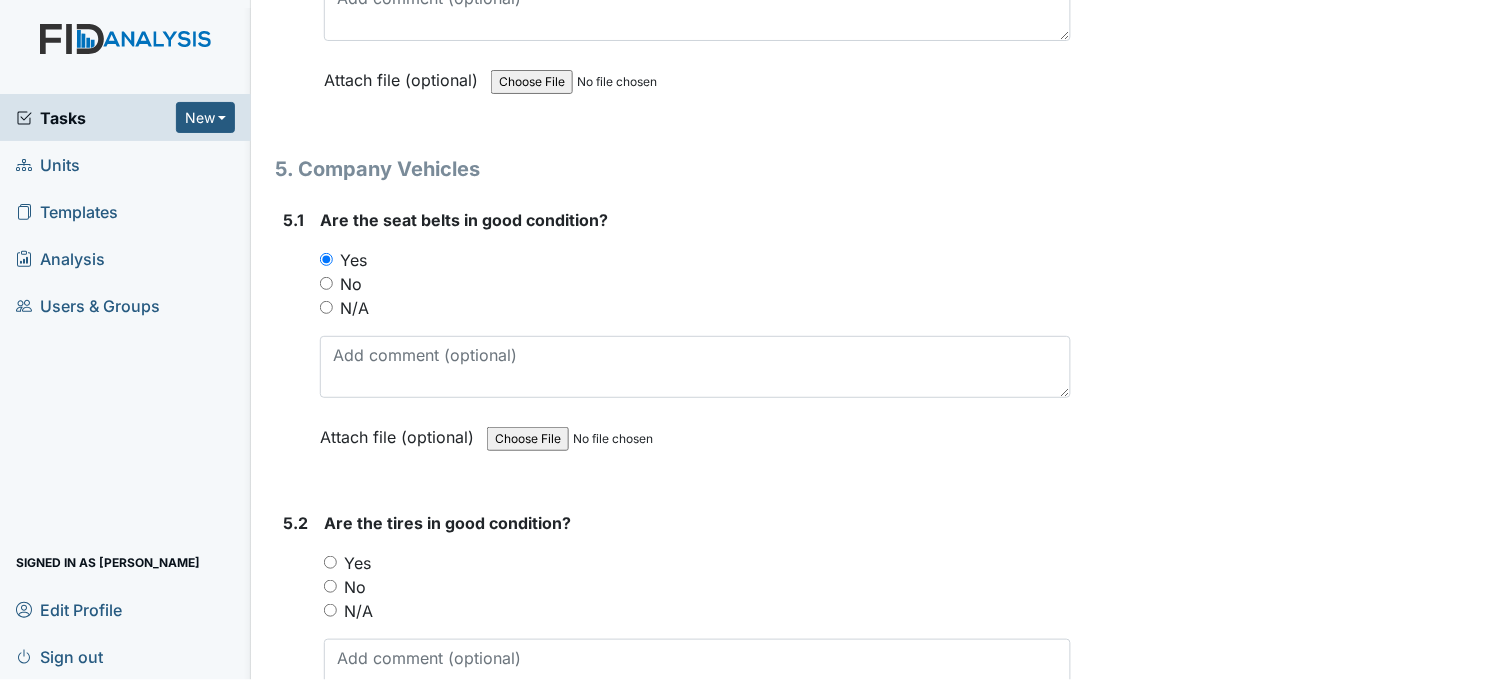 scroll, scrollTop: 14111, scrollLeft: 0, axis: vertical 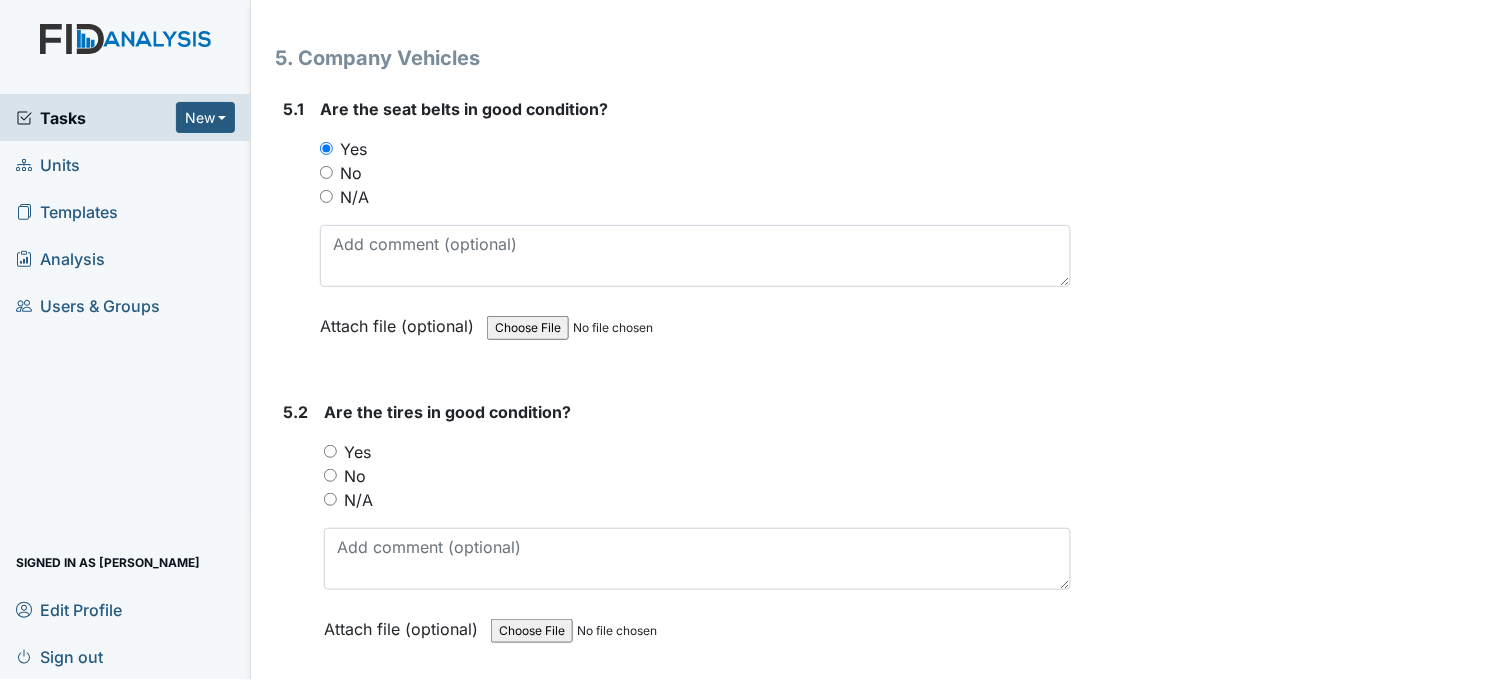 click on "Yes" at bounding box center [330, 451] 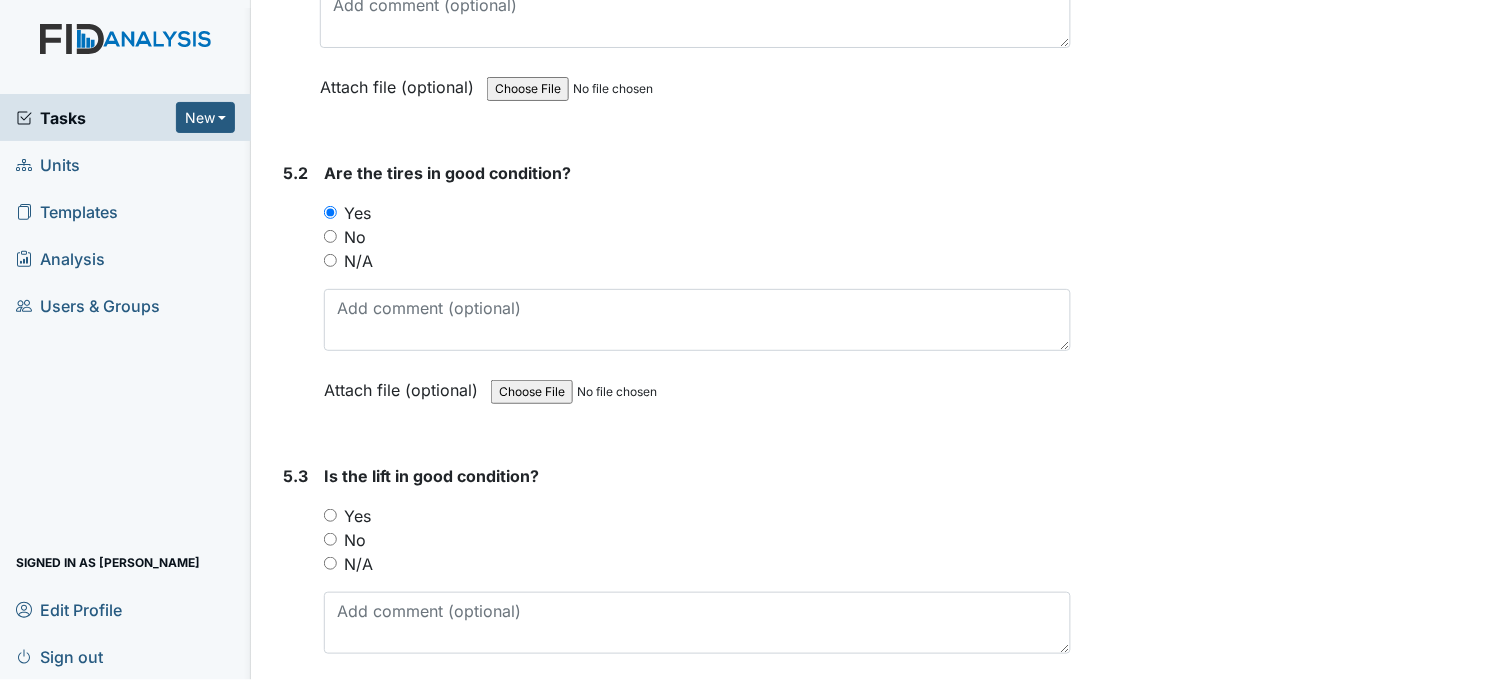 scroll, scrollTop: 14444, scrollLeft: 0, axis: vertical 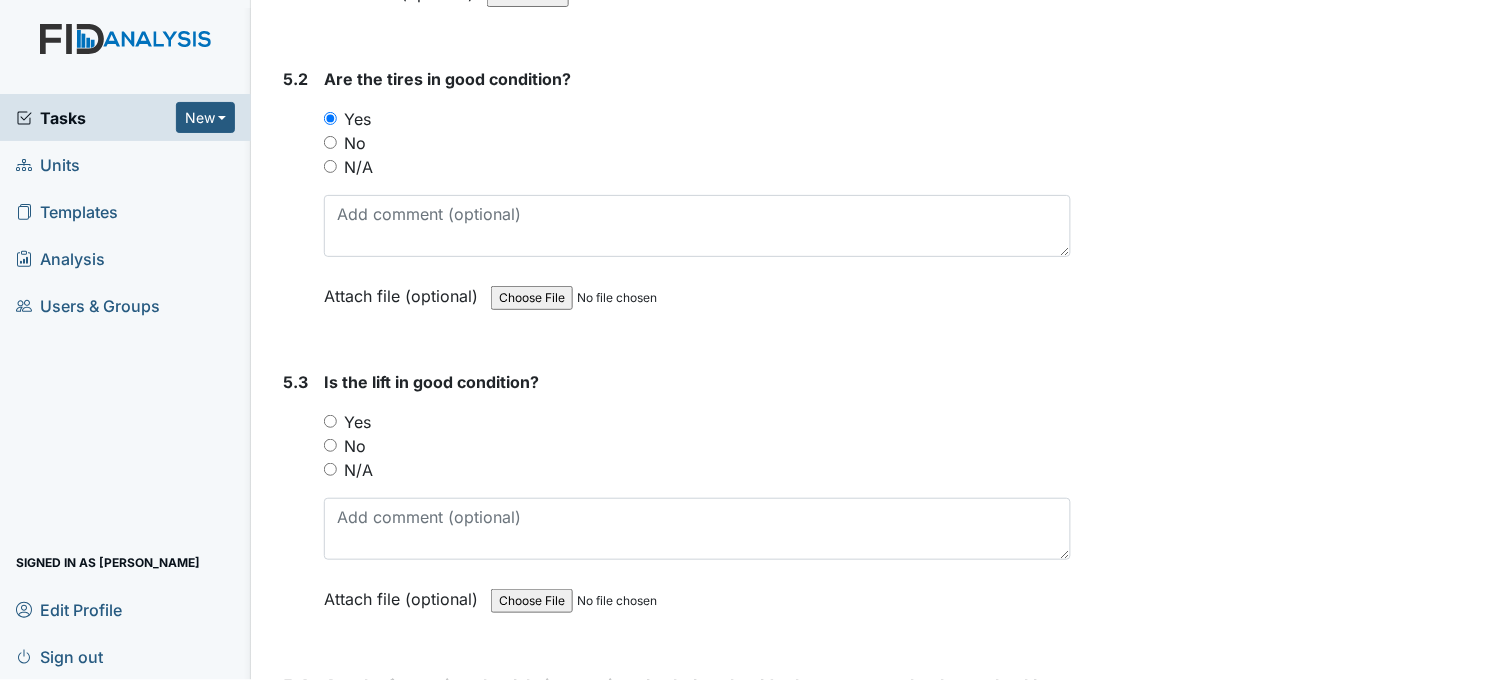 click on "Yes" at bounding box center [330, 421] 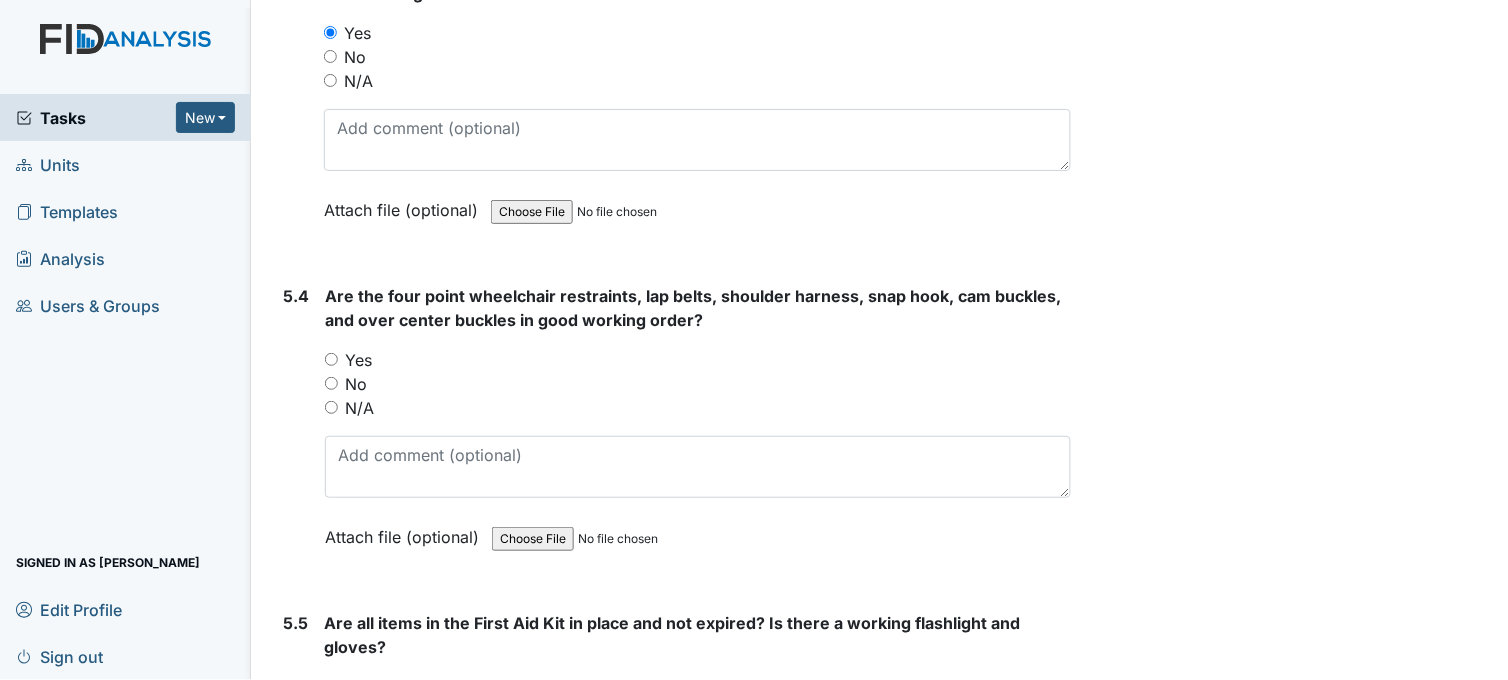 scroll, scrollTop: 14888, scrollLeft: 0, axis: vertical 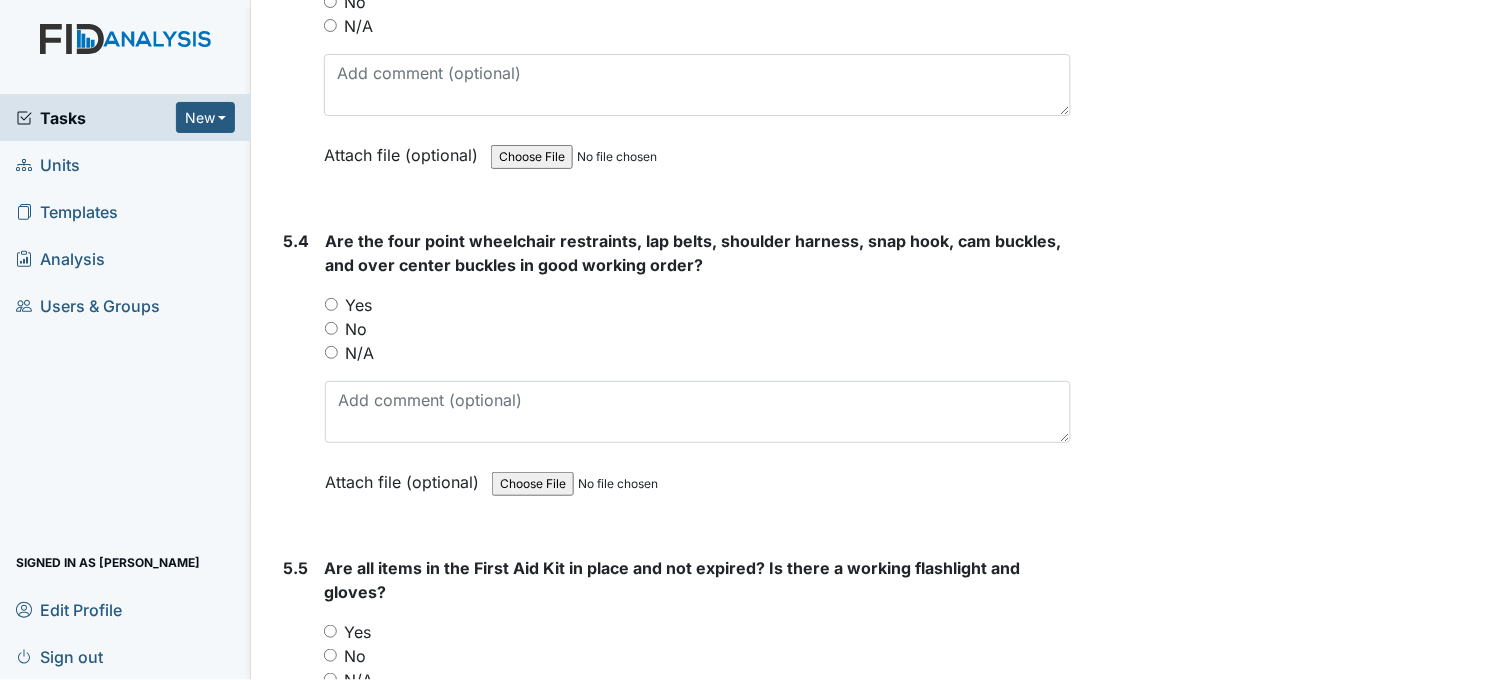 click on "Yes" at bounding box center (331, 304) 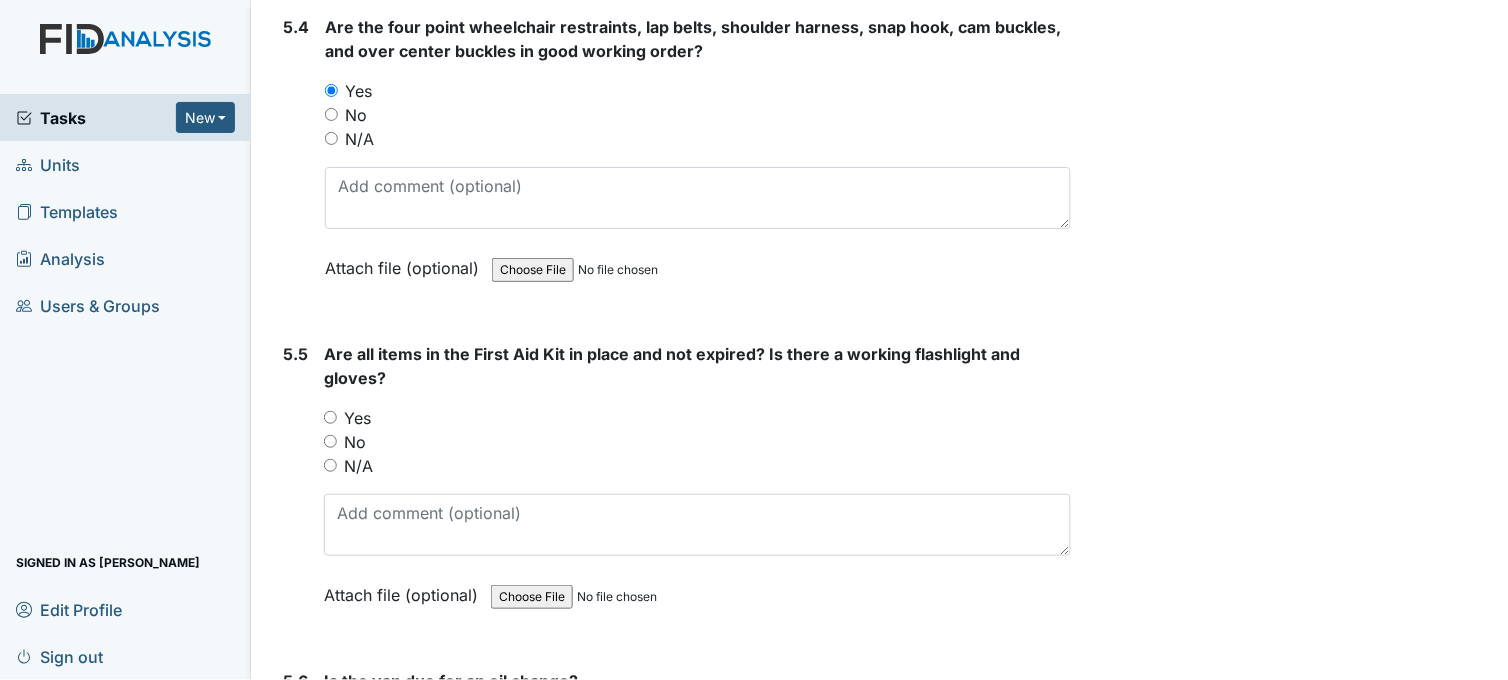 scroll, scrollTop: 15111, scrollLeft: 0, axis: vertical 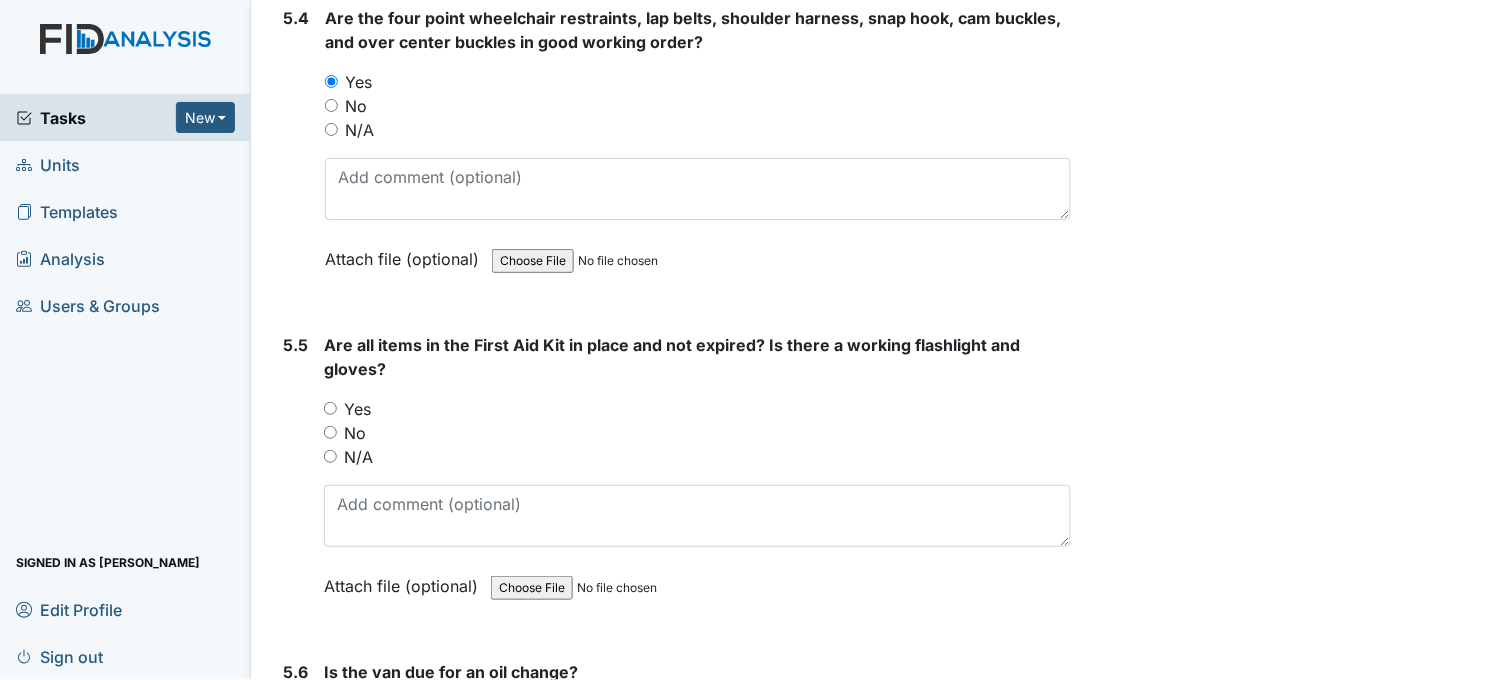 click on "N/A" at bounding box center (331, 129) 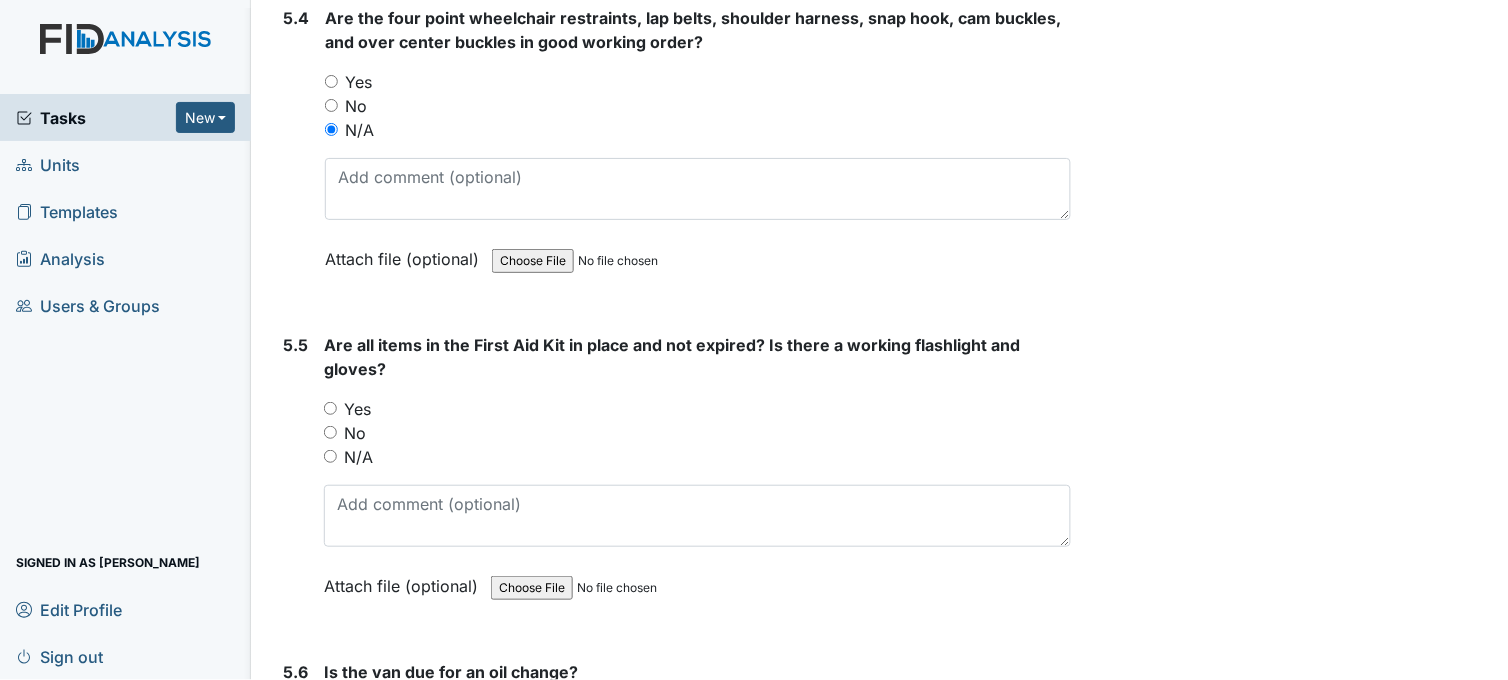scroll, scrollTop: 15222, scrollLeft: 0, axis: vertical 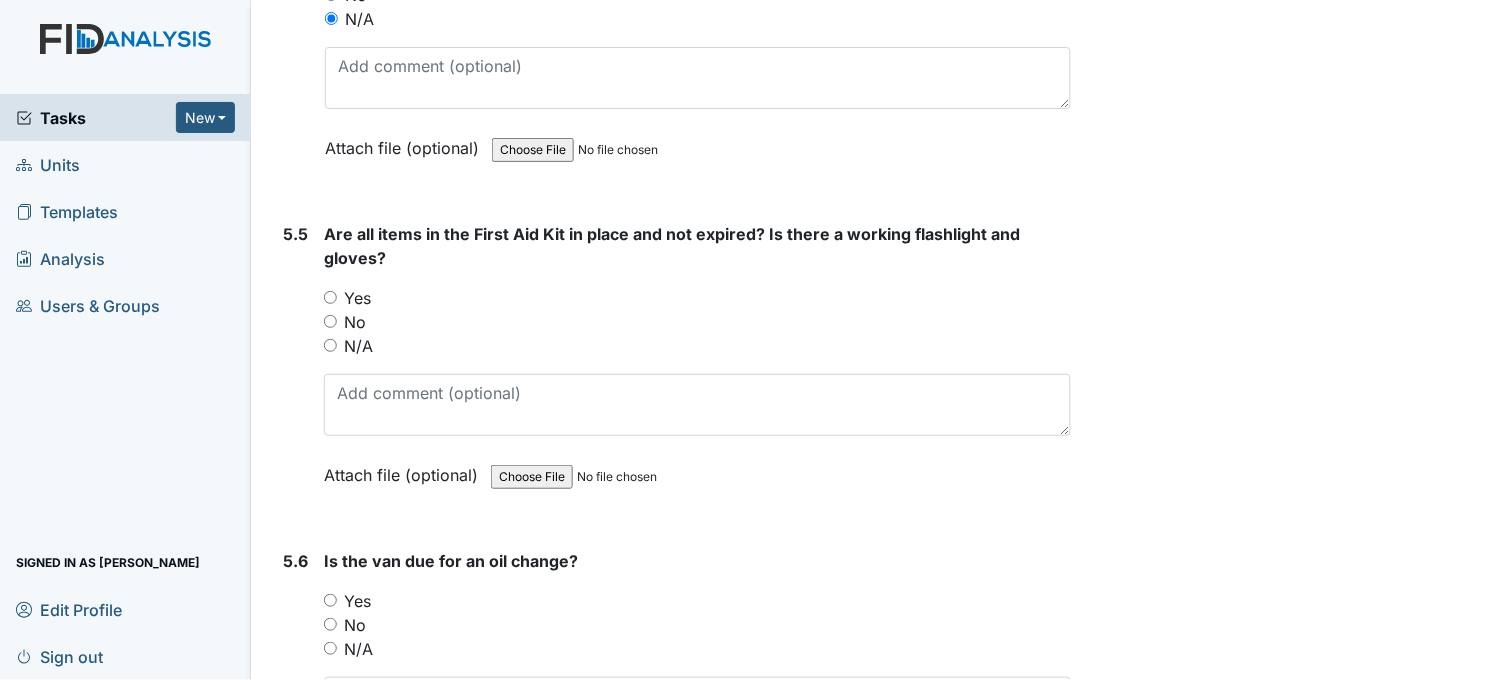 click on "Yes" at bounding box center (330, 297) 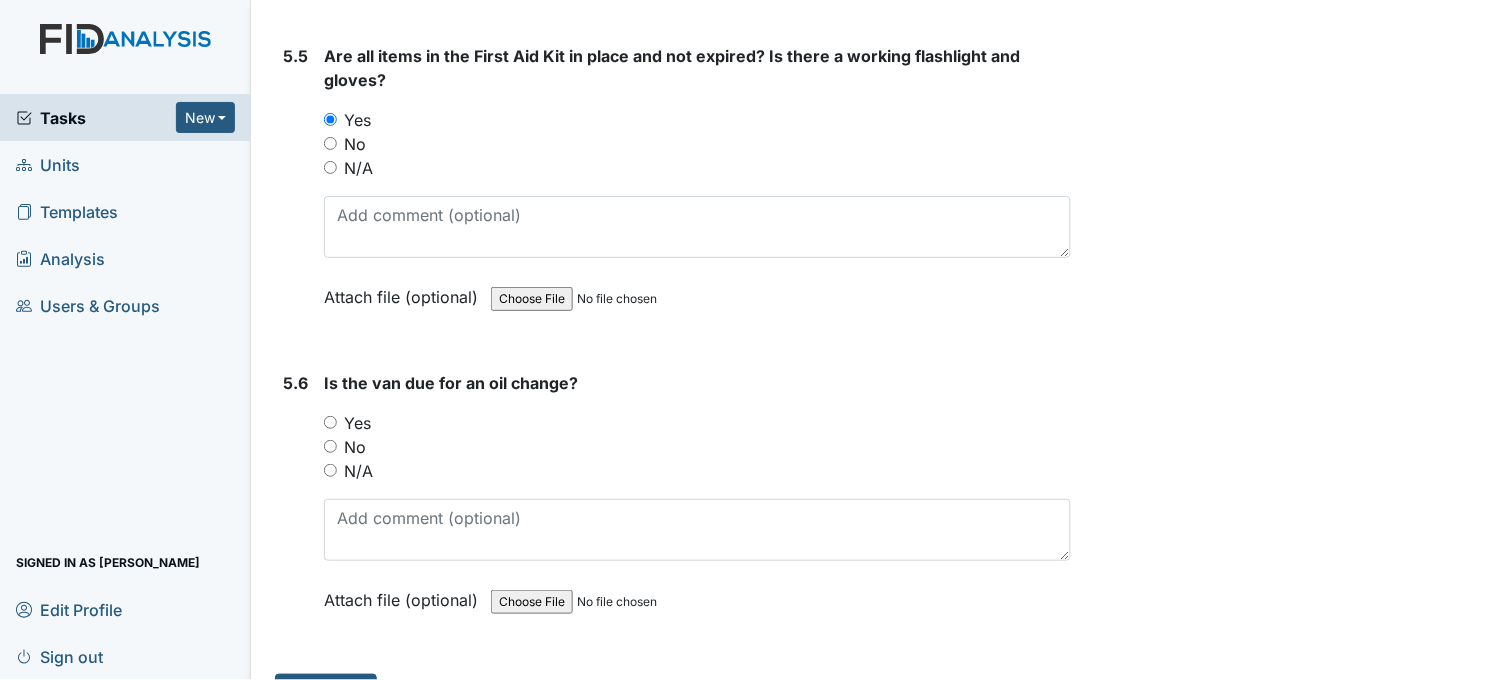 scroll, scrollTop: 15436, scrollLeft: 0, axis: vertical 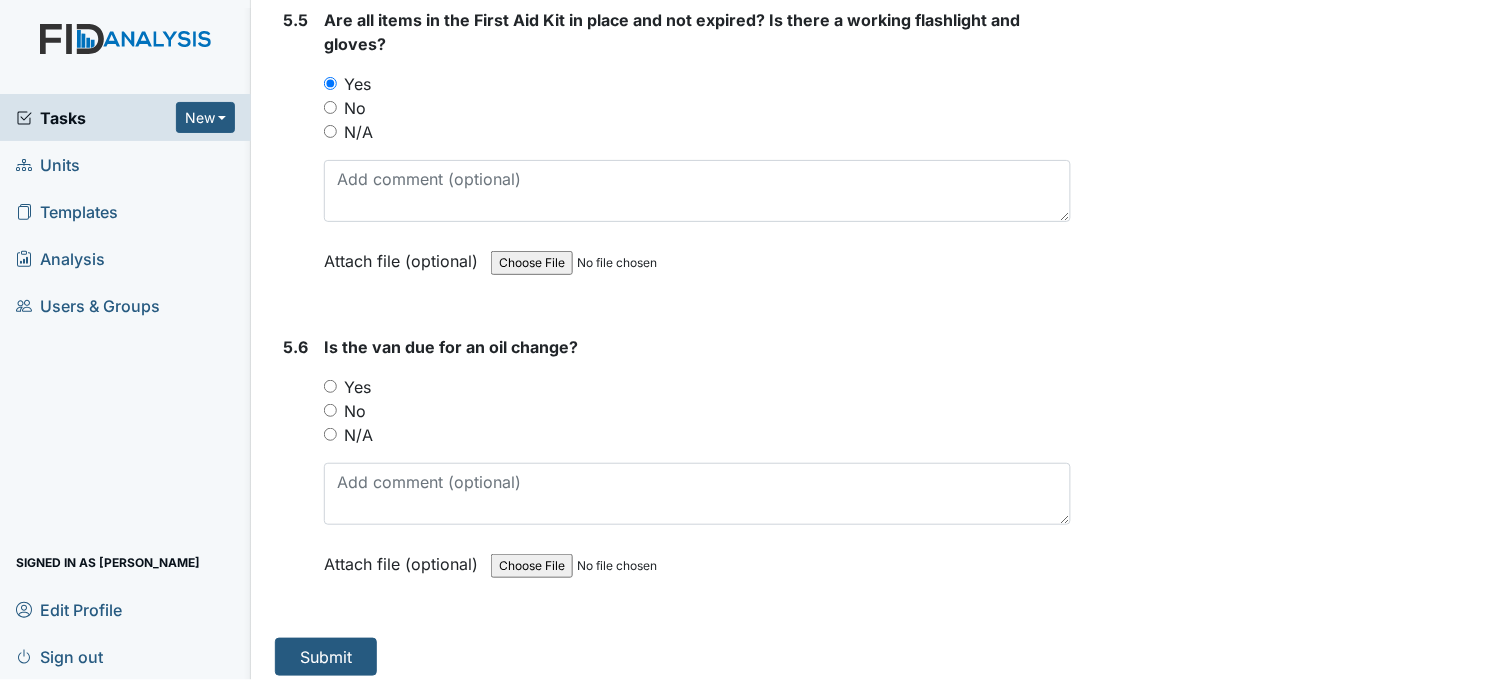 click on "Yes" at bounding box center [330, 386] 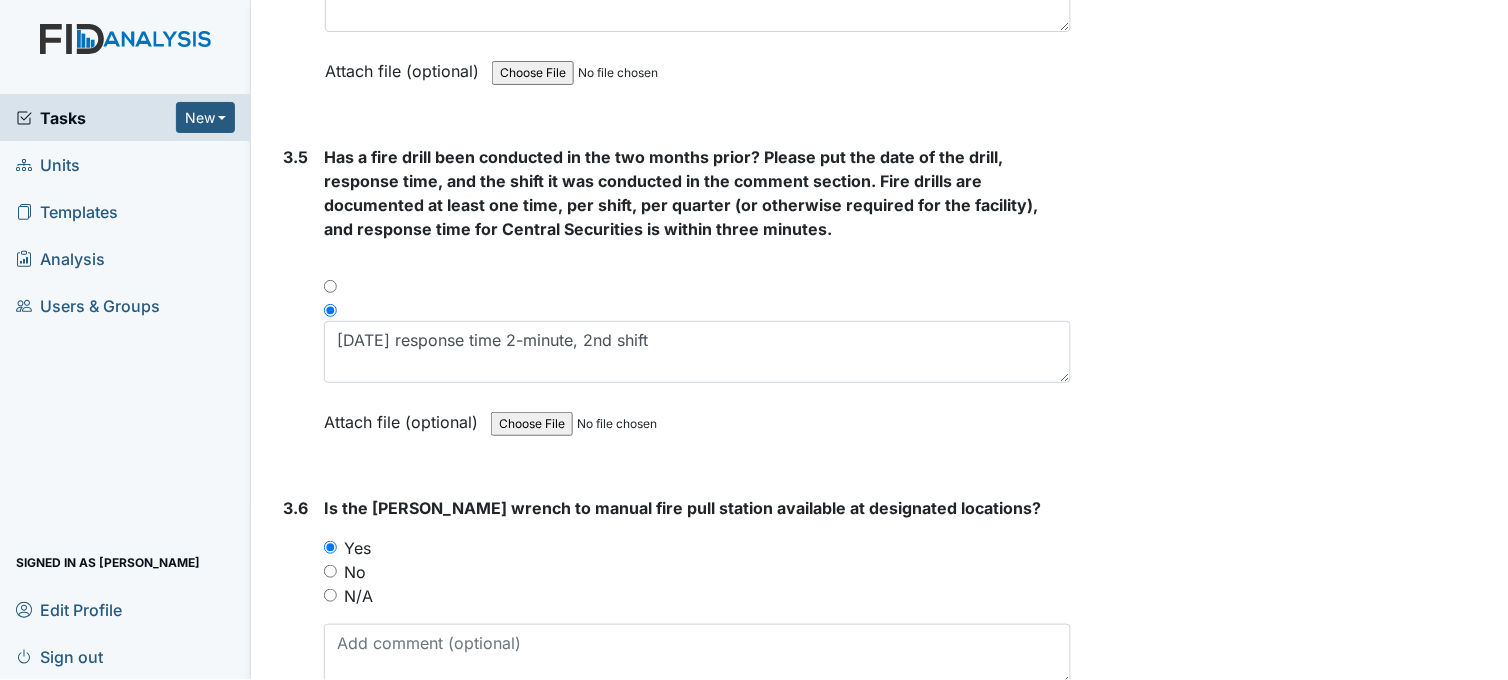 scroll, scrollTop: 9333, scrollLeft: 0, axis: vertical 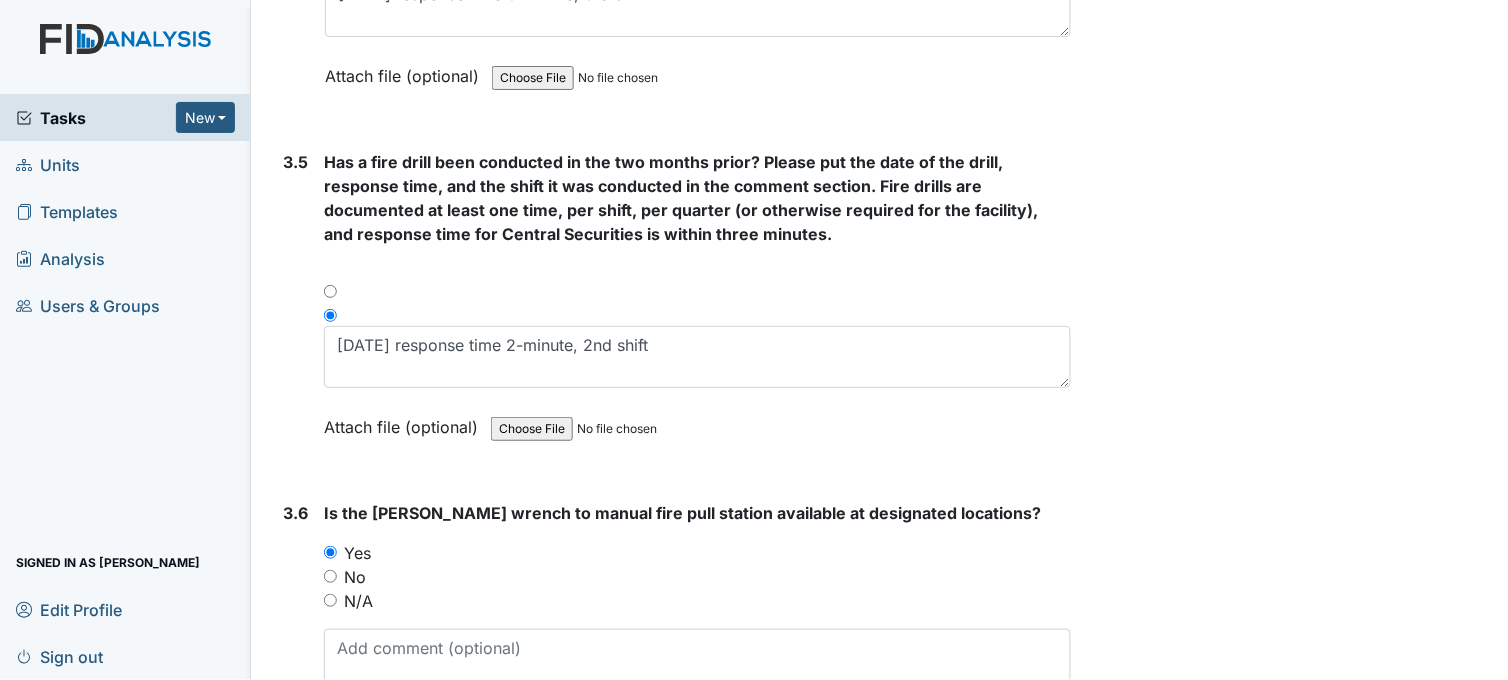 click on "Has a fire drill been conducted in the two months prior? Please put the date of the drill, response time, and the shift it was conducted in the comment section. Fire drills are documented at least one time, per shift, per quarter (or otherwise required for the facility), and response time for Central Securities is within three minutes.
You must select one of the below options.
5/22/25 response time 2-minute, 2nd shift
Attach file (optional)
You can upload .pdf, .txt, .jpg, .jpeg, .png, .csv, .xls, or .doc files under 100MB." at bounding box center (697, 301) 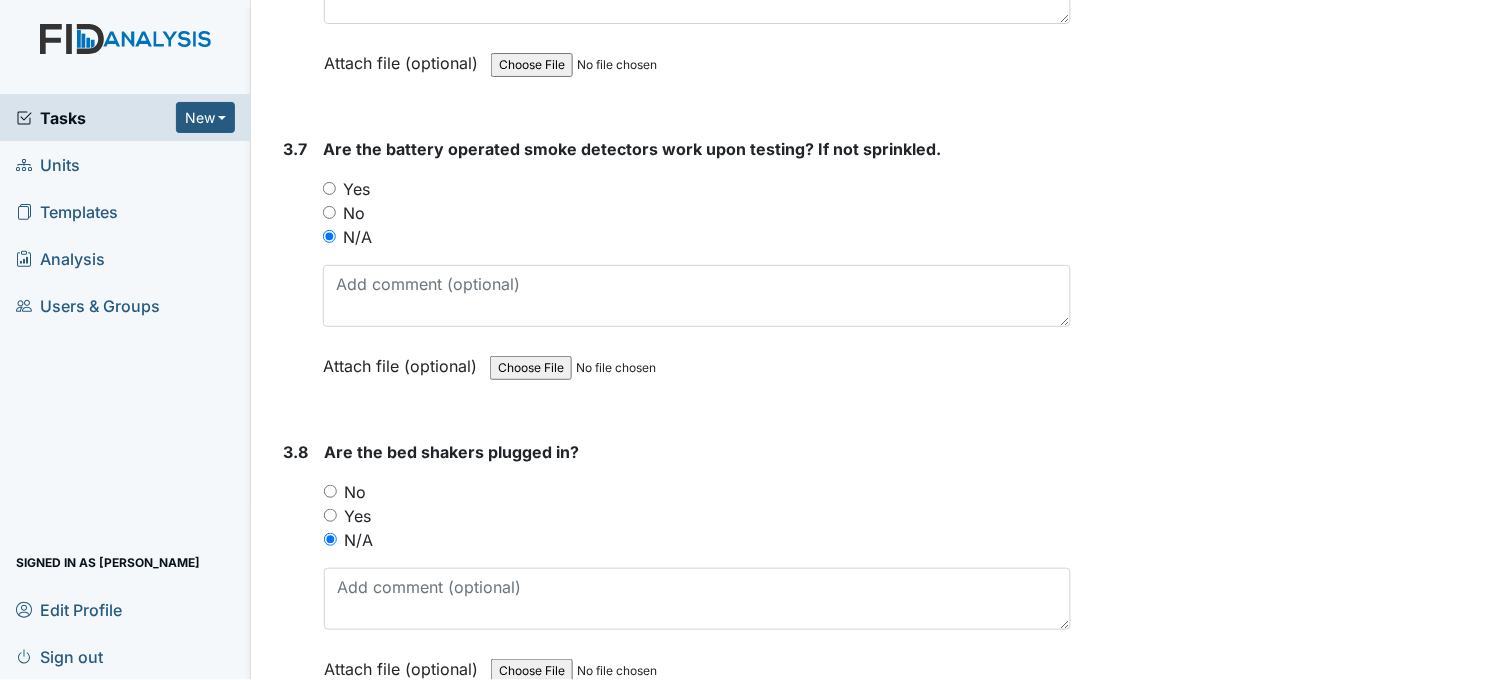 scroll, scrollTop: 9888, scrollLeft: 0, axis: vertical 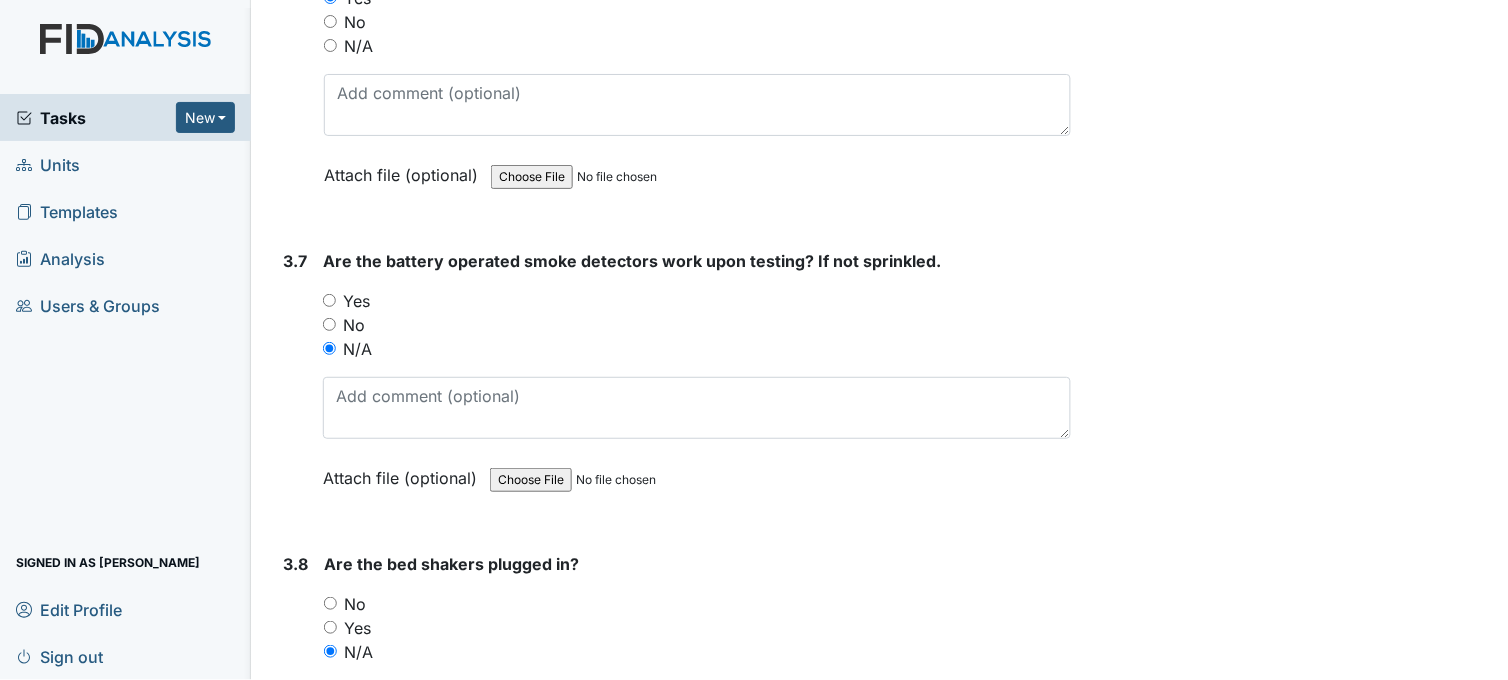 click on "Yes" at bounding box center (329, 300) 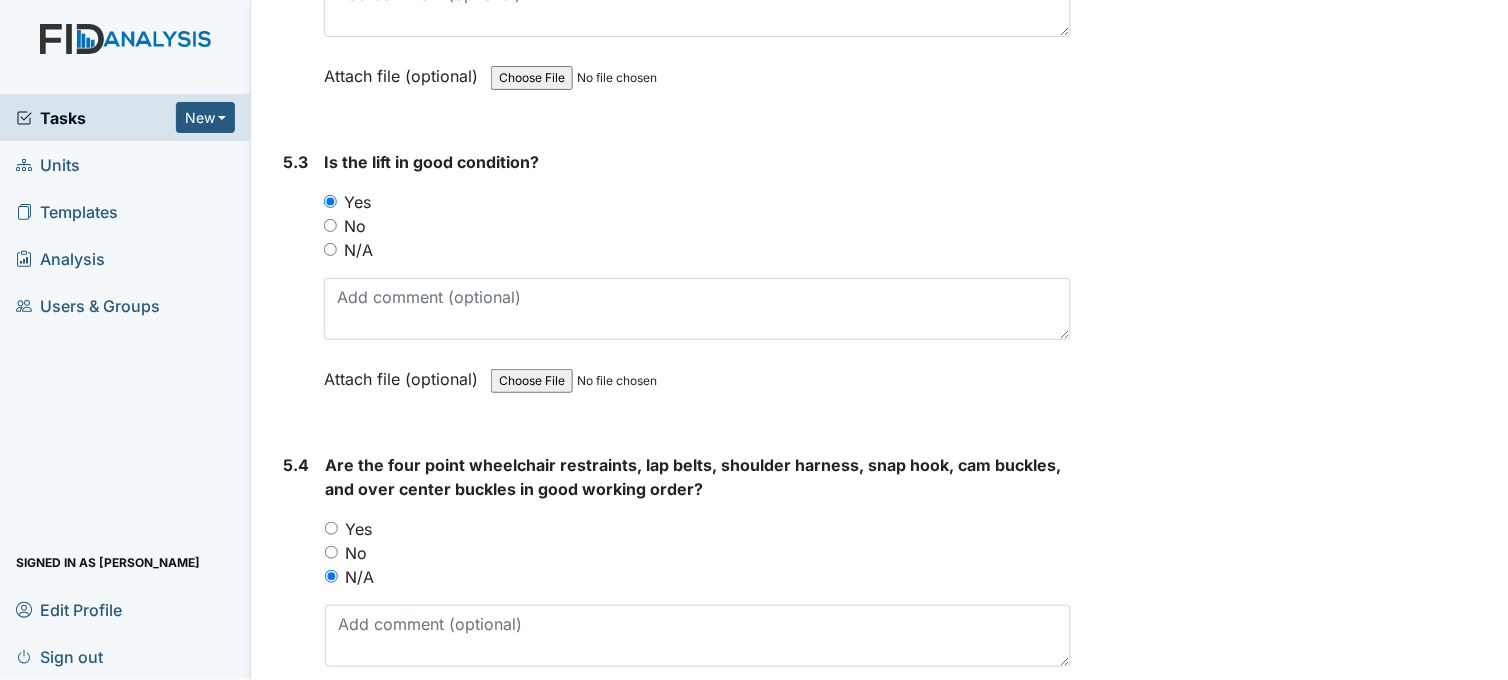 scroll, scrollTop: 14666, scrollLeft: 0, axis: vertical 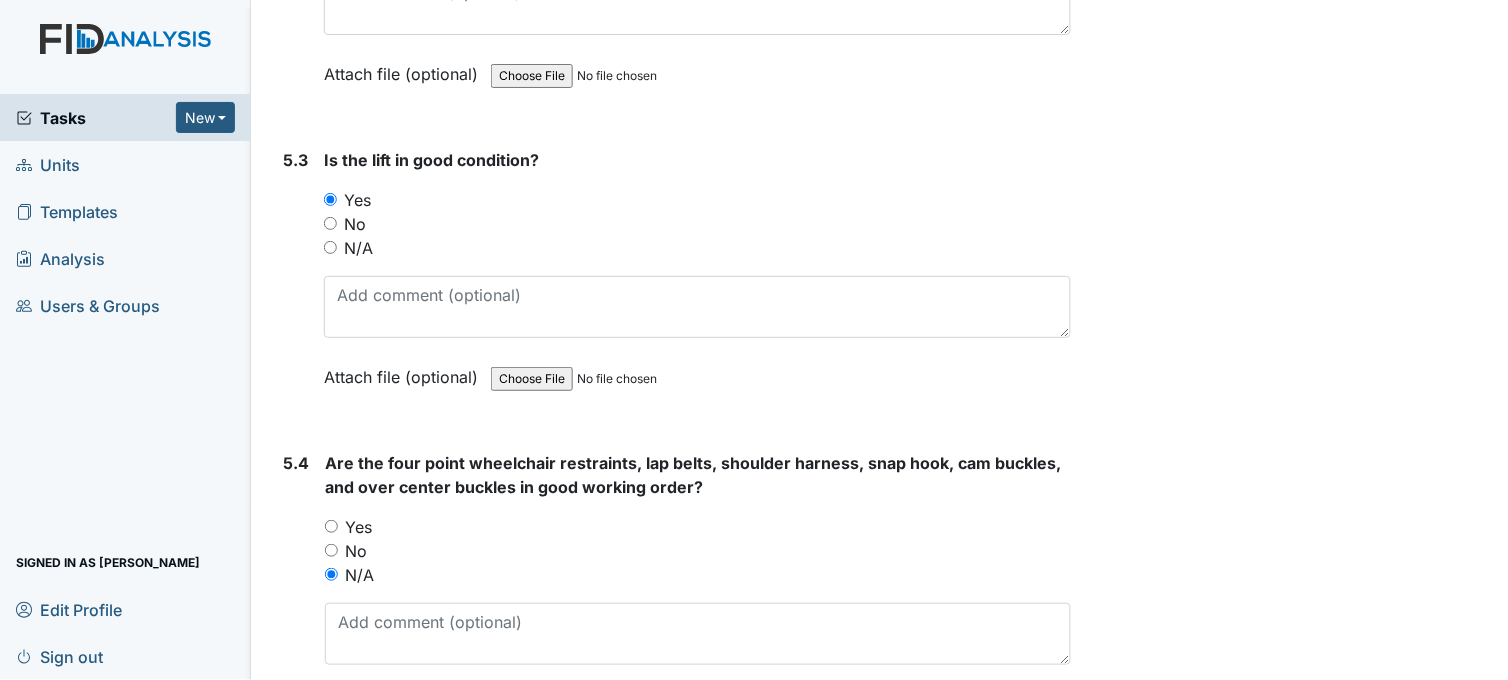 click on "N/A" at bounding box center [330, 247] 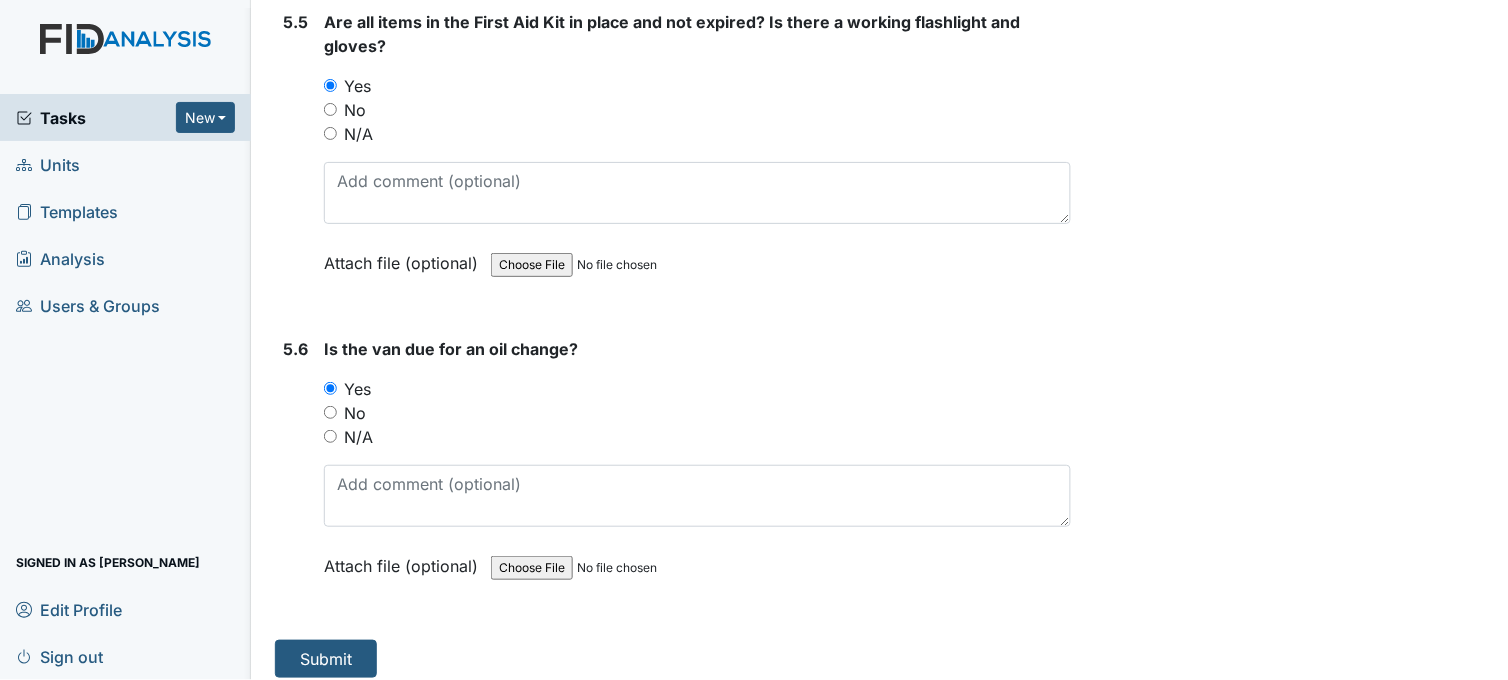 scroll, scrollTop: 15436, scrollLeft: 0, axis: vertical 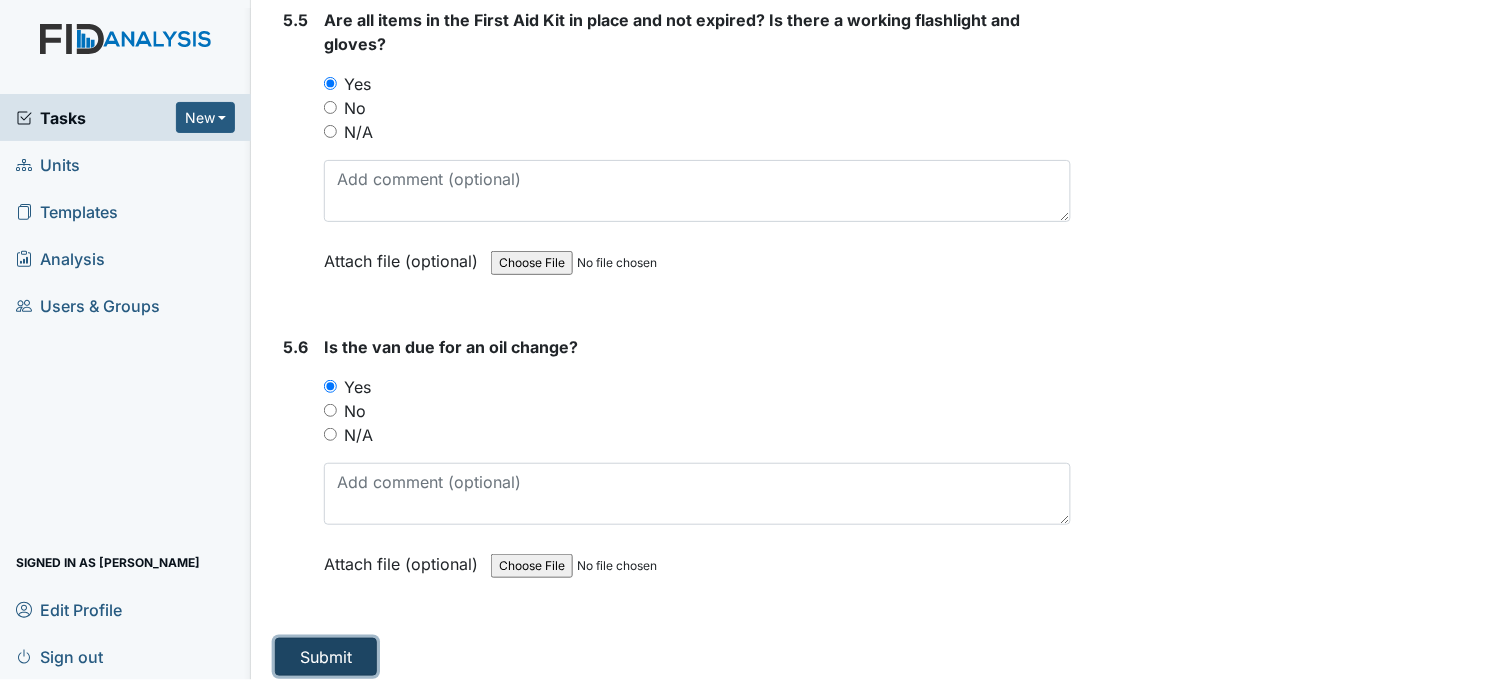 click on "Submit" at bounding box center [326, 657] 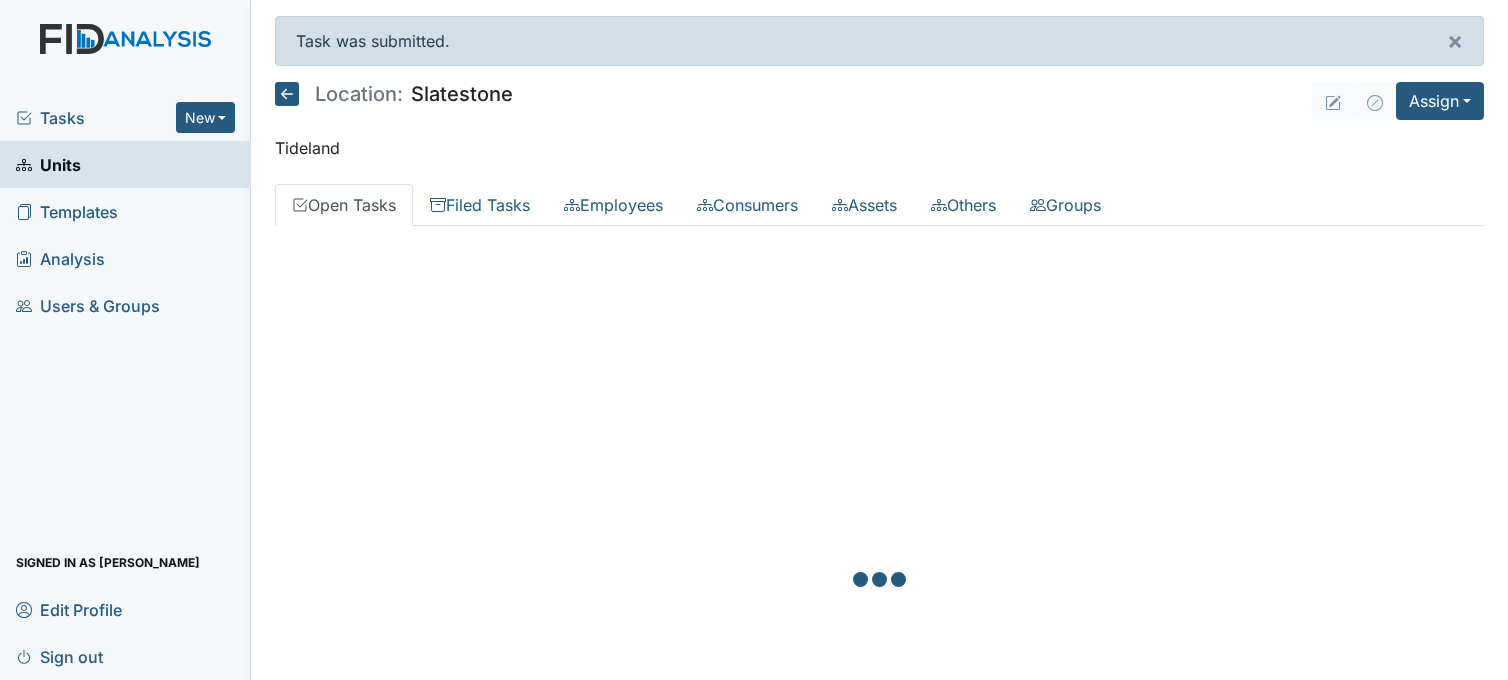 scroll, scrollTop: 0, scrollLeft: 0, axis: both 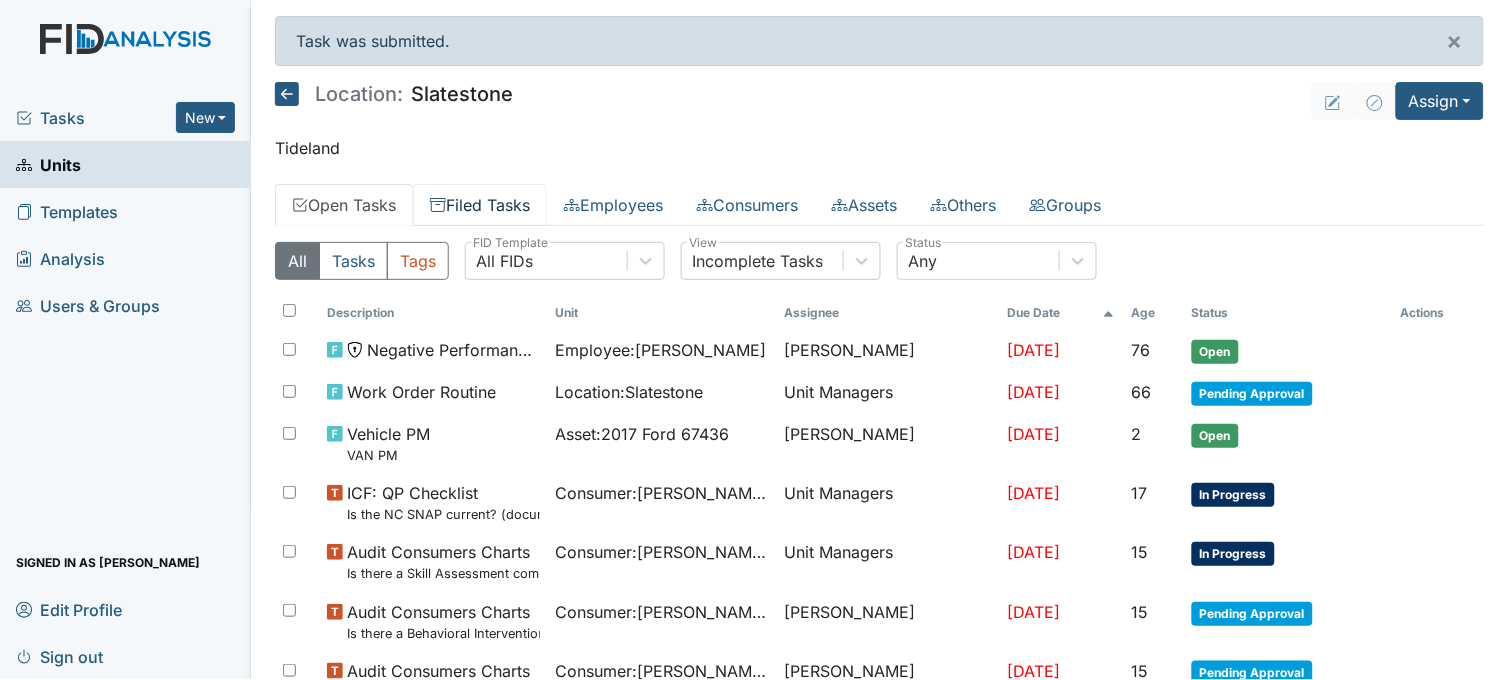 click on "Filed Tasks" at bounding box center (480, 205) 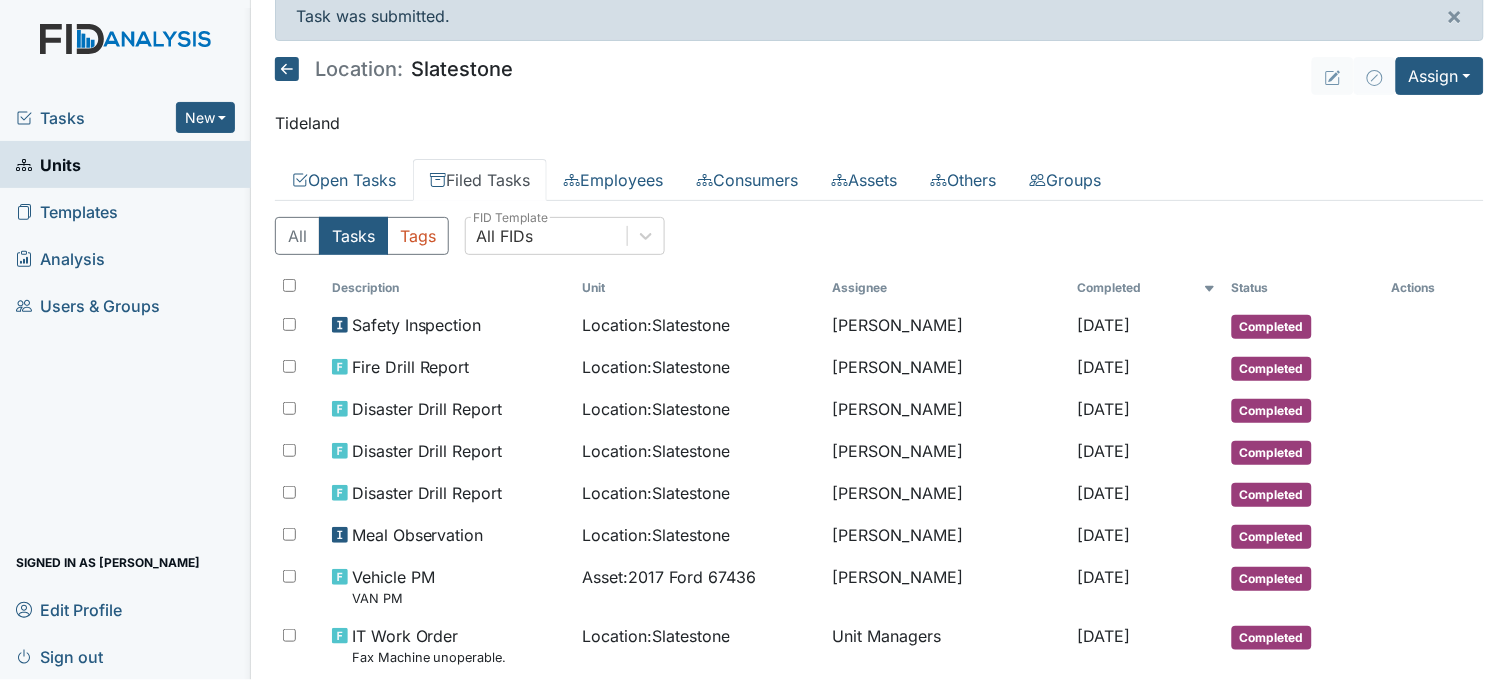 scroll, scrollTop: 0, scrollLeft: 0, axis: both 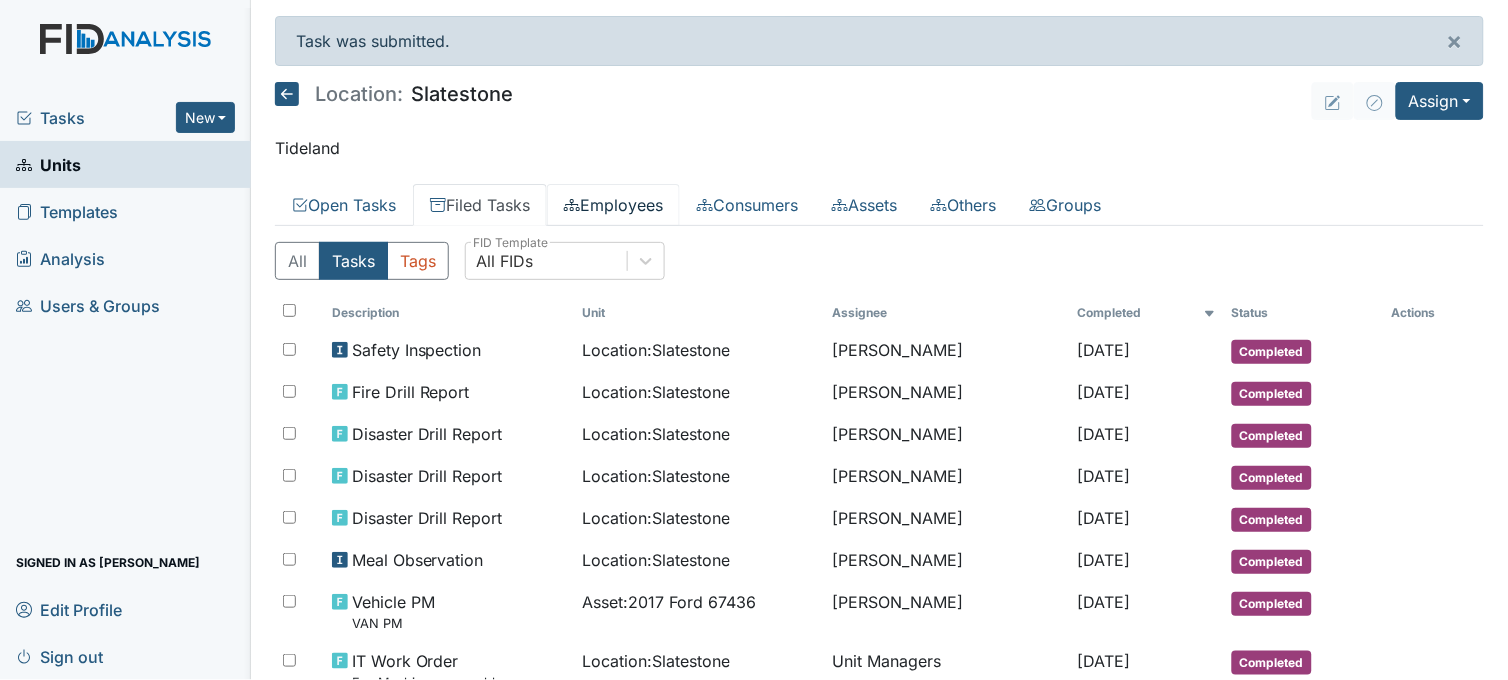 click on "Employees" at bounding box center (613, 205) 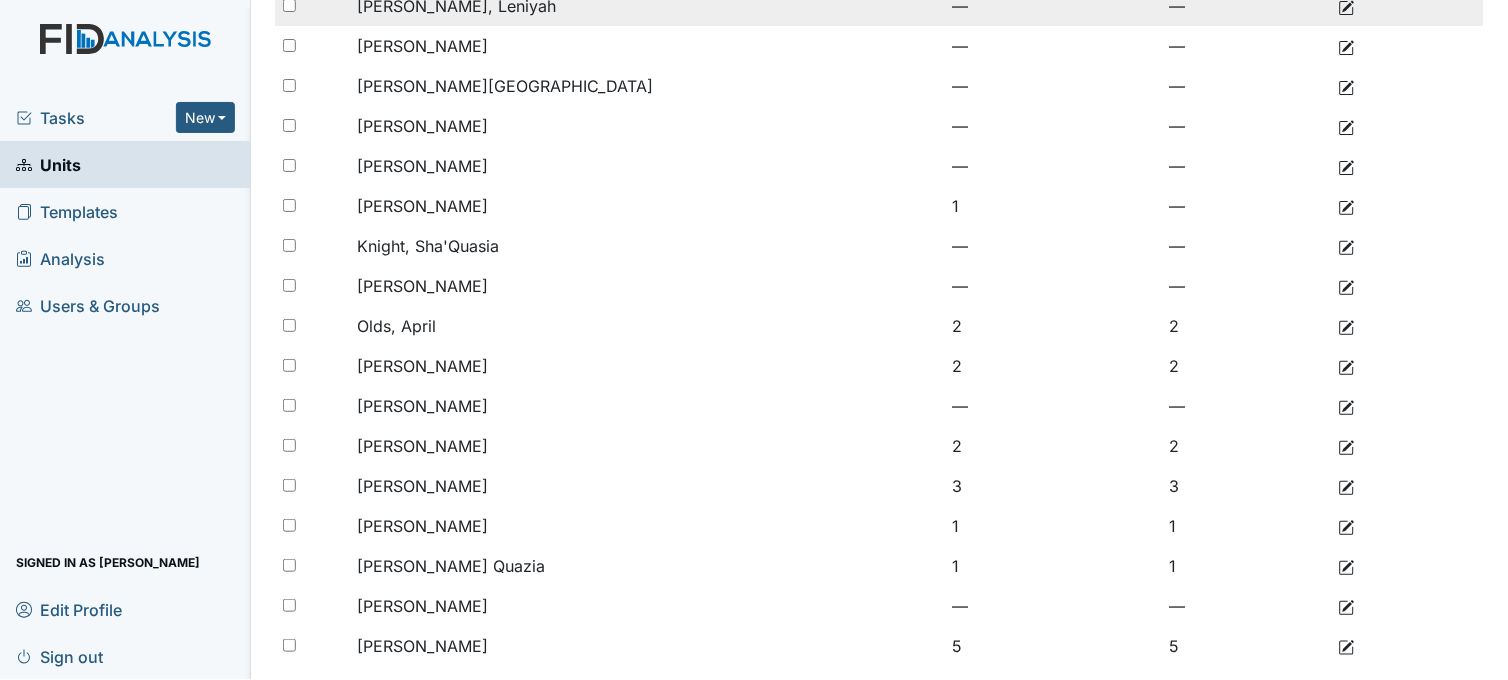 scroll, scrollTop: 412, scrollLeft: 0, axis: vertical 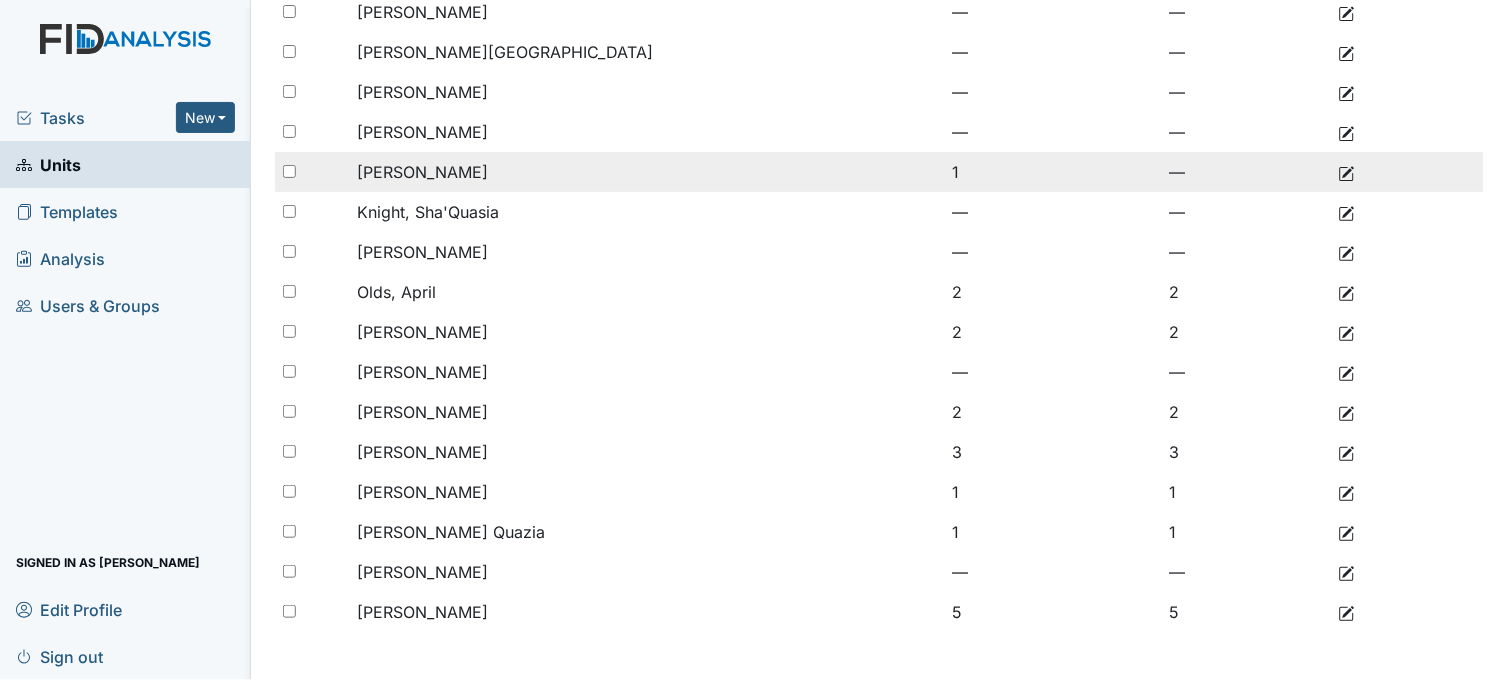 click at bounding box center (839, 172) 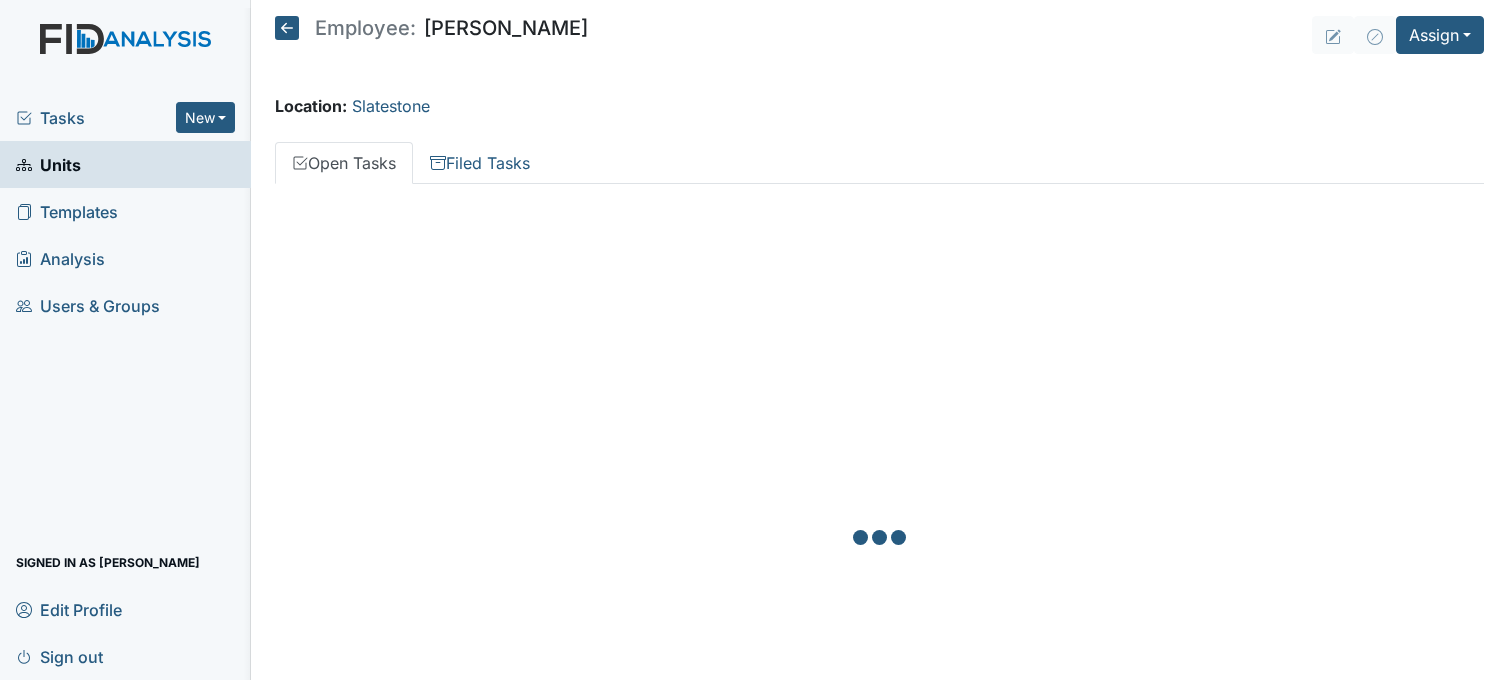 scroll, scrollTop: 0, scrollLeft: 0, axis: both 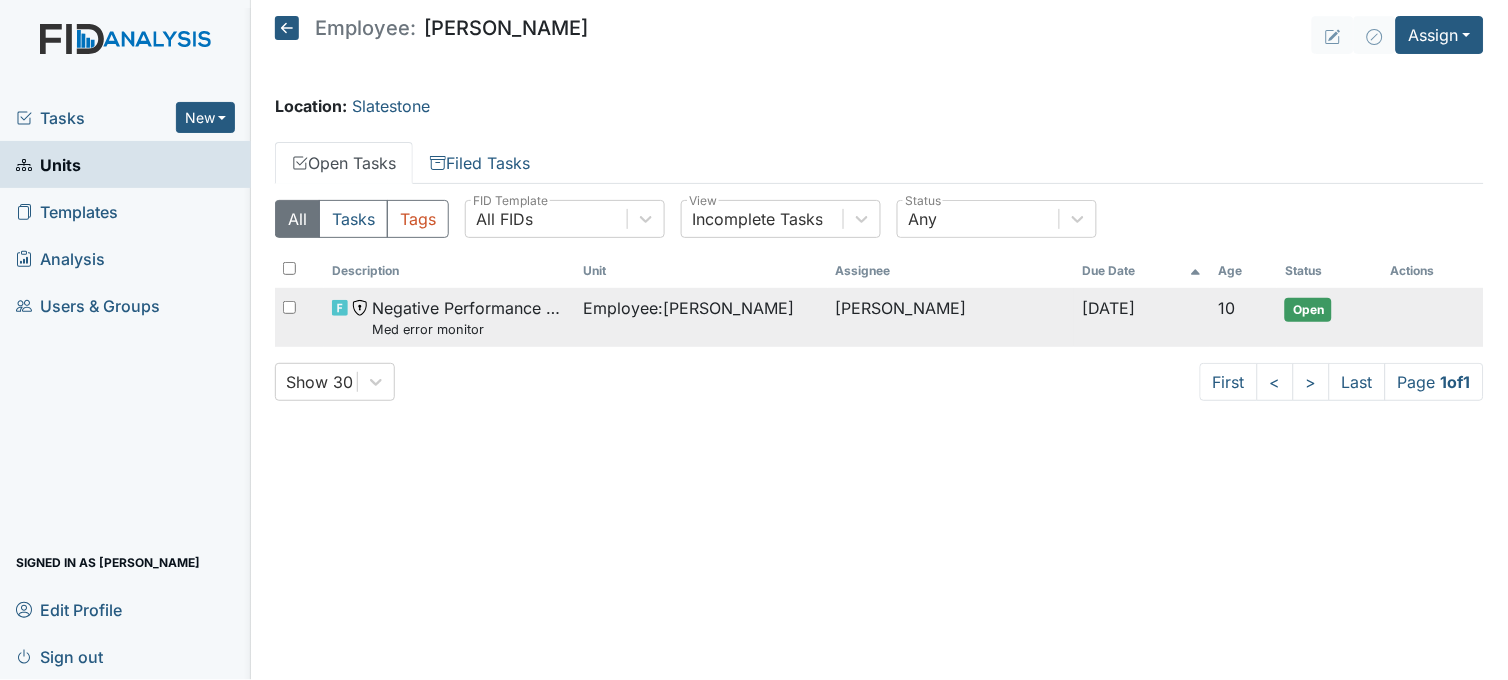 click on "Employee :  [PERSON_NAME]" at bounding box center (689, 308) 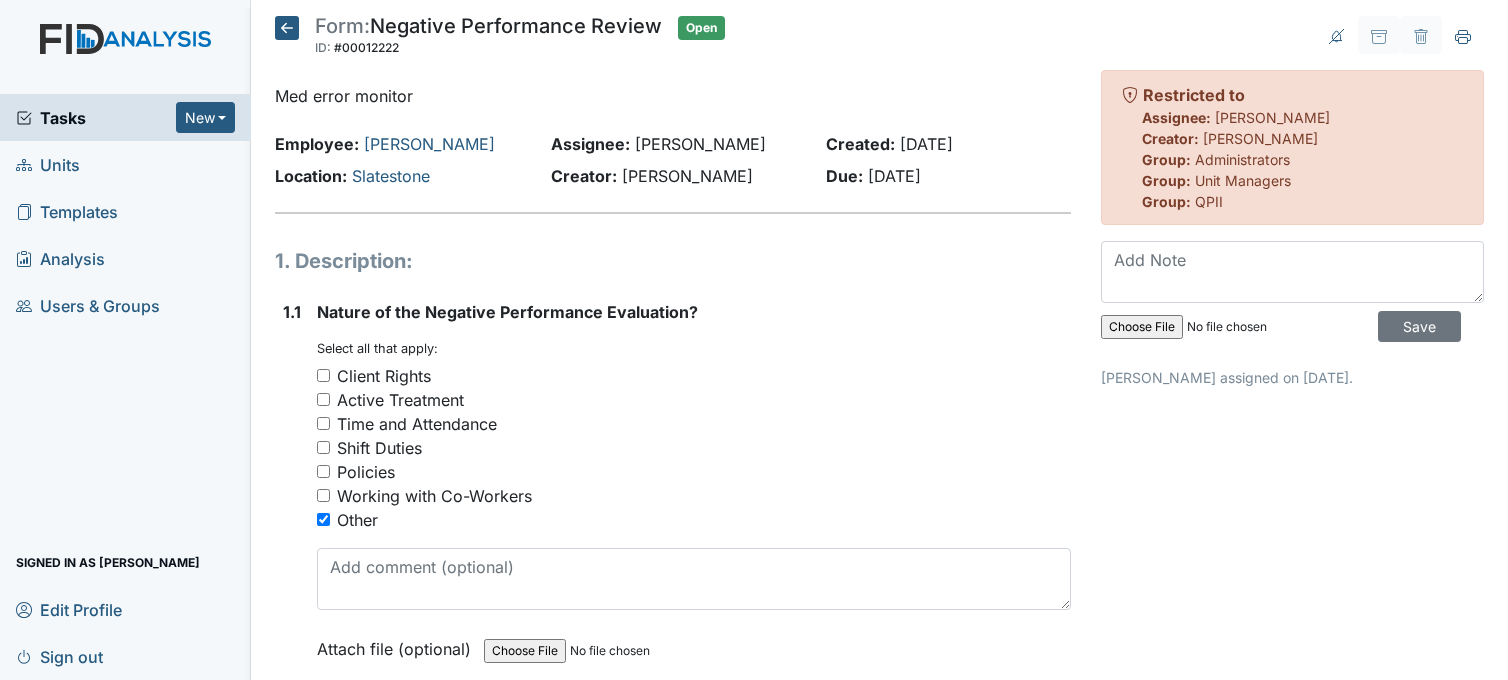scroll, scrollTop: 0, scrollLeft: 0, axis: both 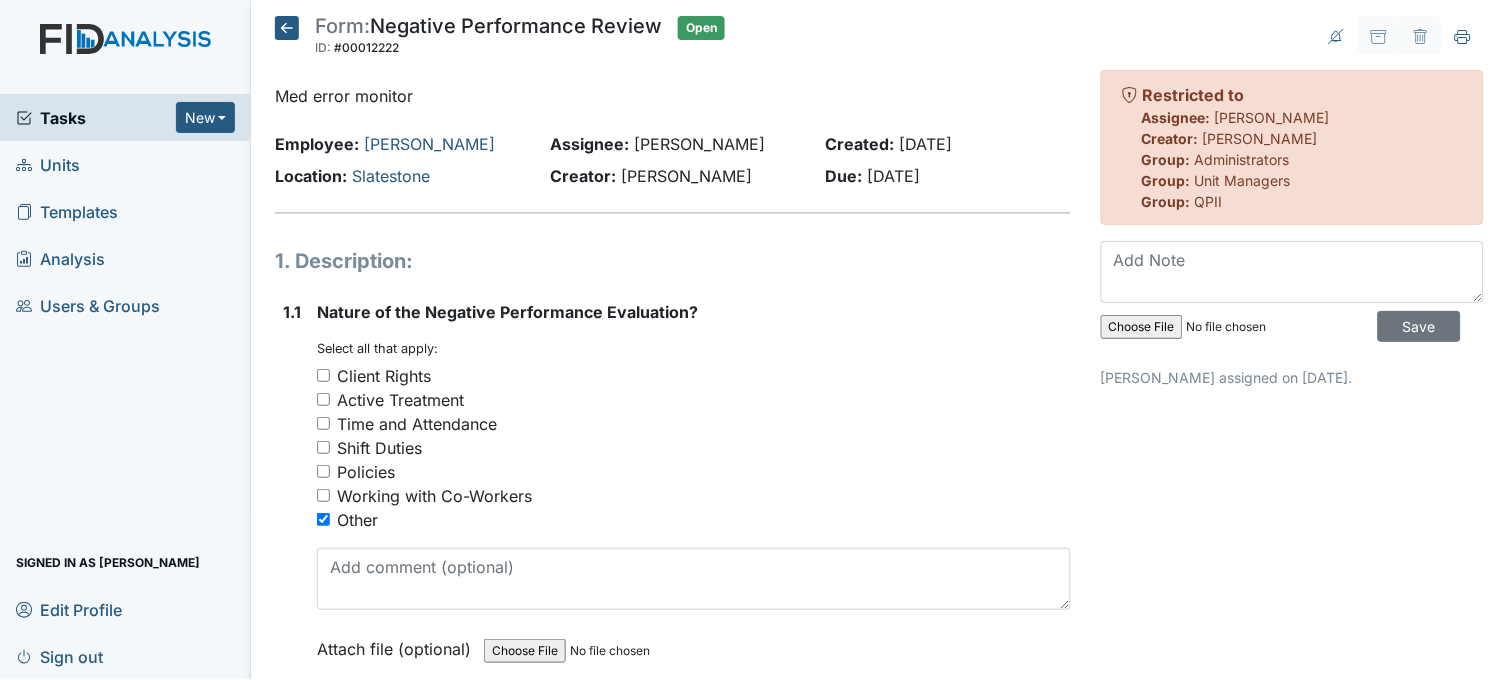 click 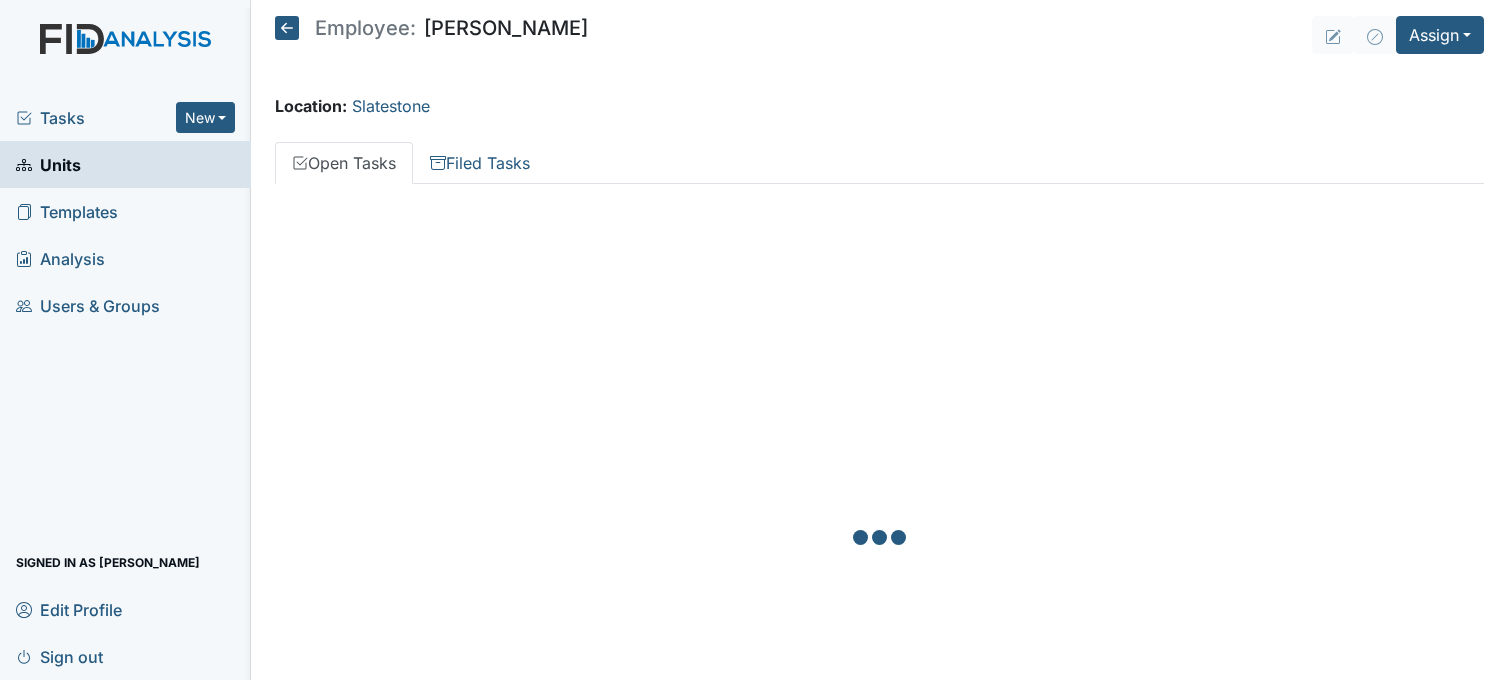 scroll, scrollTop: 0, scrollLeft: 0, axis: both 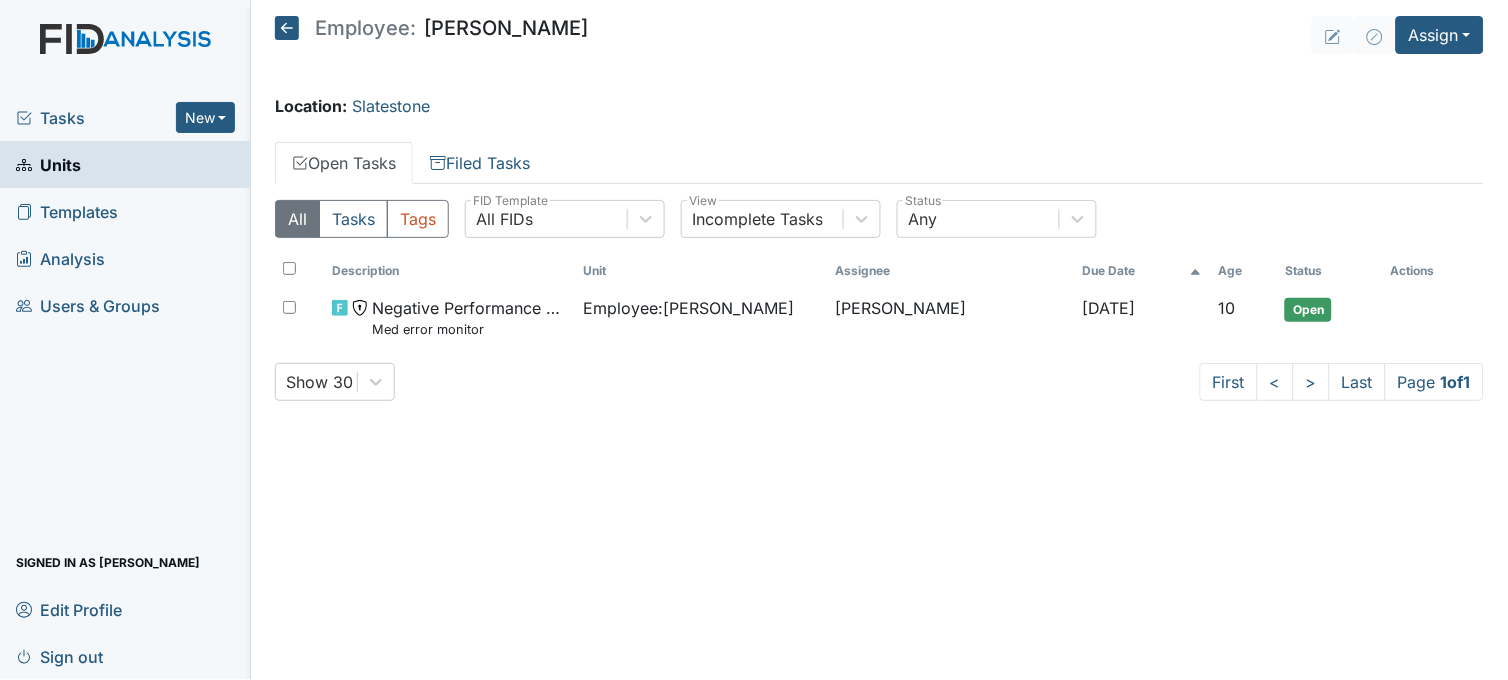 click 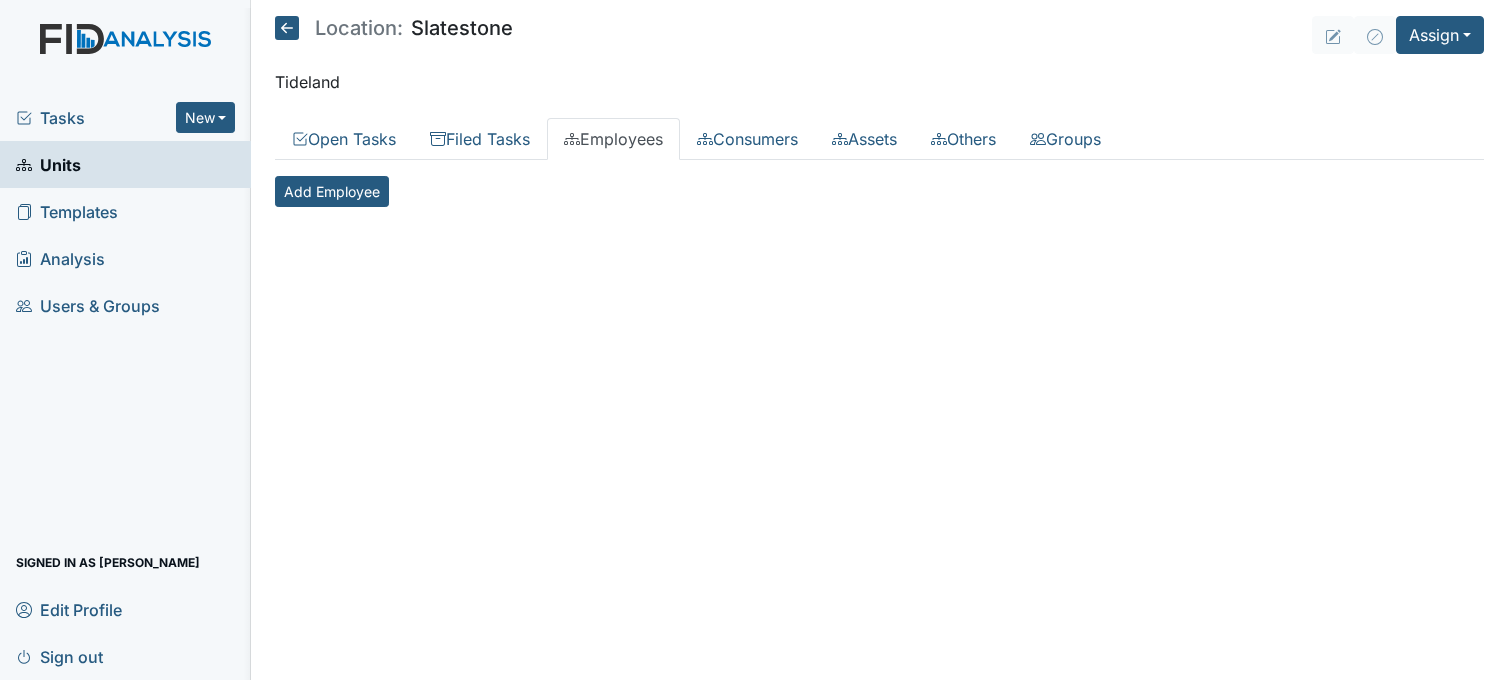 scroll, scrollTop: 0, scrollLeft: 0, axis: both 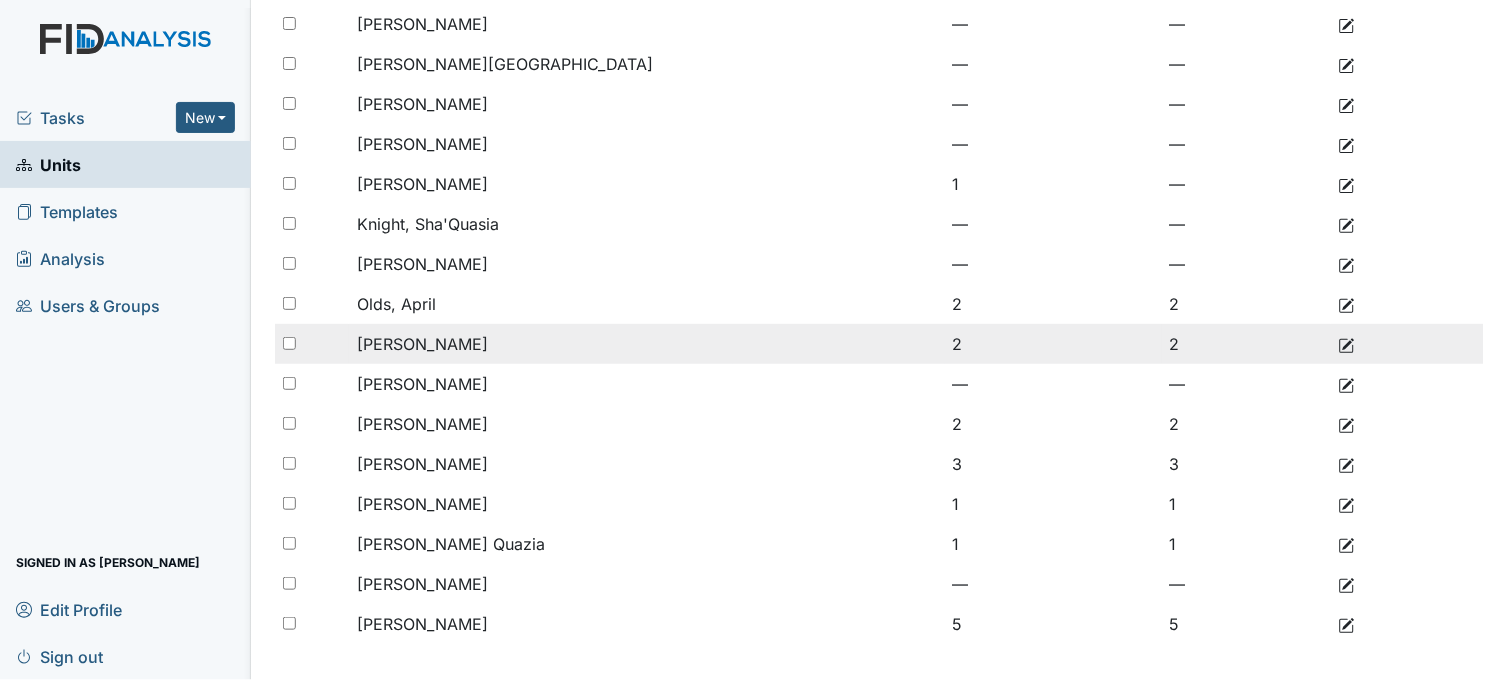 click on "[PERSON_NAME]" at bounding box center [422, 344] 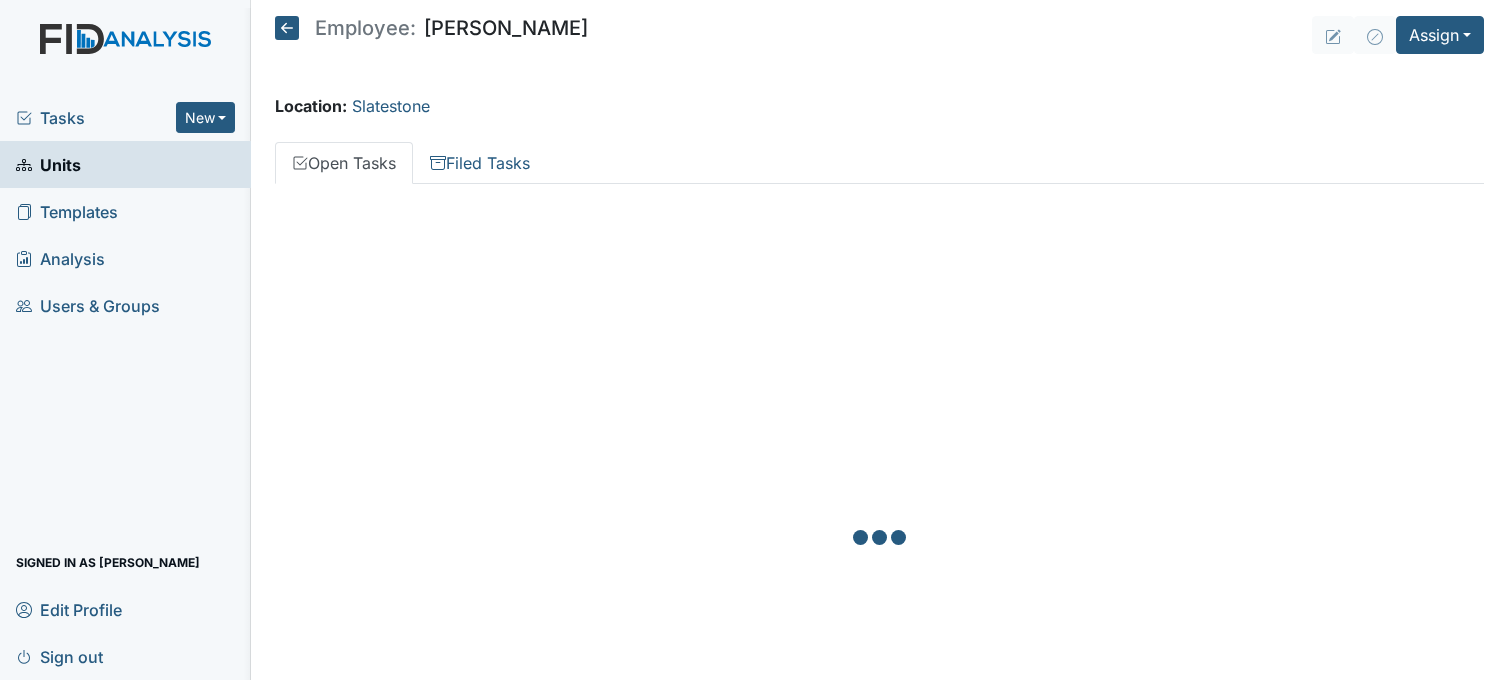 scroll, scrollTop: 0, scrollLeft: 0, axis: both 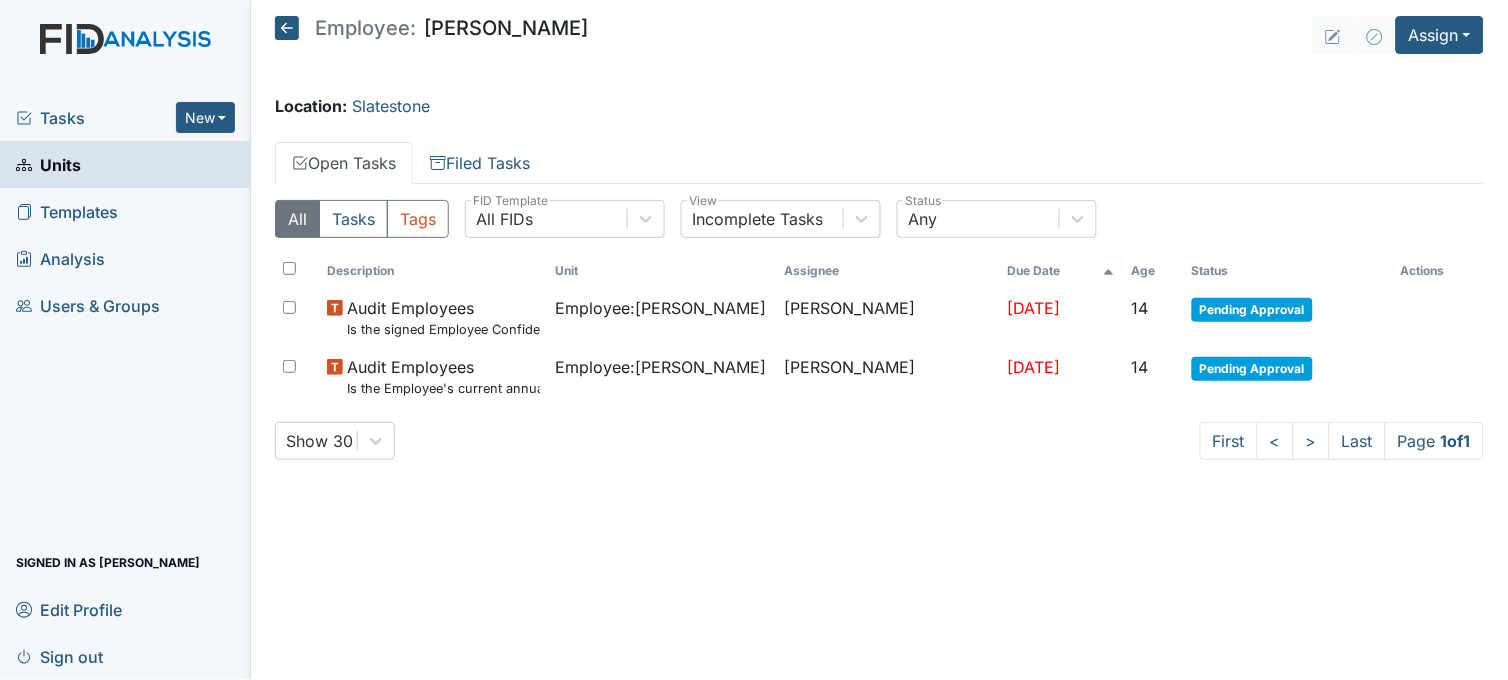 click 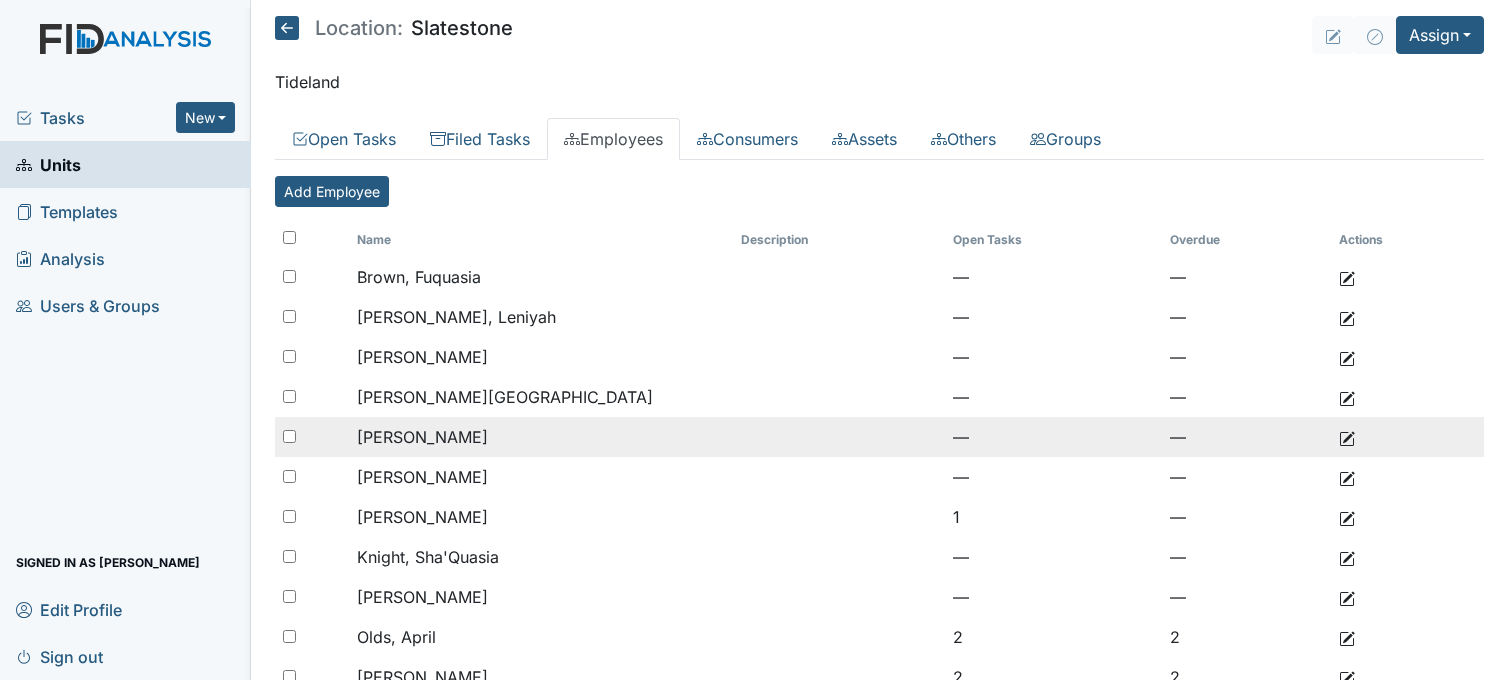 scroll, scrollTop: 0, scrollLeft: 0, axis: both 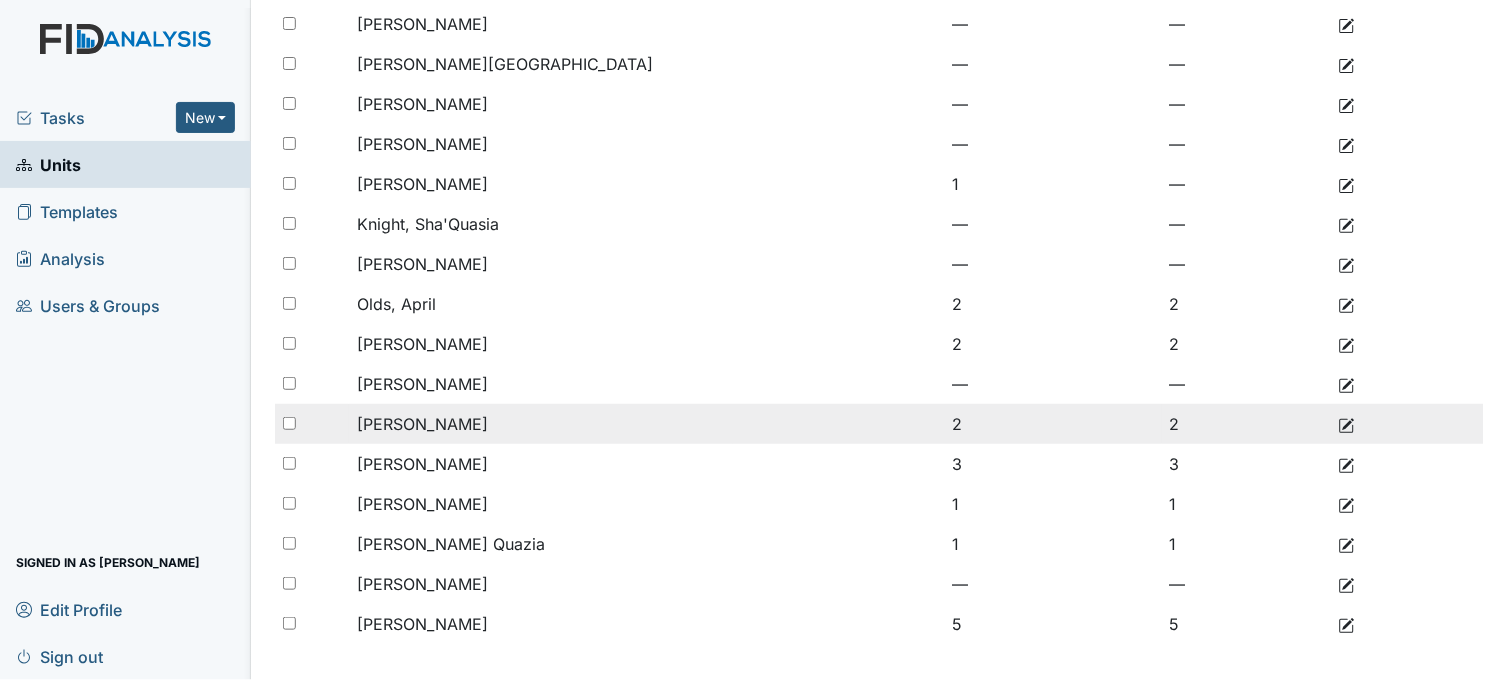 click on "2" at bounding box center (1053, 424) 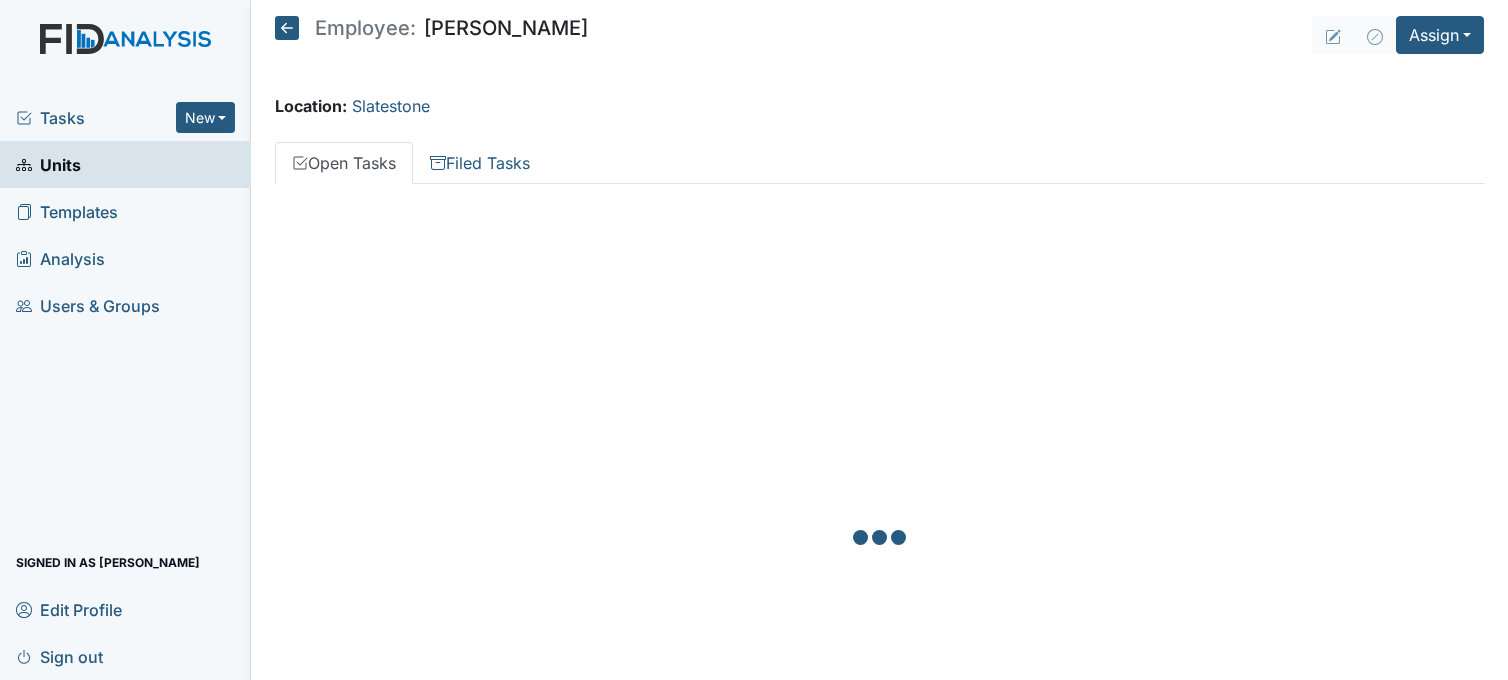 scroll, scrollTop: 0, scrollLeft: 0, axis: both 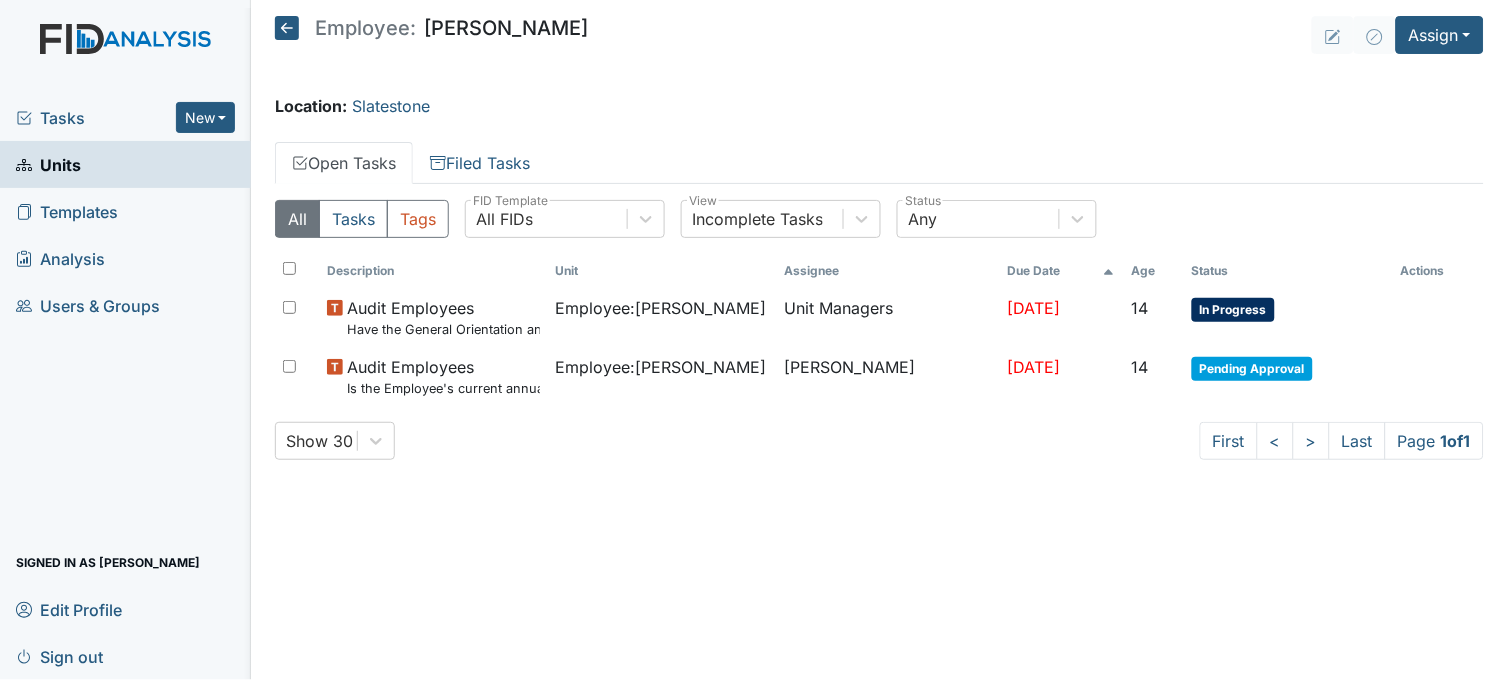 click 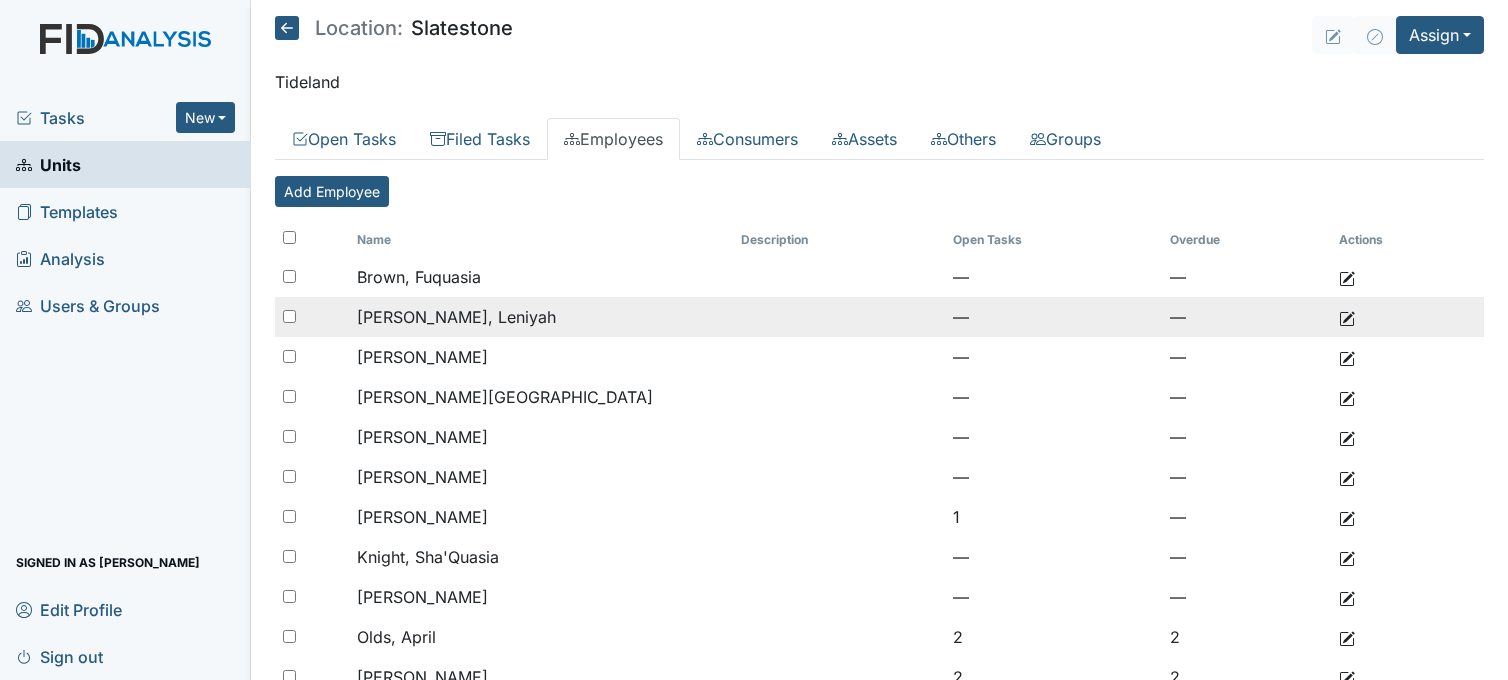 scroll, scrollTop: 0, scrollLeft: 0, axis: both 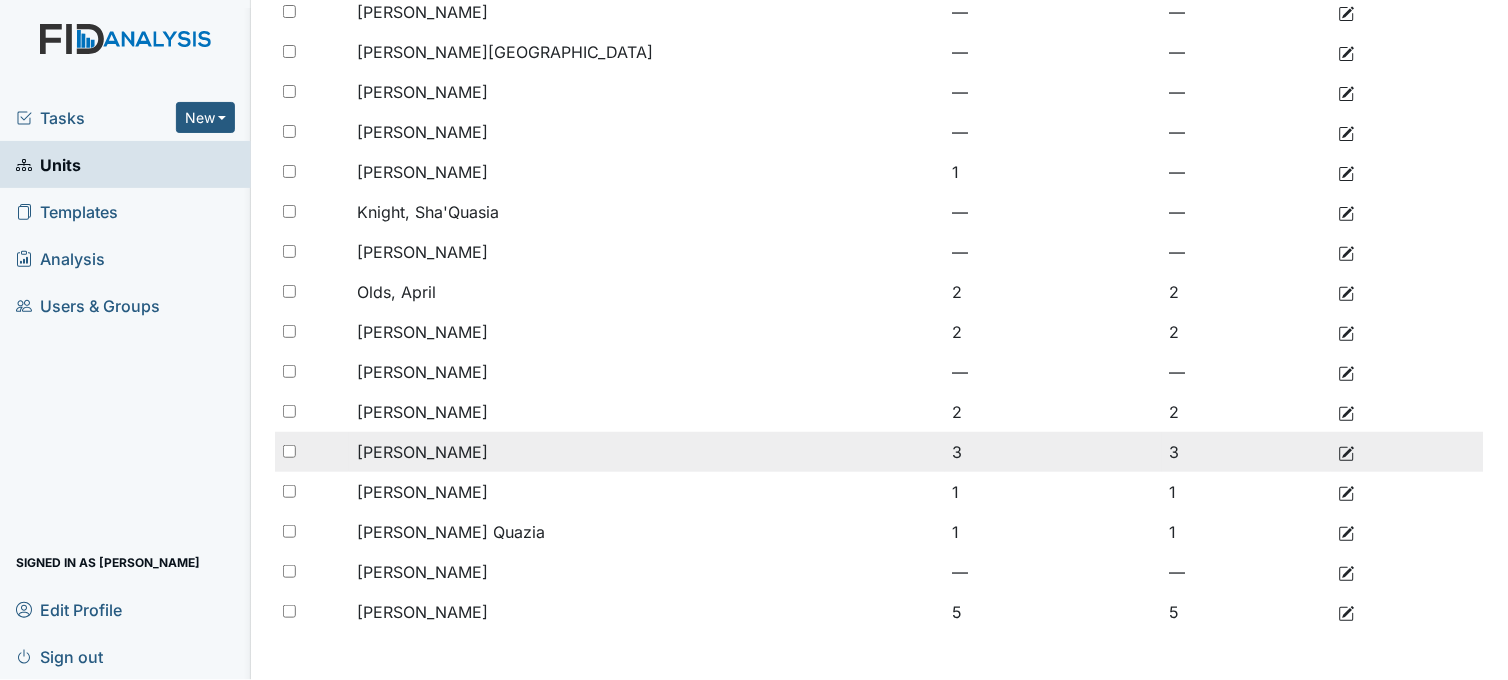 click on "3" at bounding box center (1053, 452) 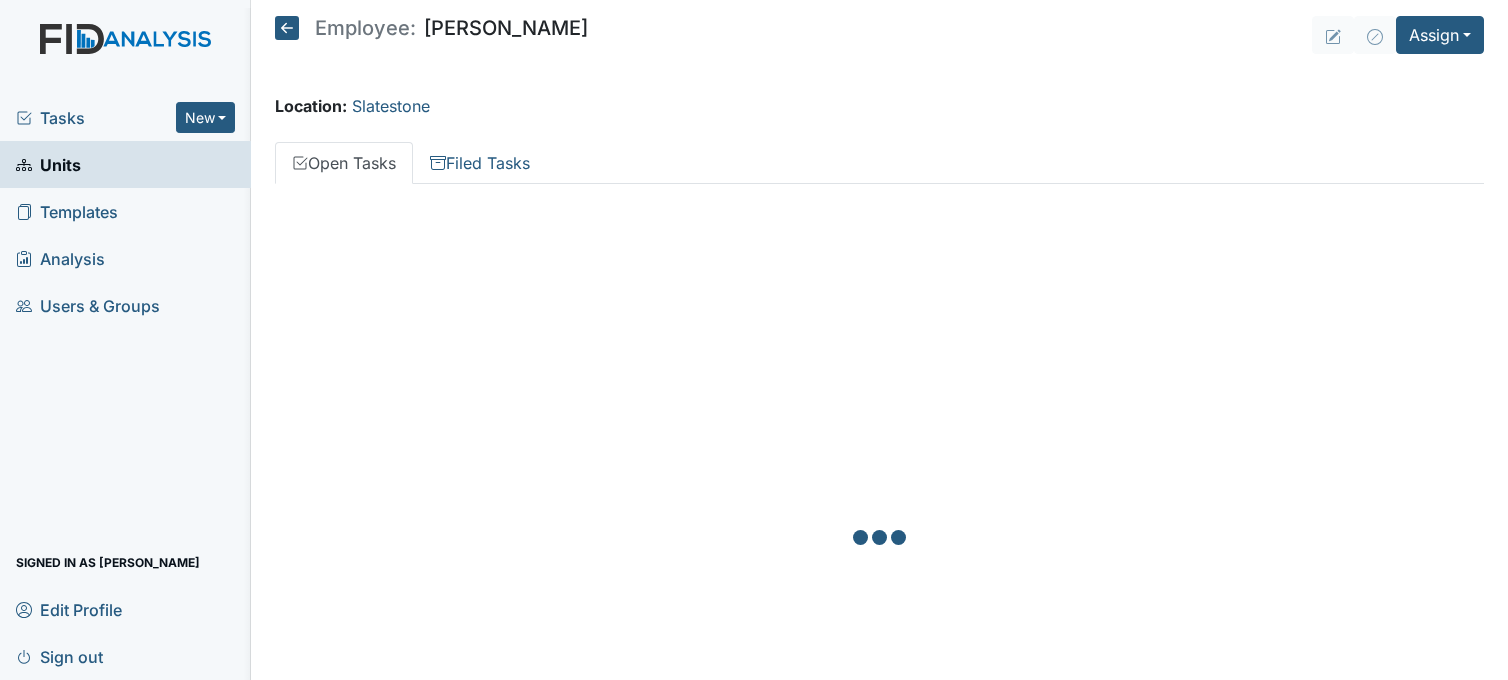 scroll, scrollTop: 0, scrollLeft: 0, axis: both 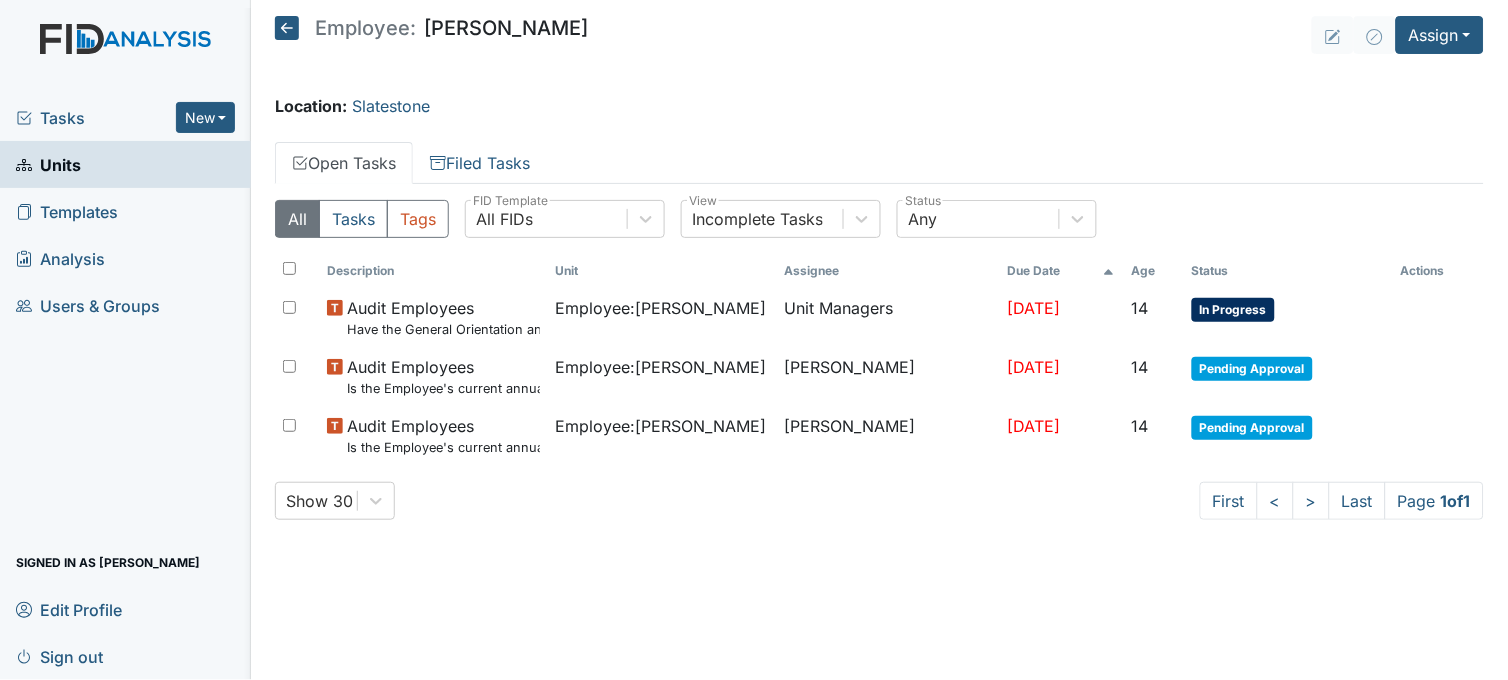click 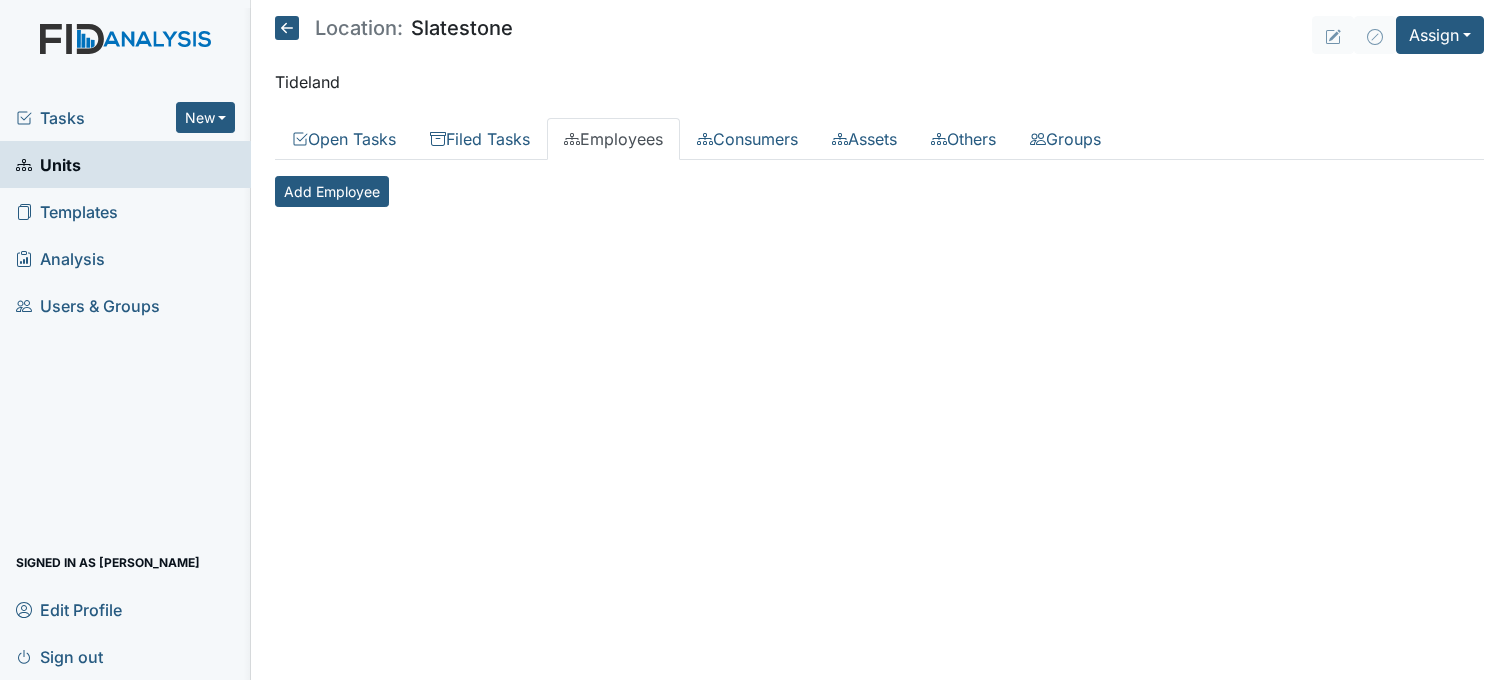 scroll, scrollTop: 0, scrollLeft: 0, axis: both 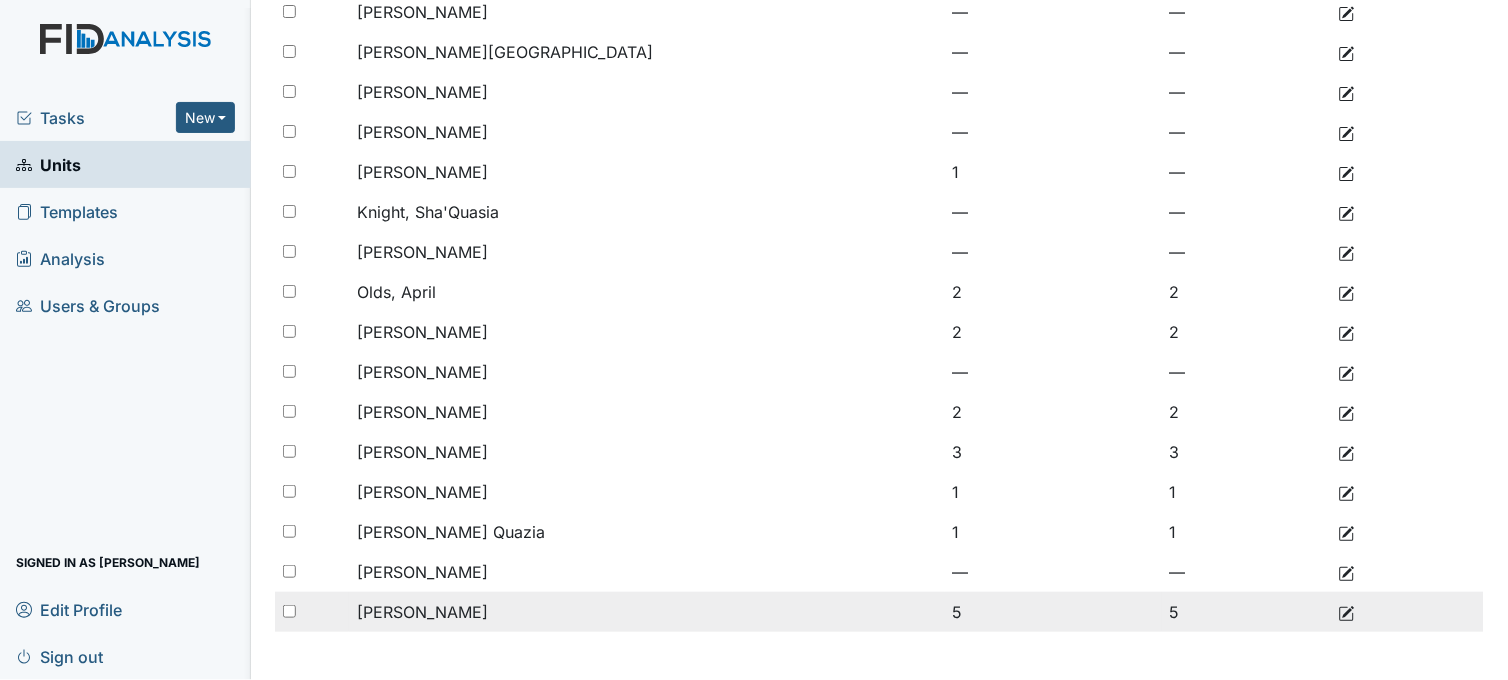 click on "5" at bounding box center [1053, 612] 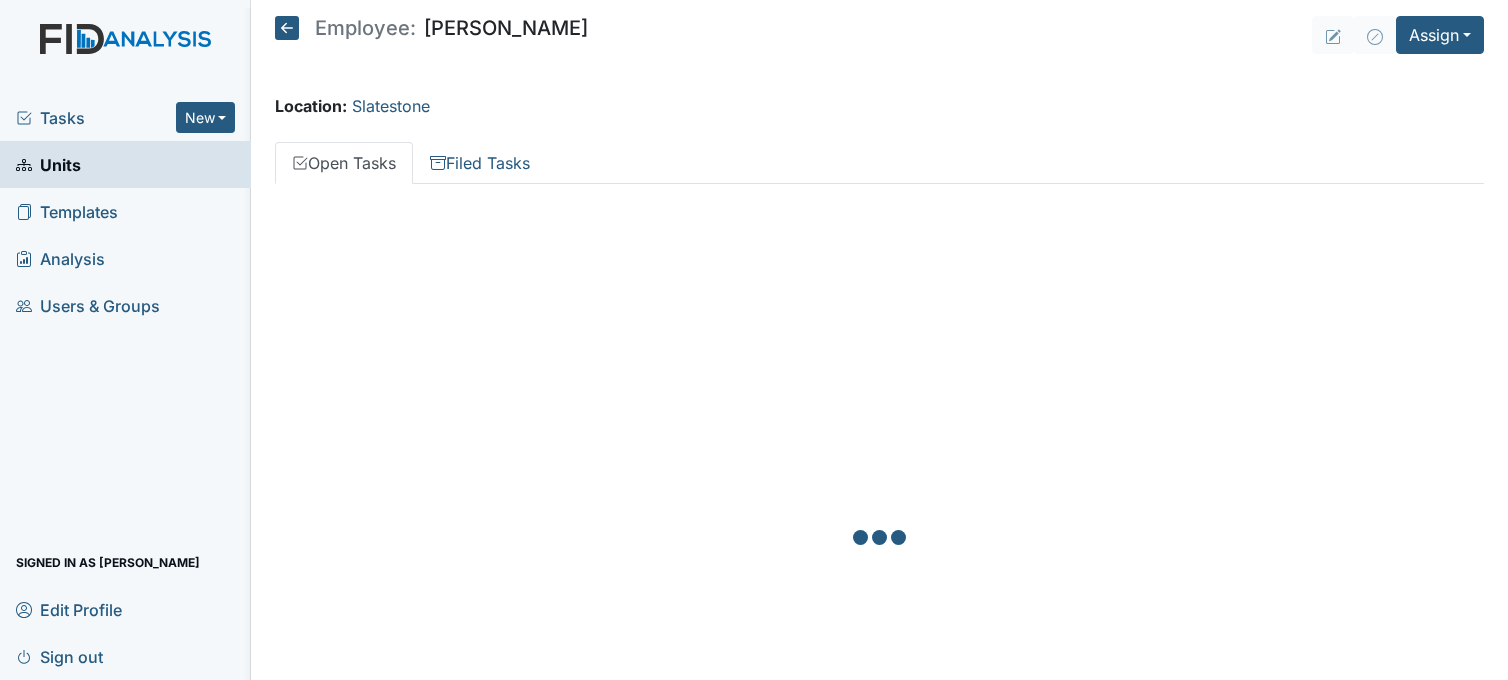 scroll, scrollTop: 0, scrollLeft: 0, axis: both 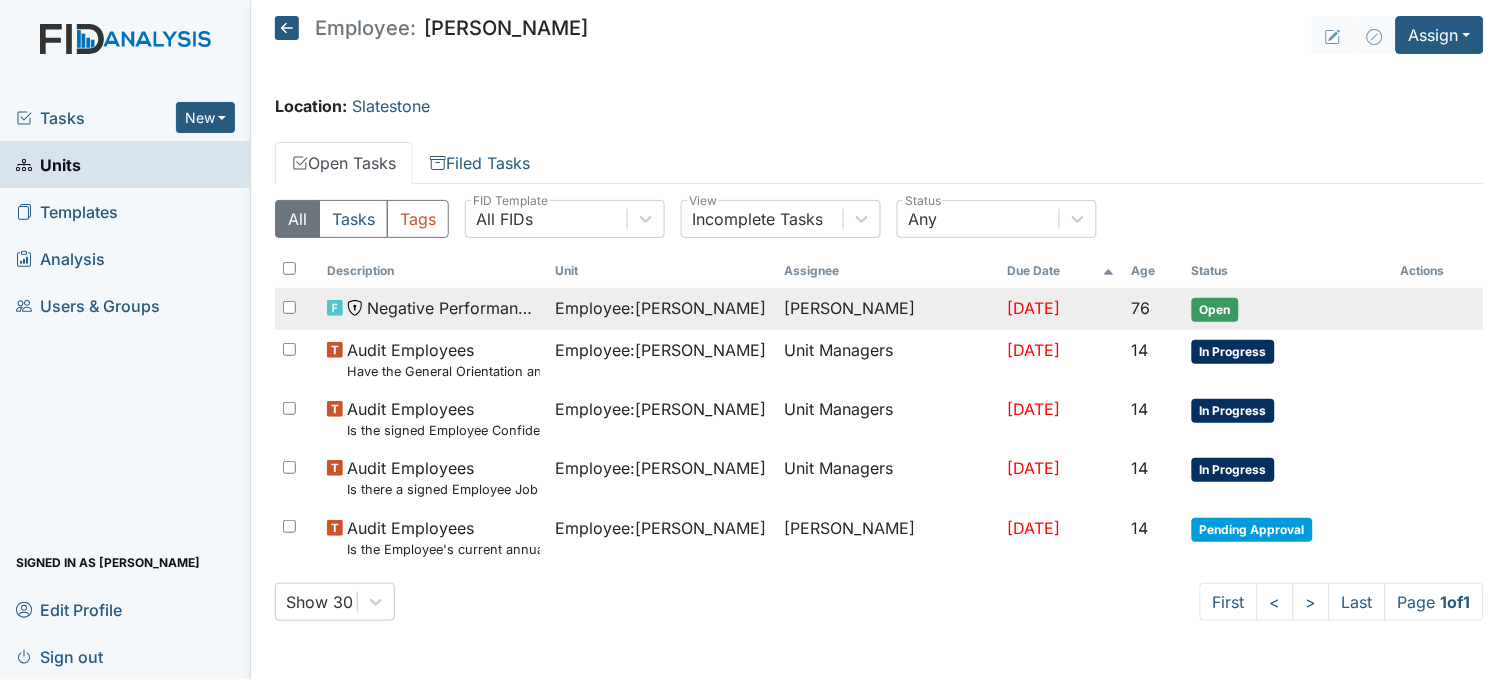 click on "Negative Performance Review" at bounding box center (453, 308) 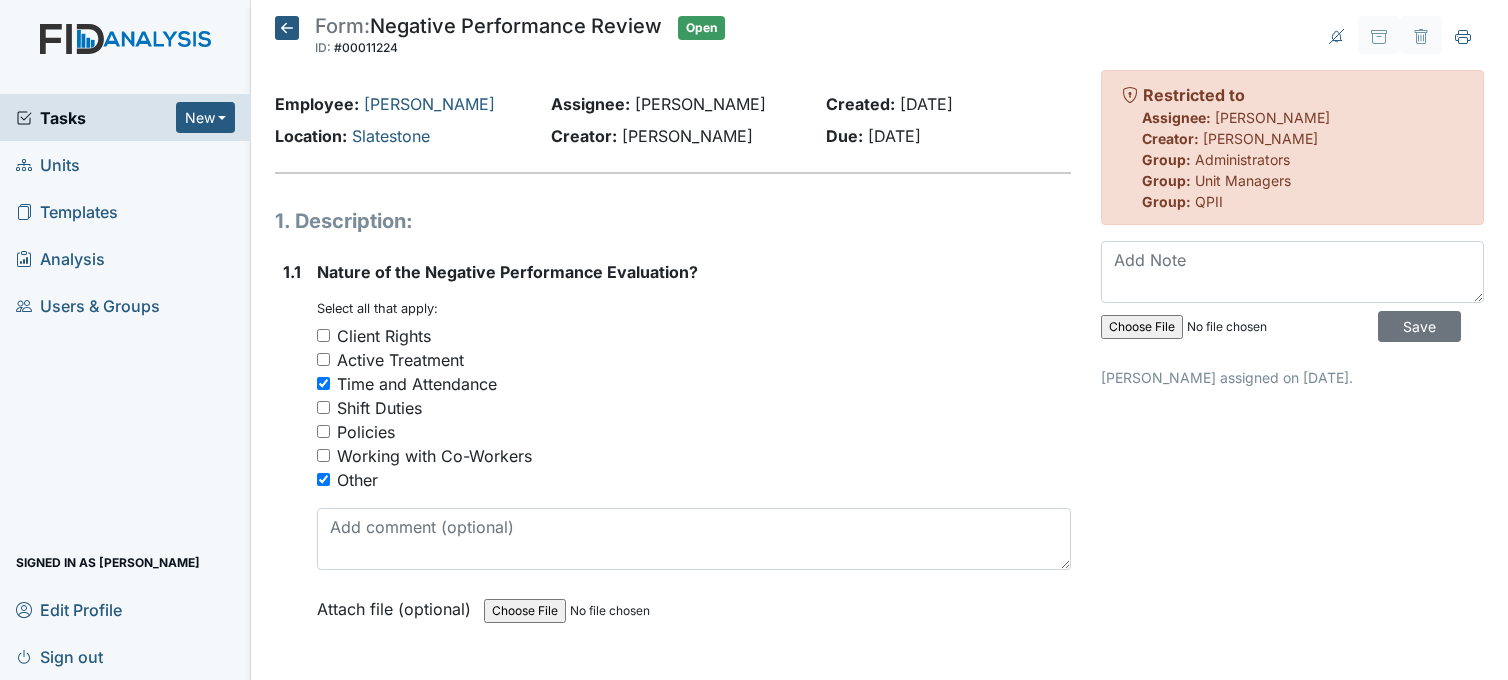 scroll, scrollTop: 0, scrollLeft: 0, axis: both 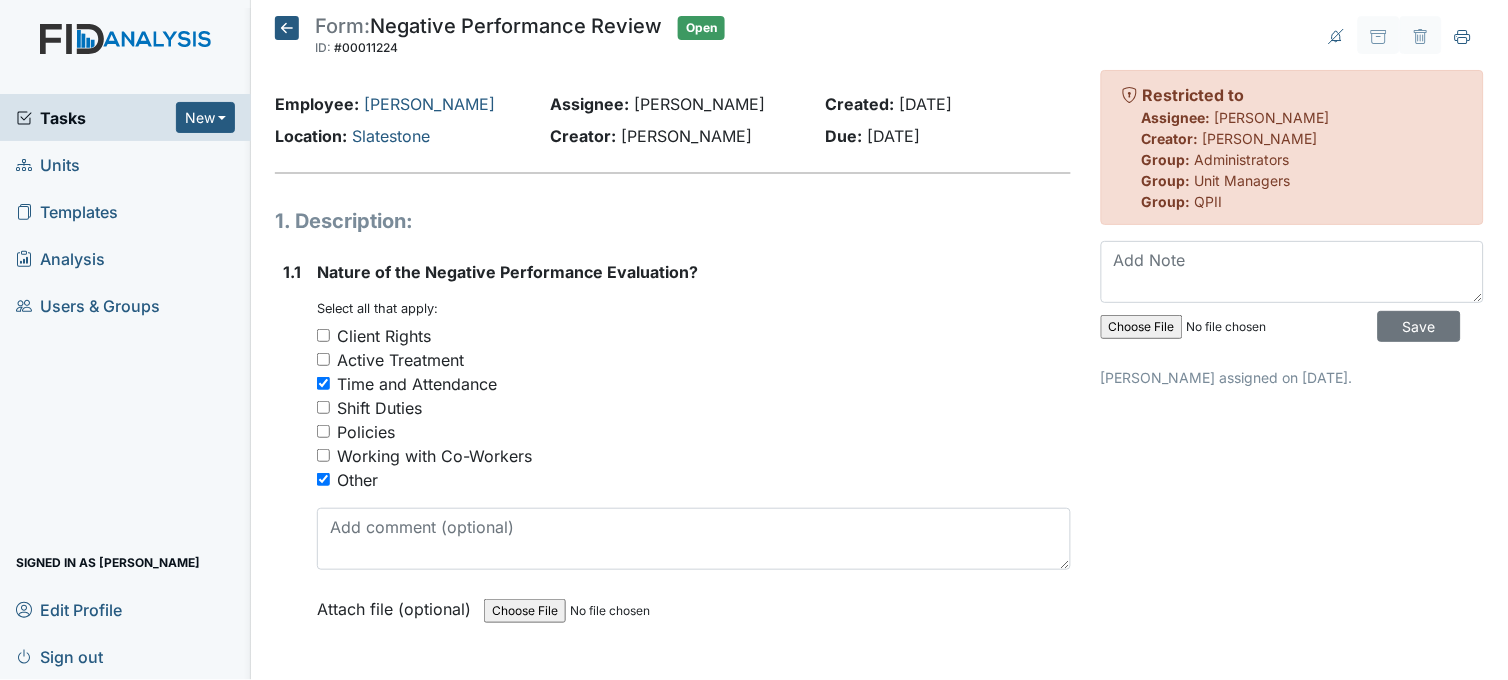 click 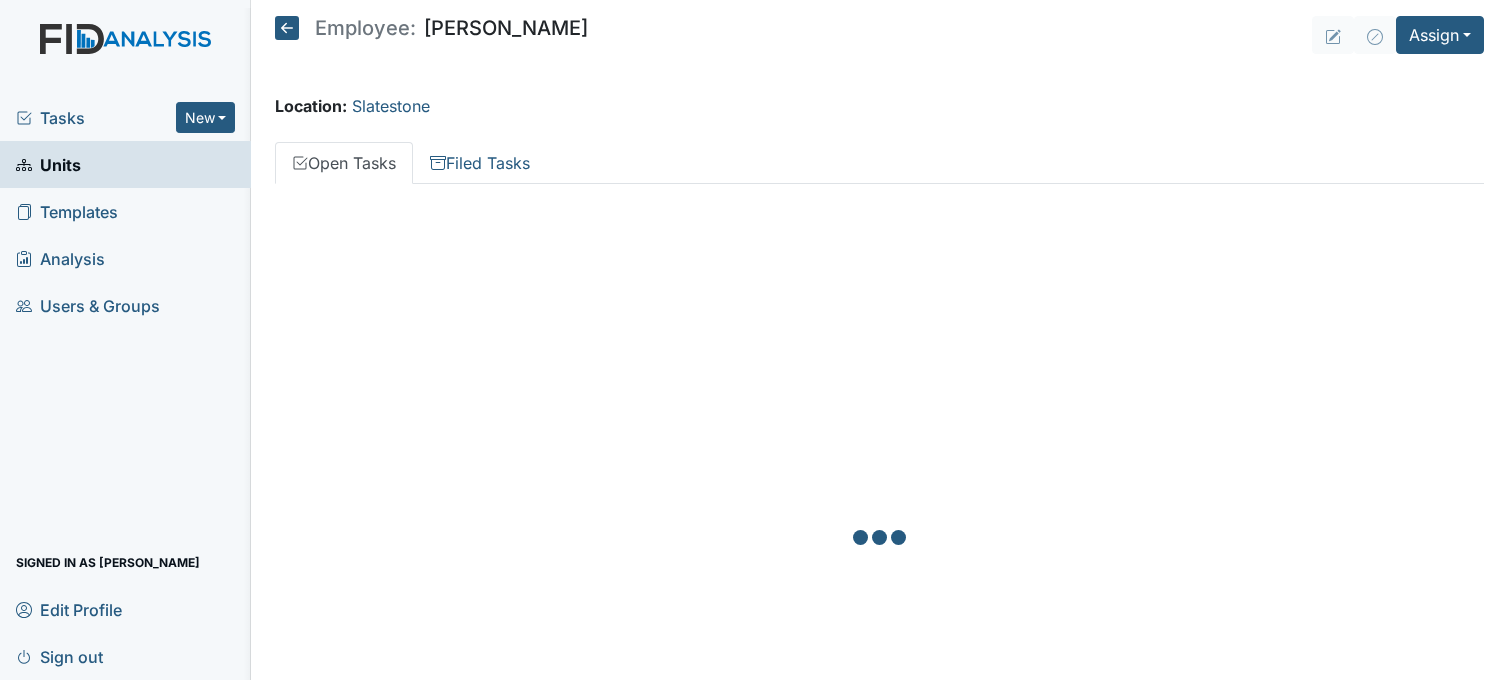 scroll, scrollTop: 0, scrollLeft: 0, axis: both 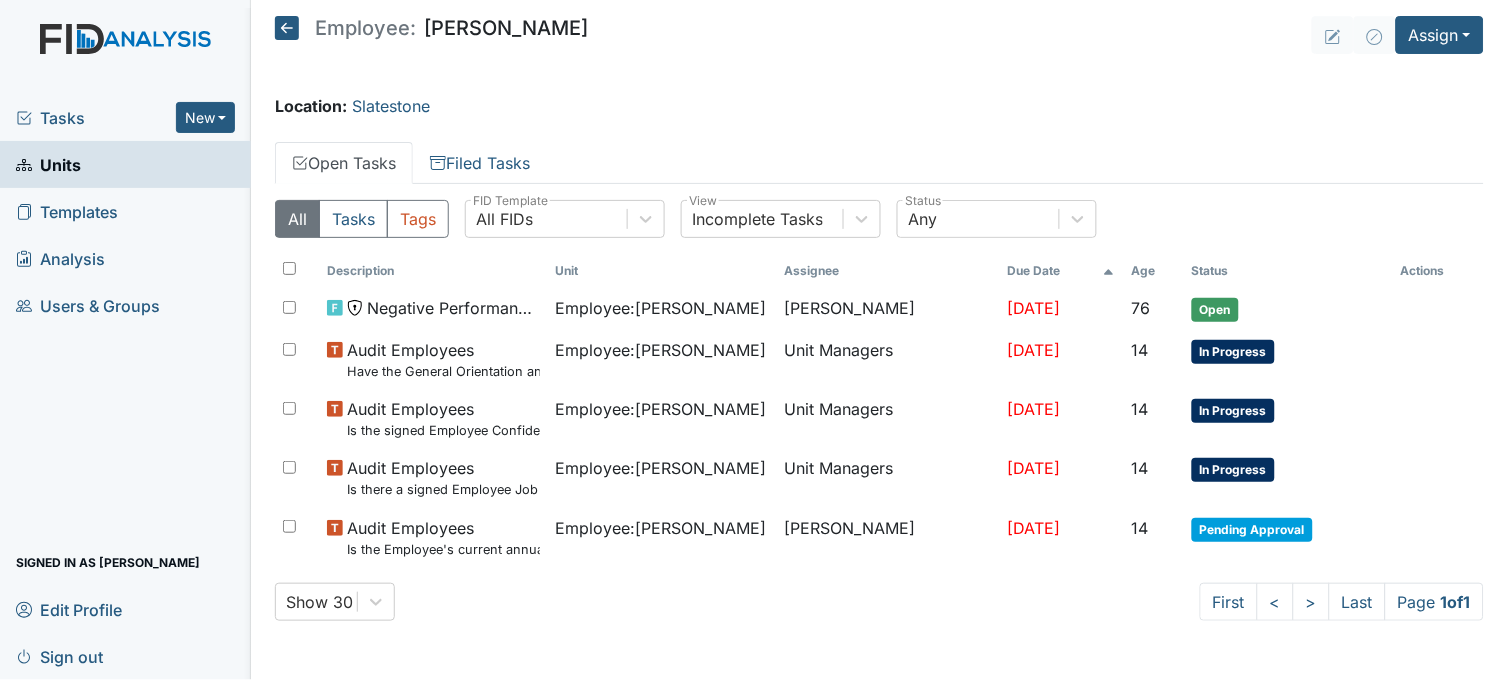 click 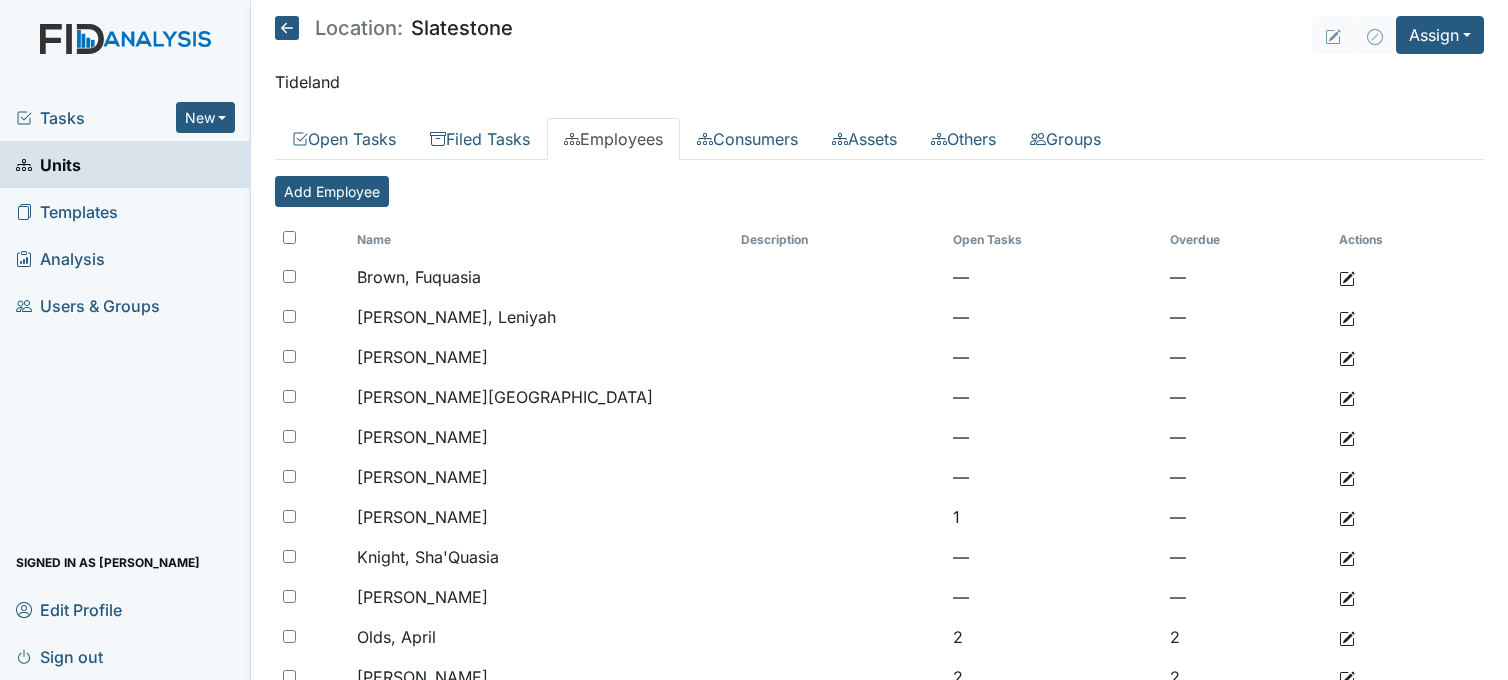 scroll, scrollTop: 0, scrollLeft: 0, axis: both 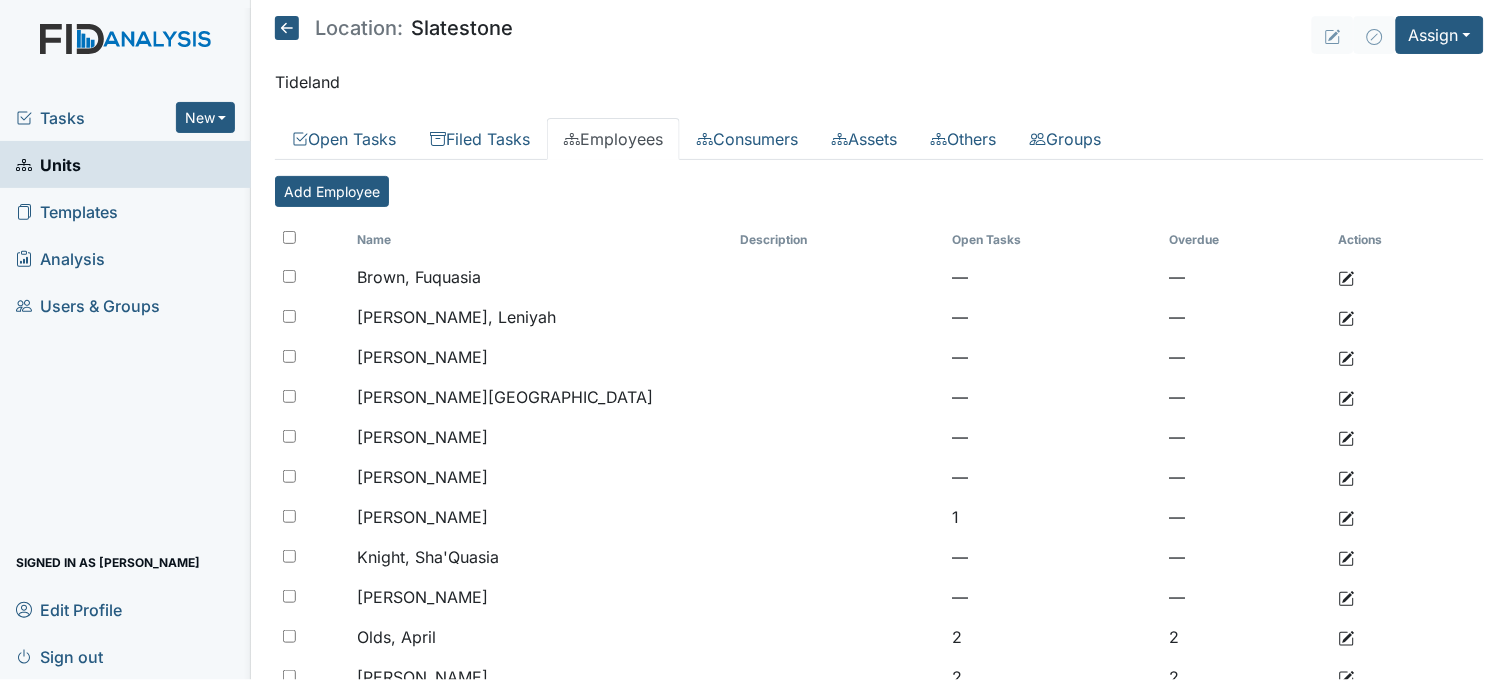 click on "Tasks" at bounding box center [96, 118] 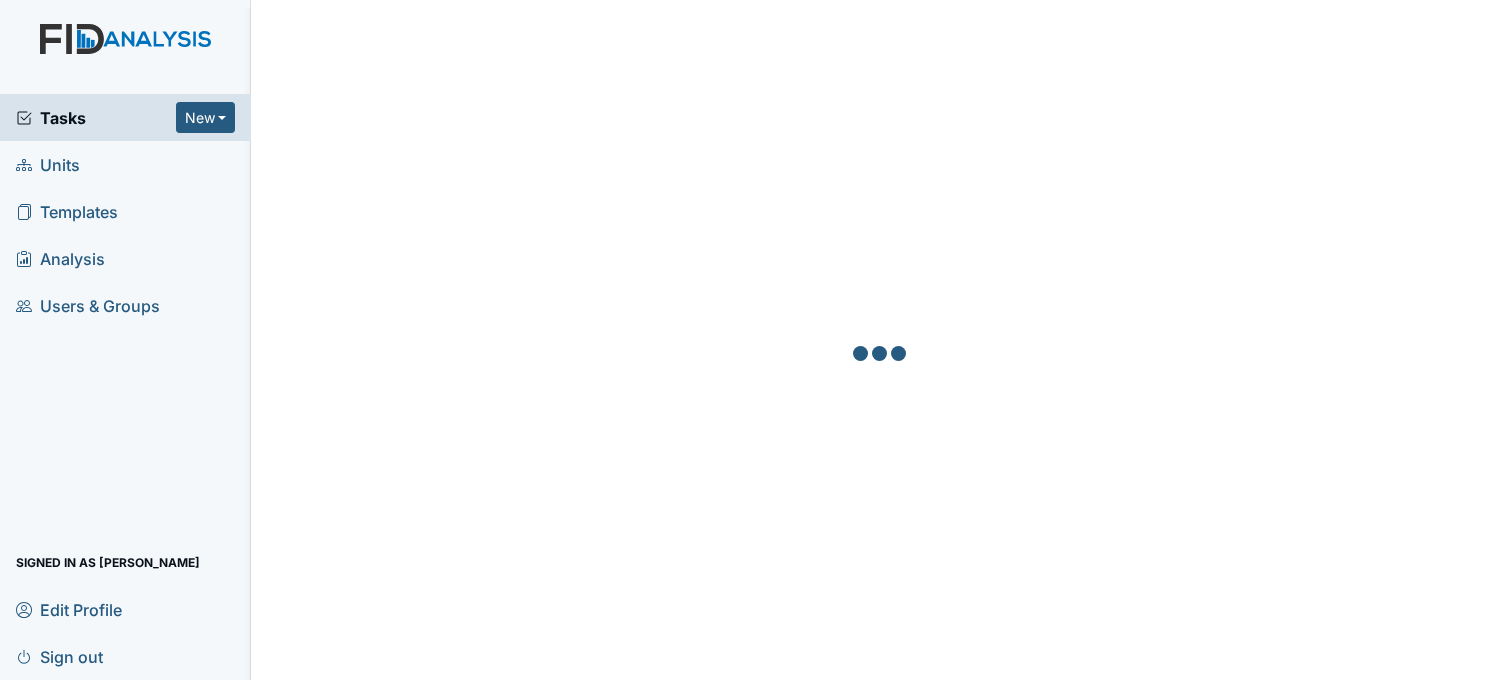 scroll, scrollTop: 0, scrollLeft: 0, axis: both 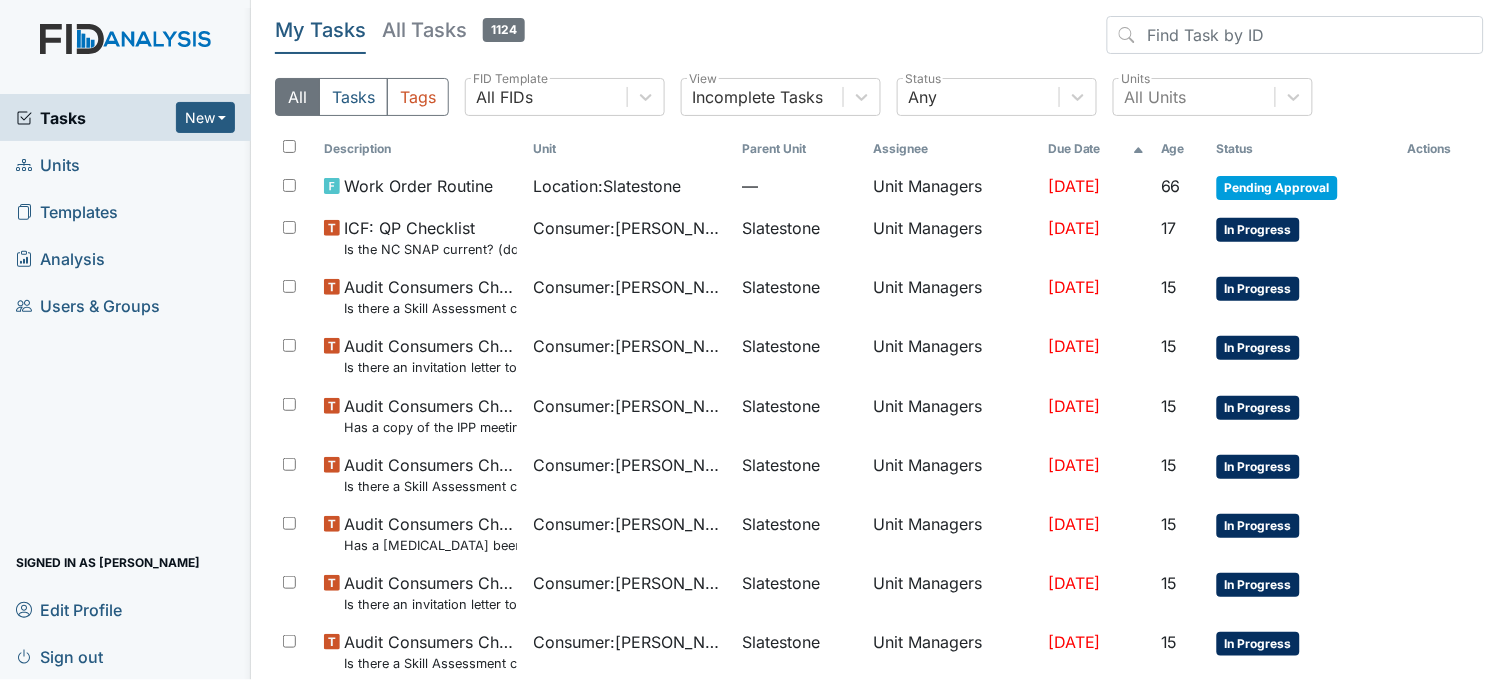 click on "Units" at bounding box center (48, 164) 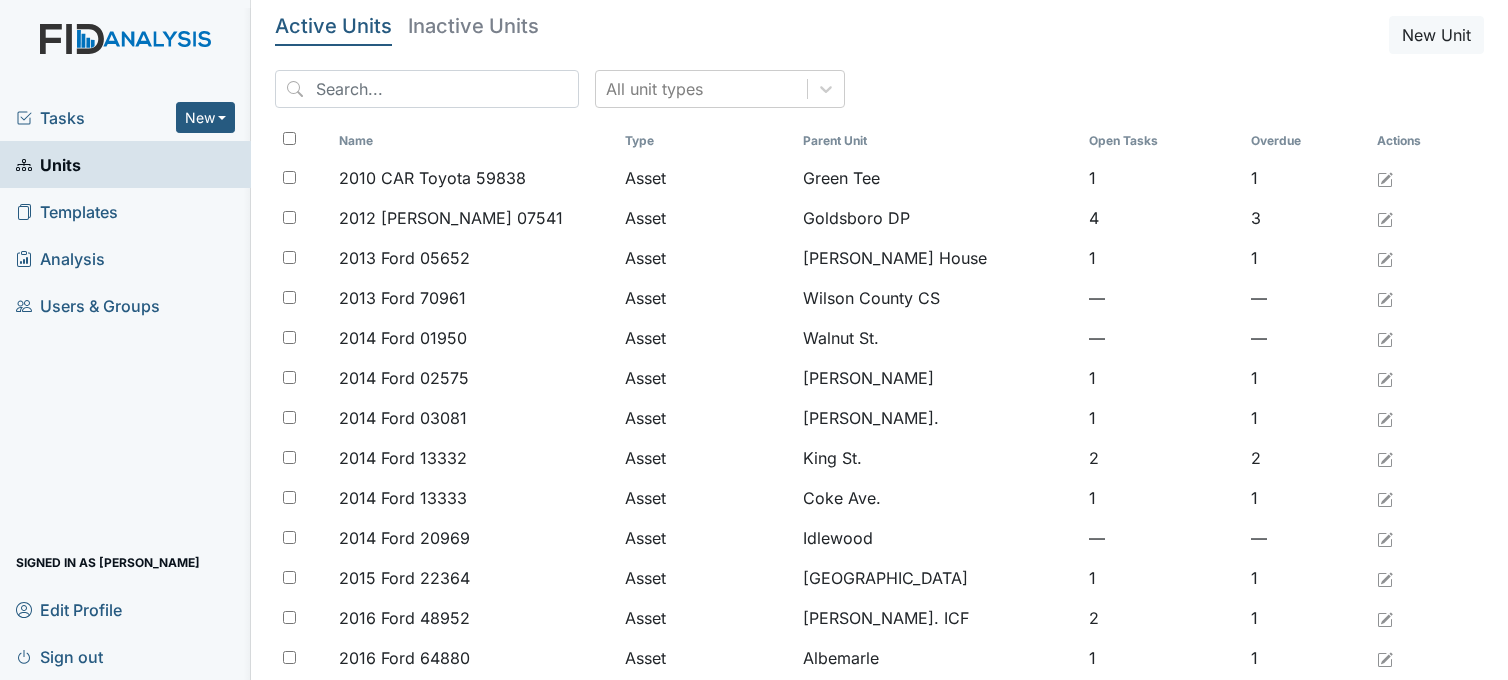 scroll, scrollTop: 0, scrollLeft: 0, axis: both 